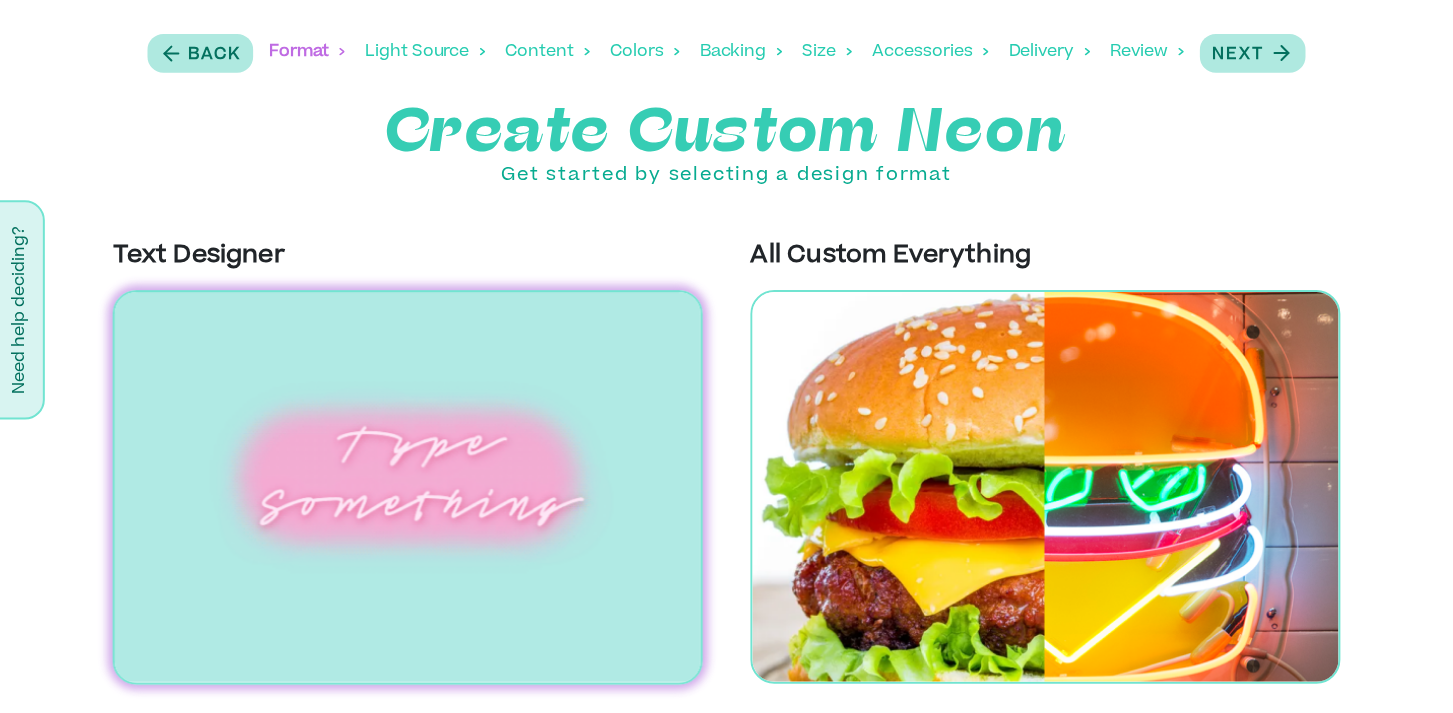 scroll, scrollTop: 0, scrollLeft: 0, axis: both 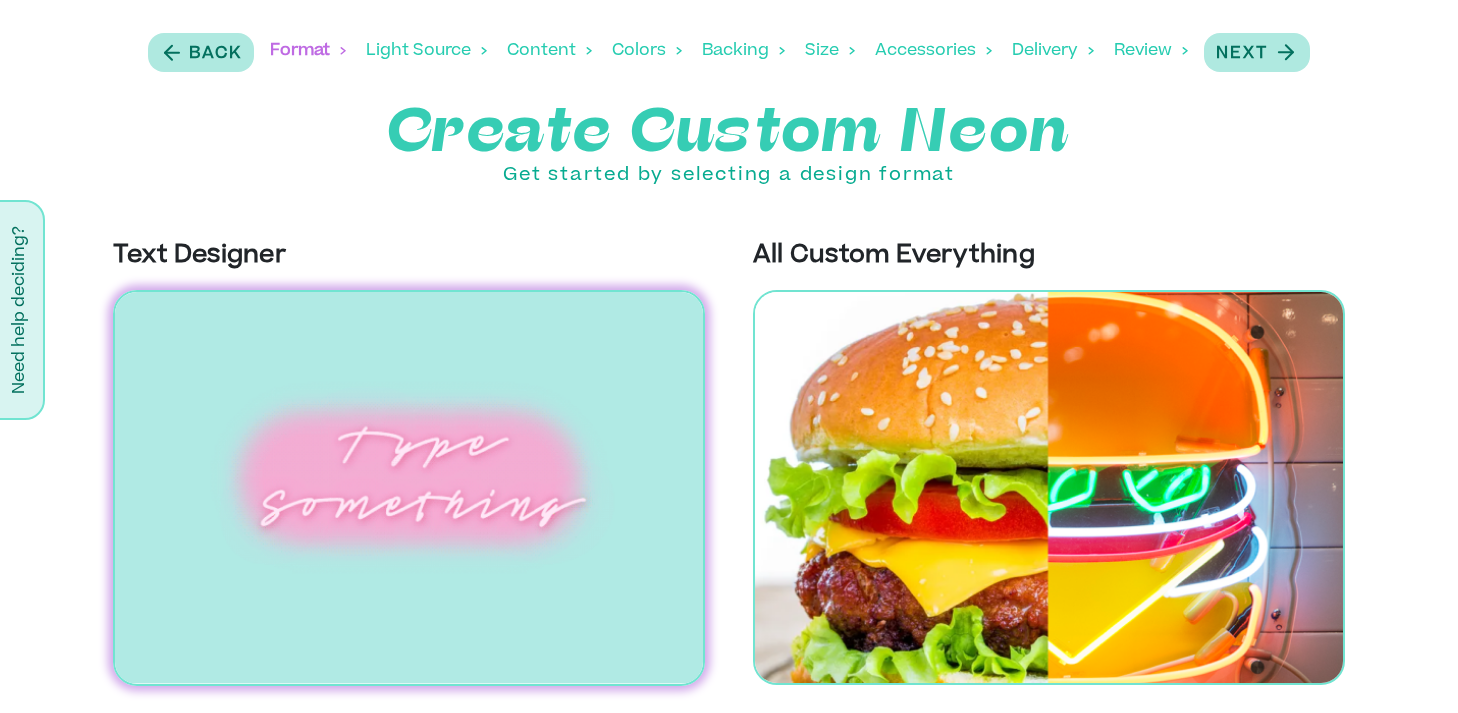 click at bounding box center [409, 488] 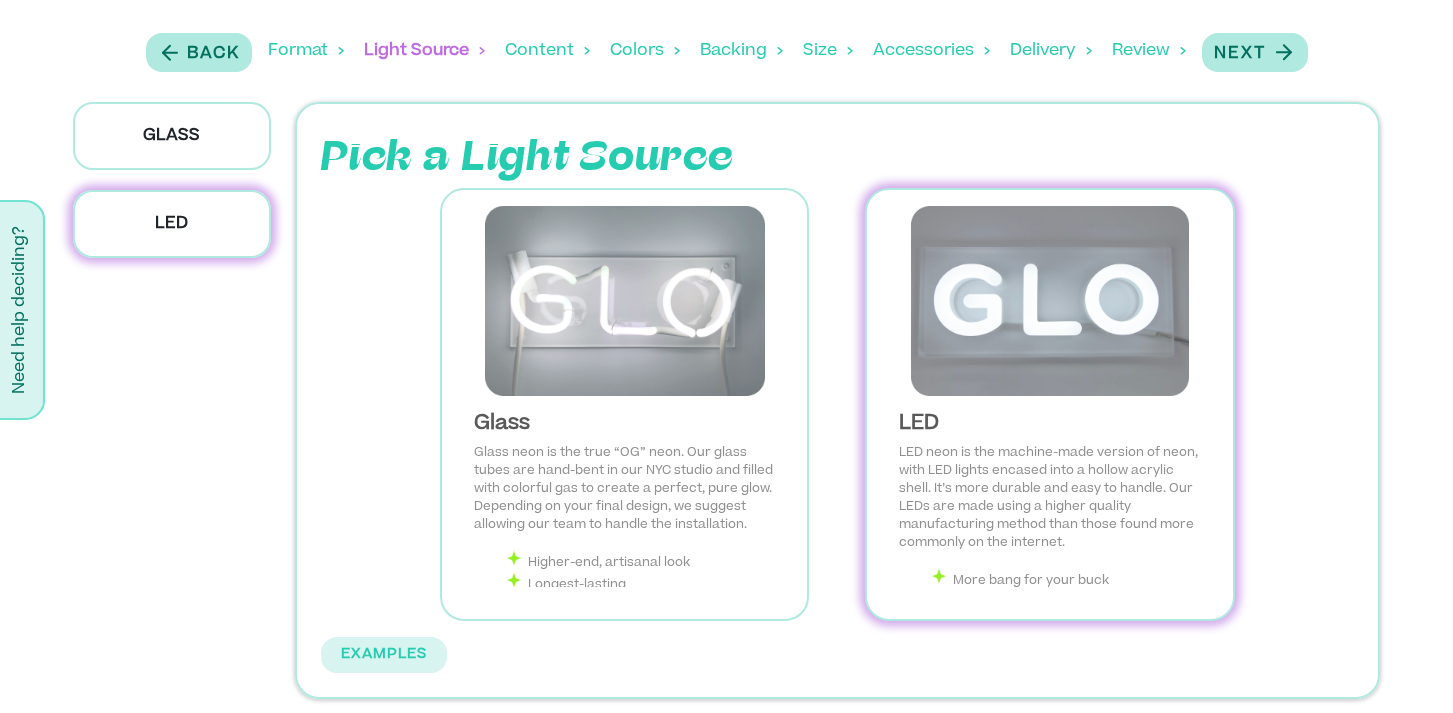 scroll, scrollTop: 2, scrollLeft: 0, axis: vertical 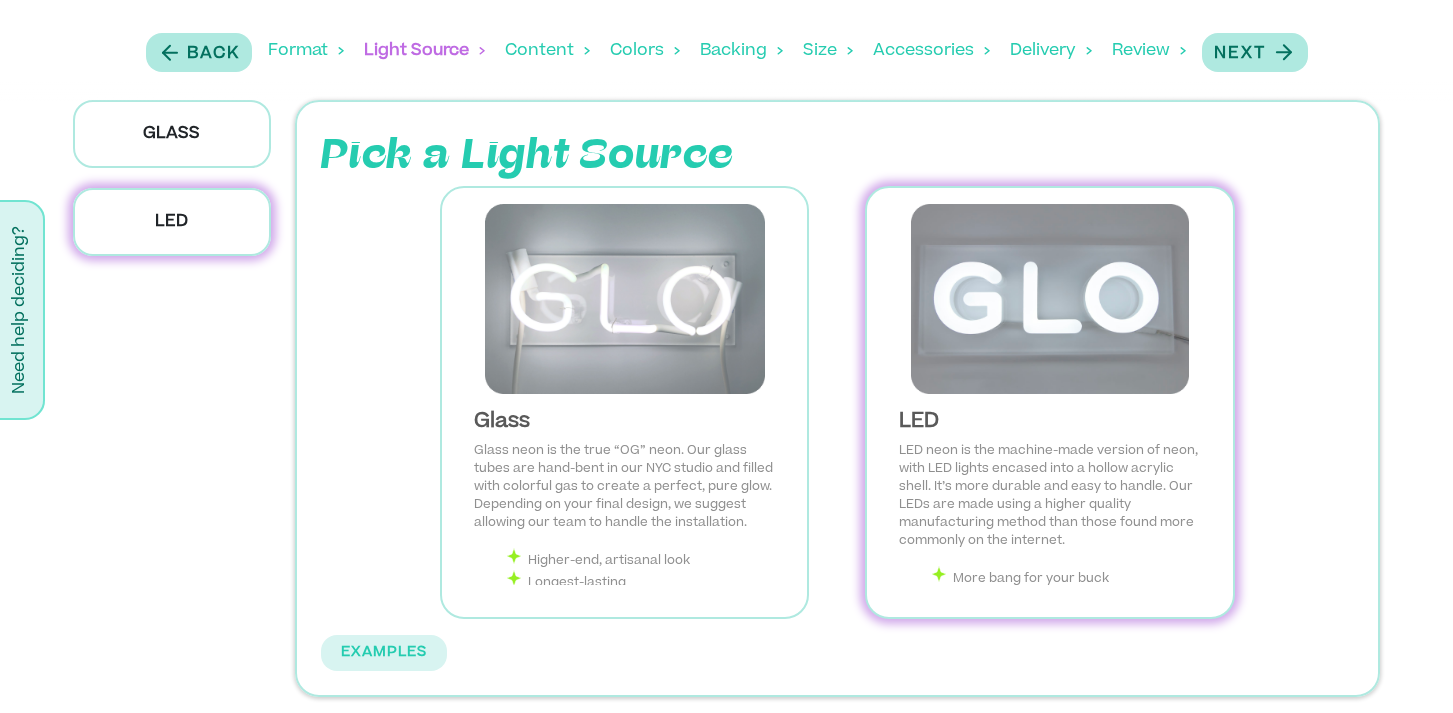 click on "LED" at bounding box center [1050, 422] 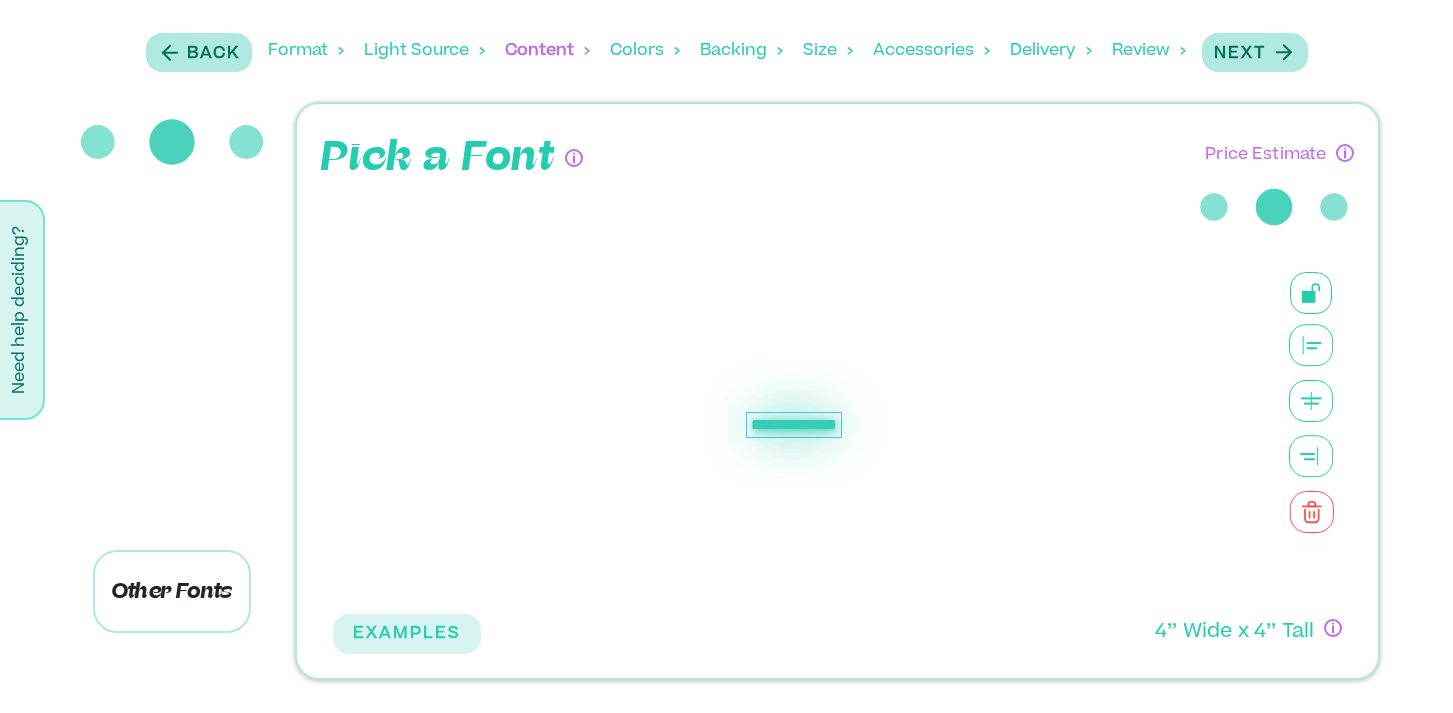 scroll, scrollTop: 0, scrollLeft: 0, axis: both 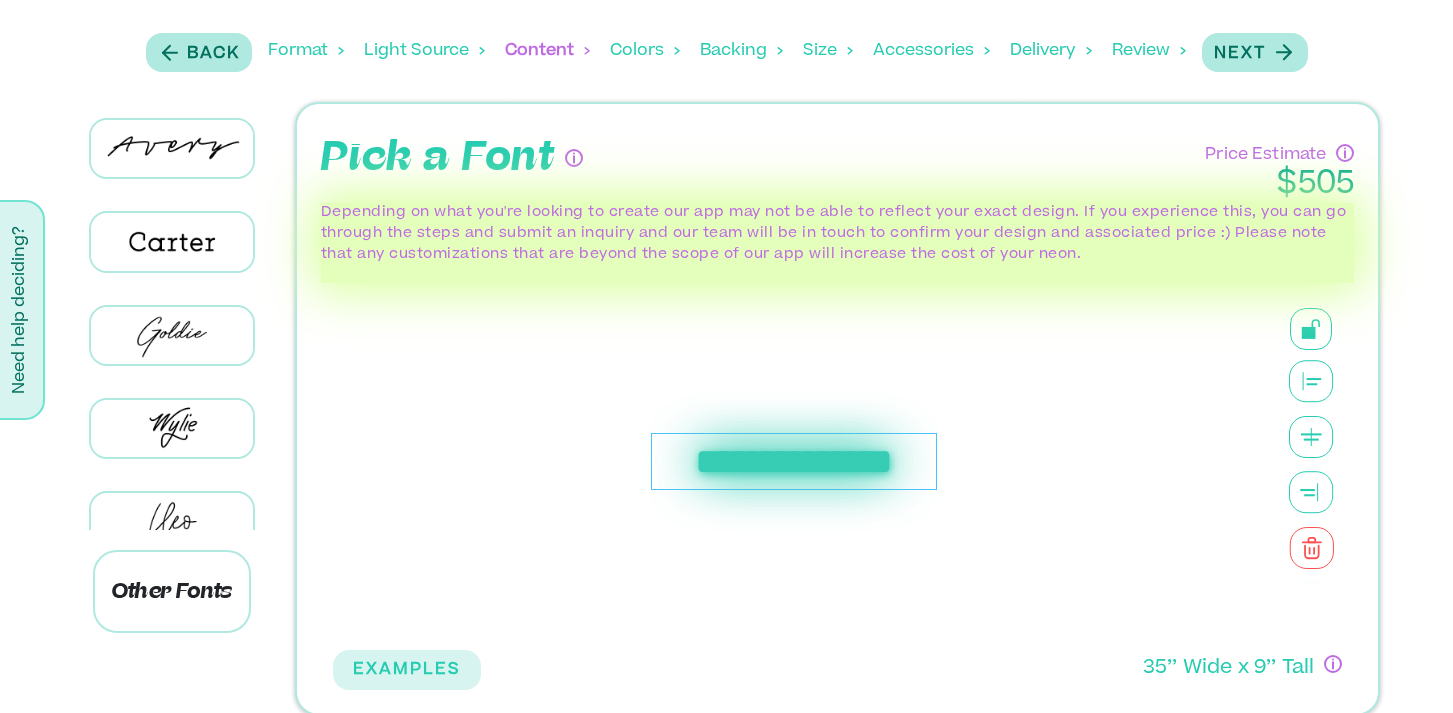 click on "**********" at bounding box center [794, 462] 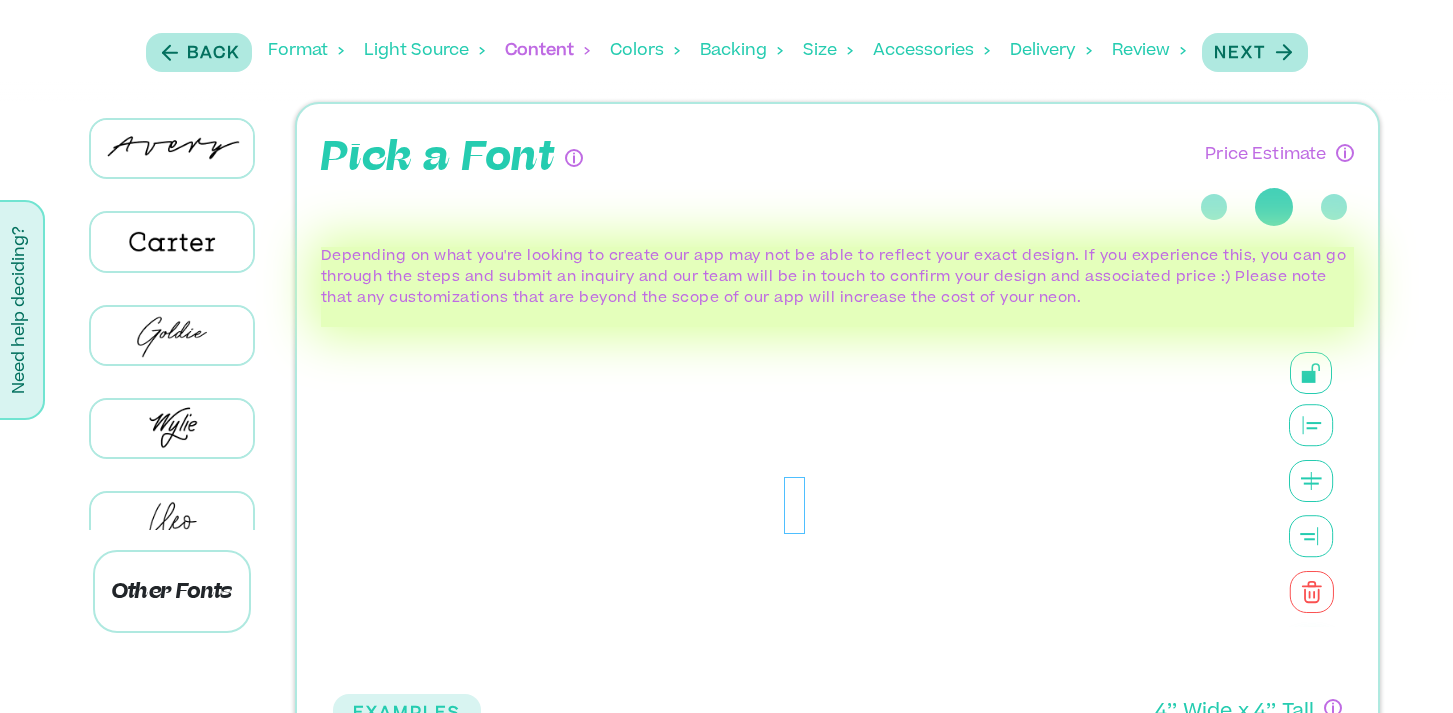 type 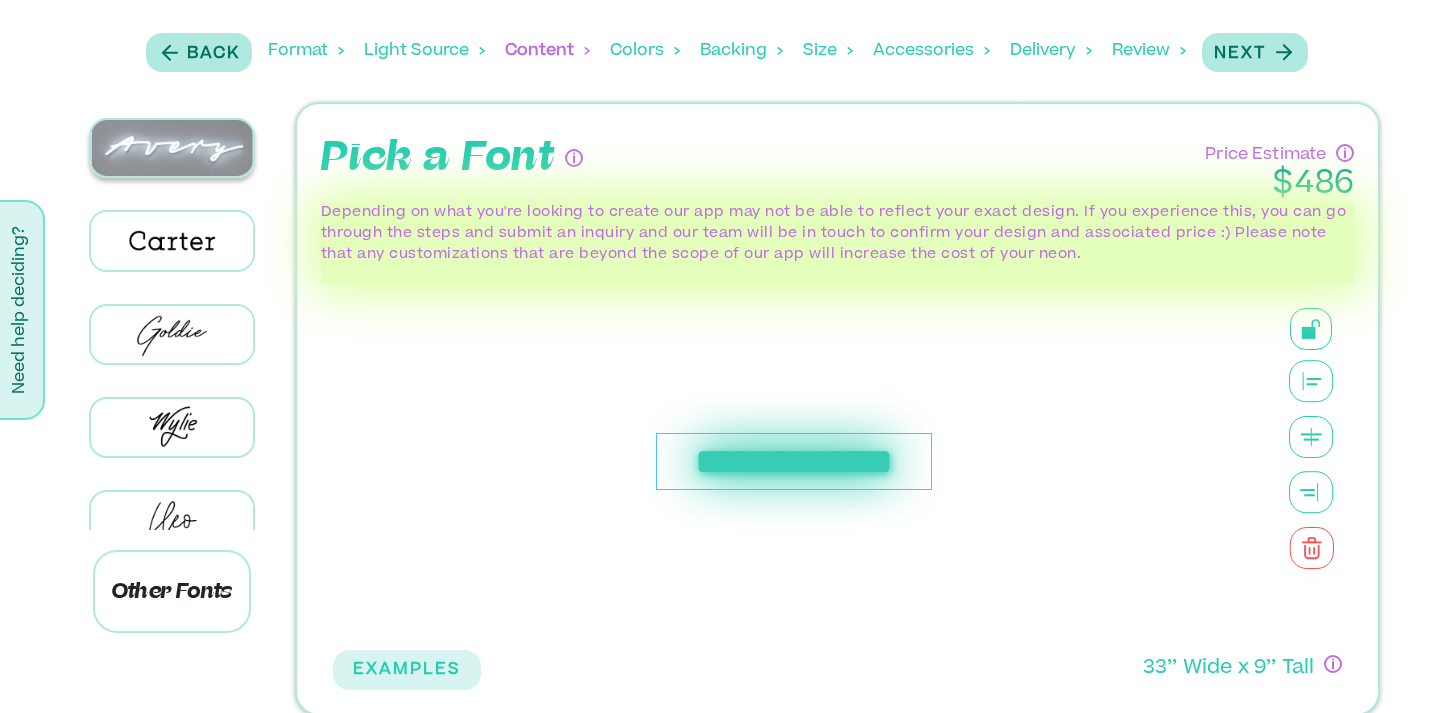 click at bounding box center [172, 148] 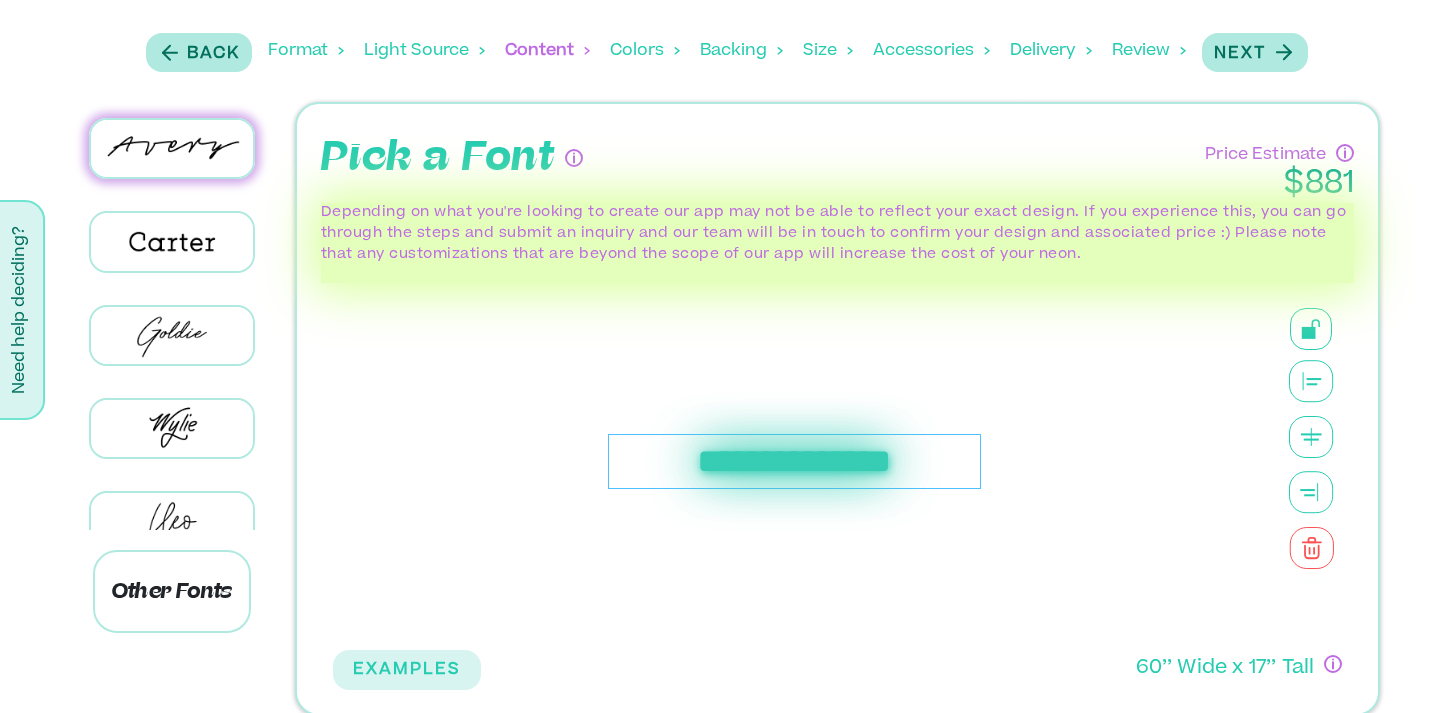 click at bounding box center (172, 335) 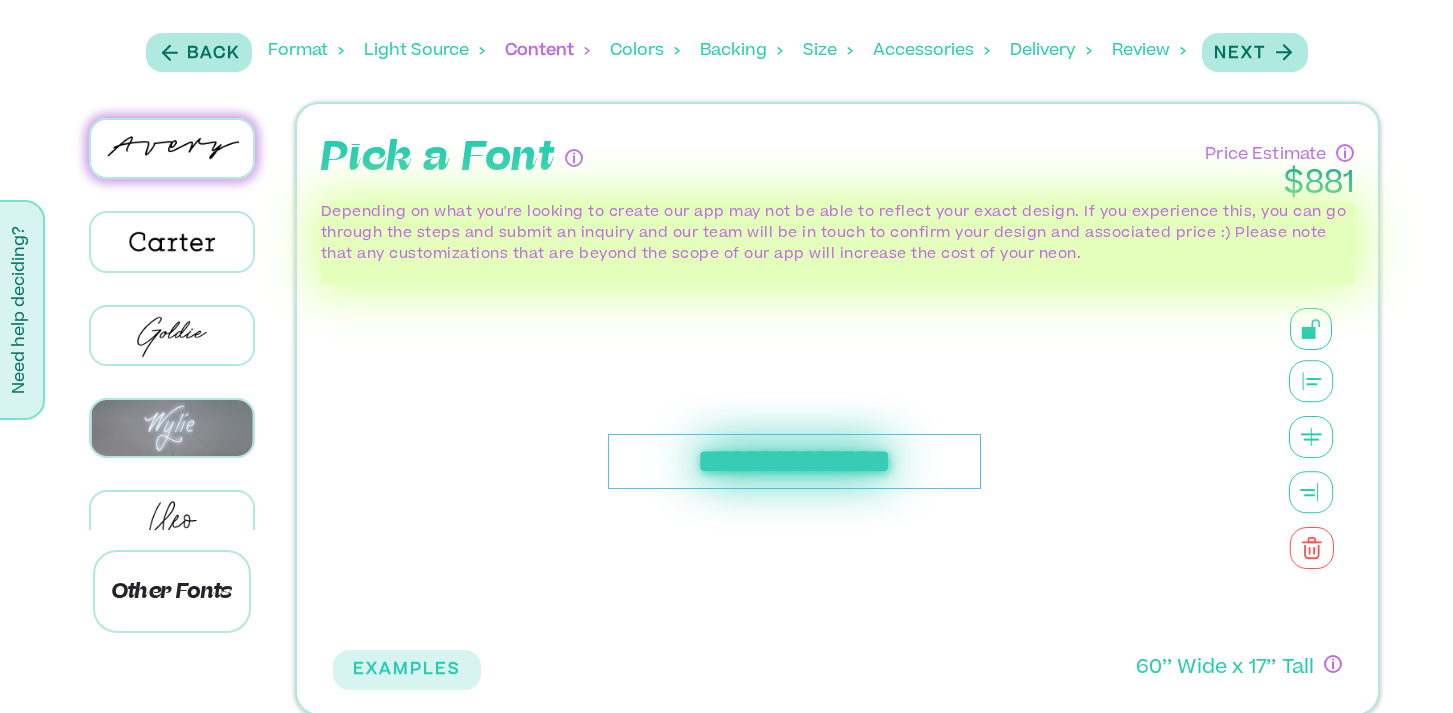 click at bounding box center [172, 428] 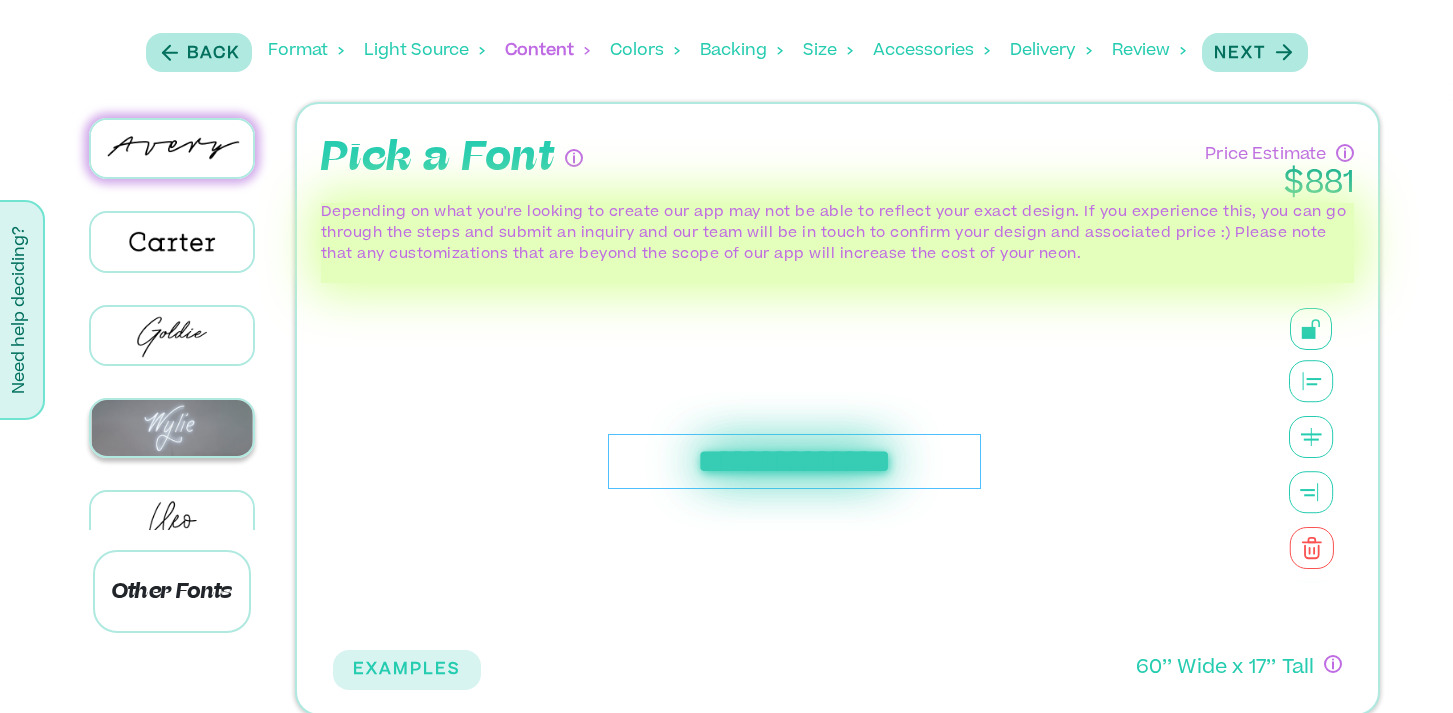 click at bounding box center [172, 428] 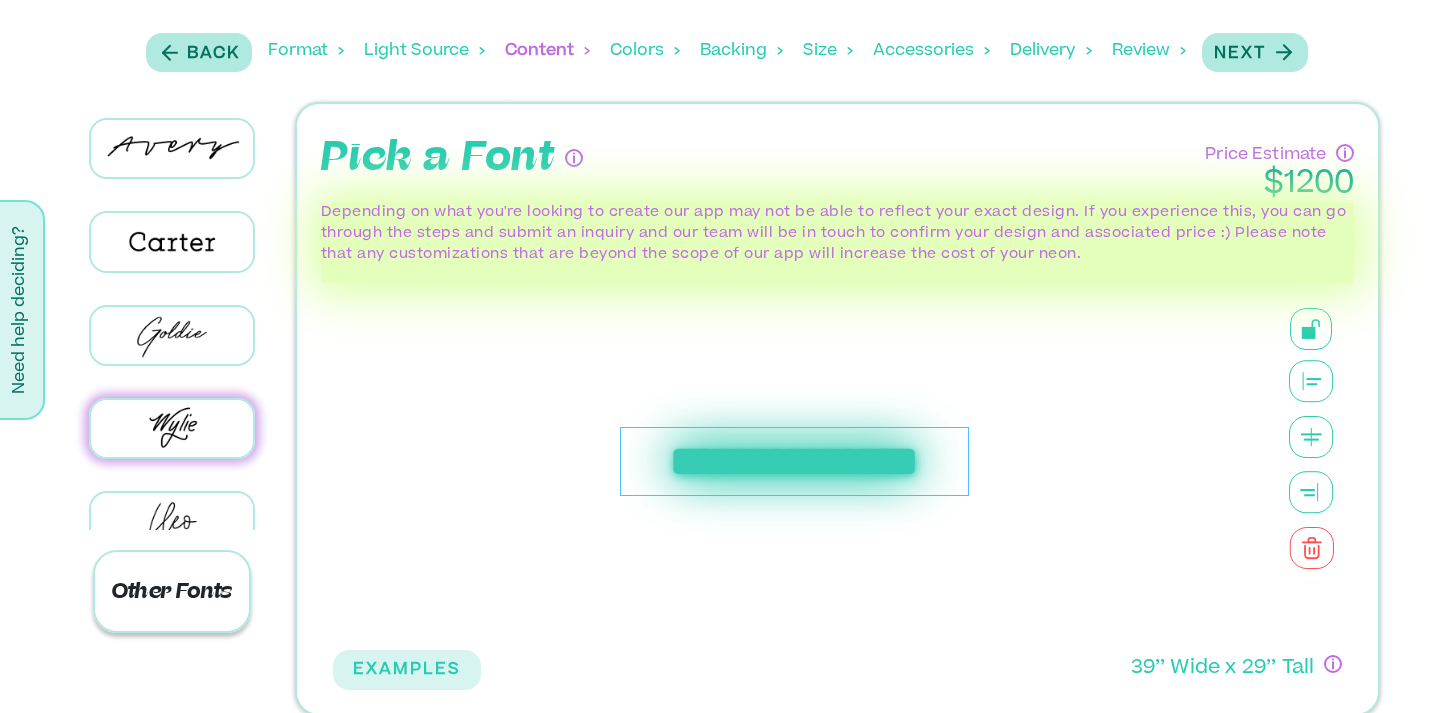click on "Other Fonts" at bounding box center [172, 591] 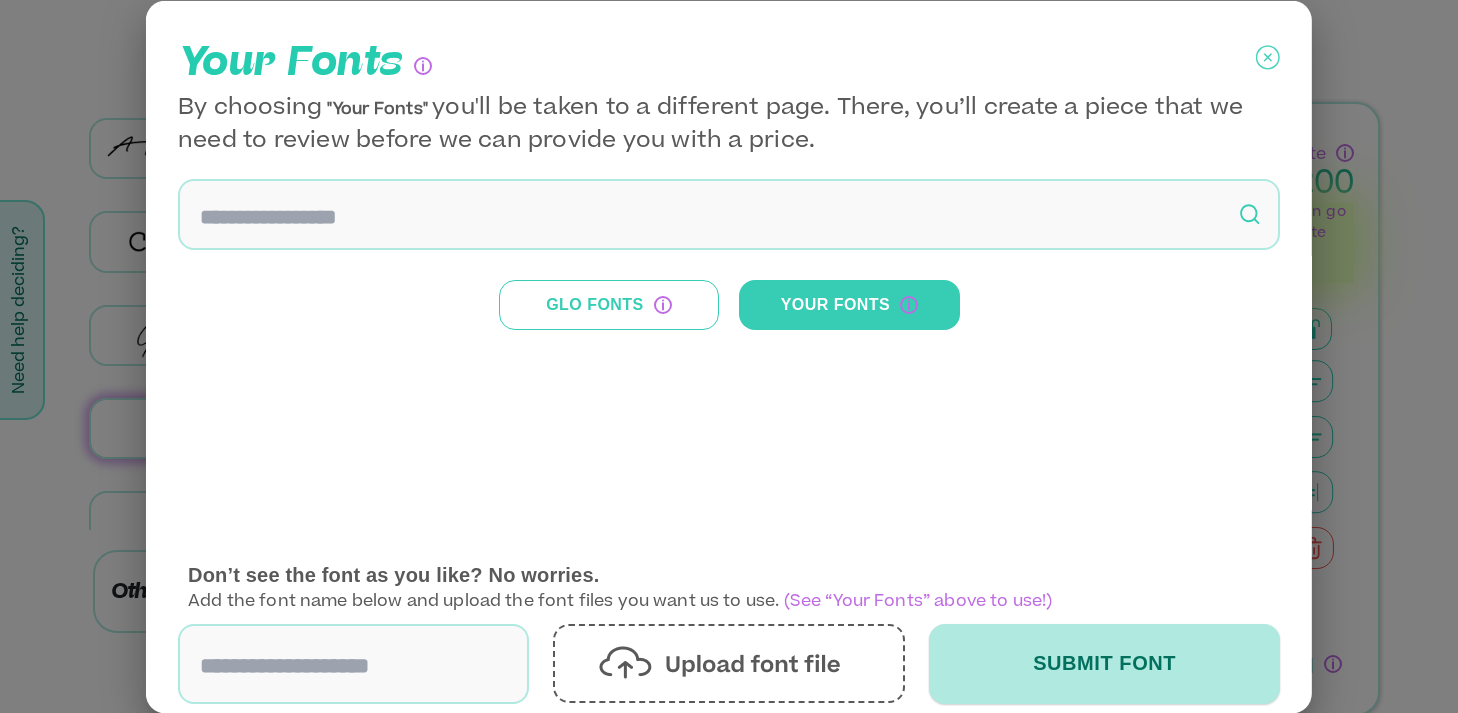 click on "Your Fonts By choosing   "Your Fonts"   you'll be taken to a different page. There, you’ll create a piece that we need to review before we can provide you with a price. Glo Fonts Your Fonts Don’t see the font as you like? No worries. Add the font name below and upload the font files you want us to use.   (See “Your Fonts” above to use!) Submit Font OK, TAKE ME TO THE NEXT PAGE." at bounding box center (729, 356) 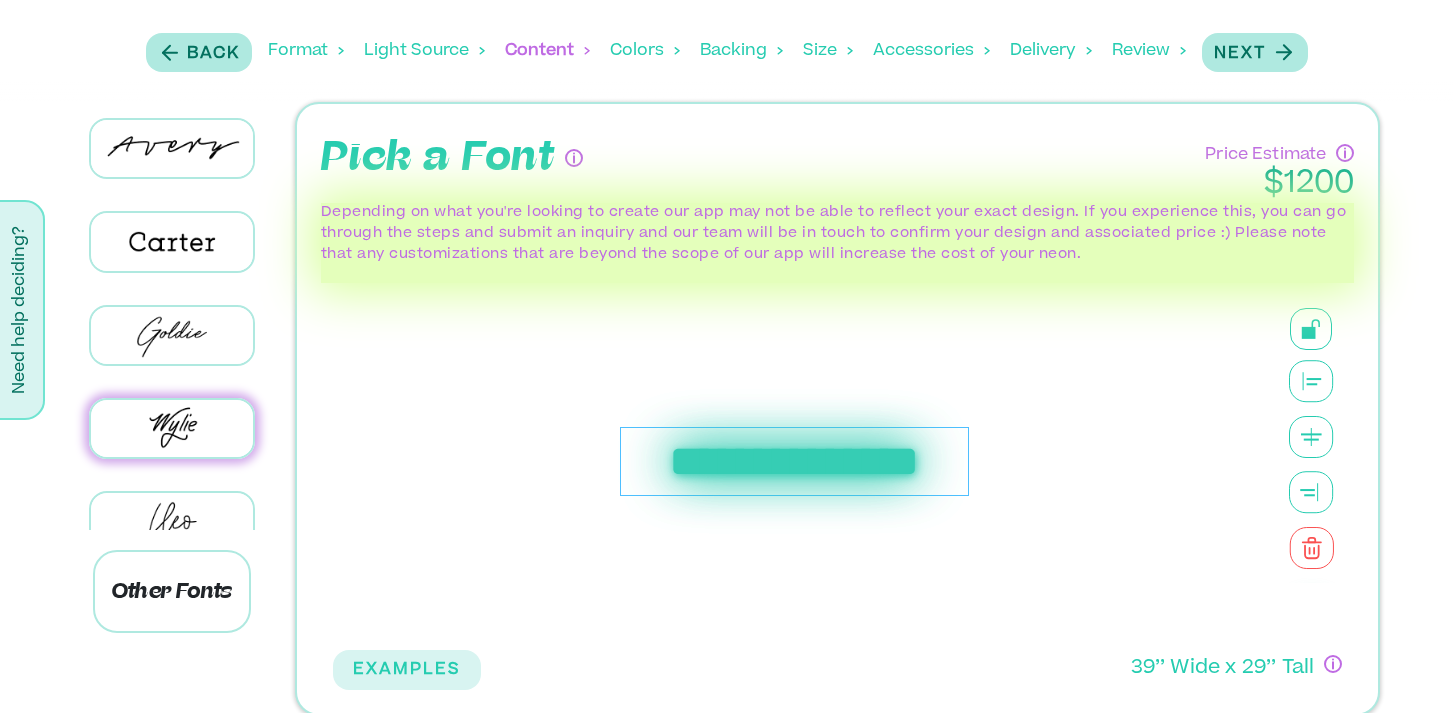click on "**********" at bounding box center (794, 462) 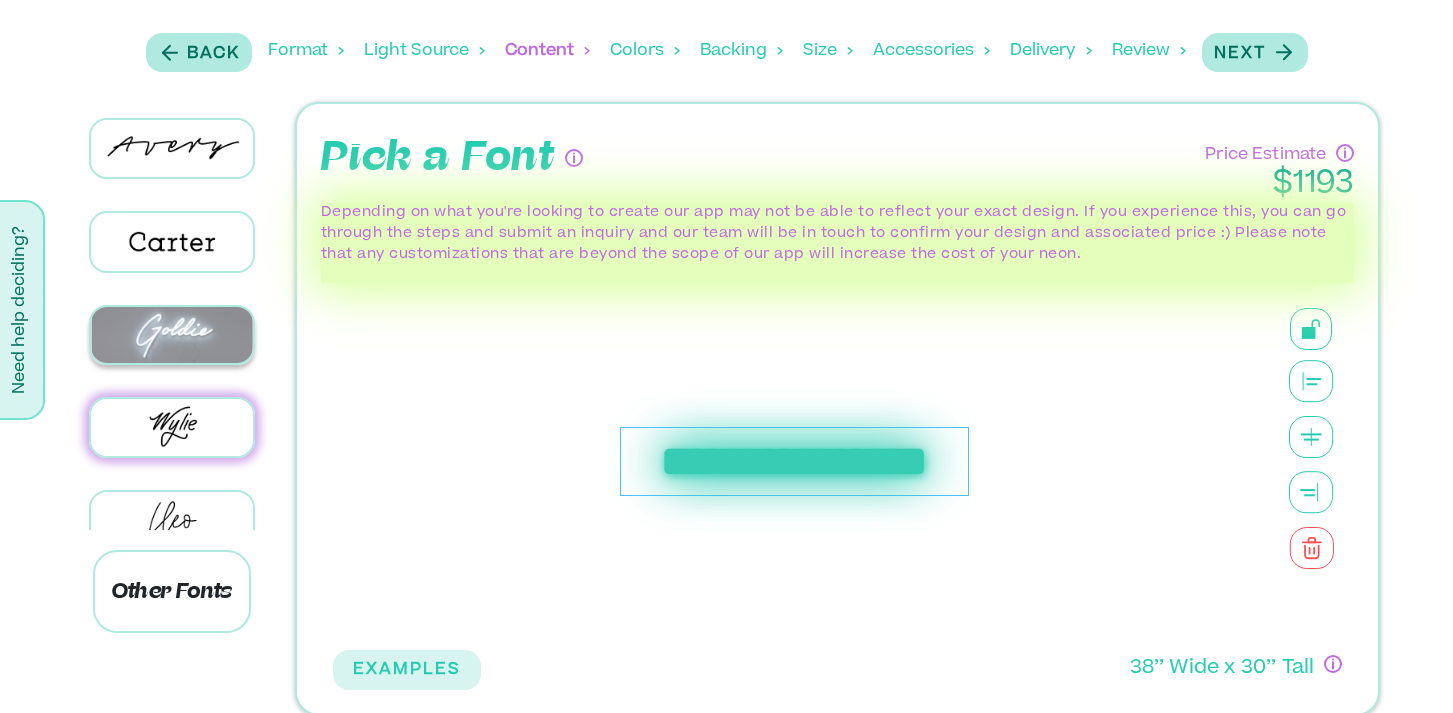 click at bounding box center [172, 335] 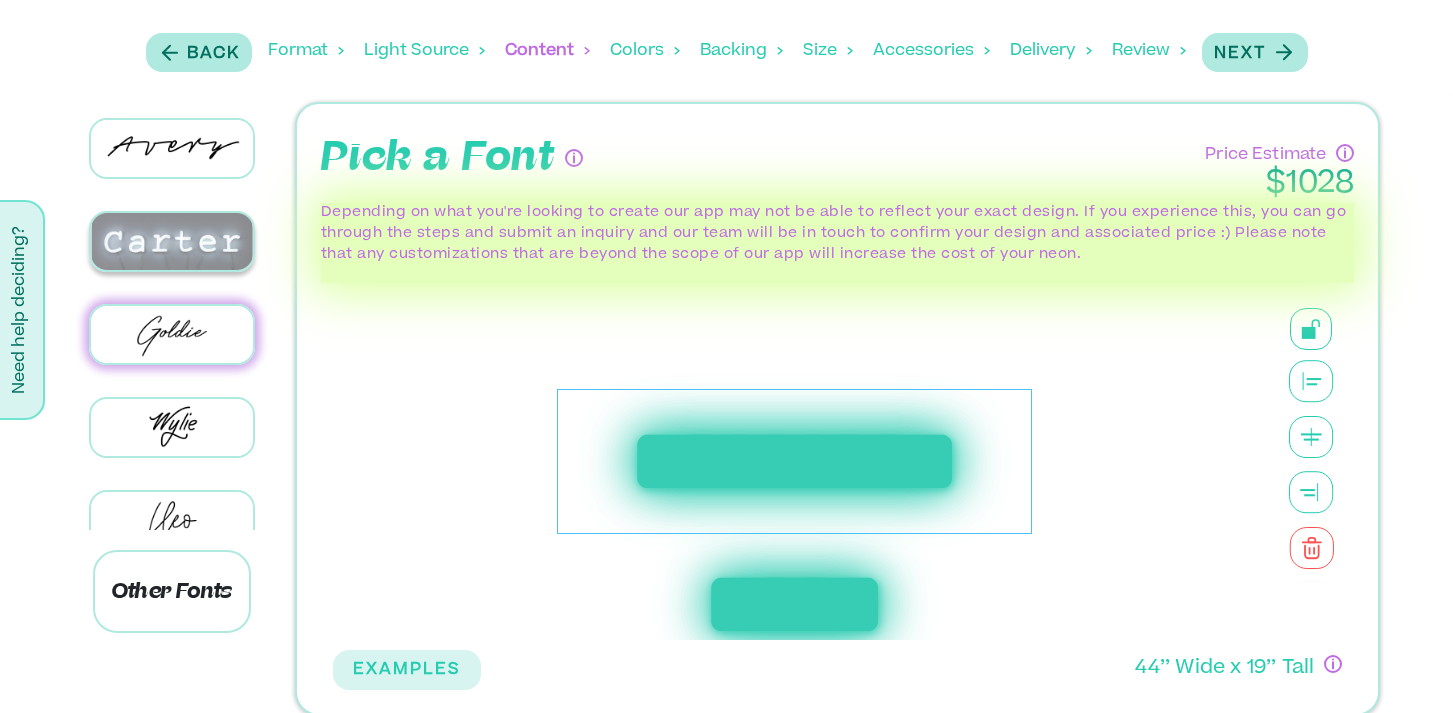 click at bounding box center (172, 241) 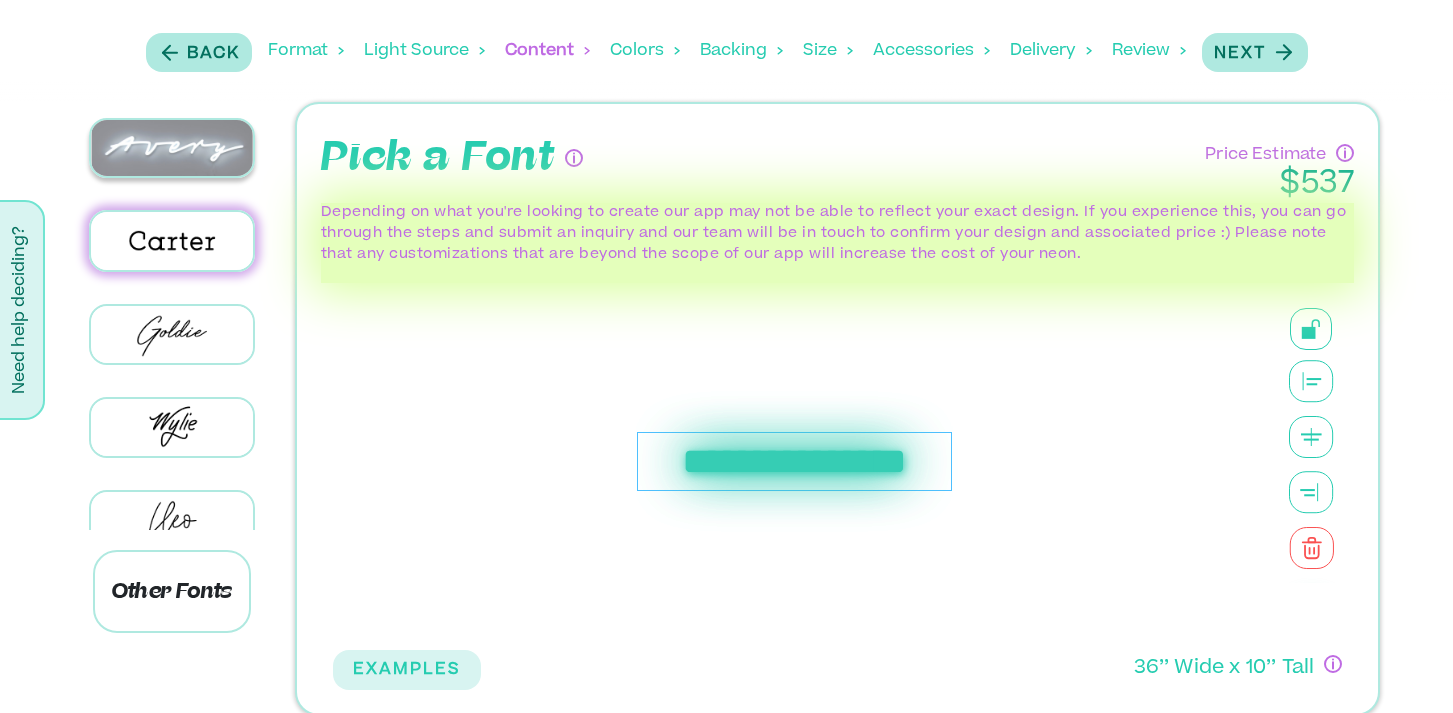 click at bounding box center (172, 148) 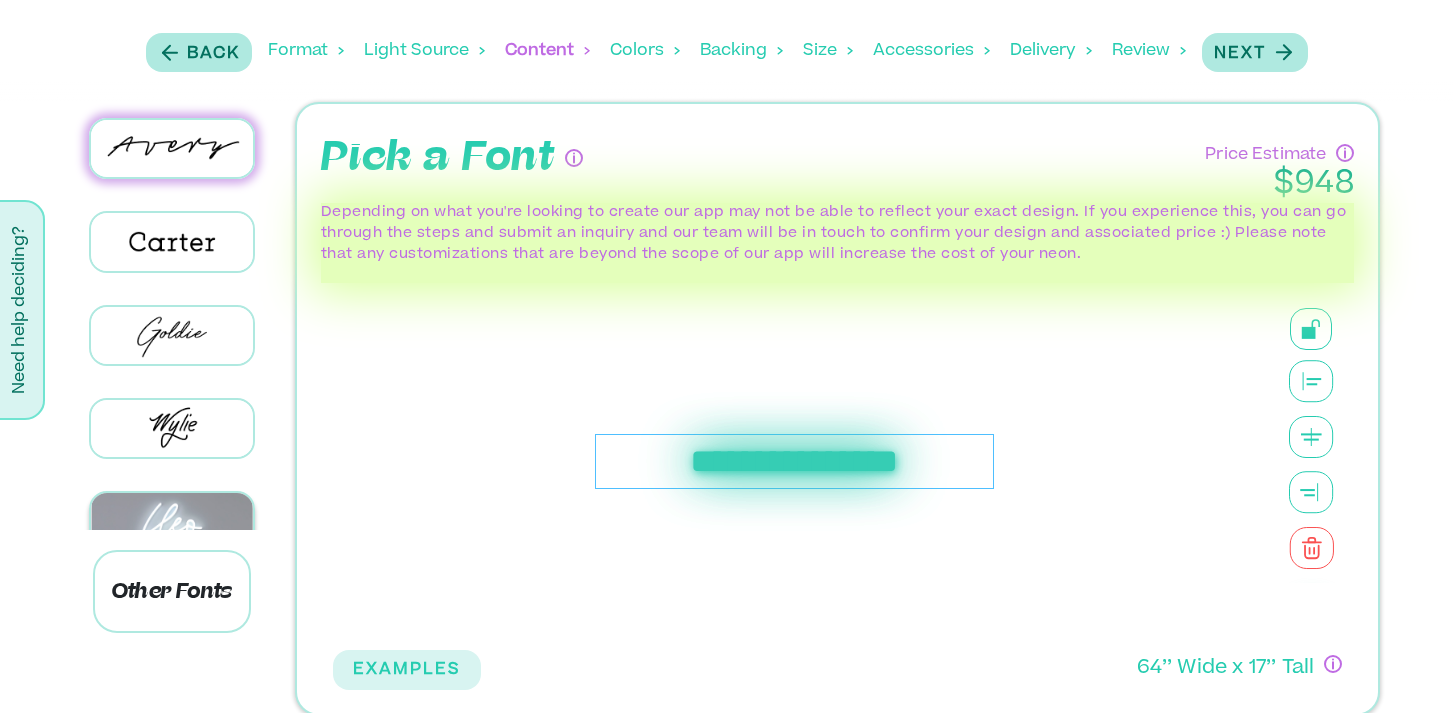 click at bounding box center [172, 521] 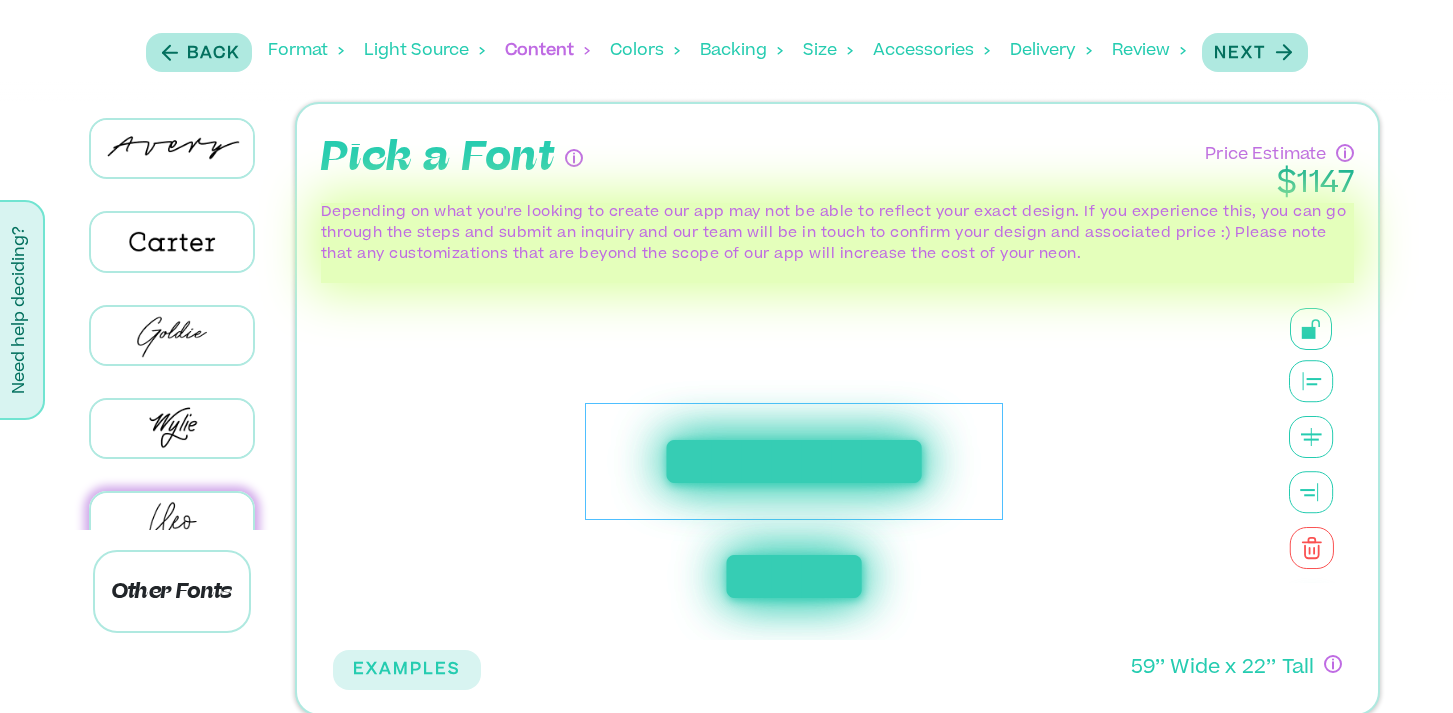 drag, startPoint x: 270, startPoint y: 178, endPoint x: 267, endPoint y: 280, distance: 102.044106 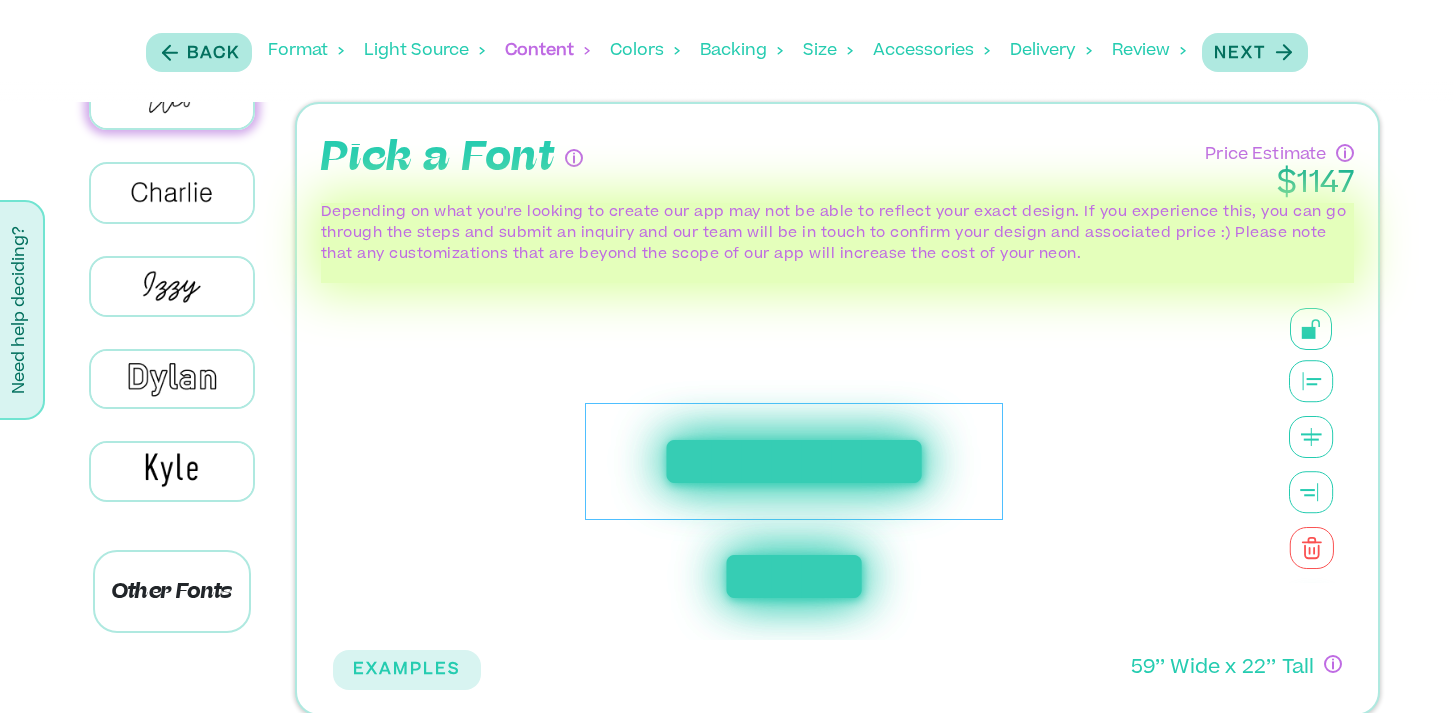 scroll, scrollTop: 544, scrollLeft: 0, axis: vertical 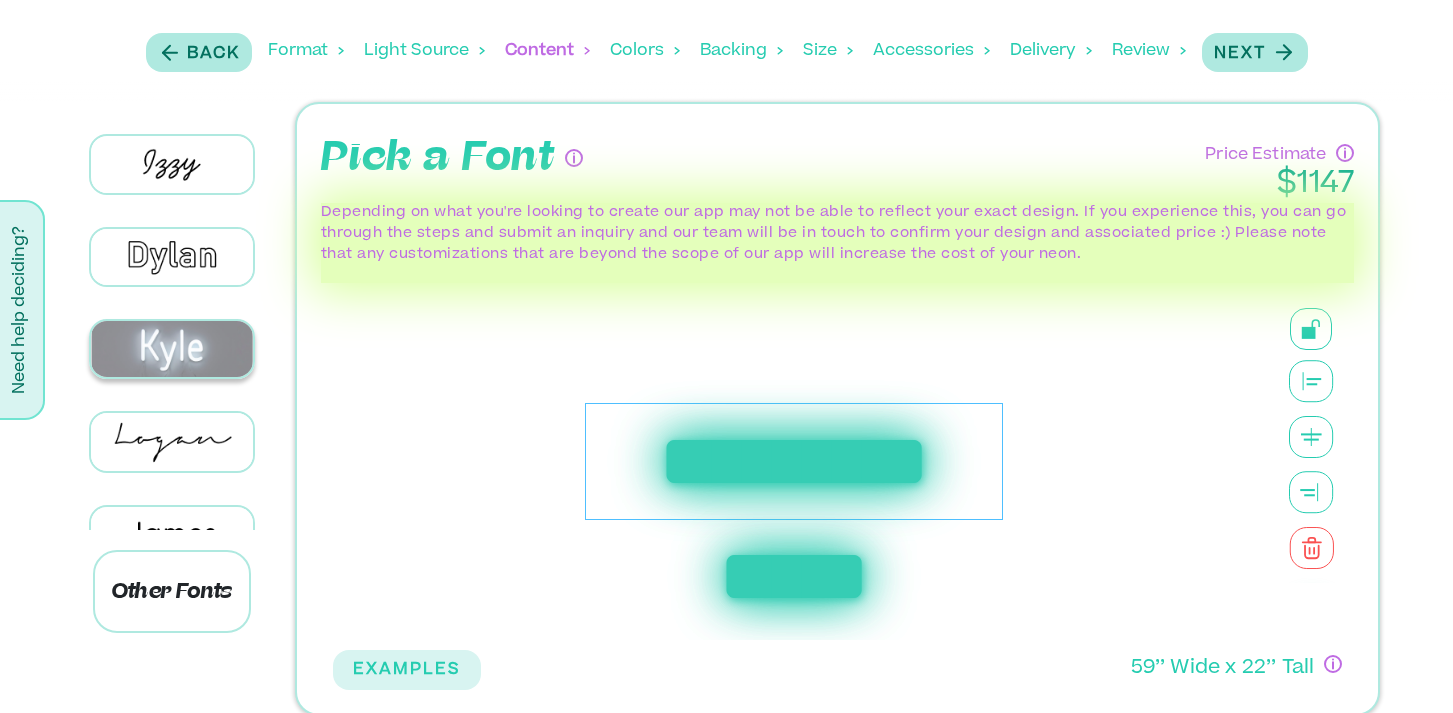 click at bounding box center (172, 349) 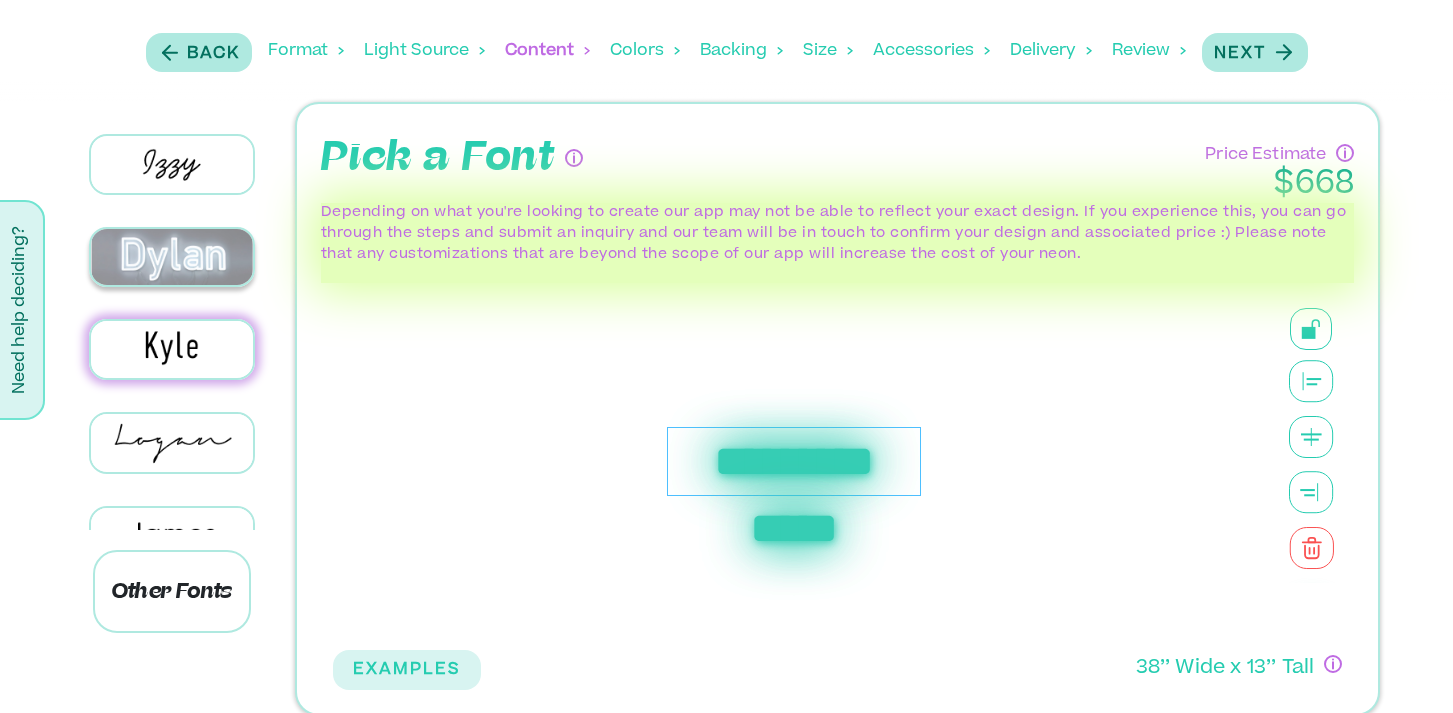 click at bounding box center [172, 257] 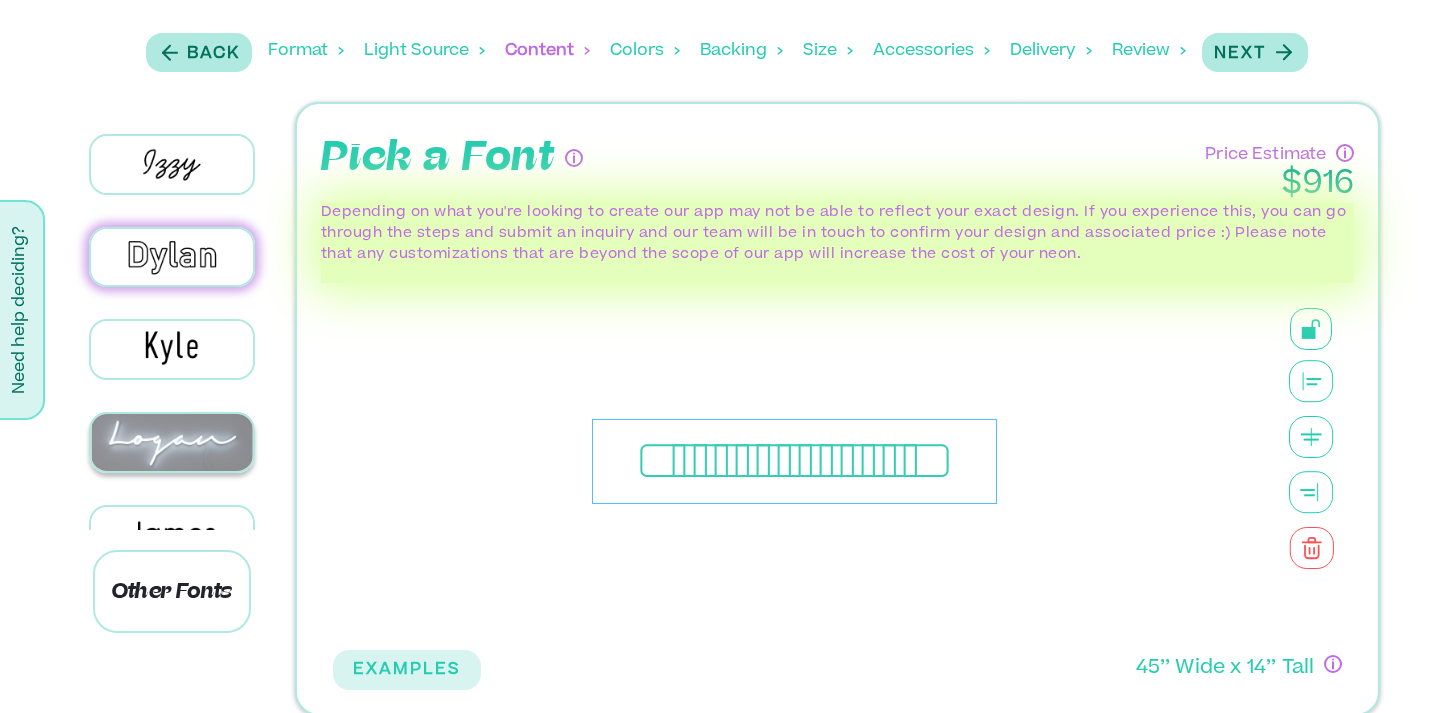 click at bounding box center (172, 442) 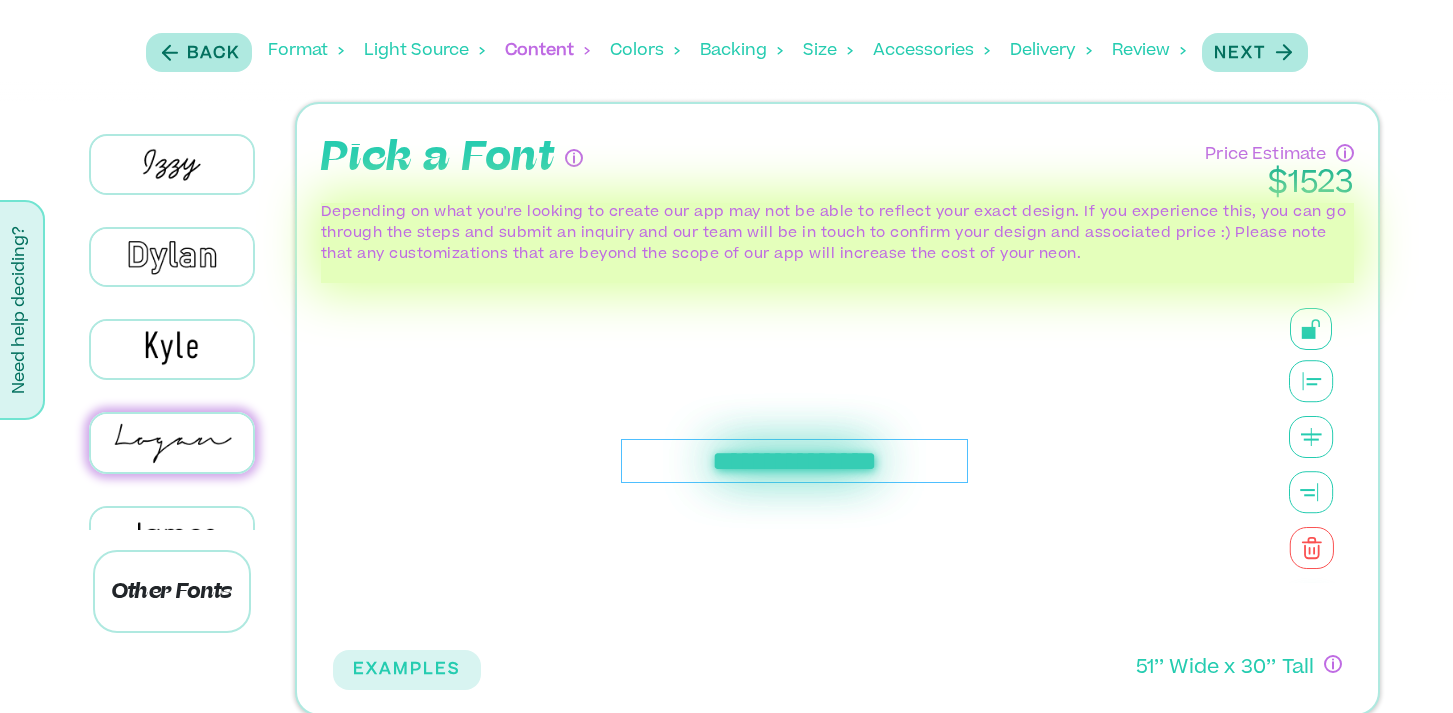 click at bounding box center (172, 536) 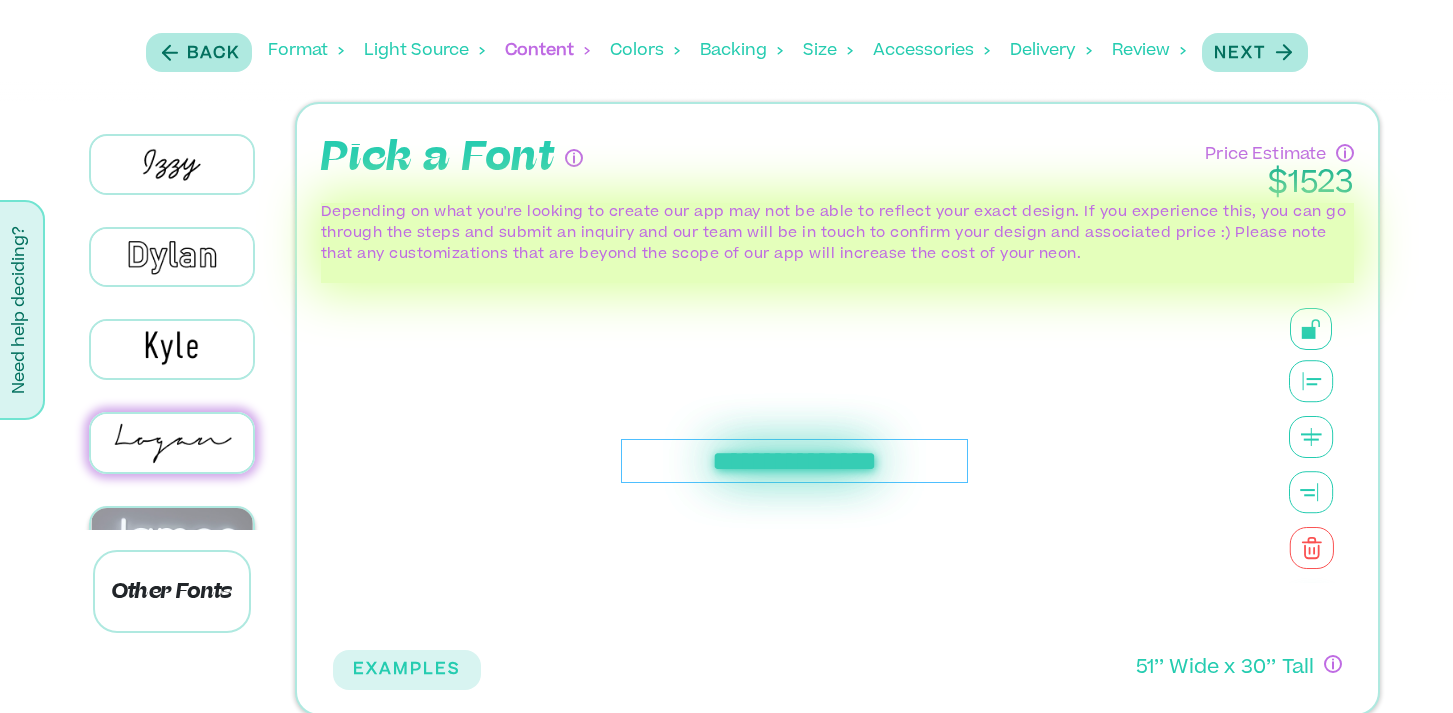 click at bounding box center (172, 536) 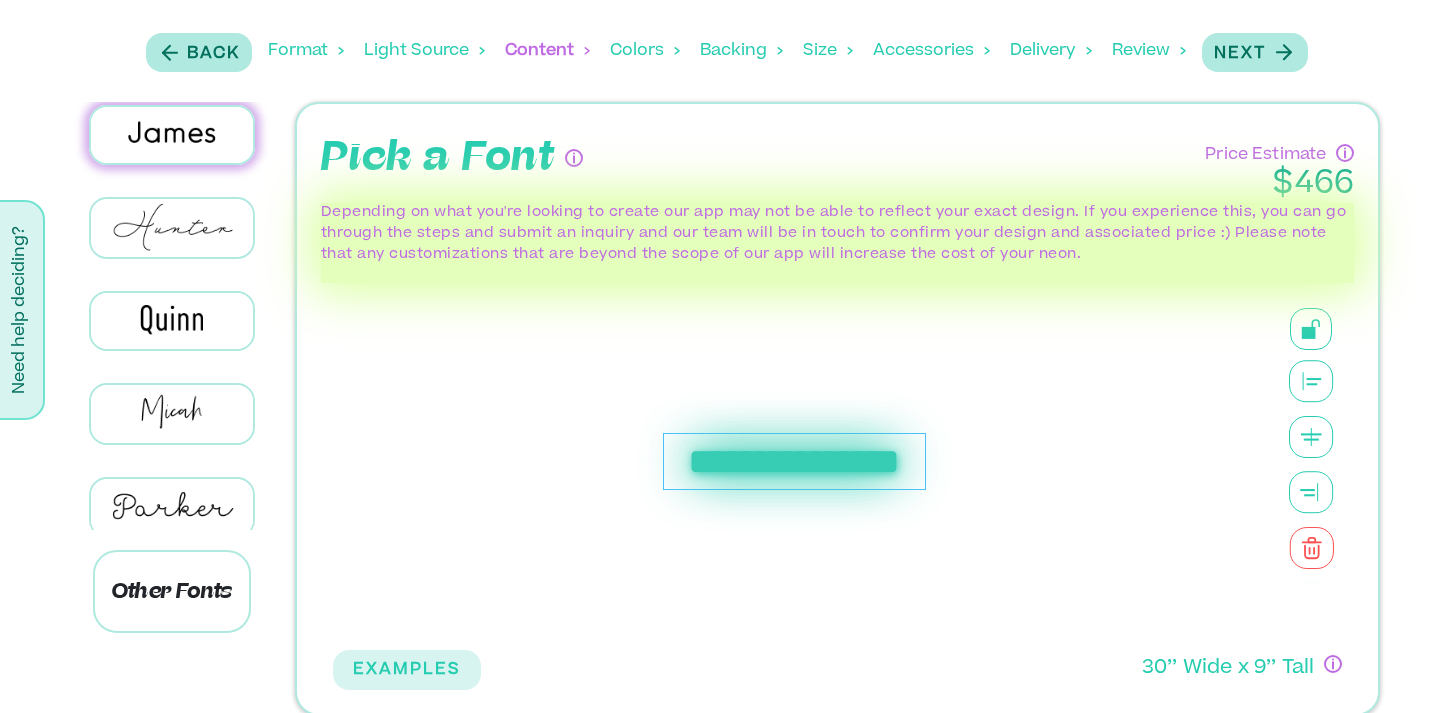 scroll, scrollTop: 949, scrollLeft: 0, axis: vertical 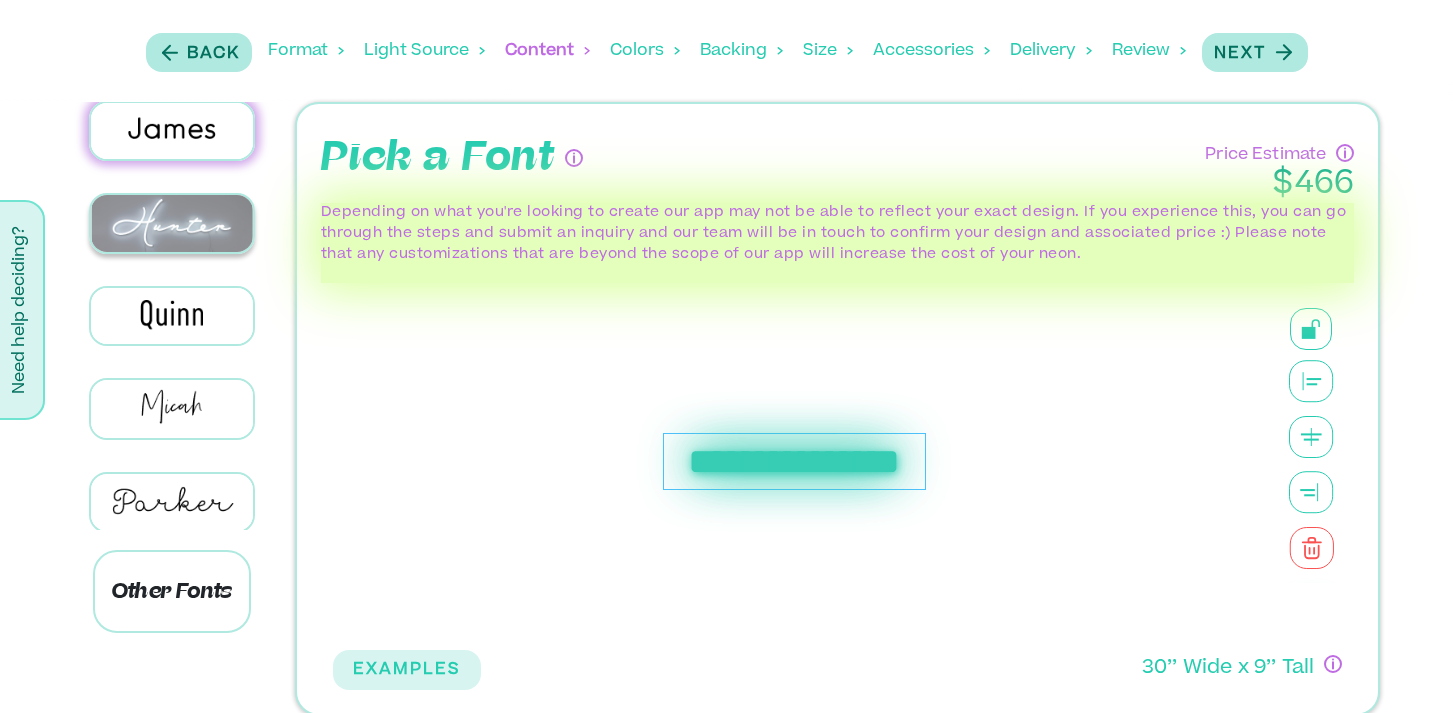 click at bounding box center [172, 223] 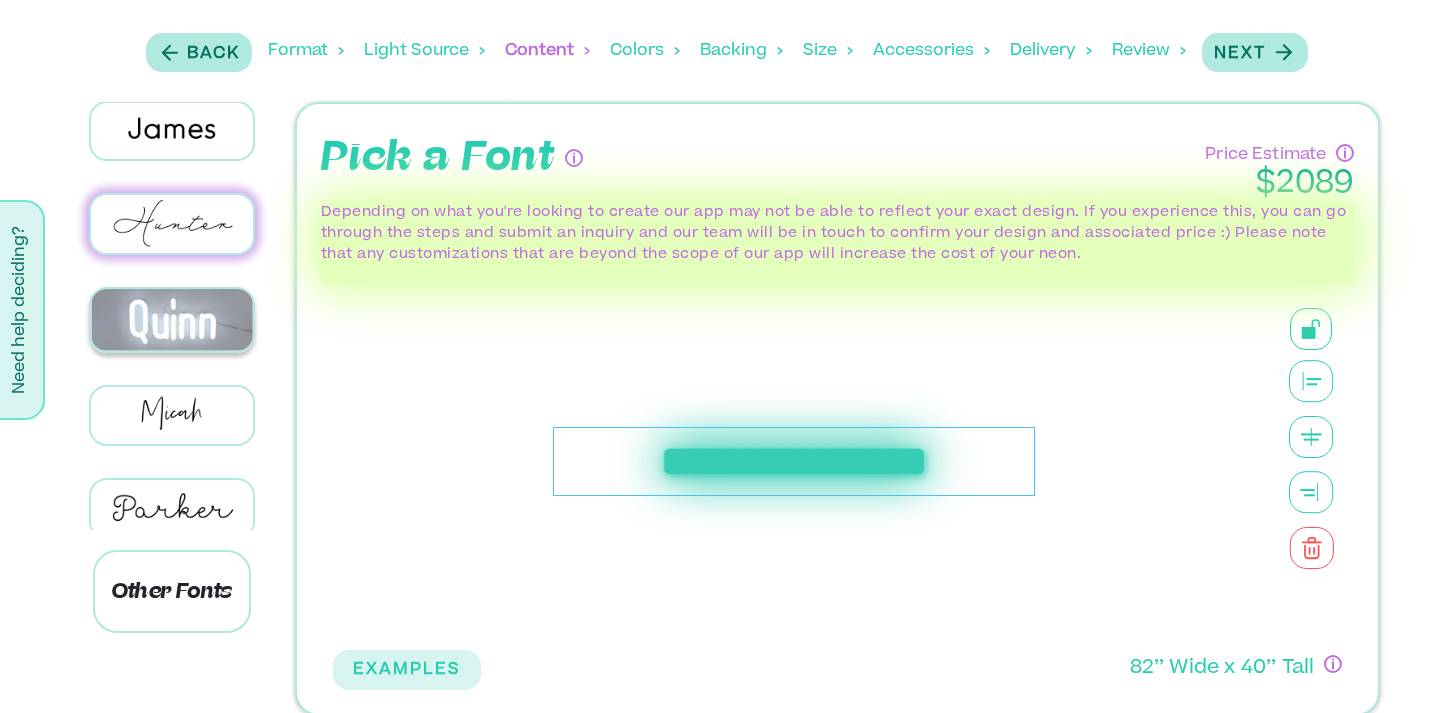 click at bounding box center (172, 320) 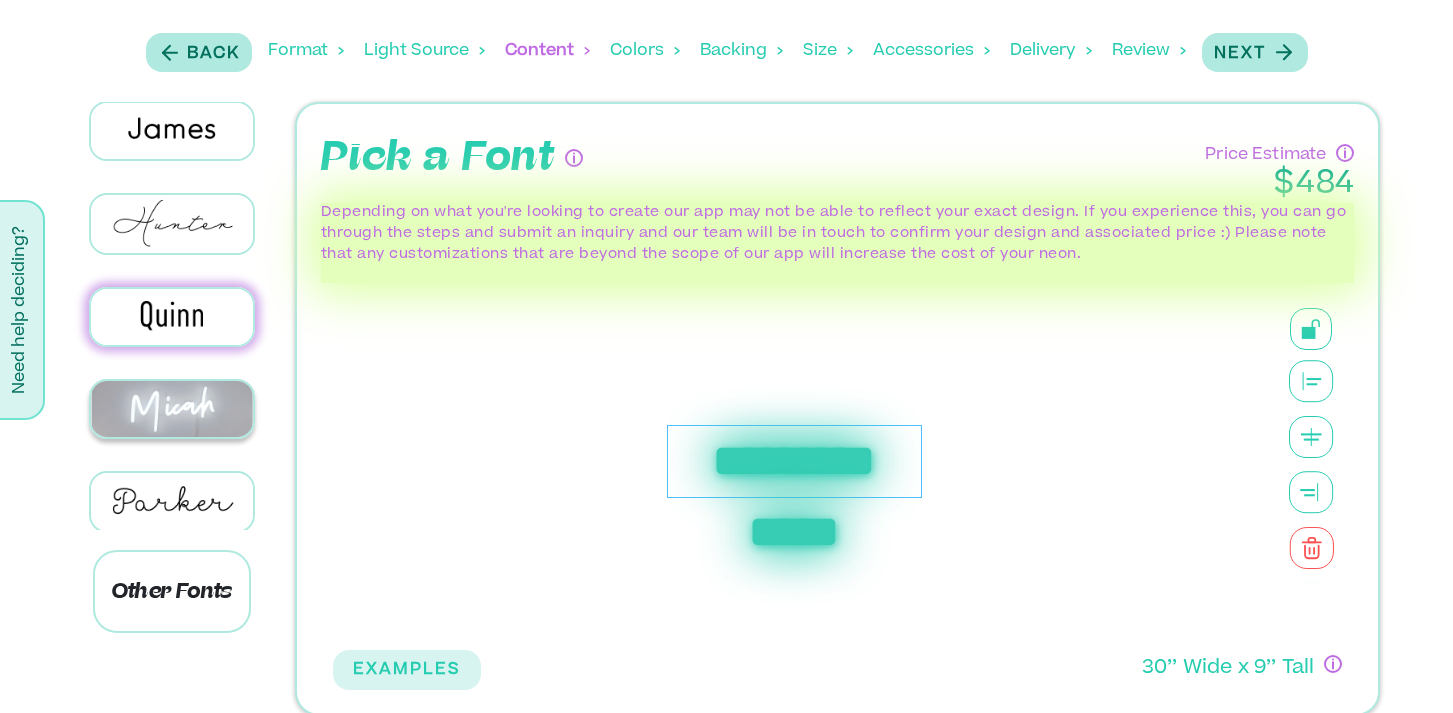 click at bounding box center (172, 409) 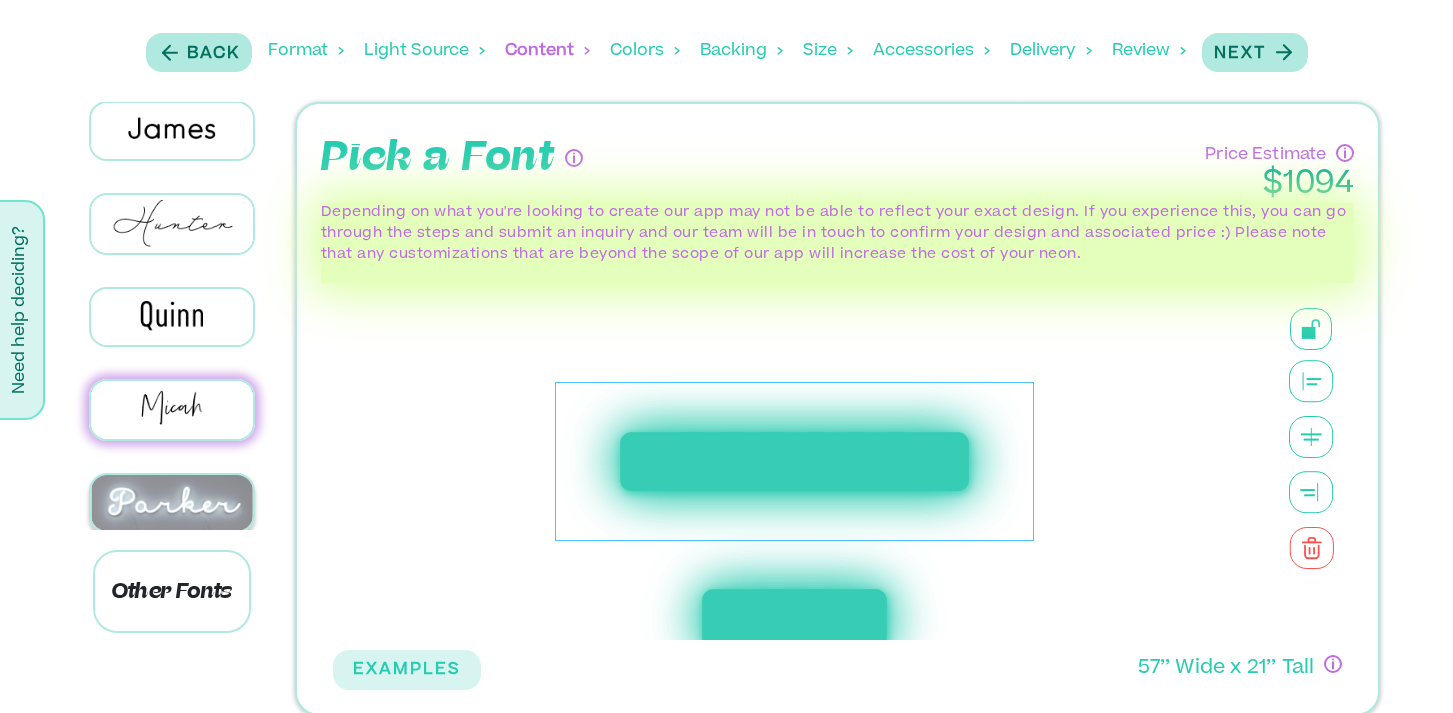 click at bounding box center (172, 503) 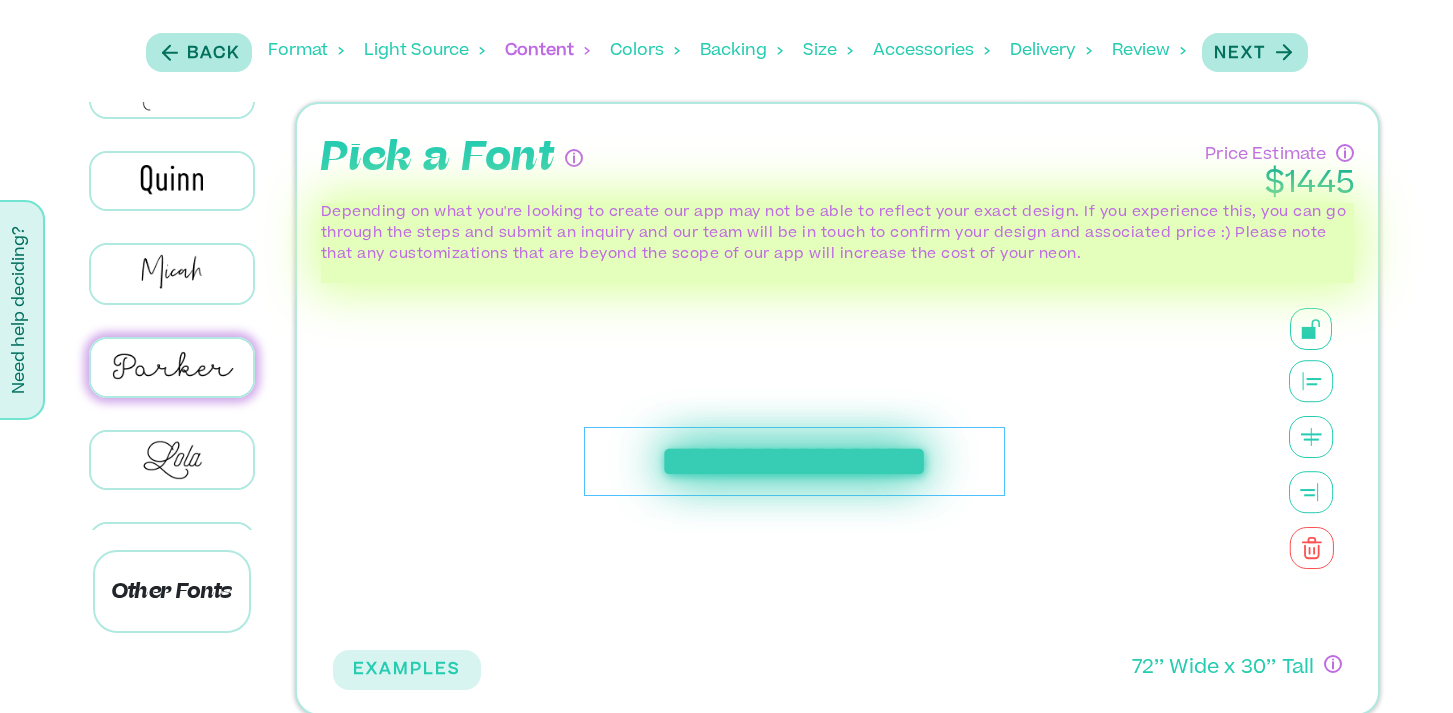 scroll, scrollTop: 1125, scrollLeft: 0, axis: vertical 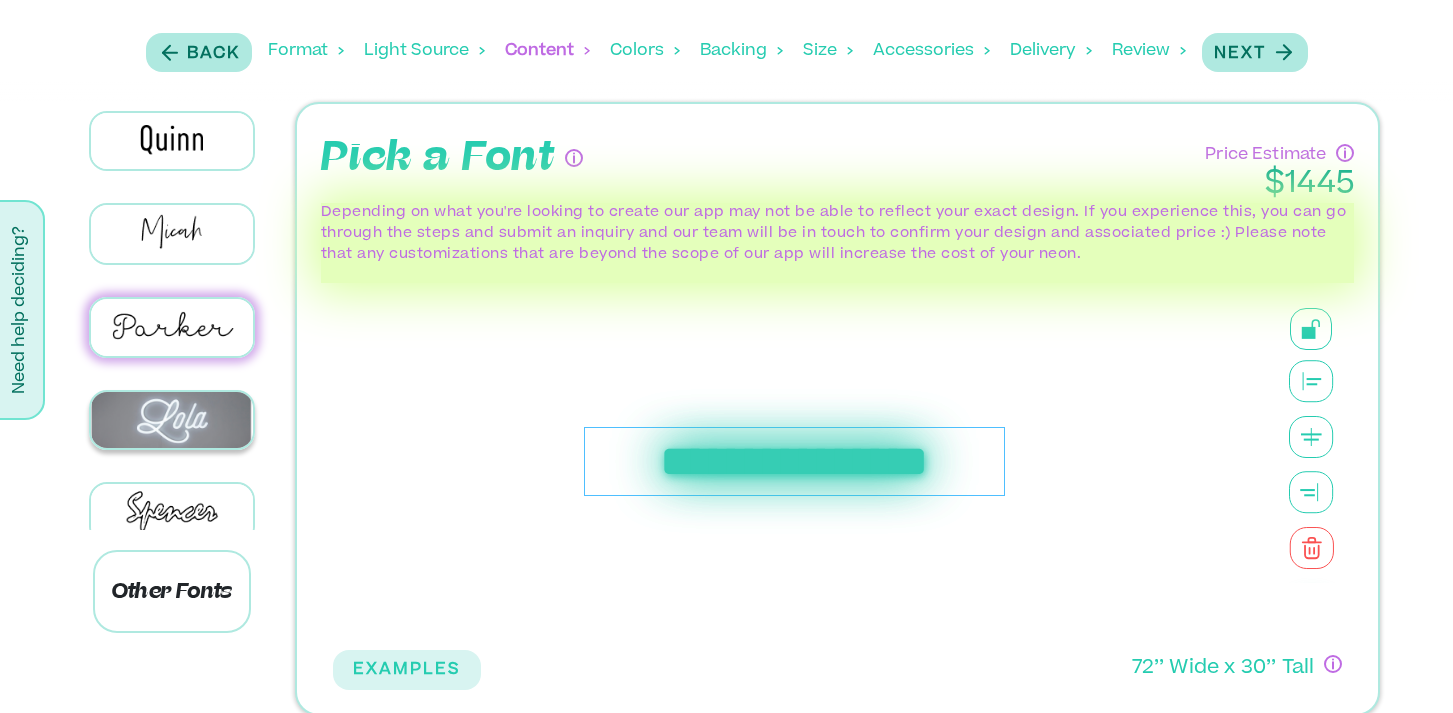 click at bounding box center (172, 420) 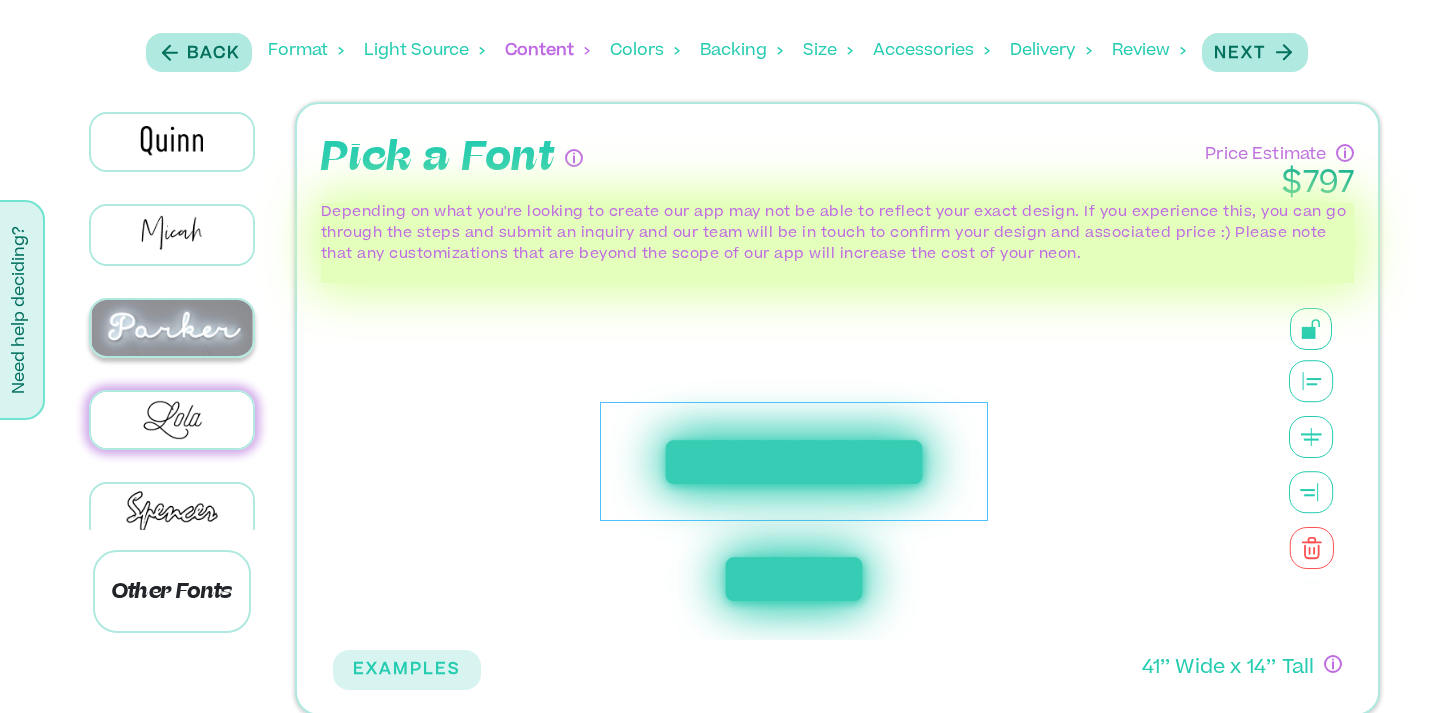 click at bounding box center (172, 328) 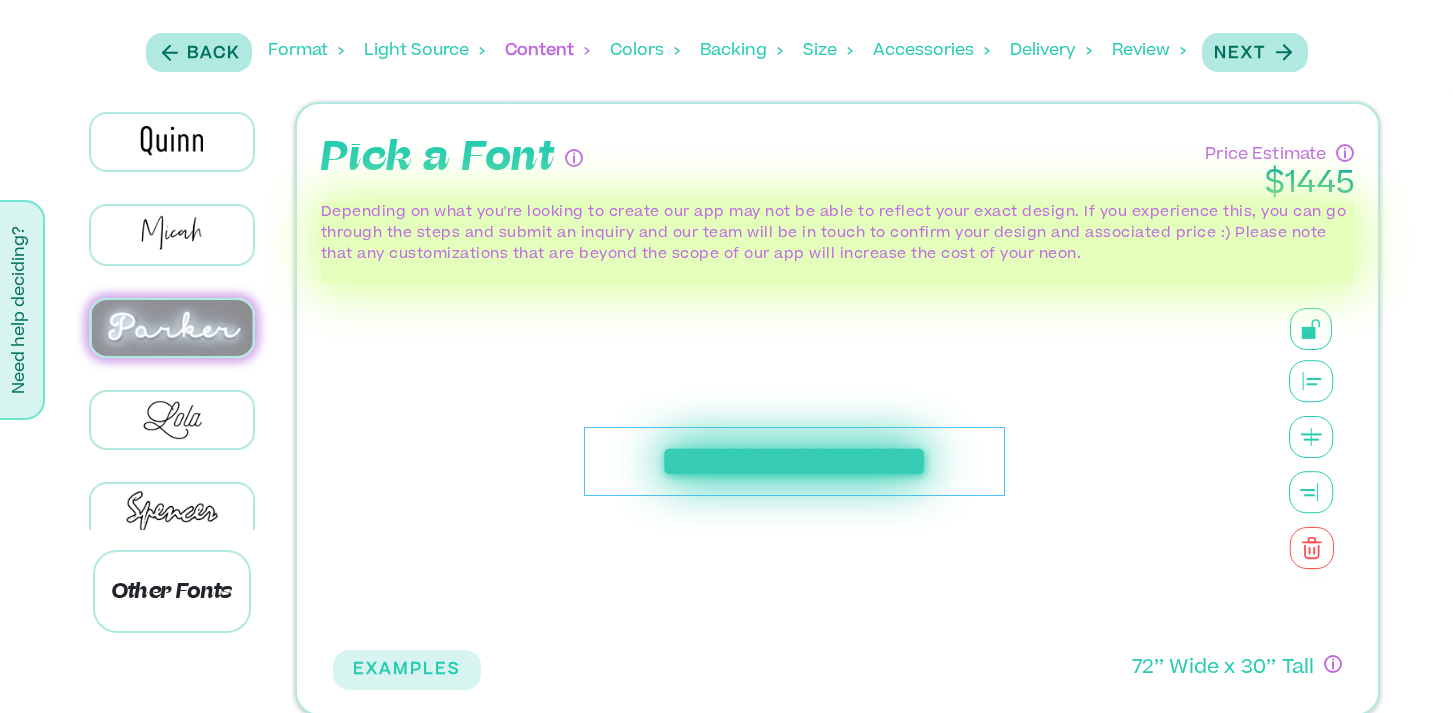 scroll, scrollTop: 1125, scrollLeft: 0, axis: vertical 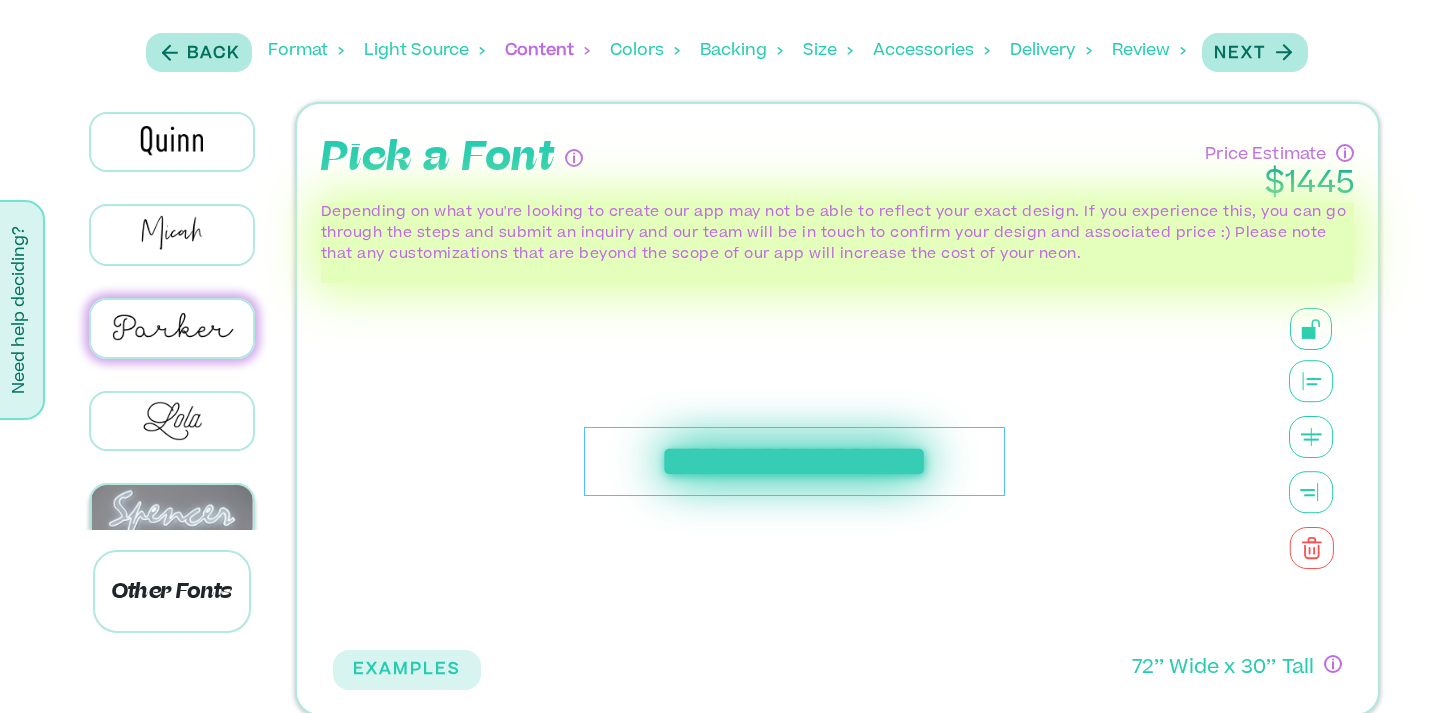click at bounding box center (172, 513) 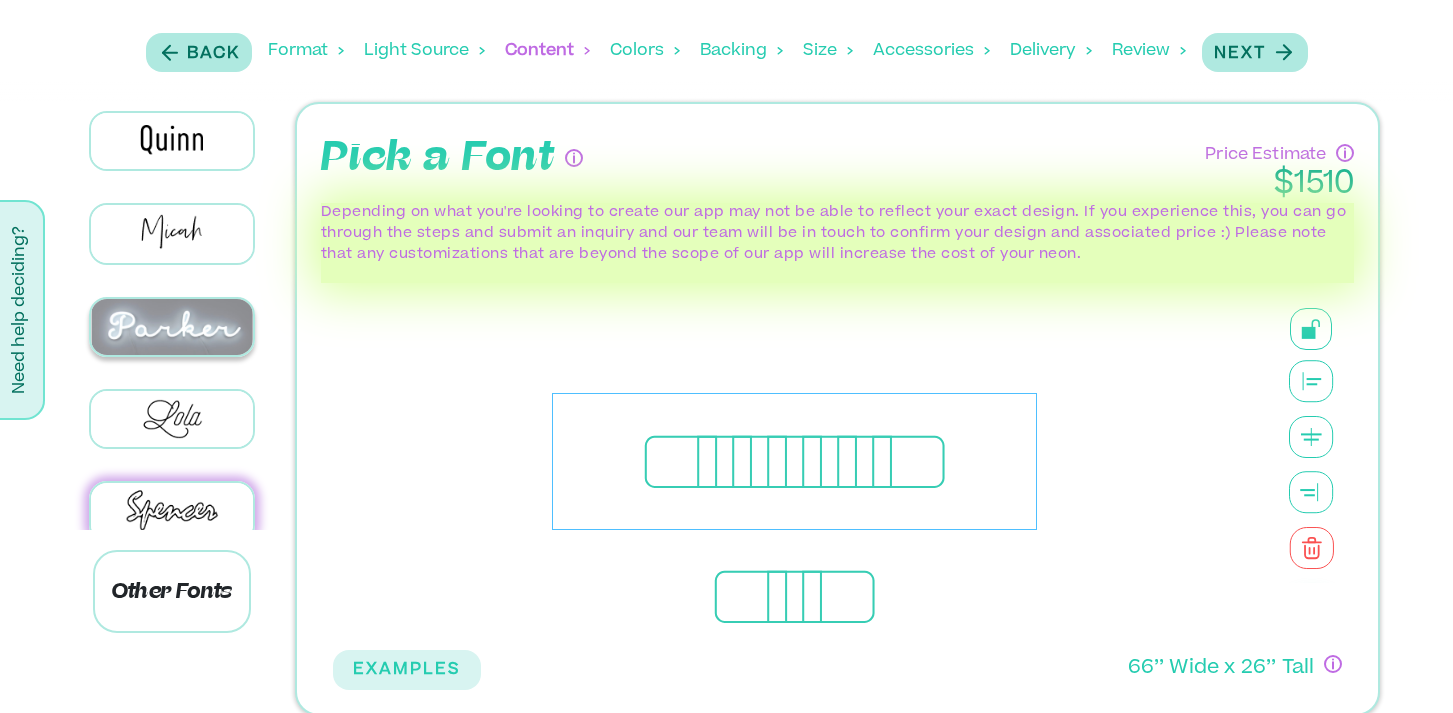 scroll, scrollTop: 1124, scrollLeft: 0, axis: vertical 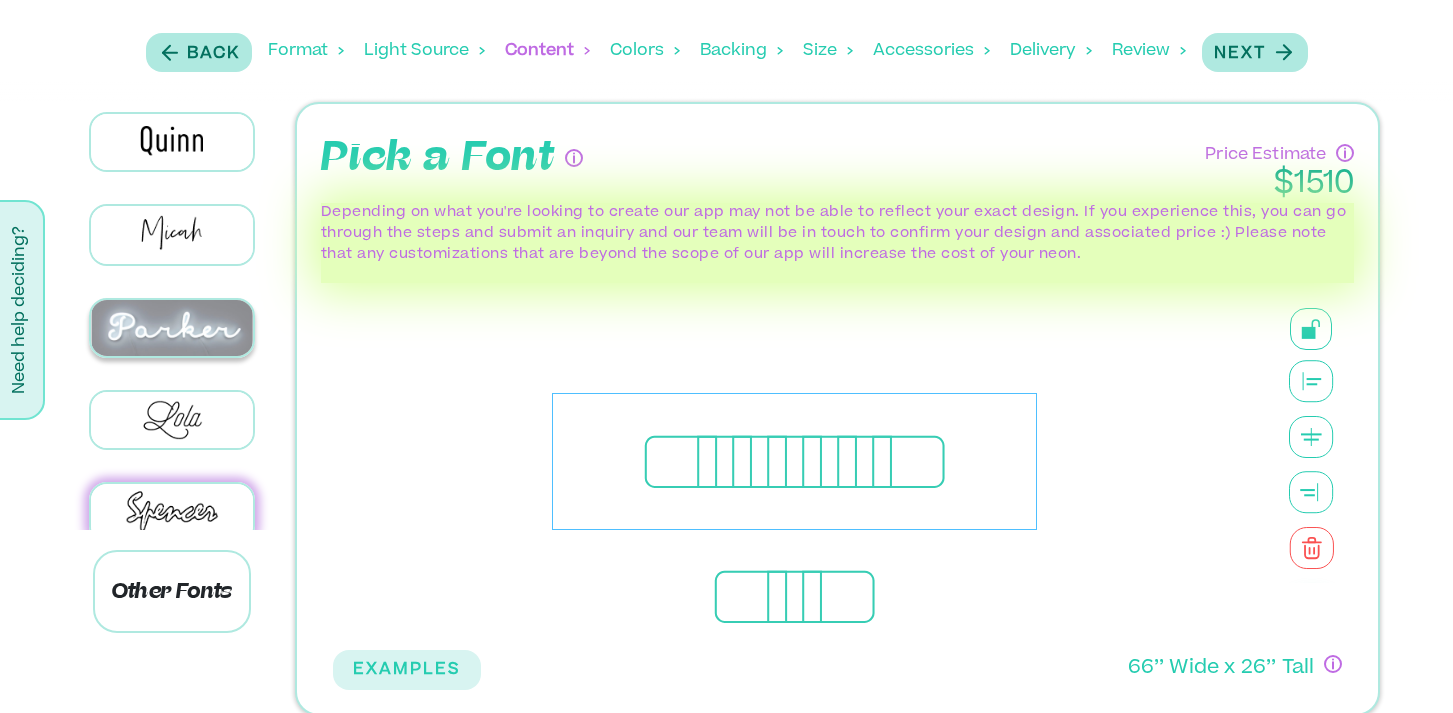 click at bounding box center [172, 328] 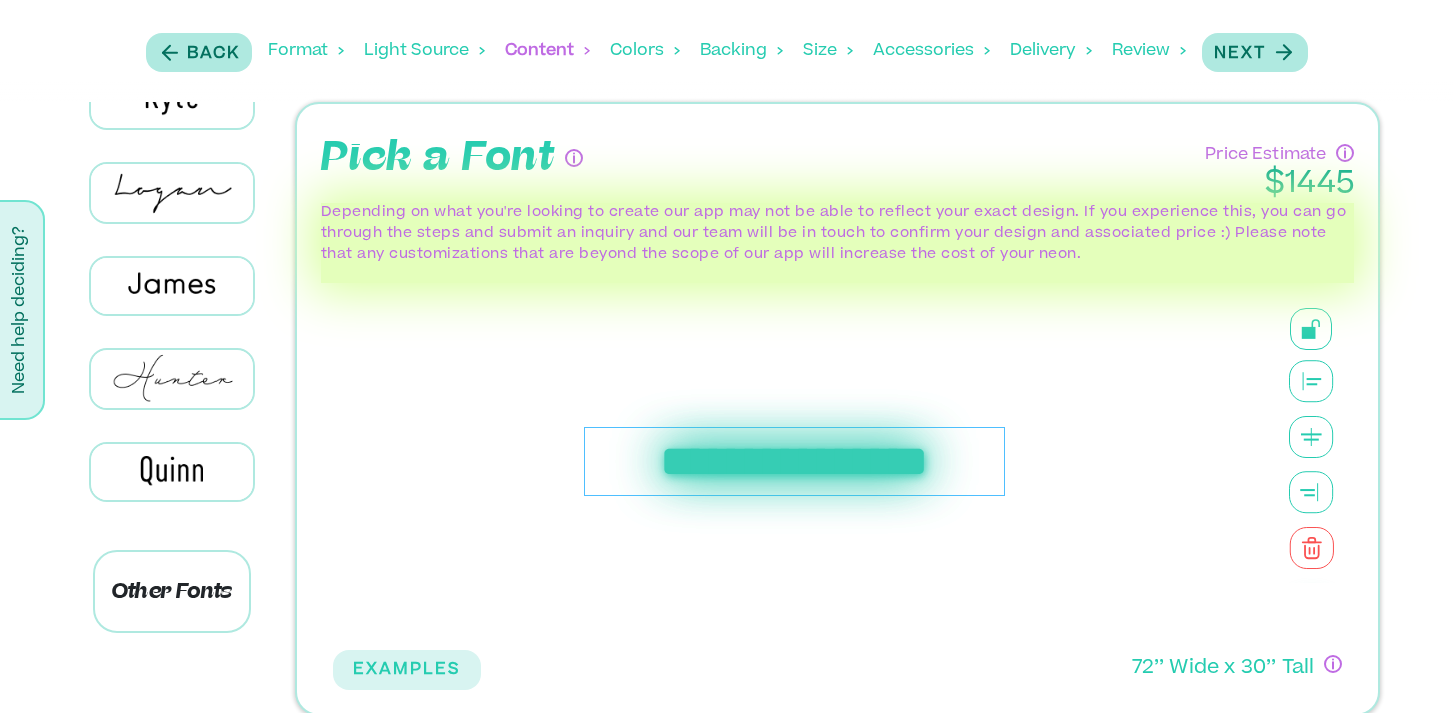 scroll, scrollTop: 806, scrollLeft: 0, axis: vertical 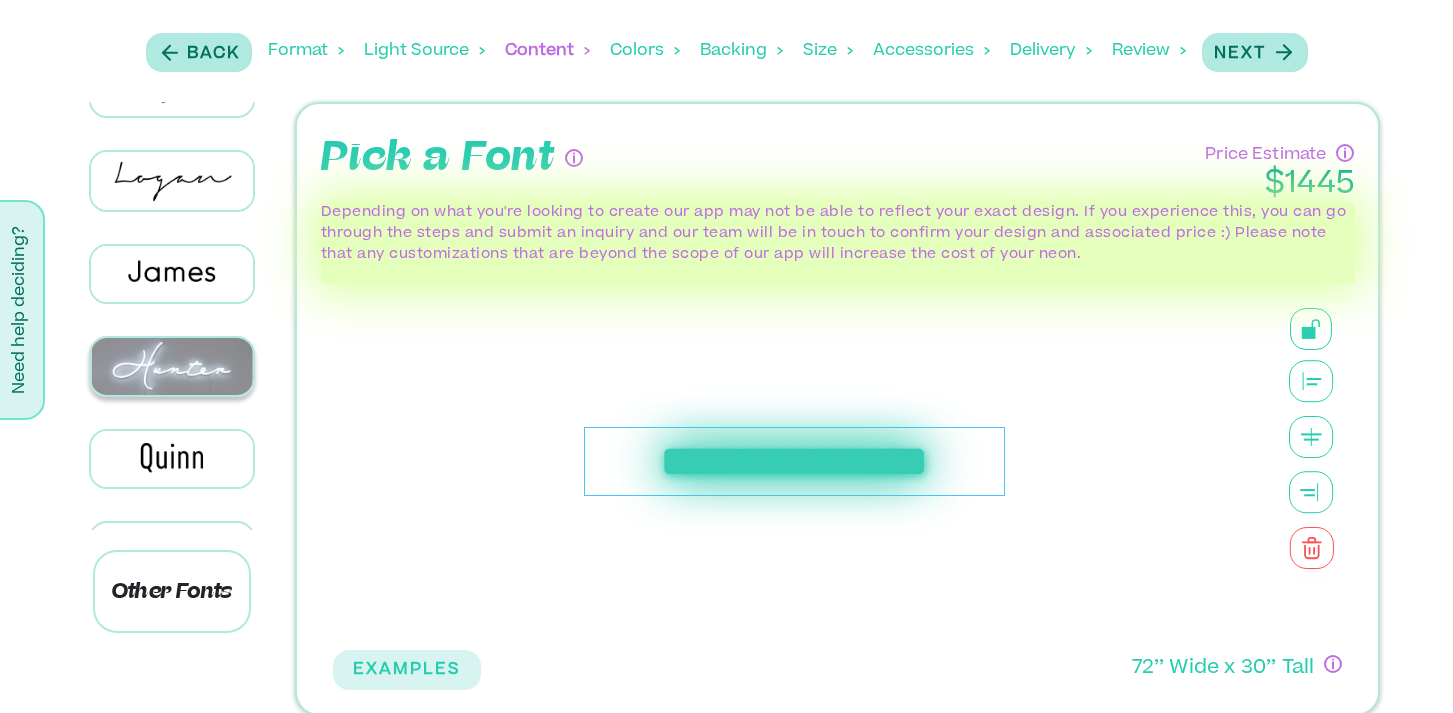 click at bounding box center (172, 366) 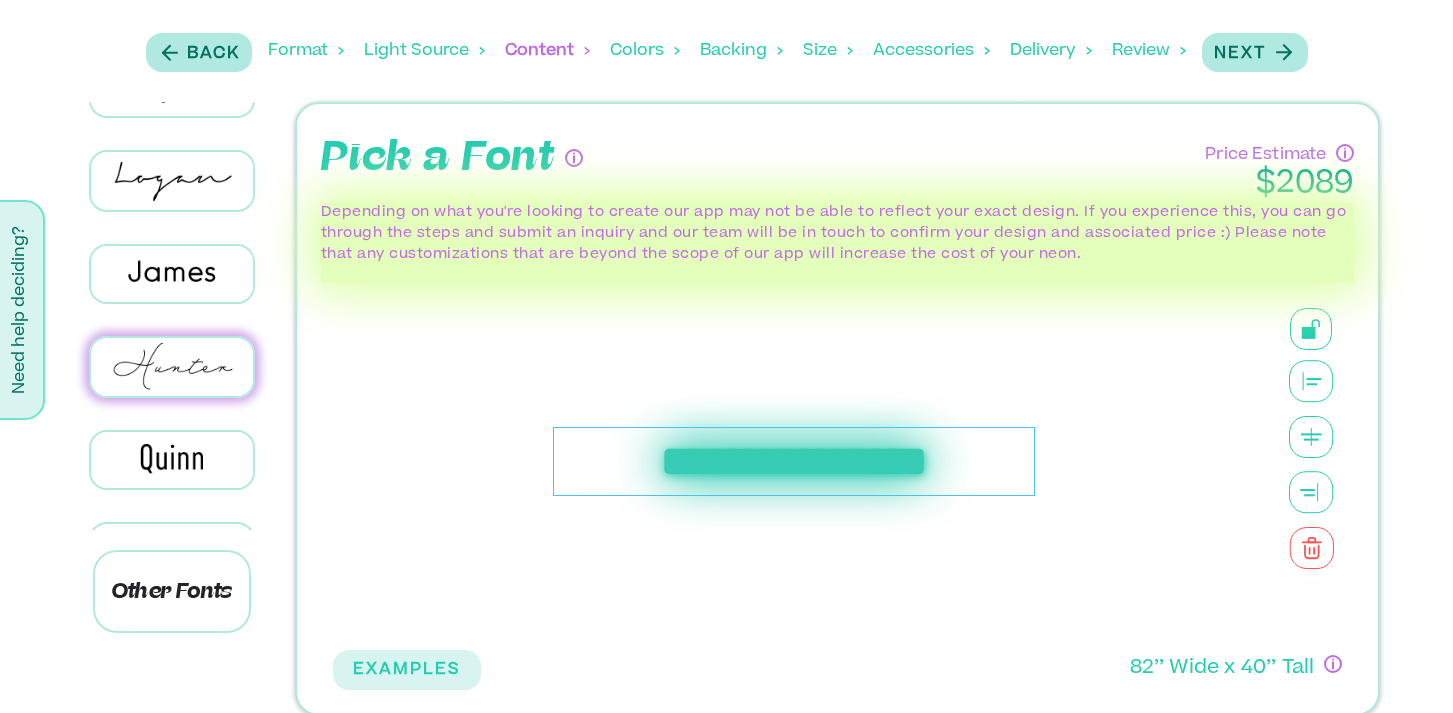 scroll, scrollTop: 578, scrollLeft: 0, axis: vertical 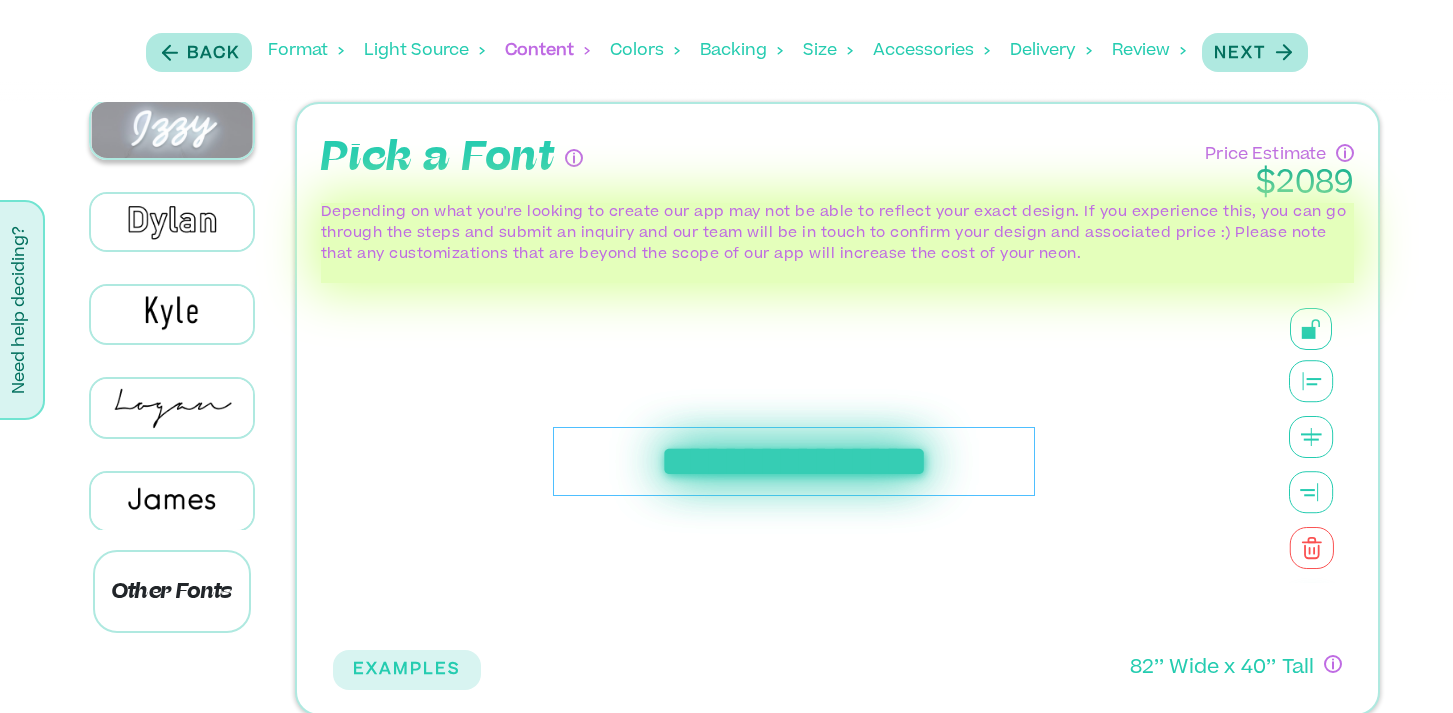 click at bounding box center (172, 130) 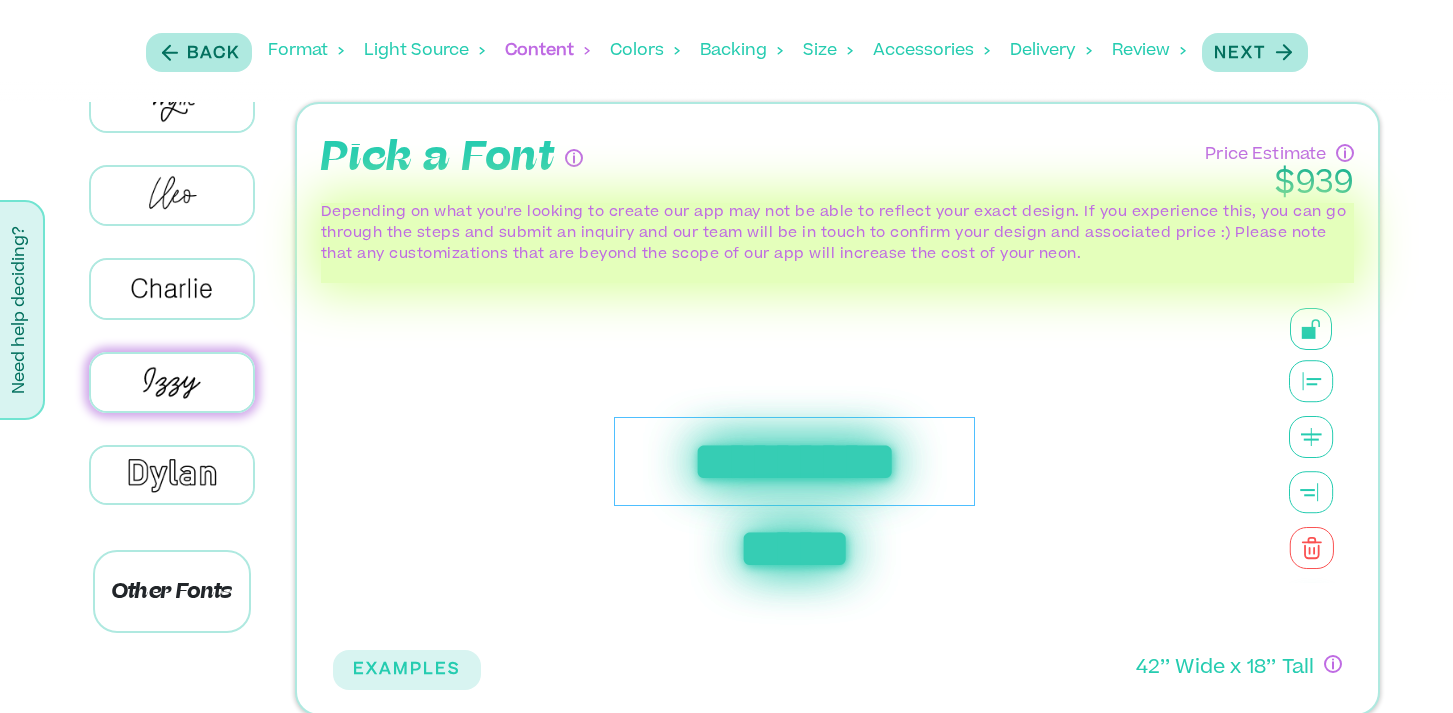 scroll, scrollTop: 322, scrollLeft: 0, axis: vertical 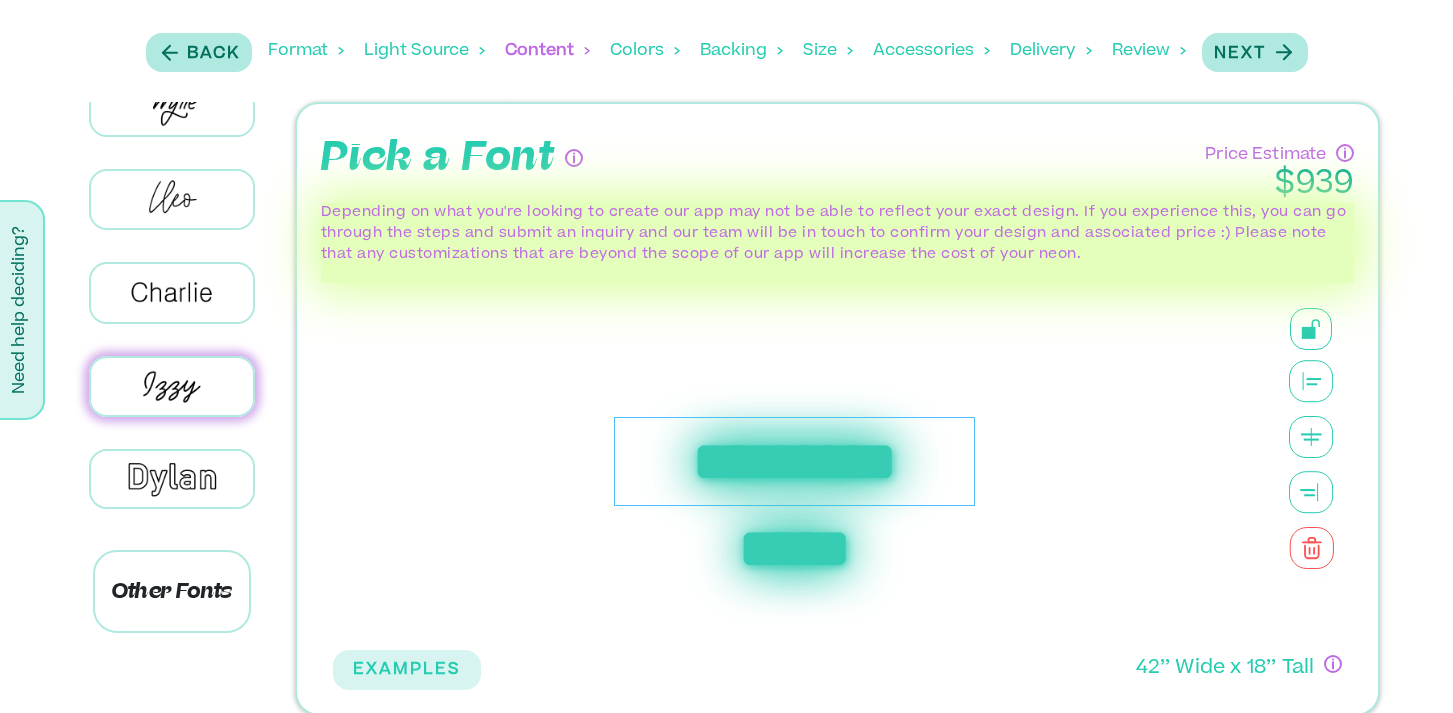 click on "**********" at bounding box center (794, 461) 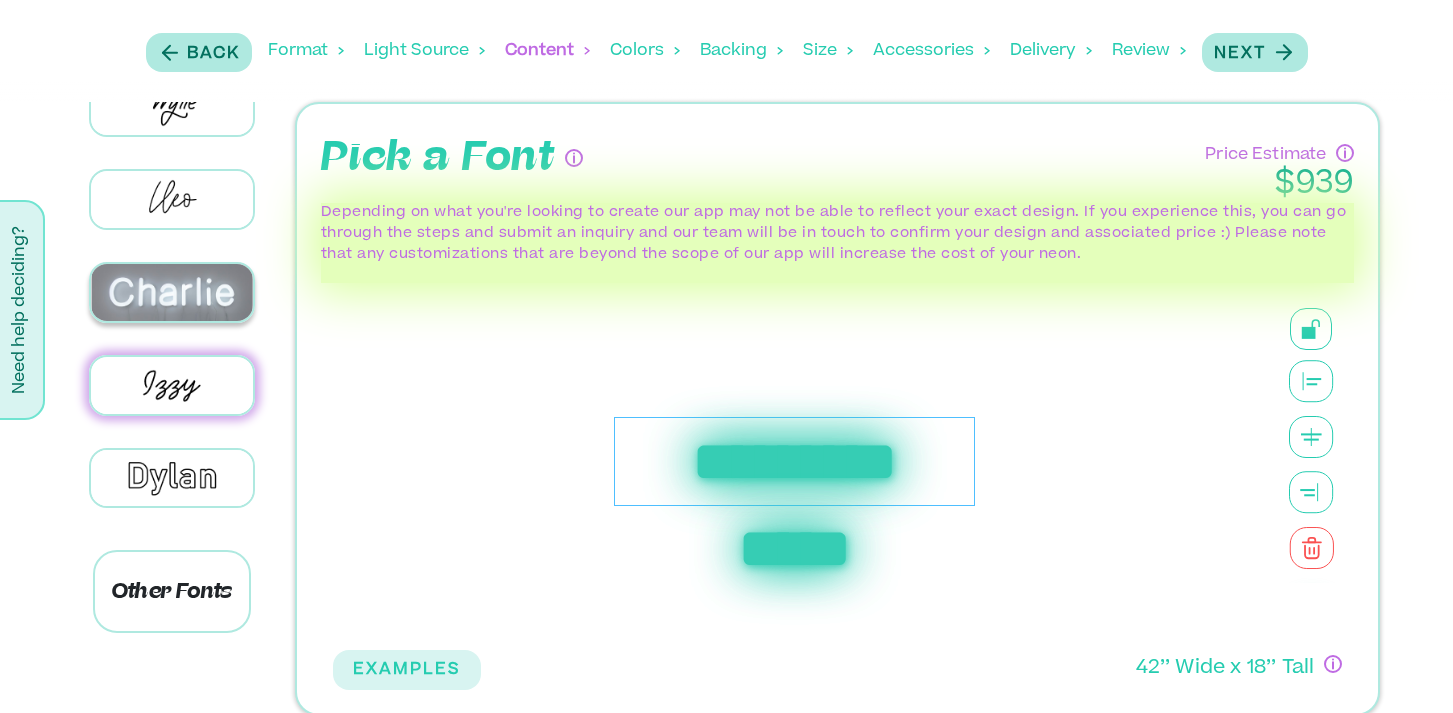 click at bounding box center (172, 292) 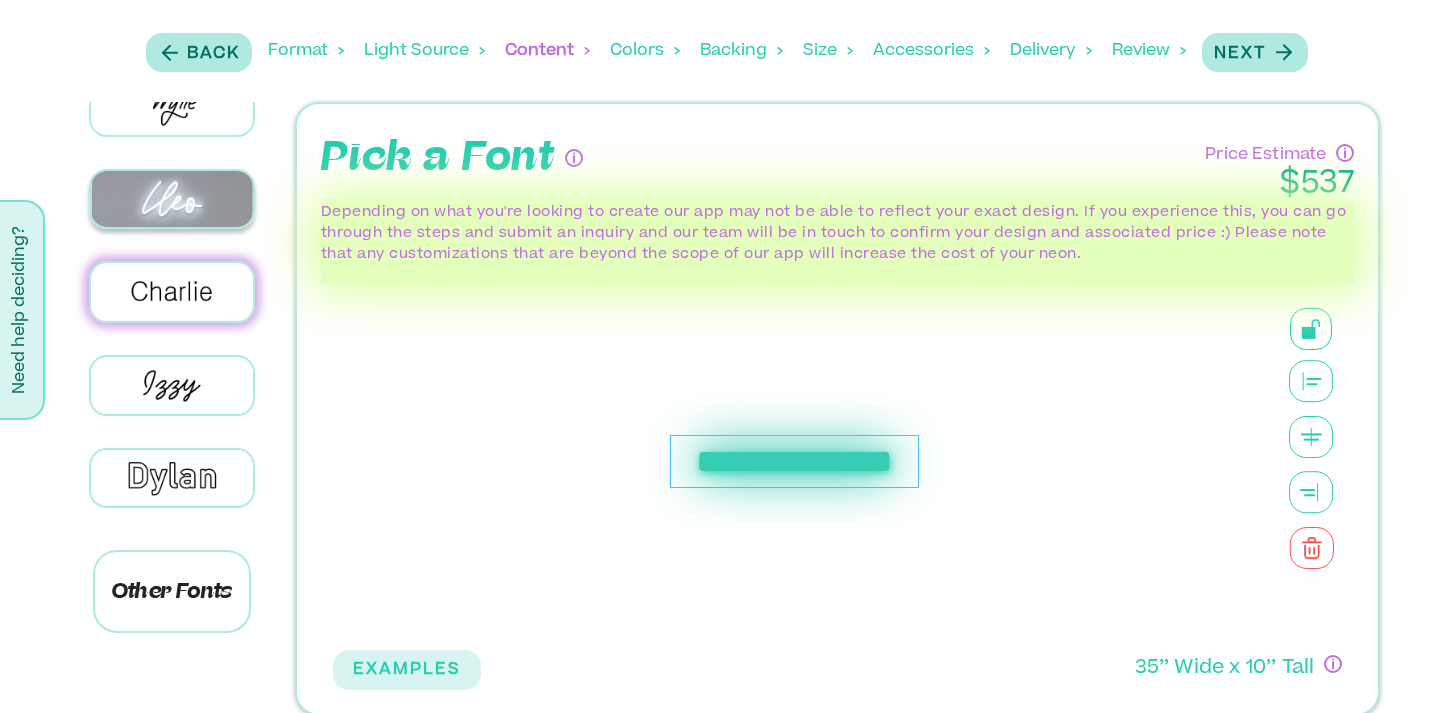 click at bounding box center [172, 199] 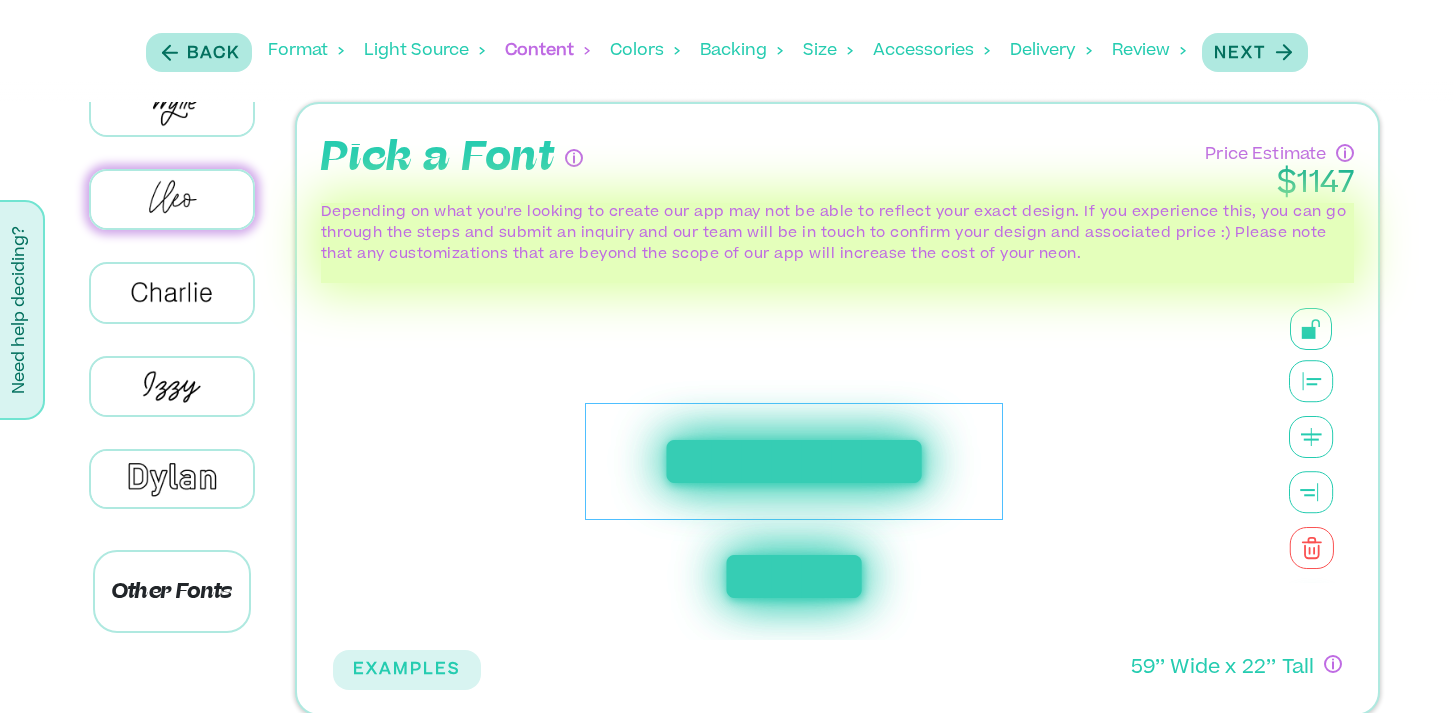 scroll, scrollTop: 244, scrollLeft: 0, axis: vertical 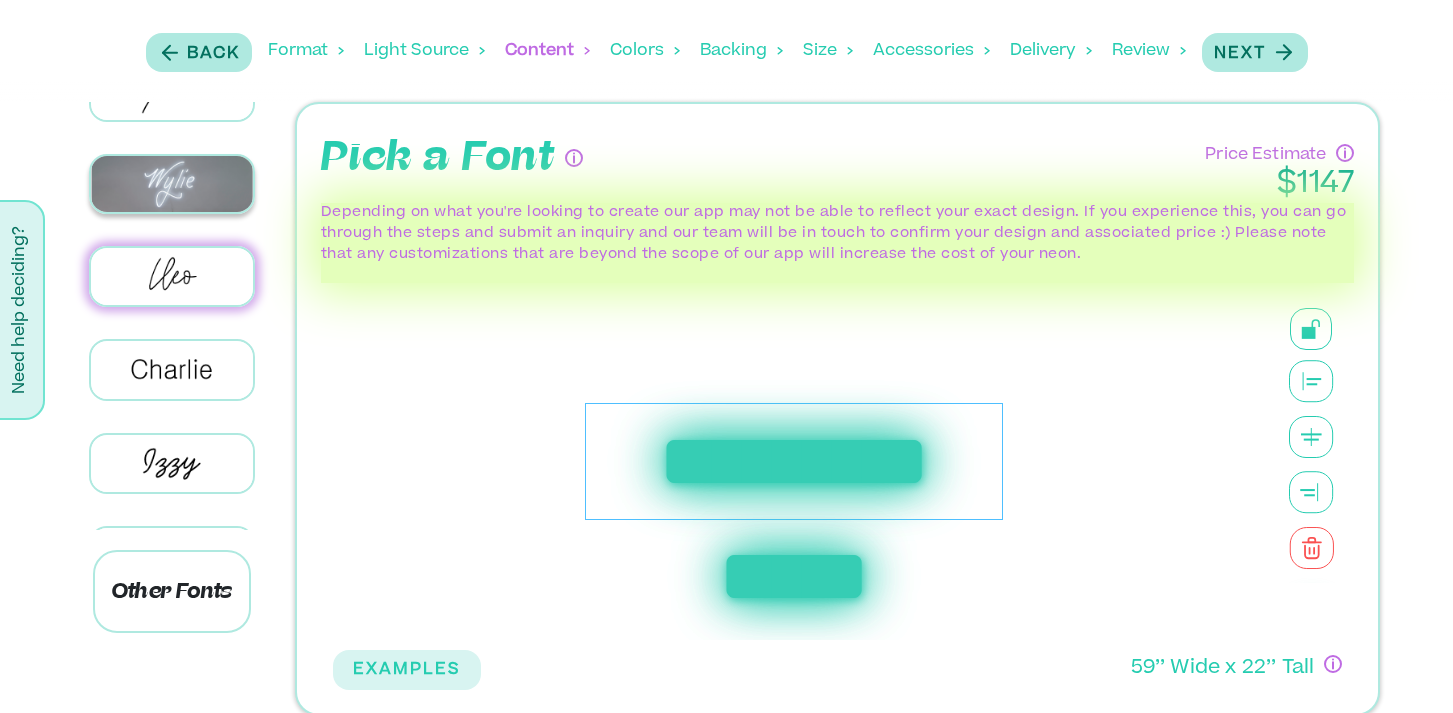 click at bounding box center (172, 184) 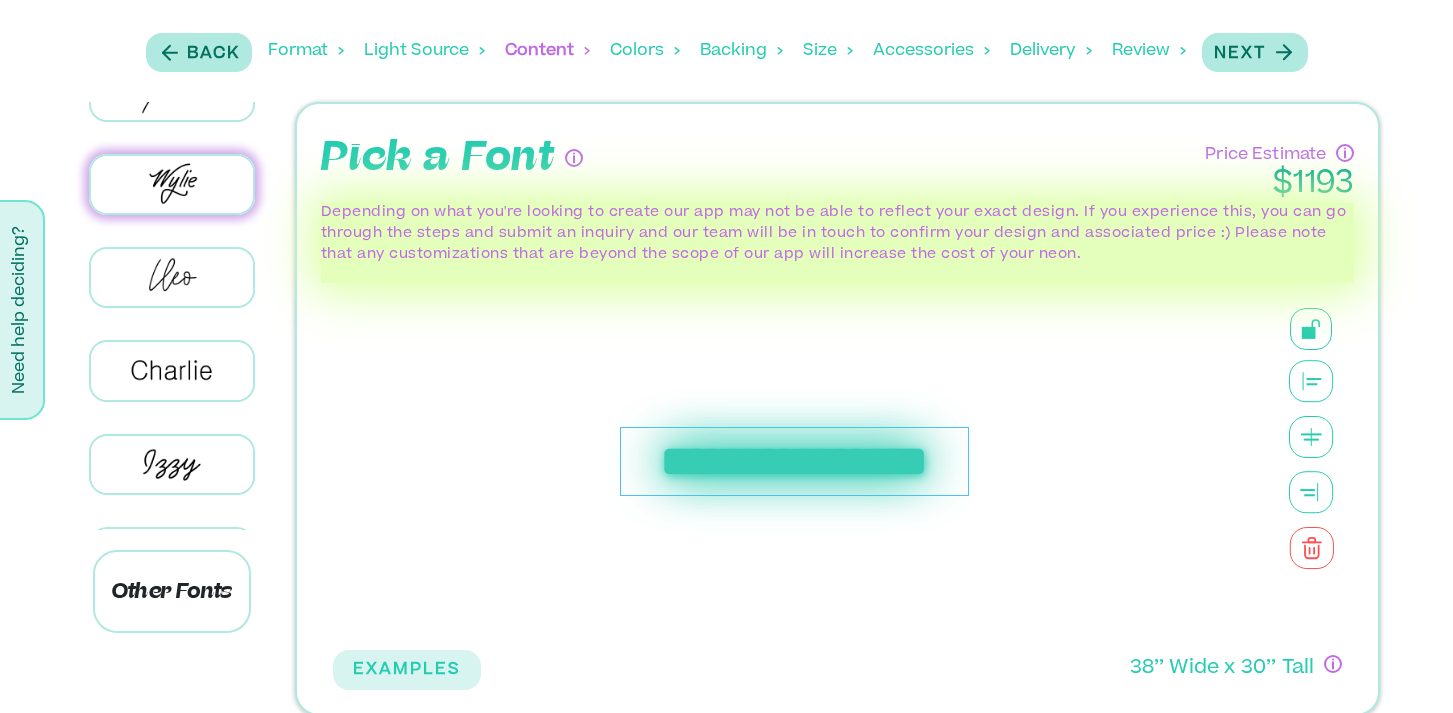 drag, startPoint x: 270, startPoint y: 249, endPoint x: 270, endPoint y: 214, distance: 35 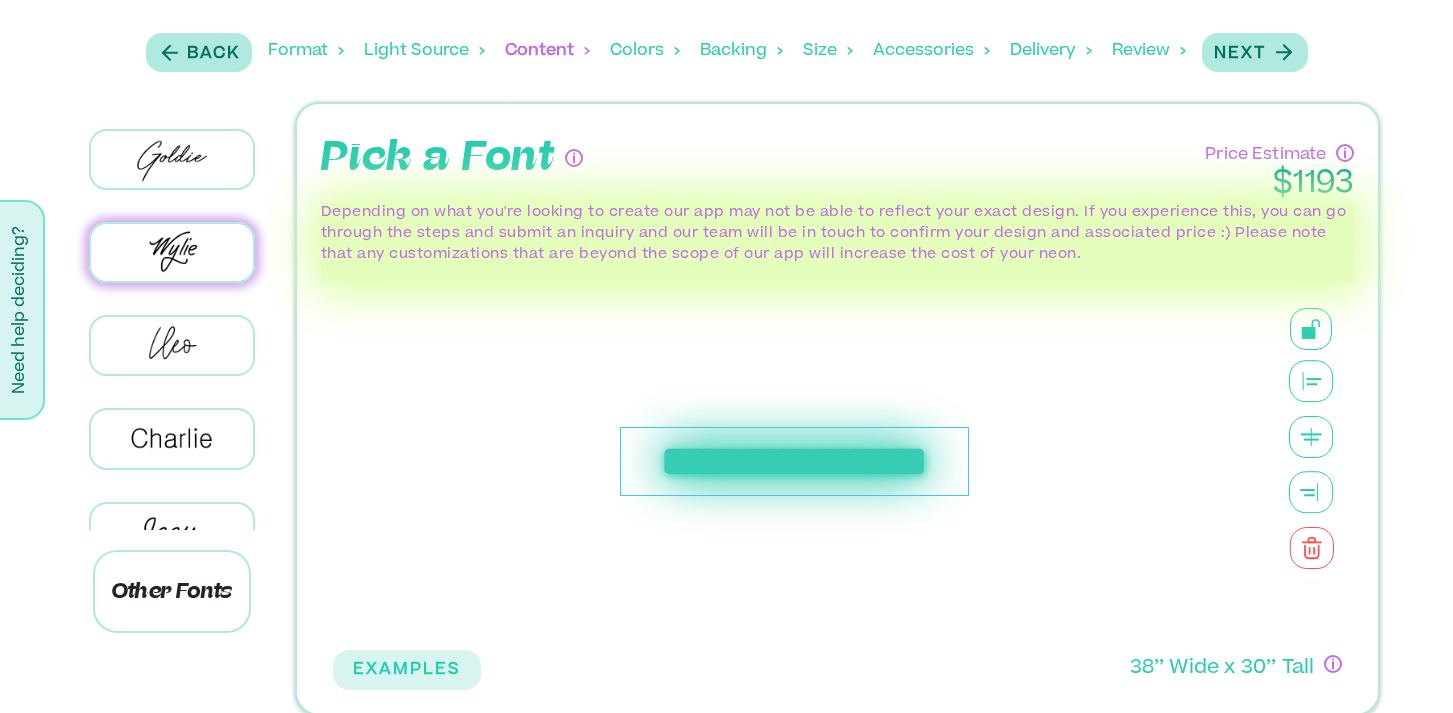 scroll, scrollTop: 172, scrollLeft: 0, axis: vertical 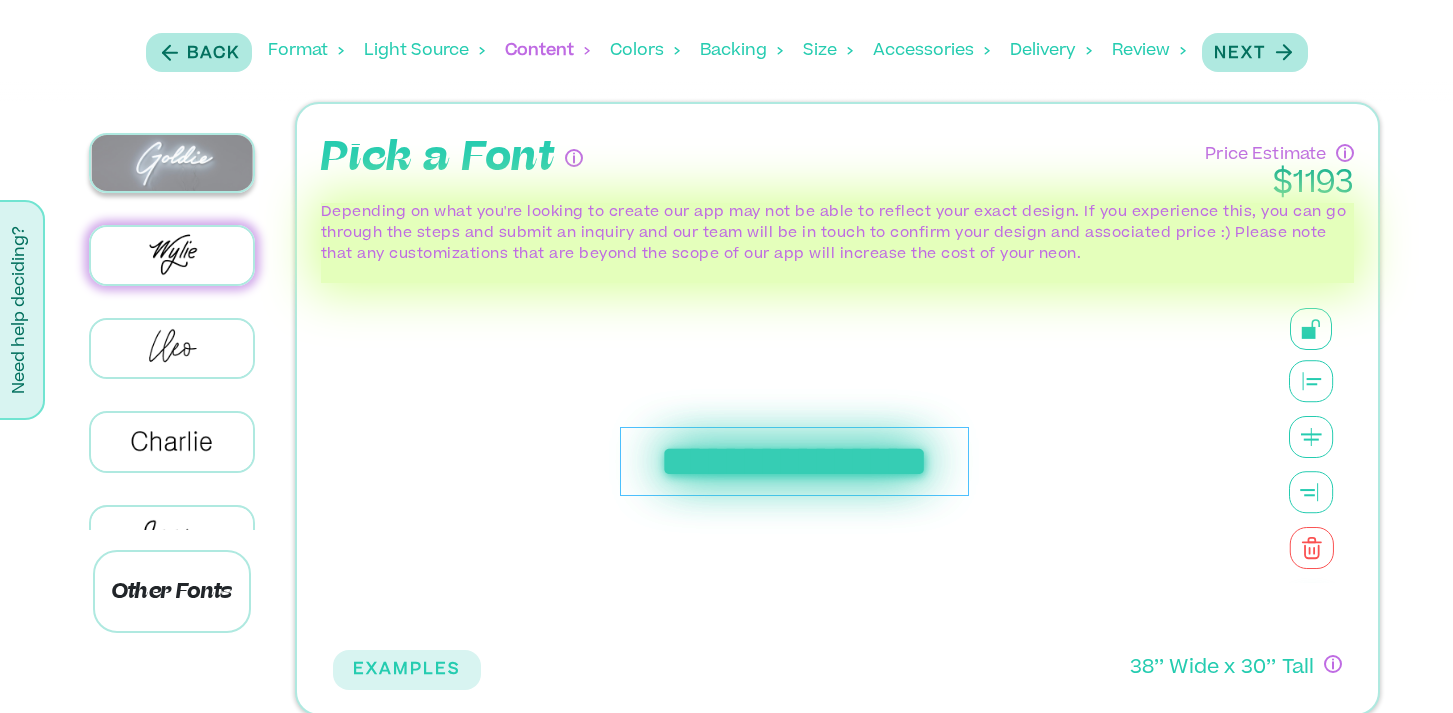 click at bounding box center [172, 163] 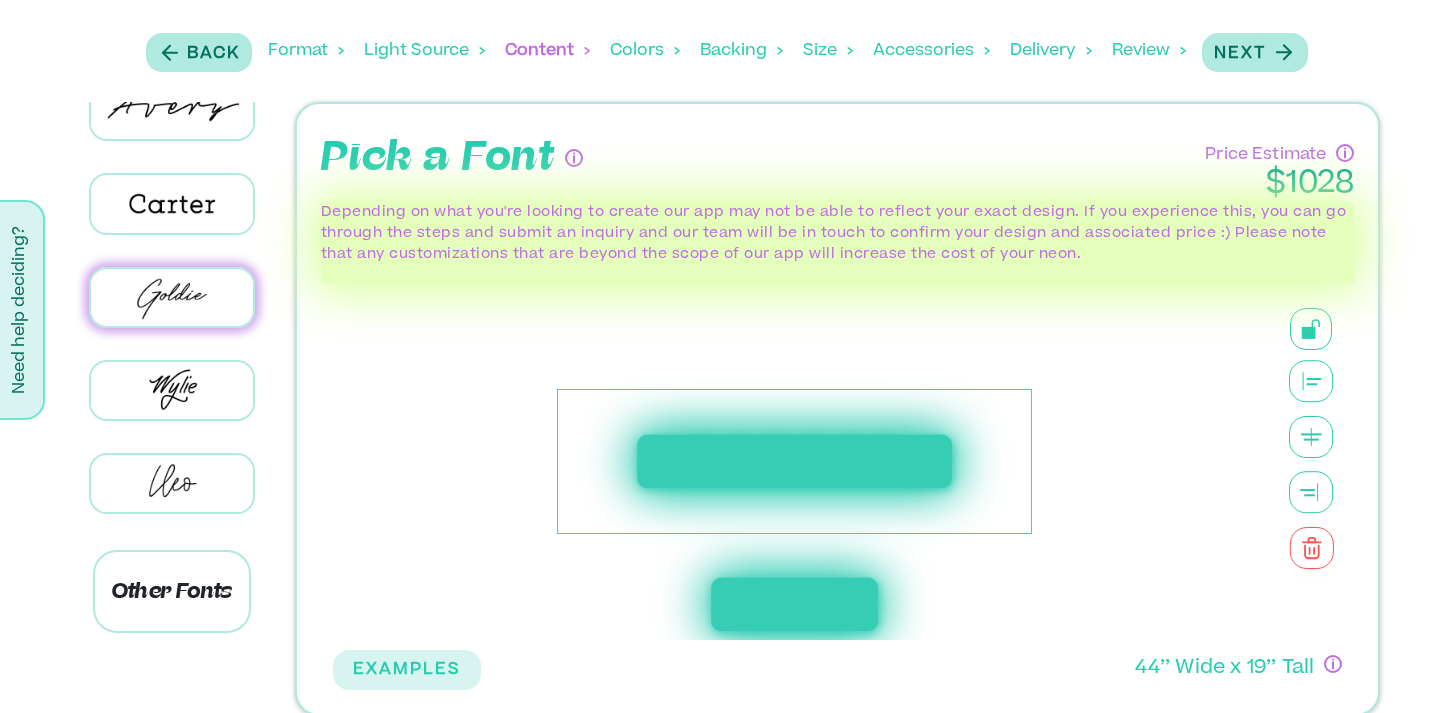 scroll, scrollTop: 0, scrollLeft: 0, axis: both 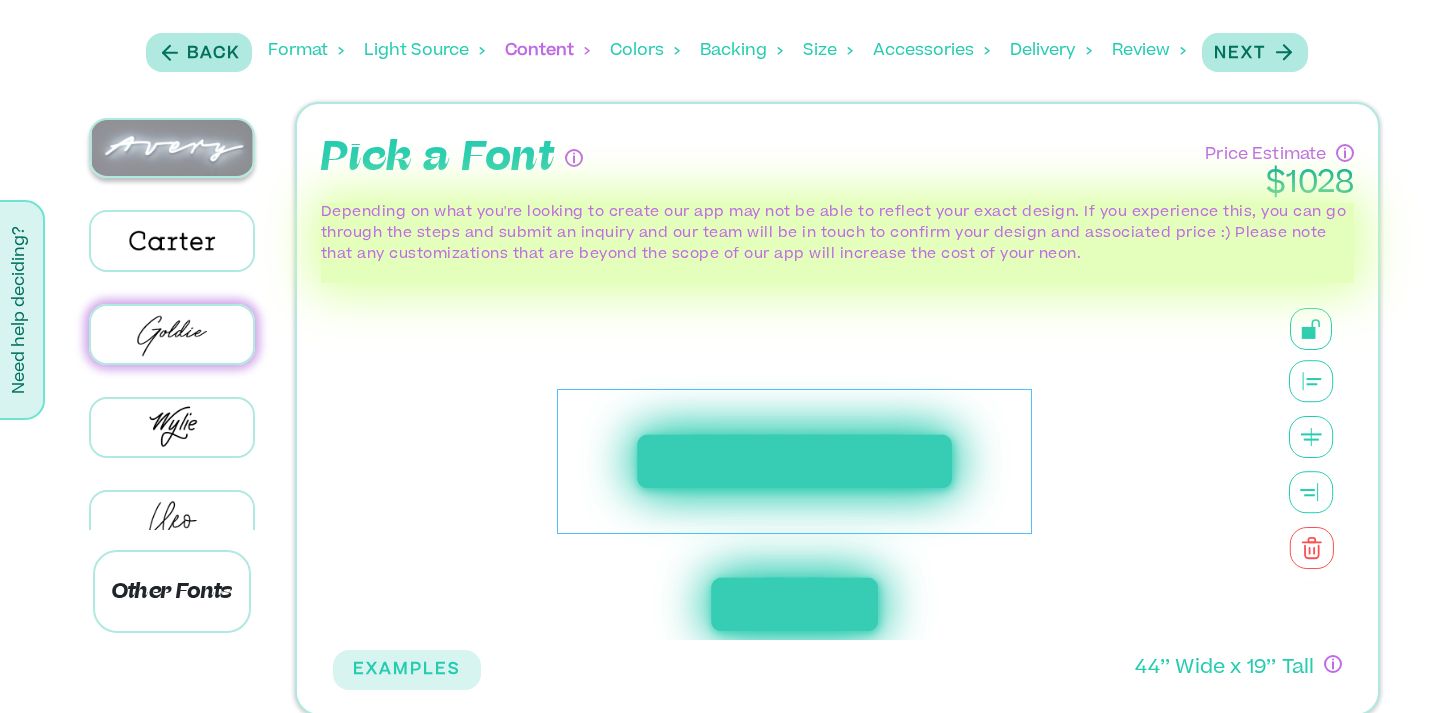 click at bounding box center [172, 148] 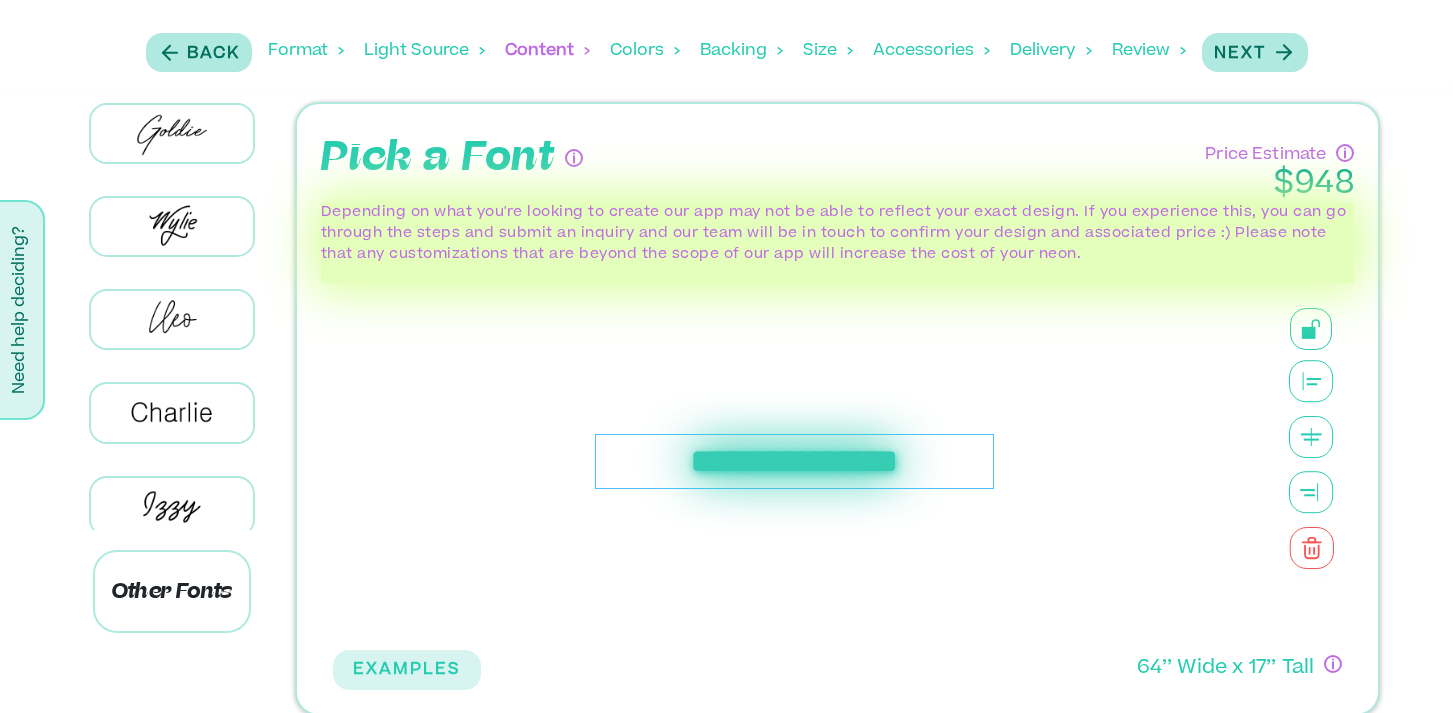 scroll, scrollTop: 210, scrollLeft: 0, axis: vertical 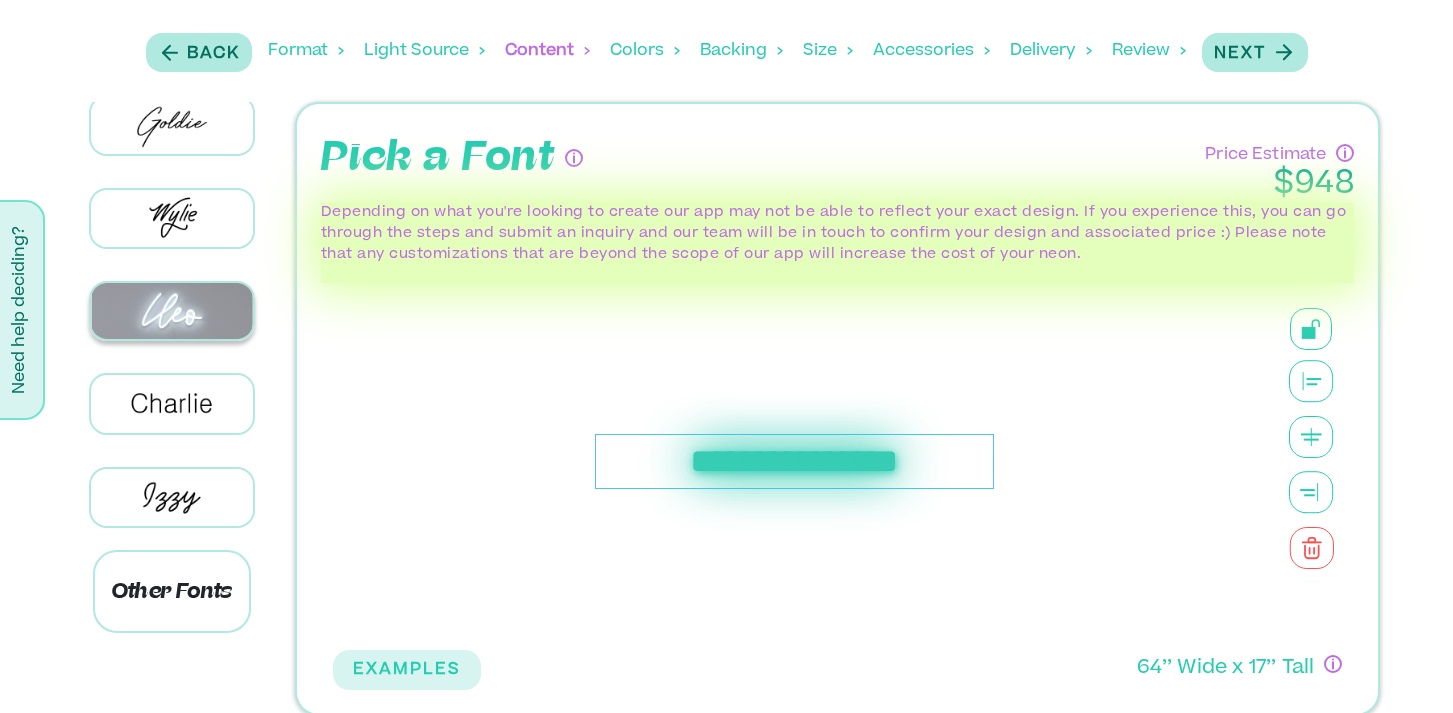 click at bounding box center (172, 311) 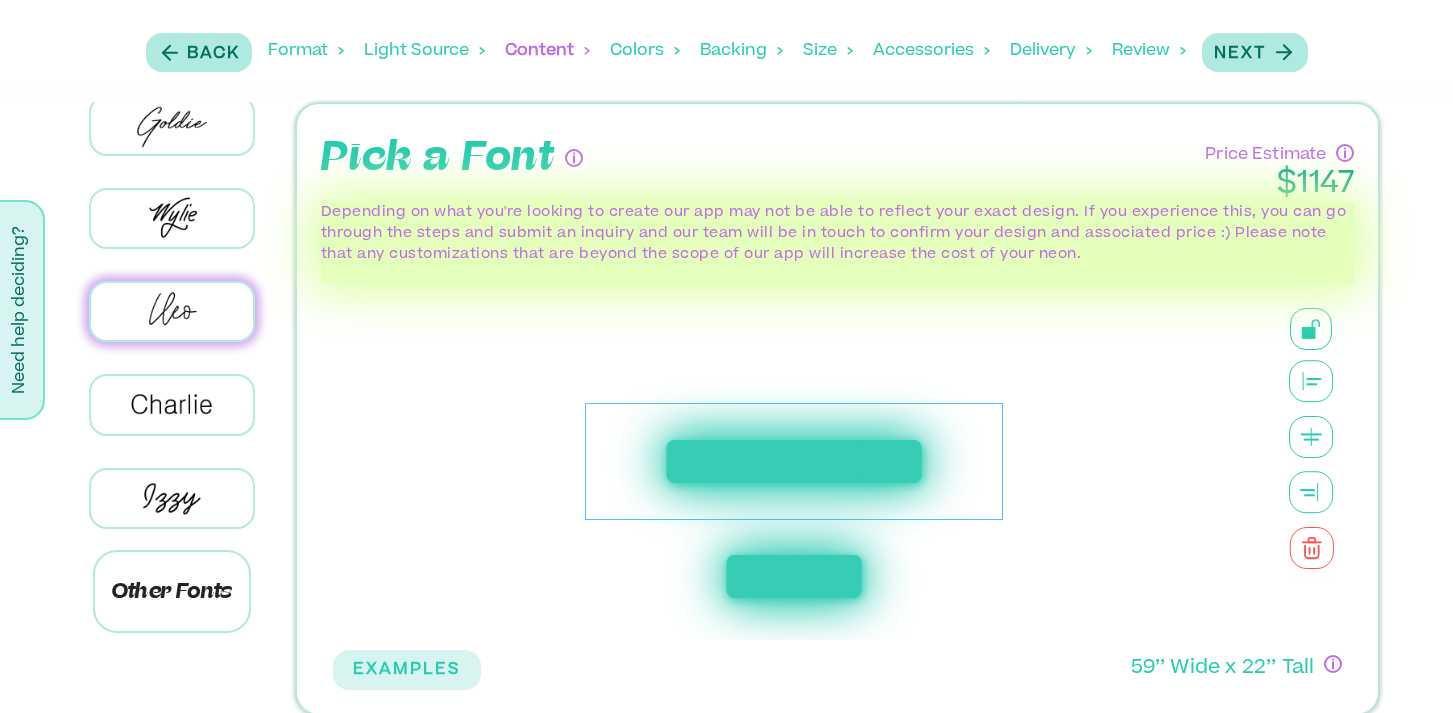 drag, startPoint x: 270, startPoint y: 262, endPoint x: 272, endPoint y: 278, distance: 16.124516 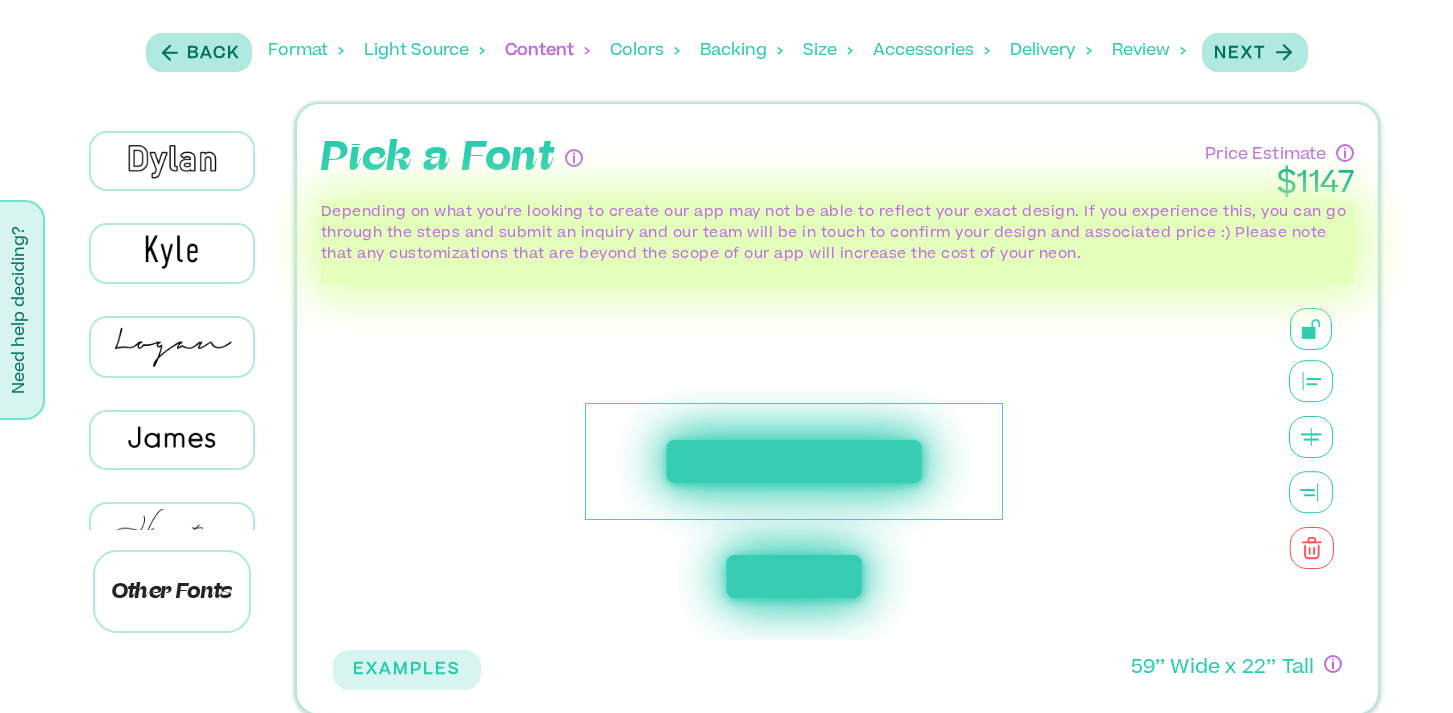 scroll, scrollTop: 736, scrollLeft: 0, axis: vertical 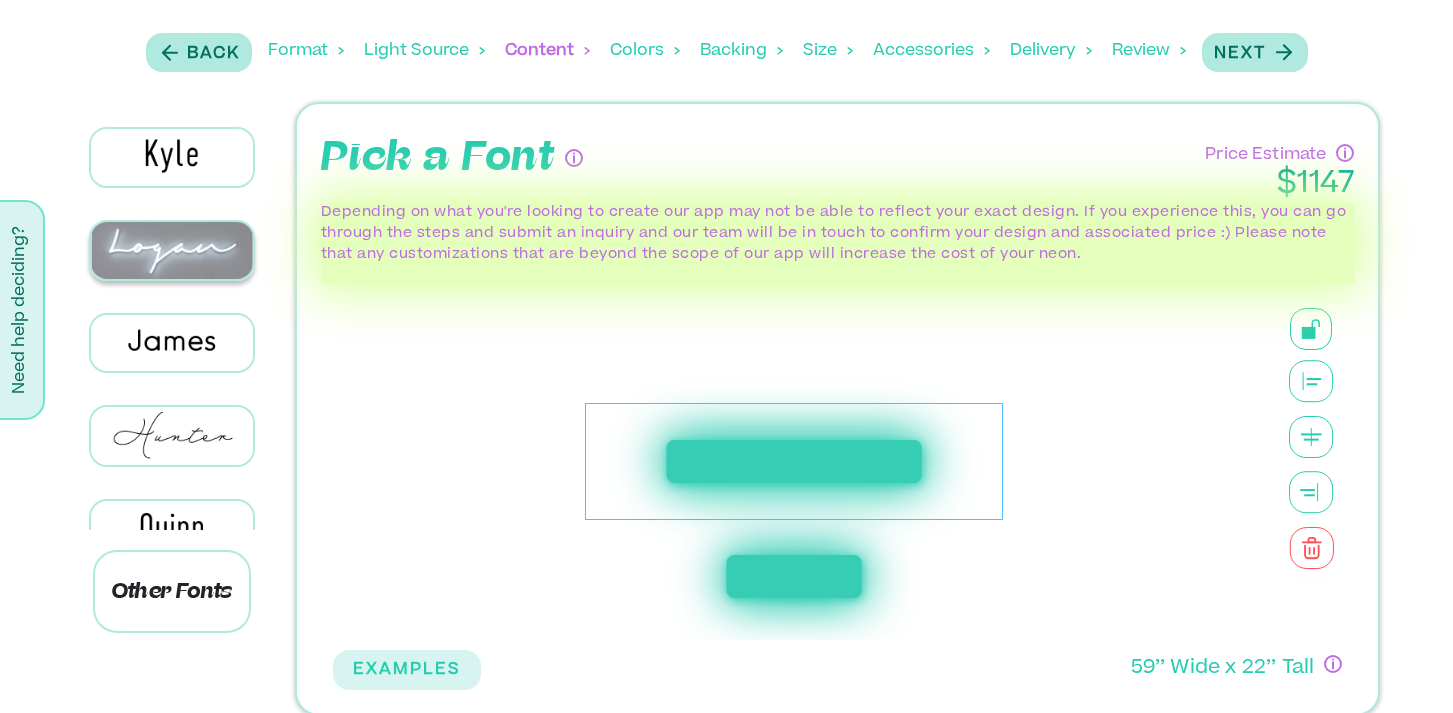 click at bounding box center (172, 250) 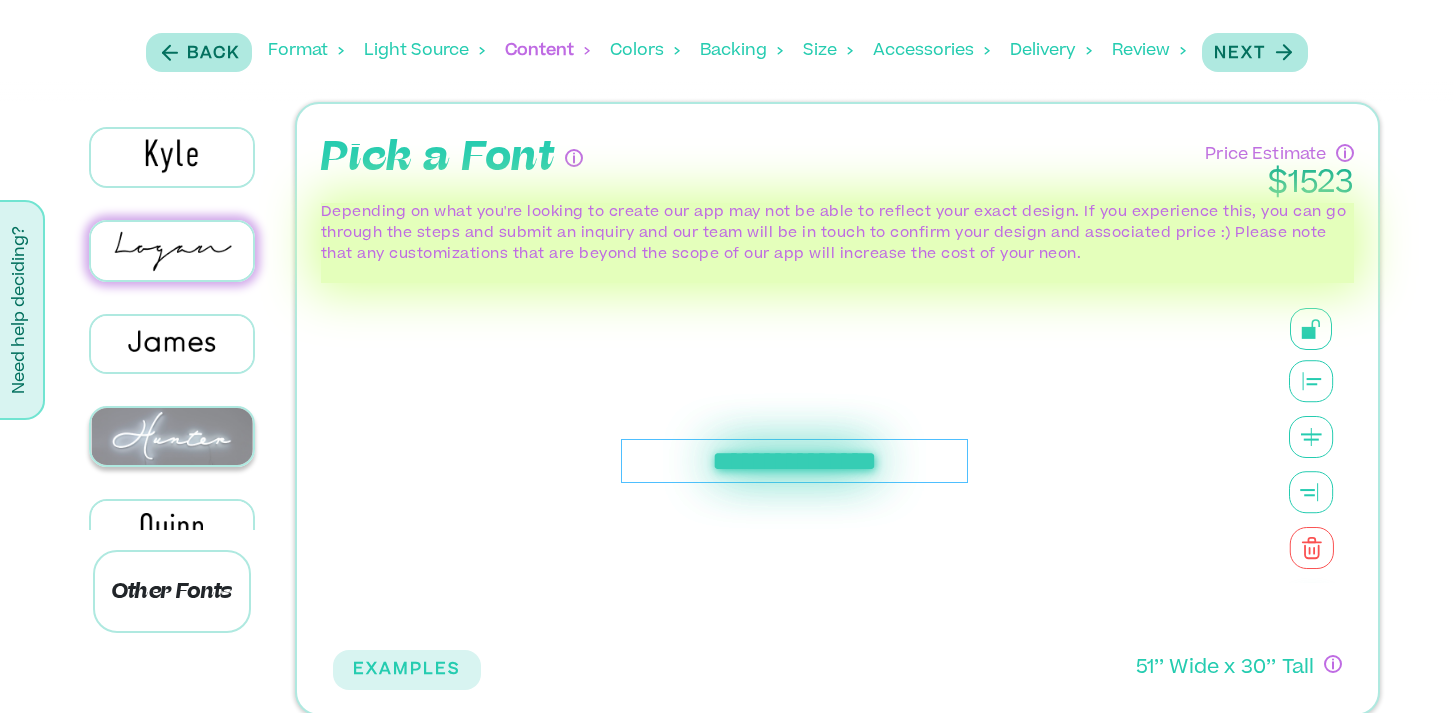 click at bounding box center [172, 436] 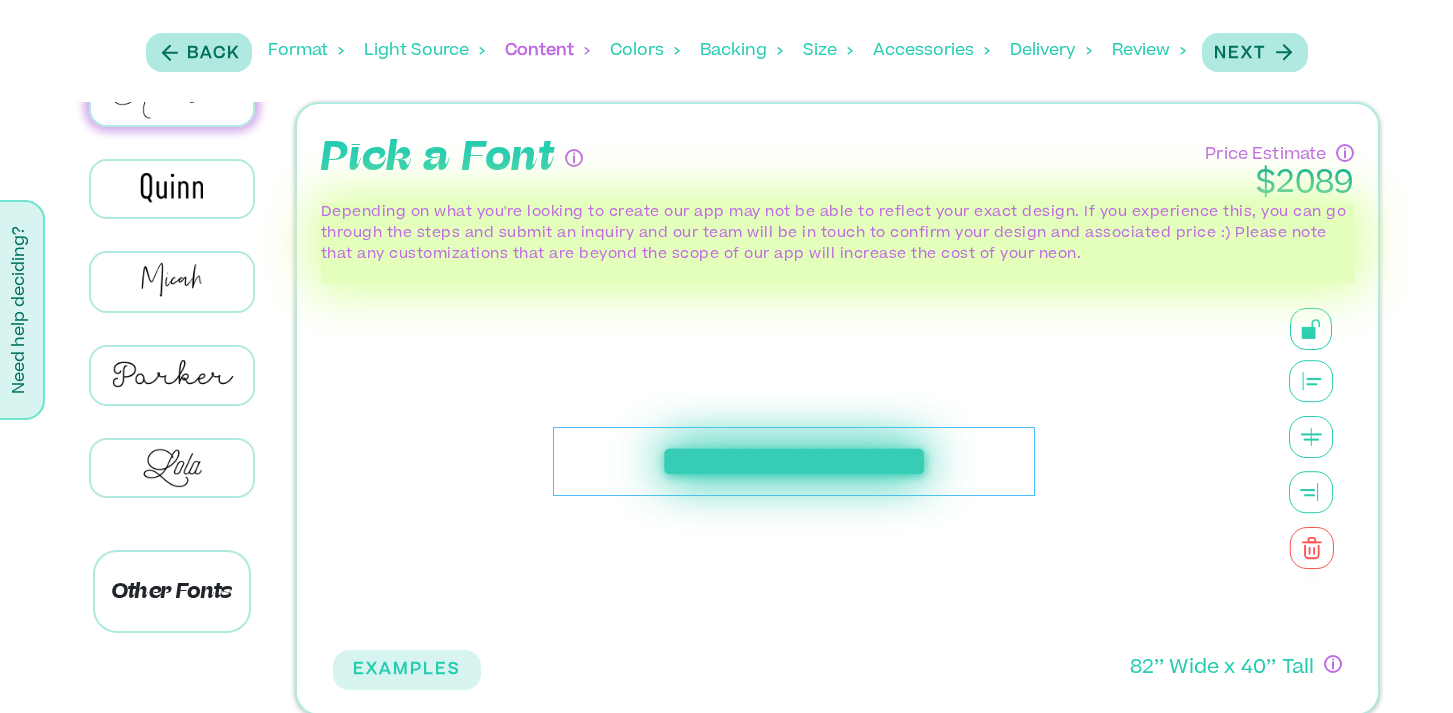 scroll, scrollTop: 1105, scrollLeft: 0, axis: vertical 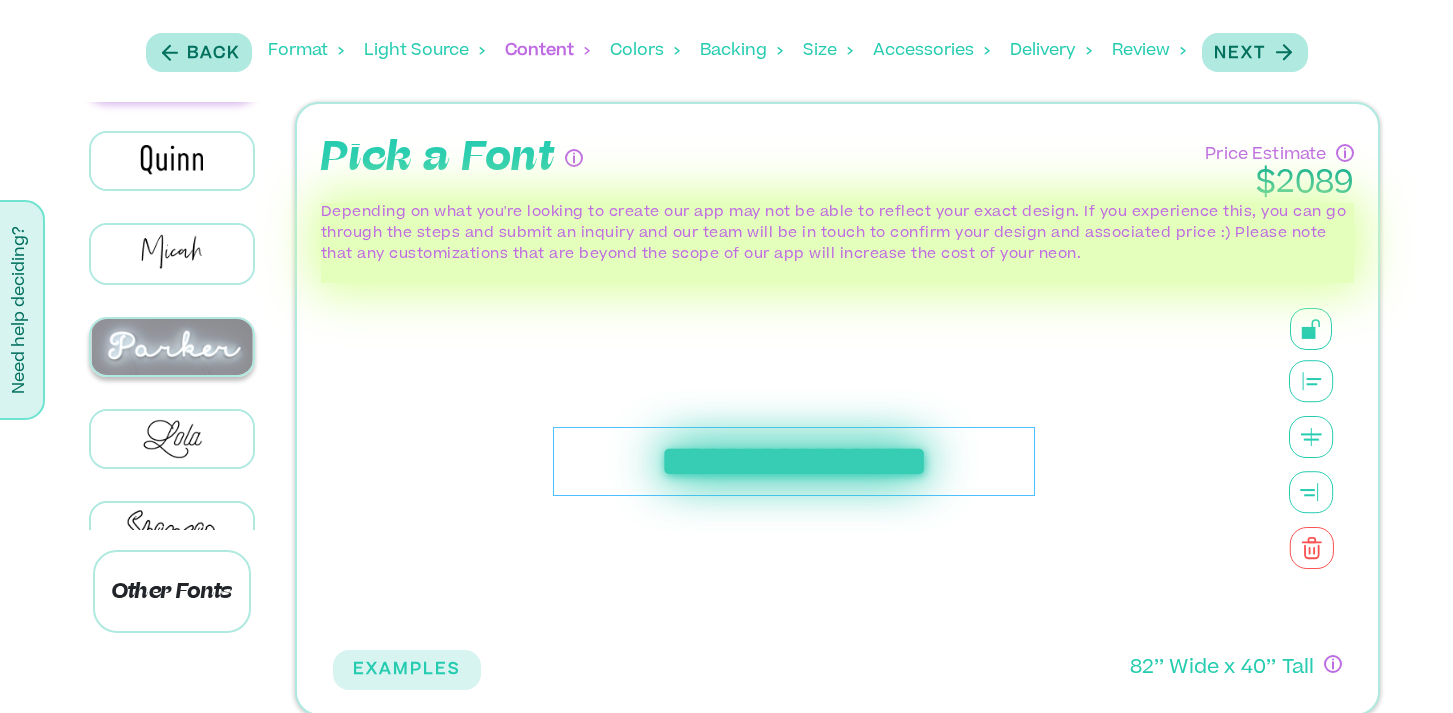 click at bounding box center [172, 347] 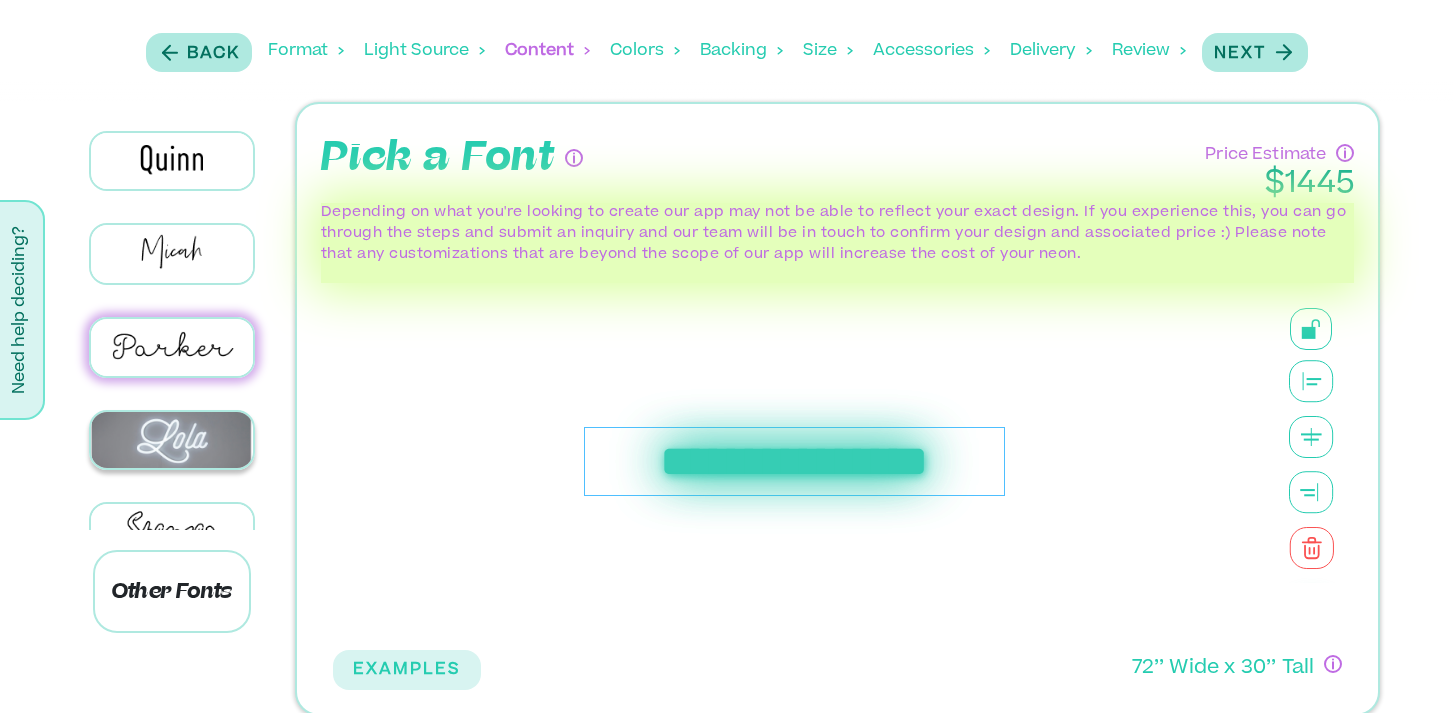 click at bounding box center (172, 440) 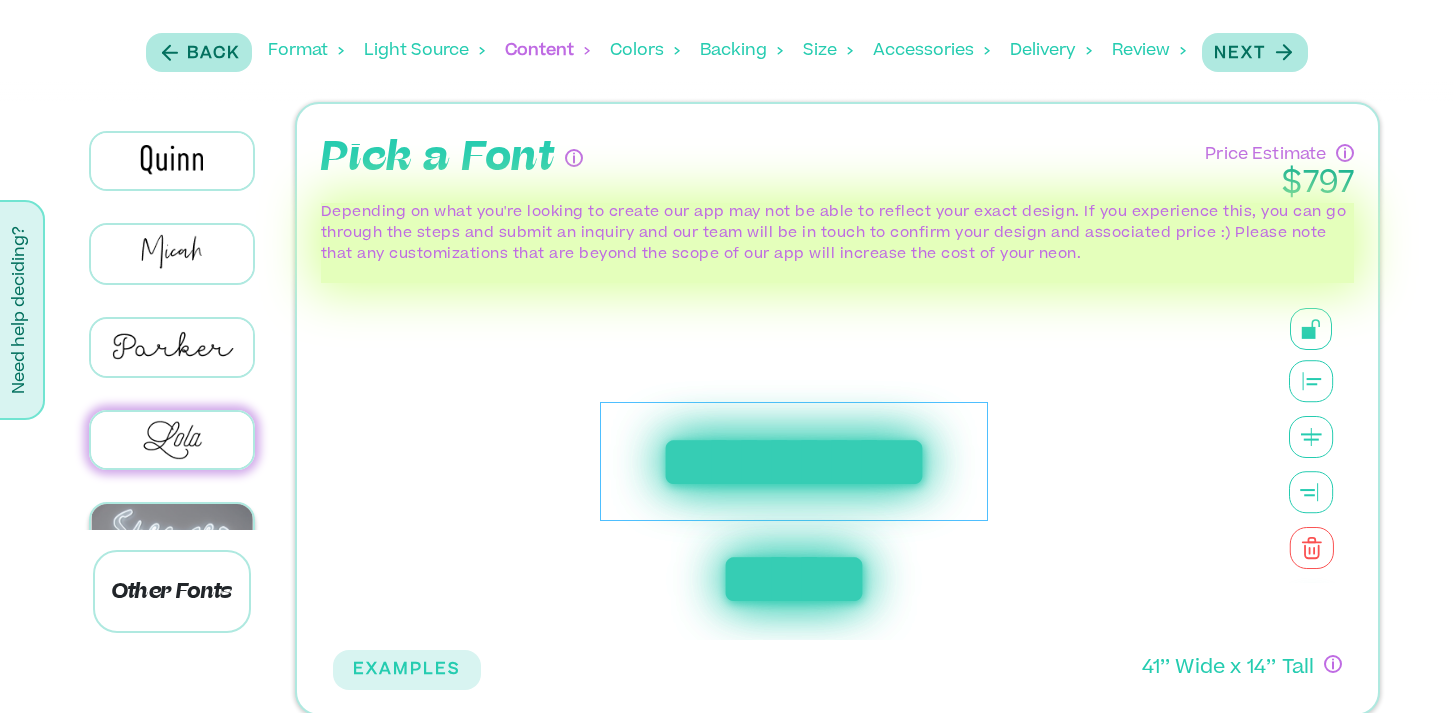 click at bounding box center (172, 532) 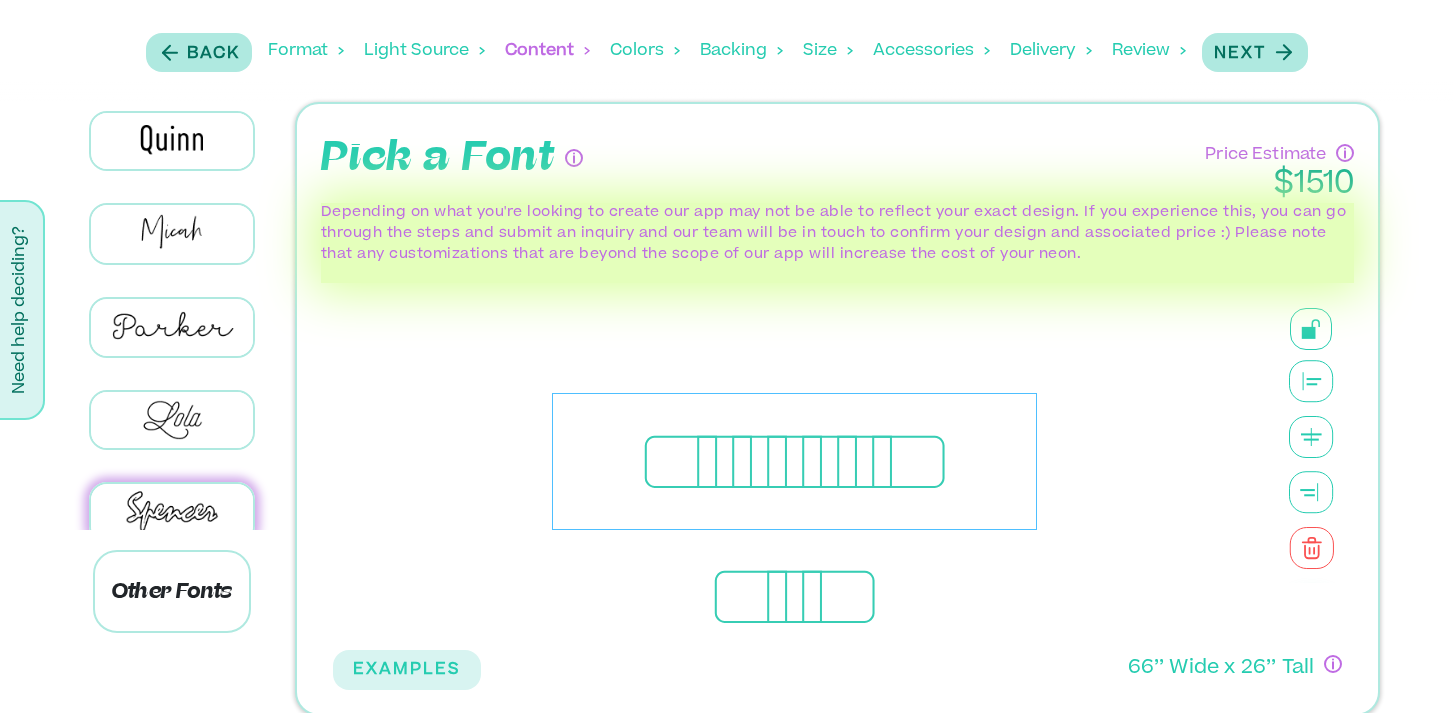 scroll, scrollTop: 1098, scrollLeft: 0, axis: vertical 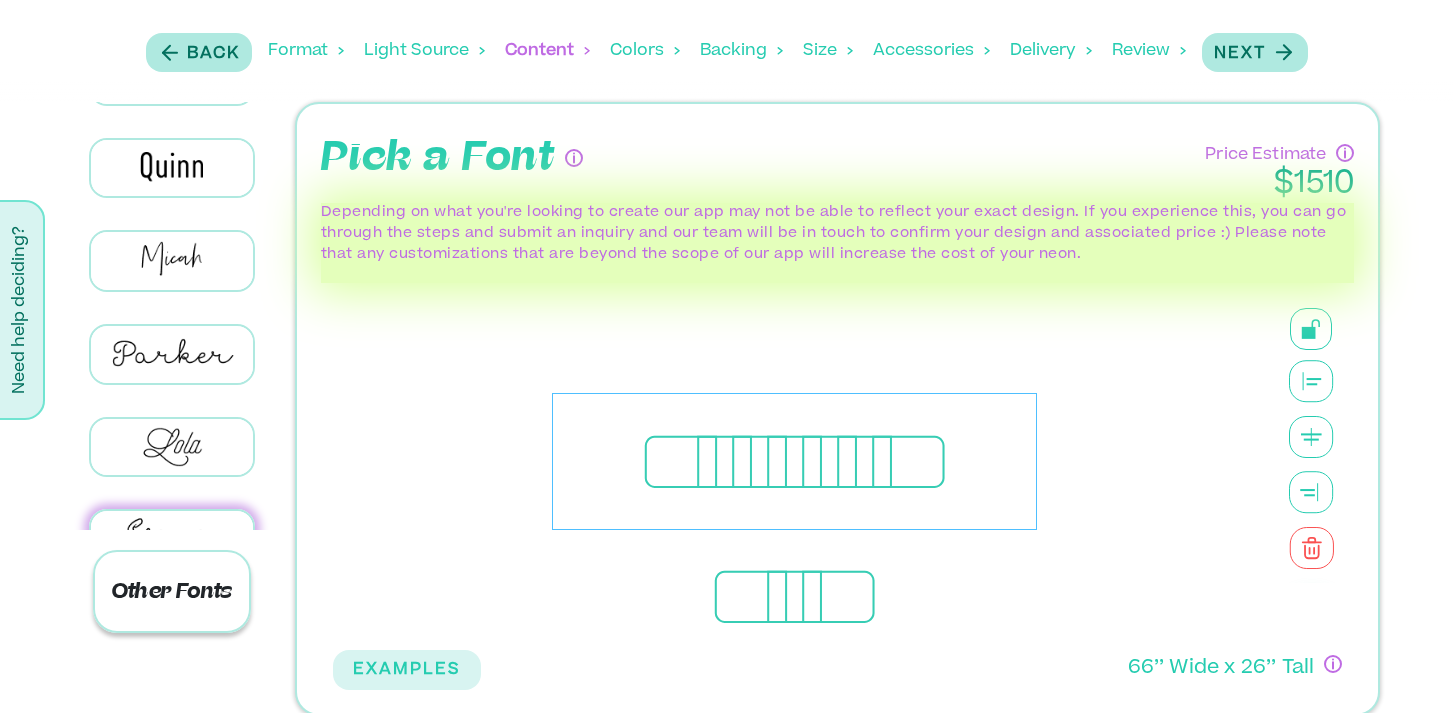 click on "Other Fonts" at bounding box center (172, 591) 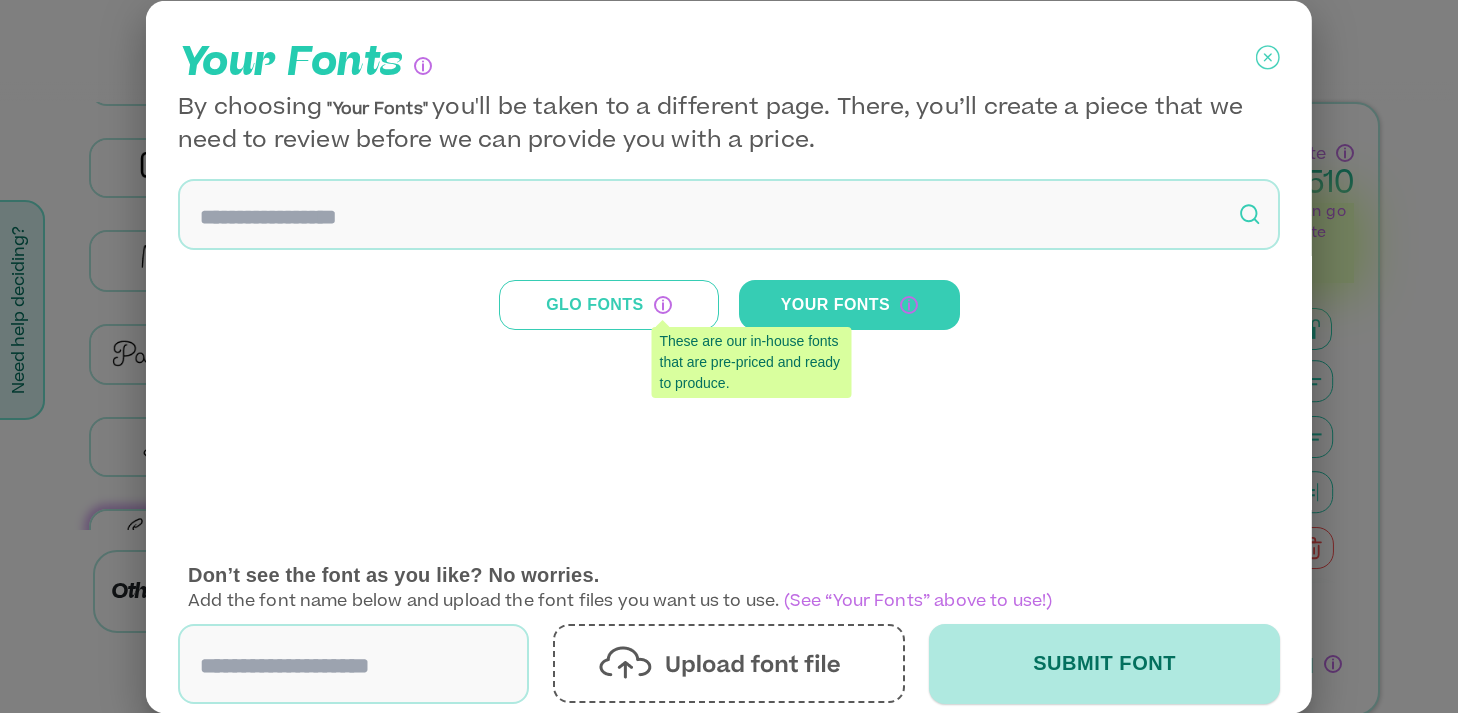 click 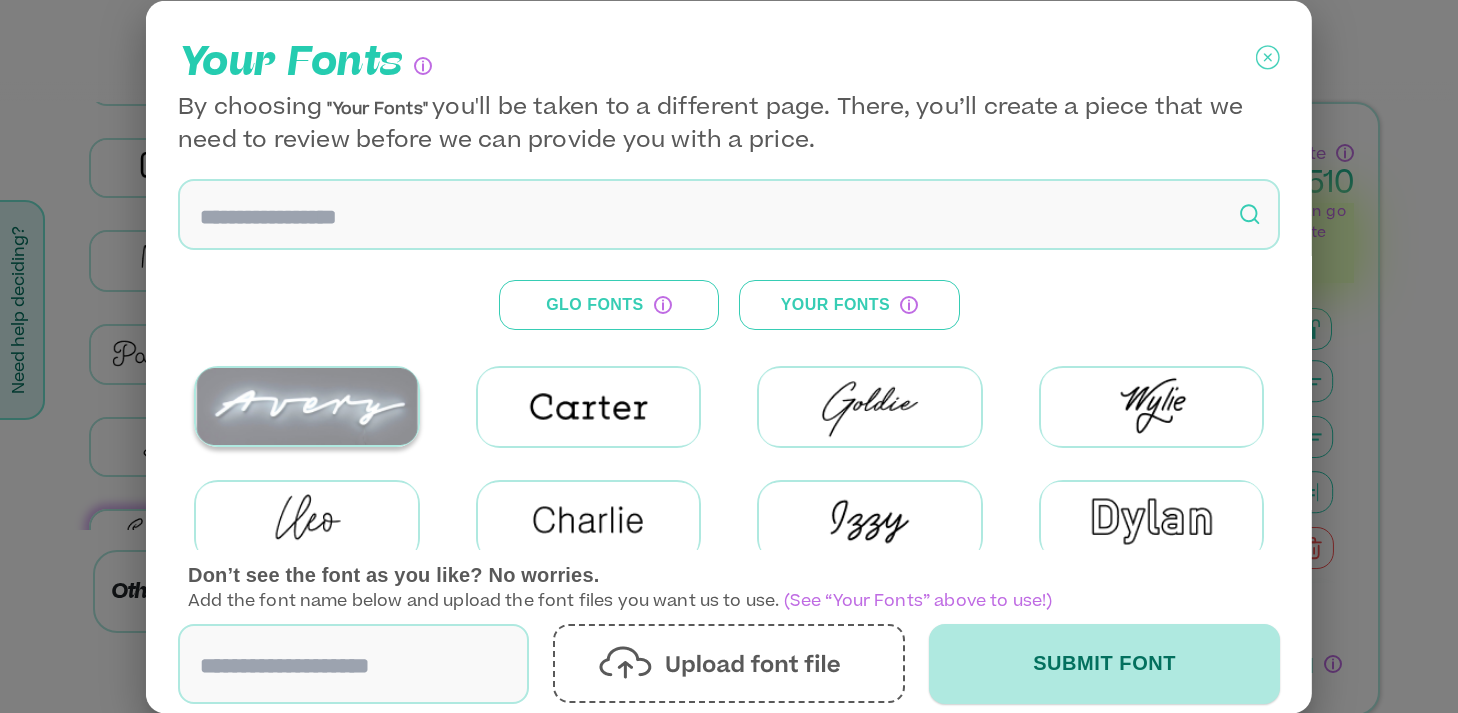 click at bounding box center [307, 405] 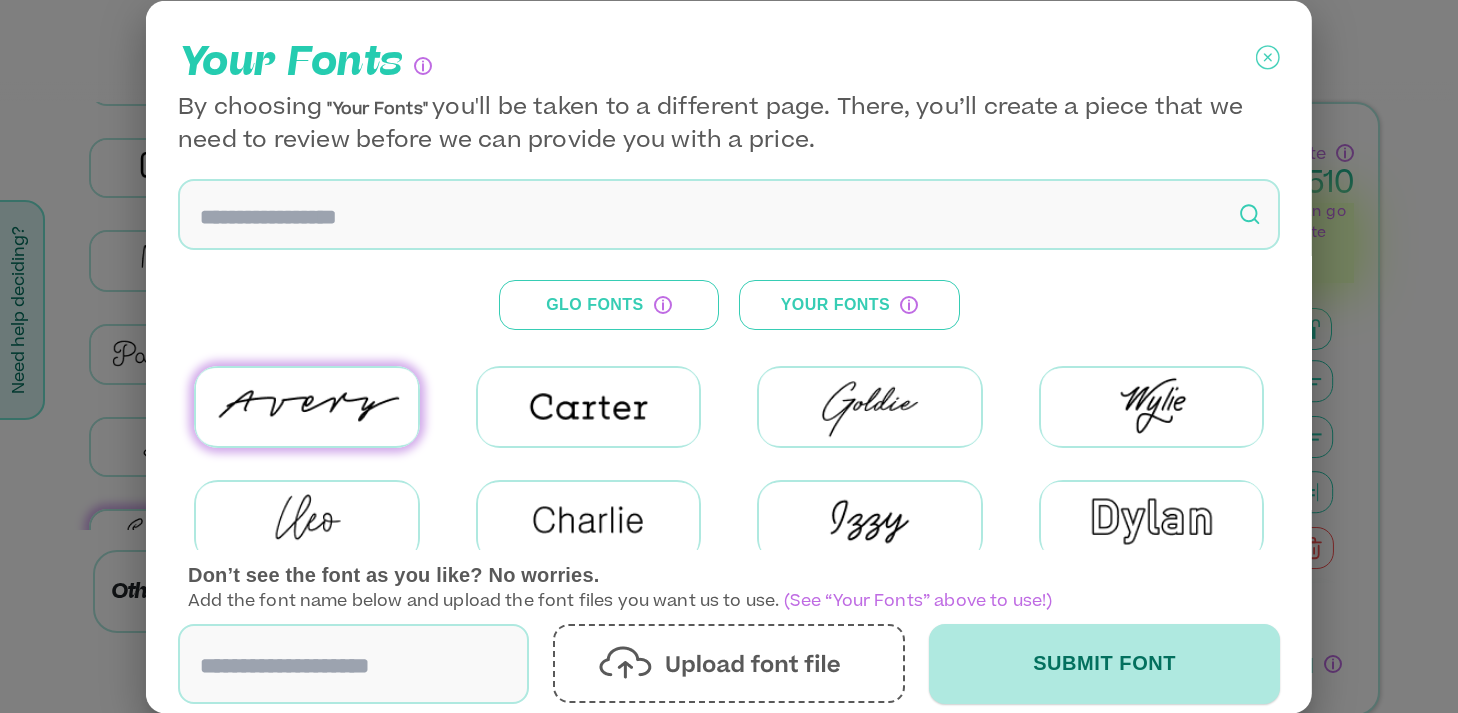 click 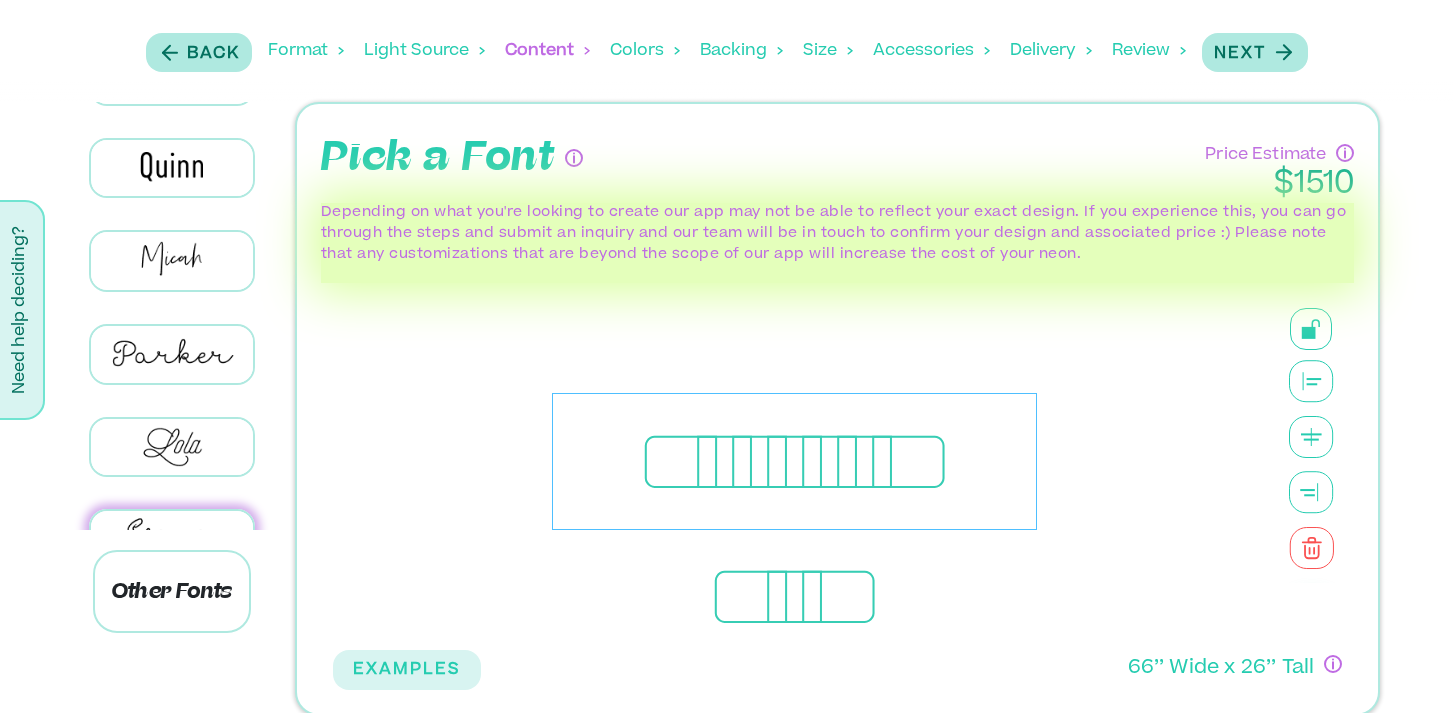 drag, startPoint x: 264, startPoint y: 474, endPoint x: 264, endPoint y: 534, distance: 60 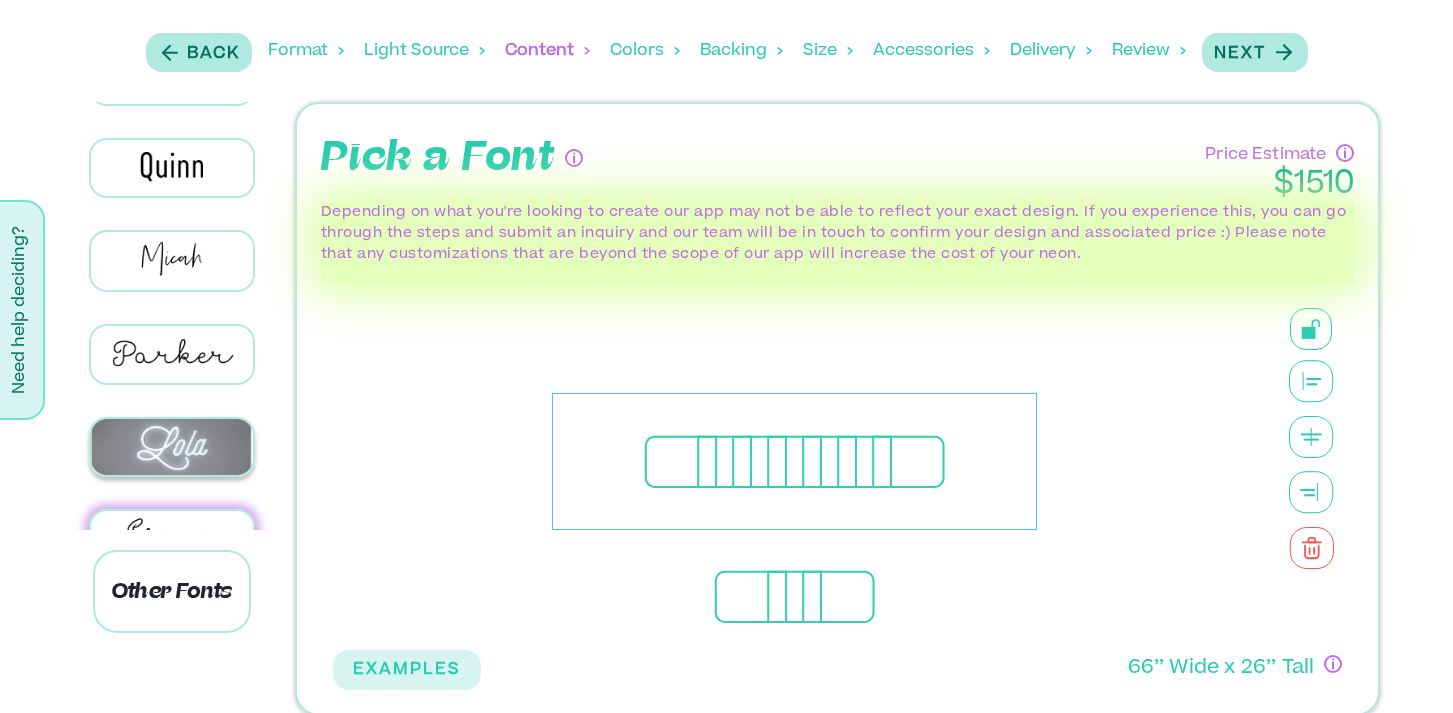click at bounding box center [172, 447] 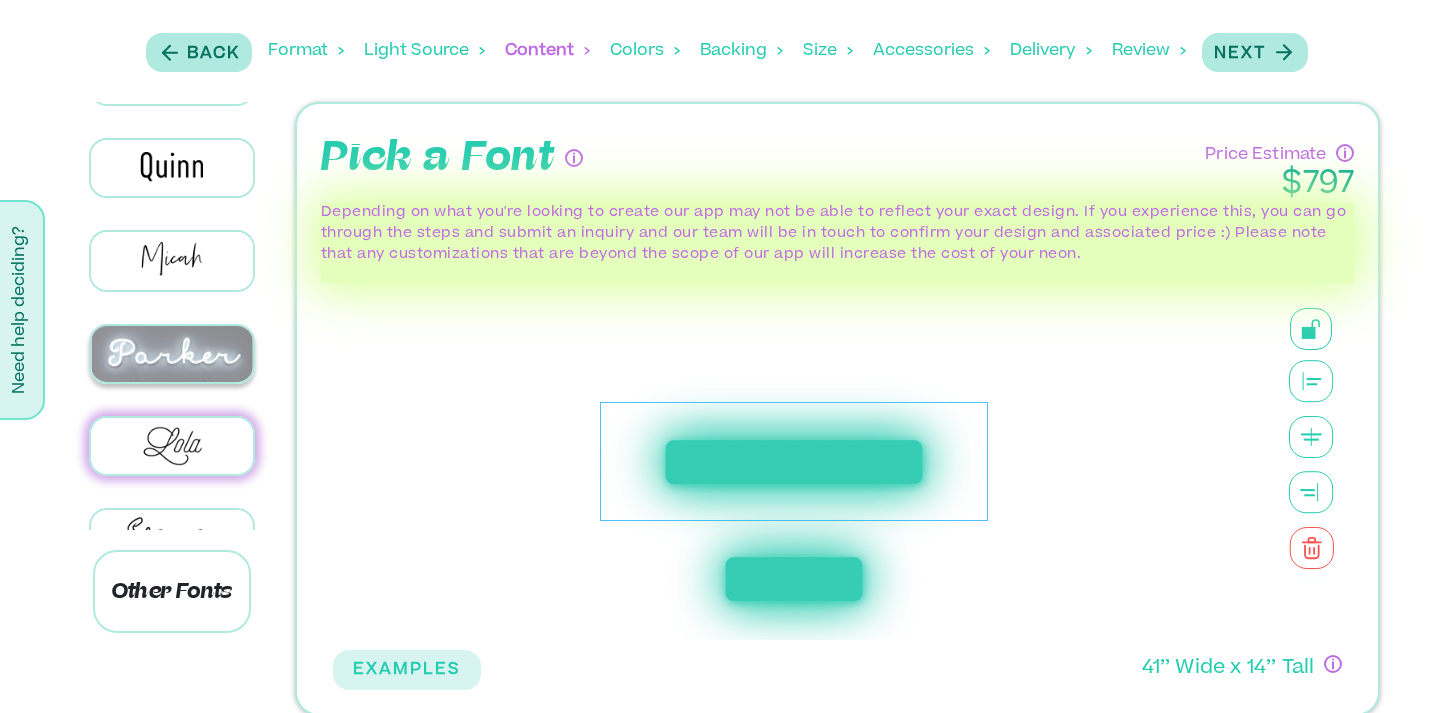 click at bounding box center (172, 354) 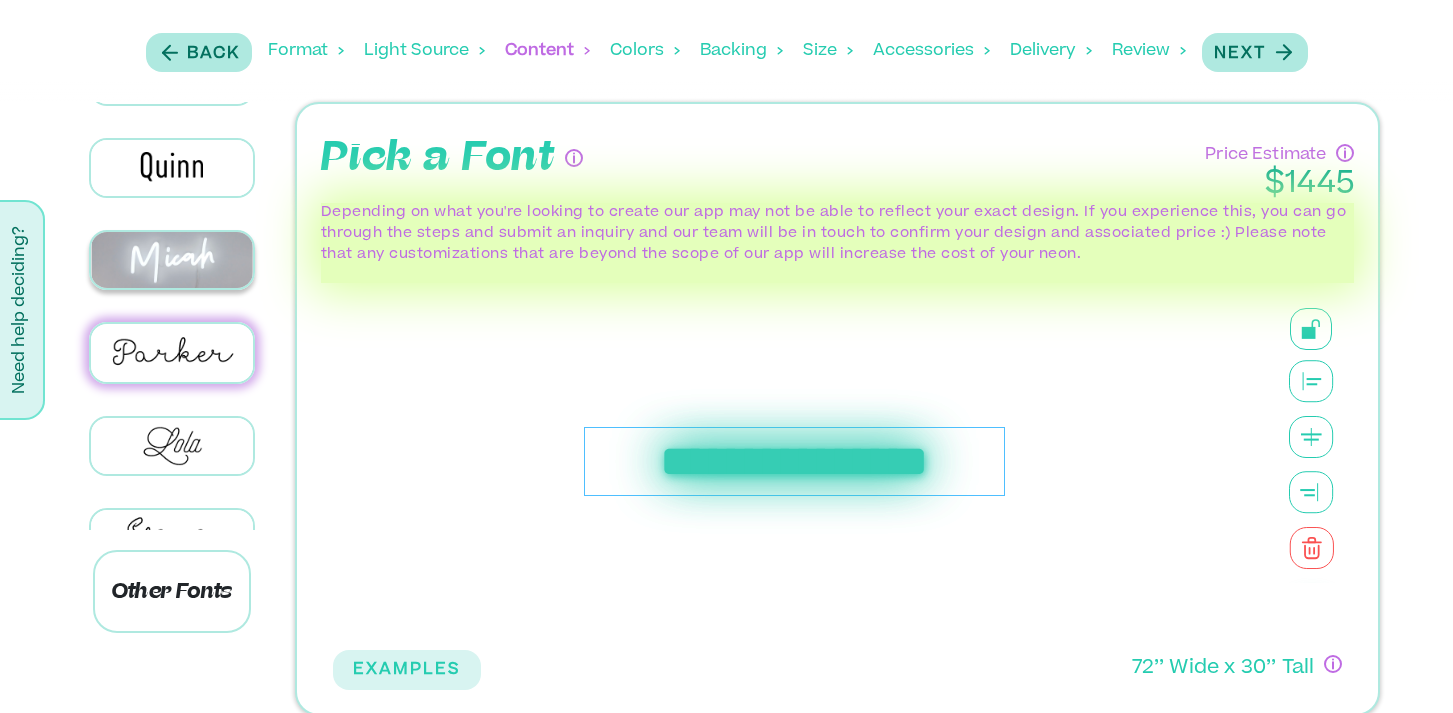 click at bounding box center [172, 260] 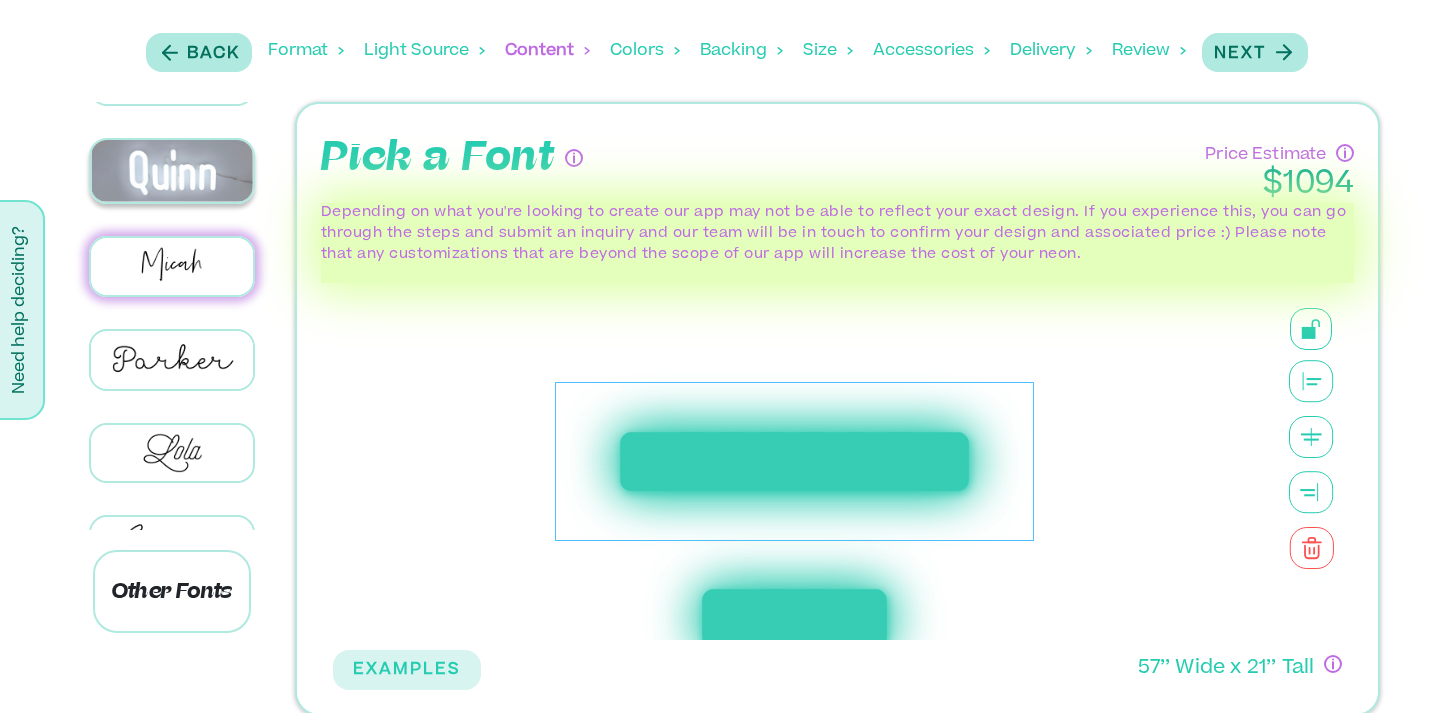 click at bounding box center (172, 171) 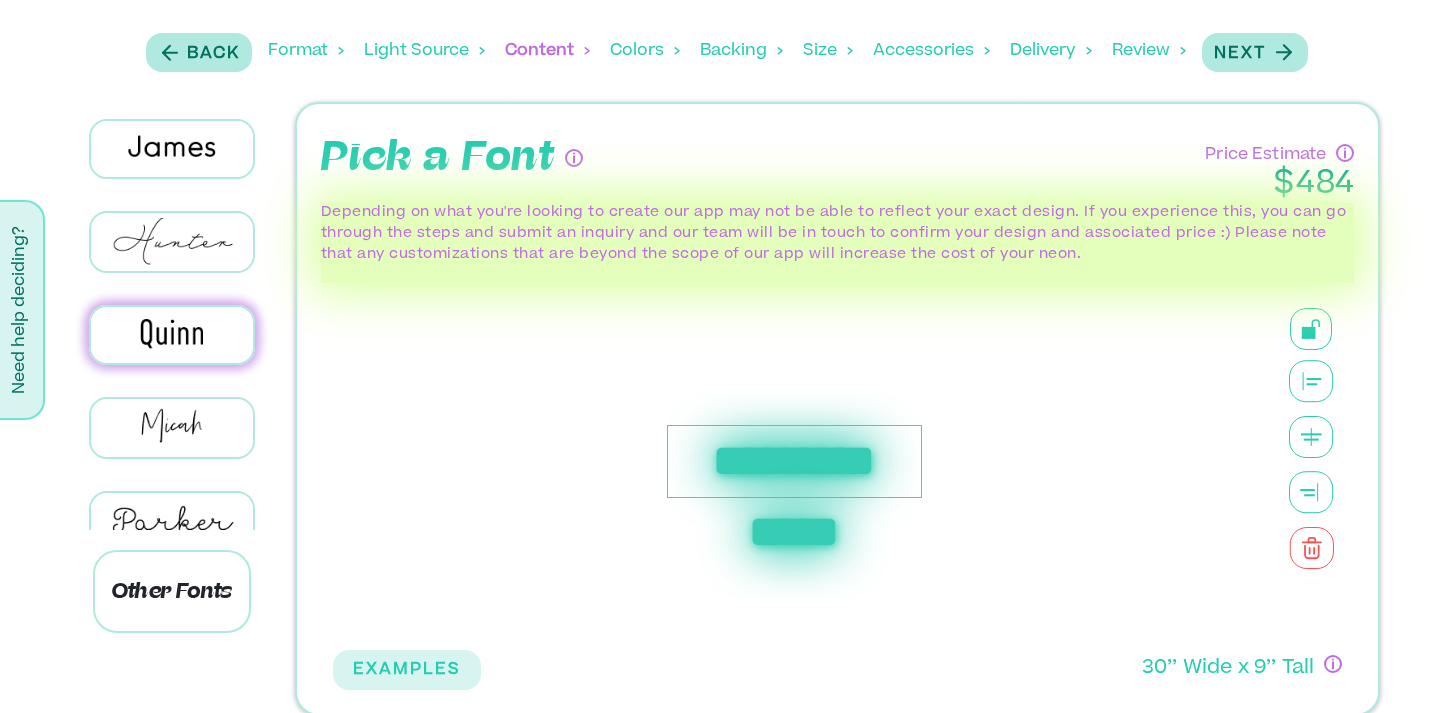 scroll, scrollTop: 928, scrollLeft: 0, axis: vertical 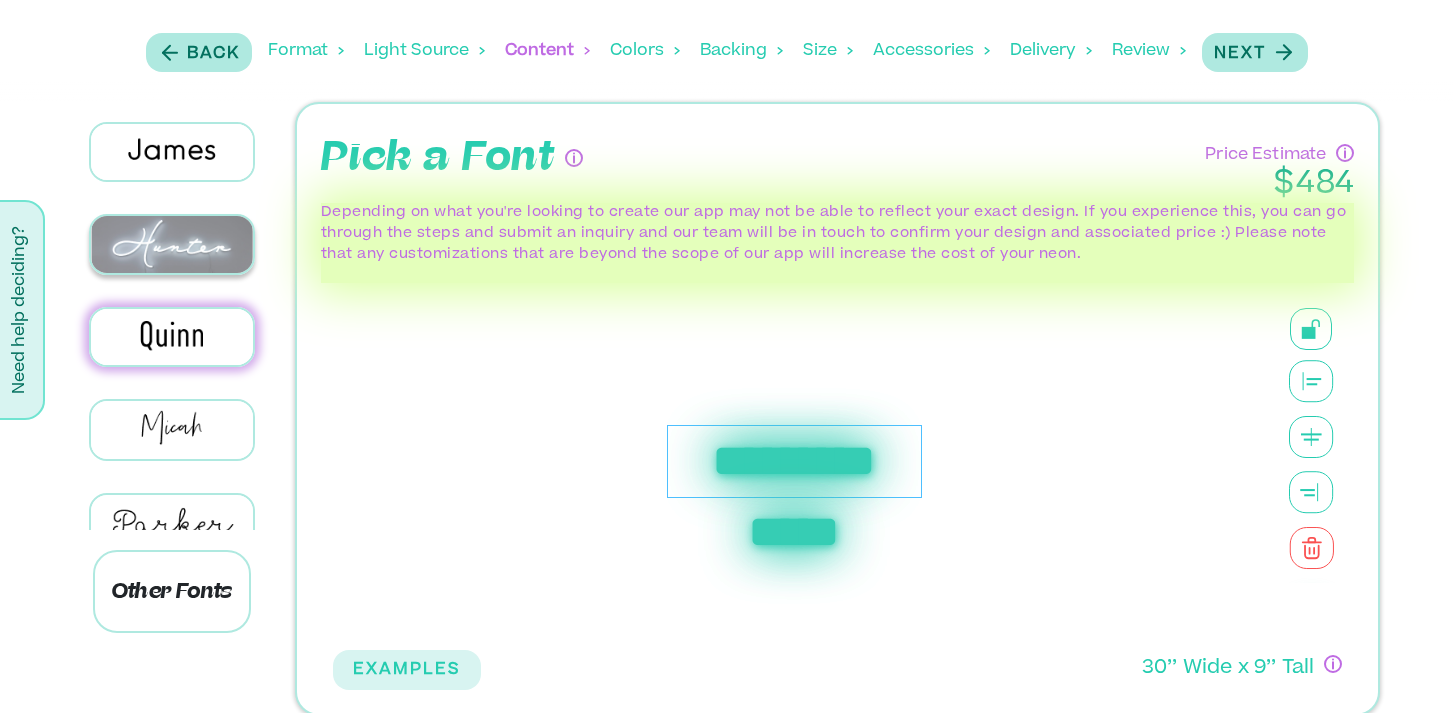 click at bounding box center (172, 244) 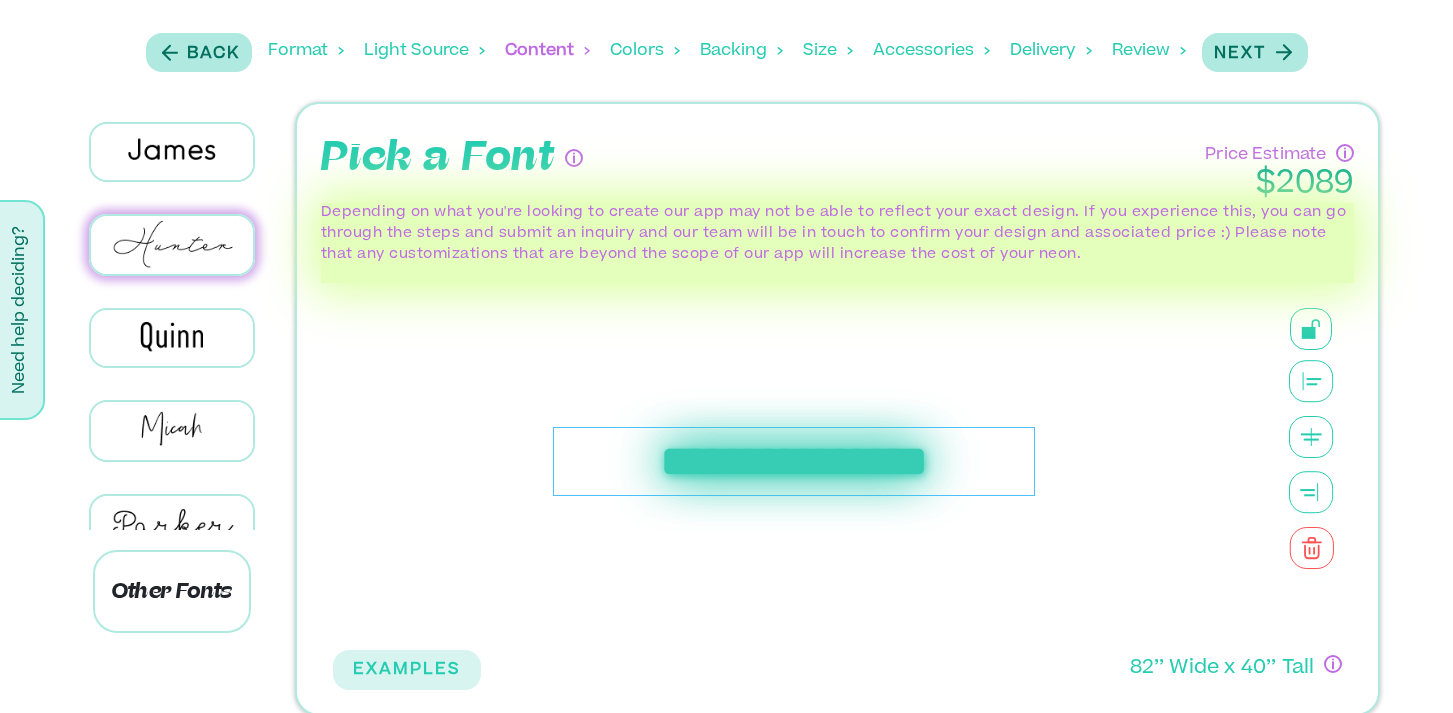 drag, startPoint x: 262, startPoint y: 394, endPoint x: 263, endPoint y: 342, distance: 52.009613 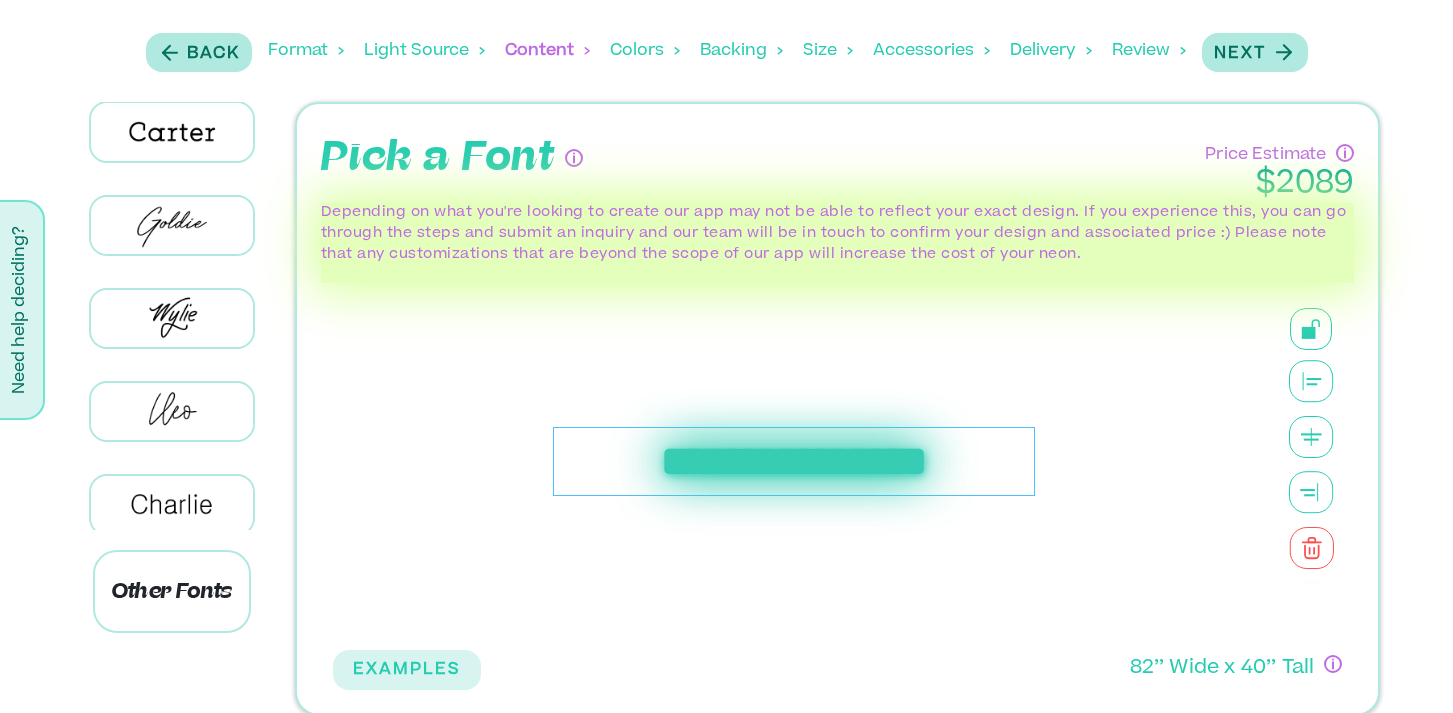 scroll, scrollTop: 0, scrollLeft: 0, axis: both 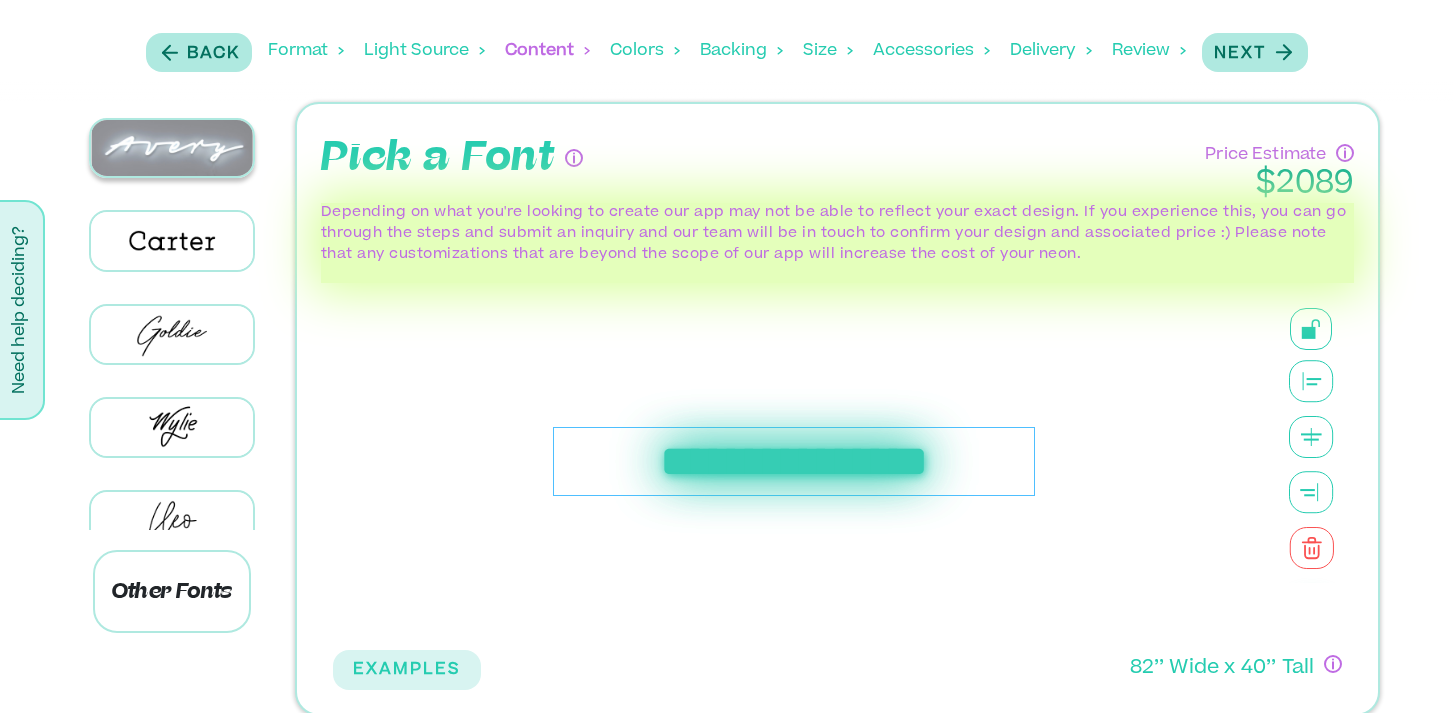 click at bounding box center (172, 148) 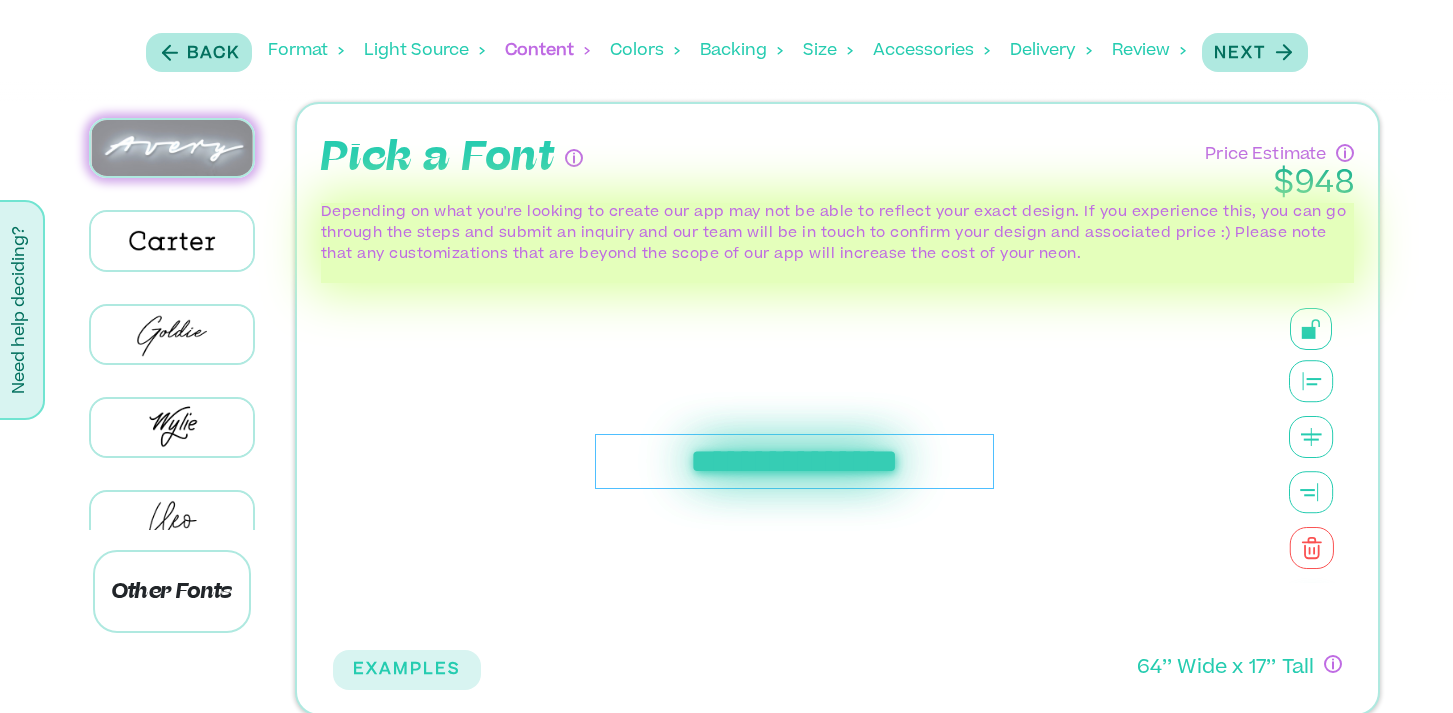 click at bounding box center (172, 148) 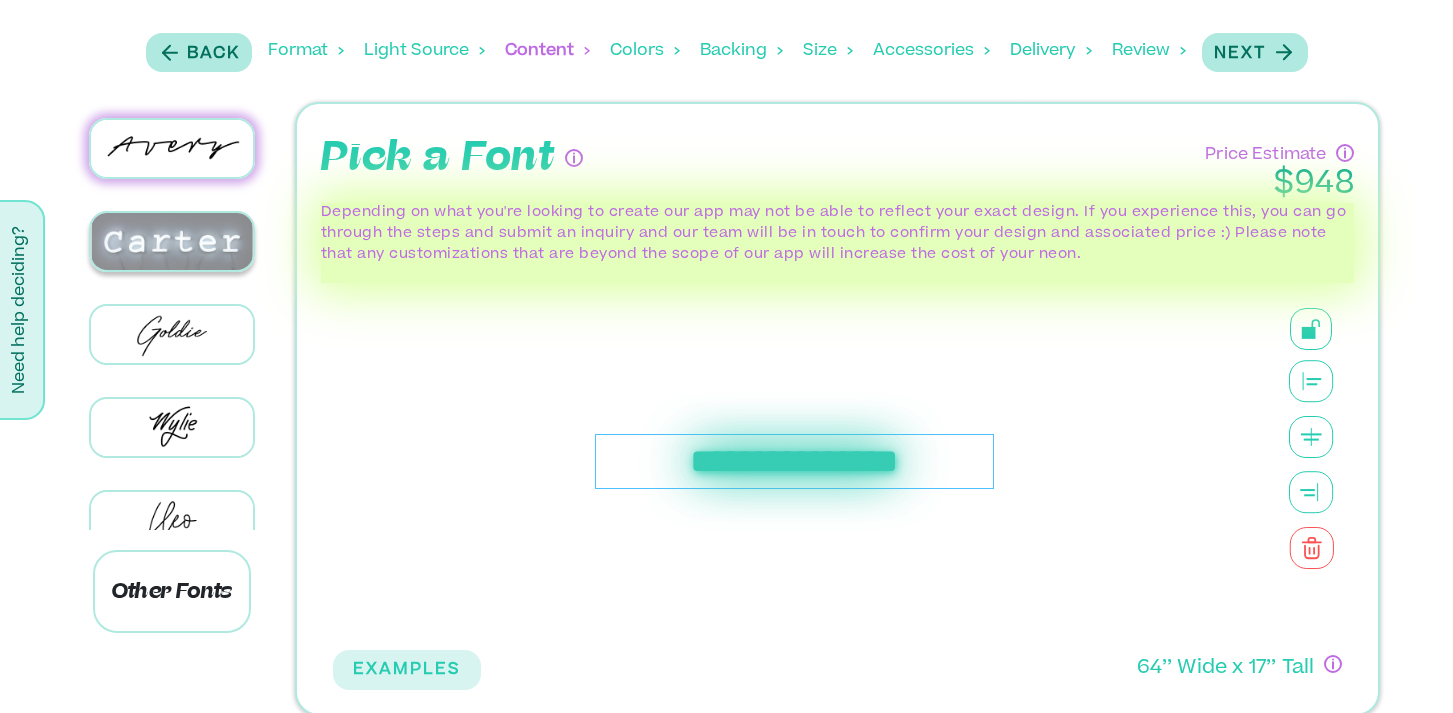 click at bounding box center [172, 241] 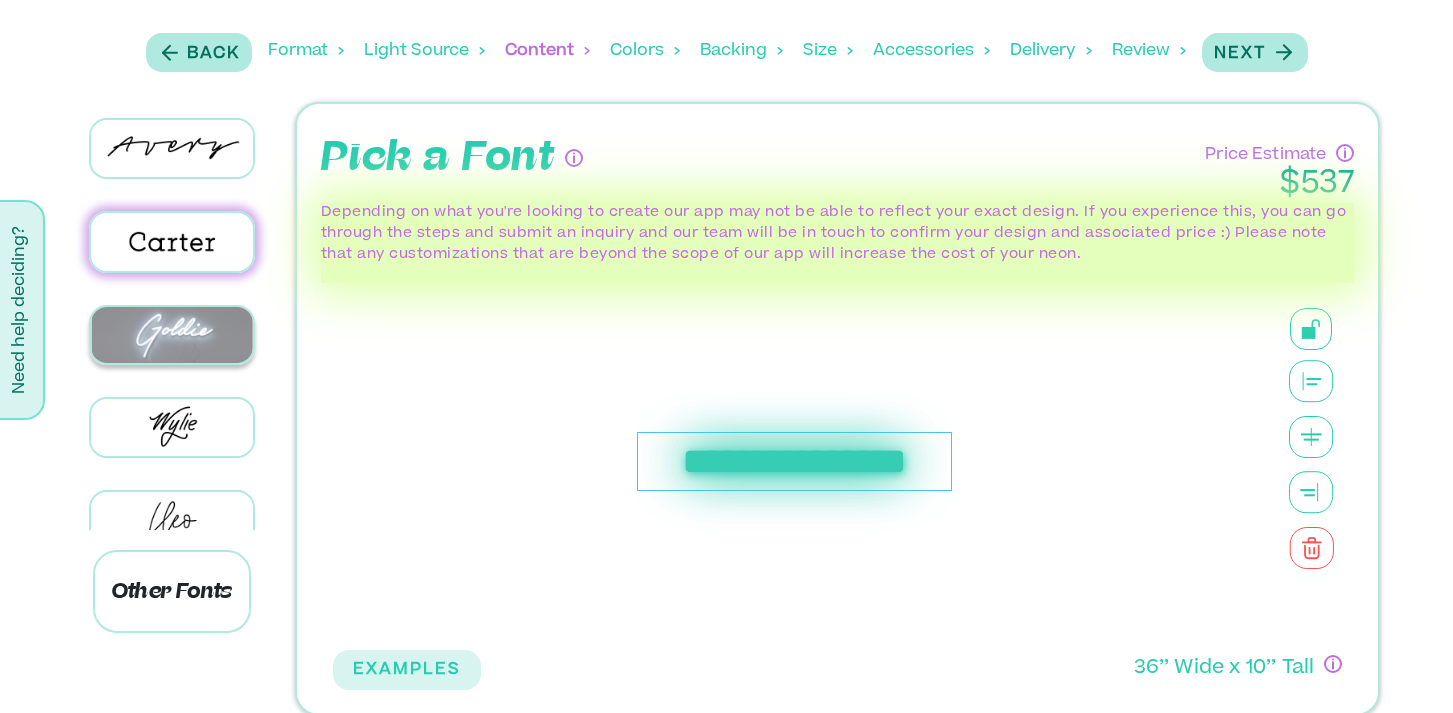 click at bounding box center [172, 335] 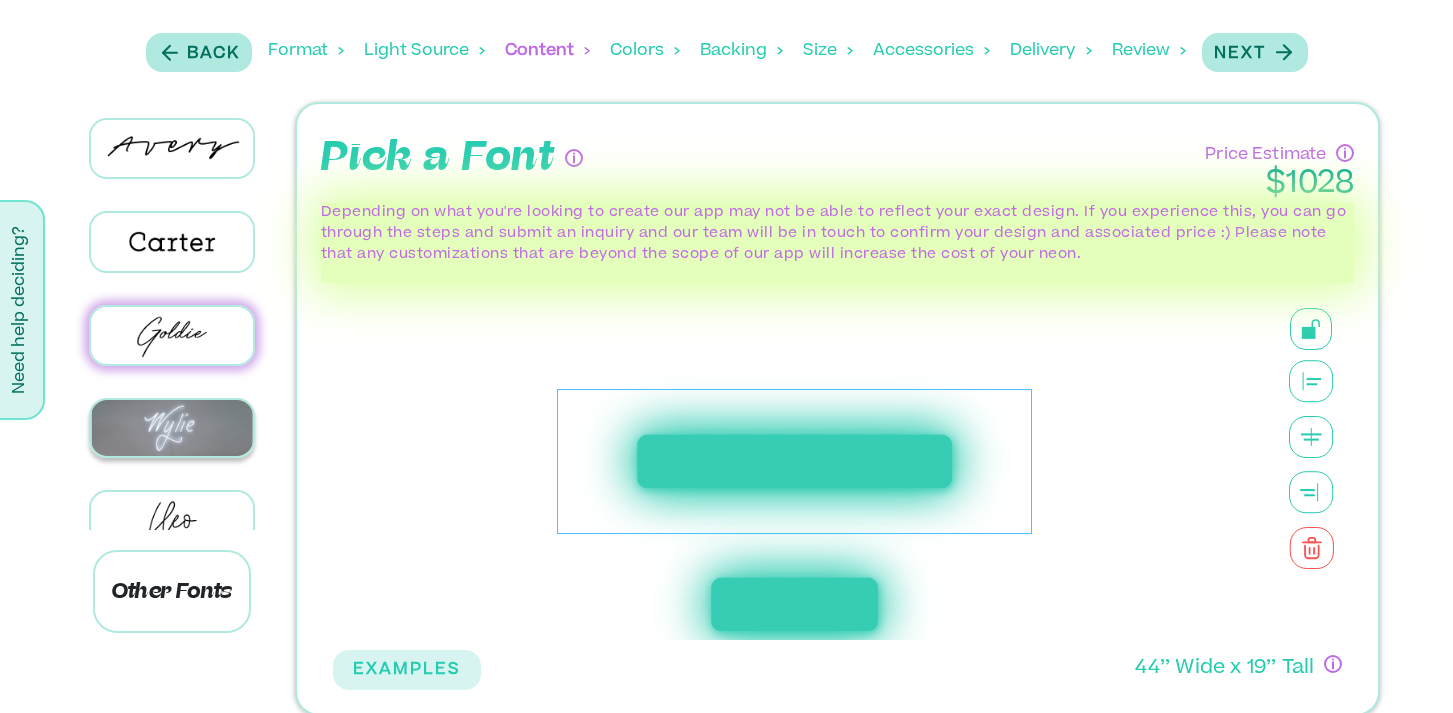 click at bounding box center (172, 428) 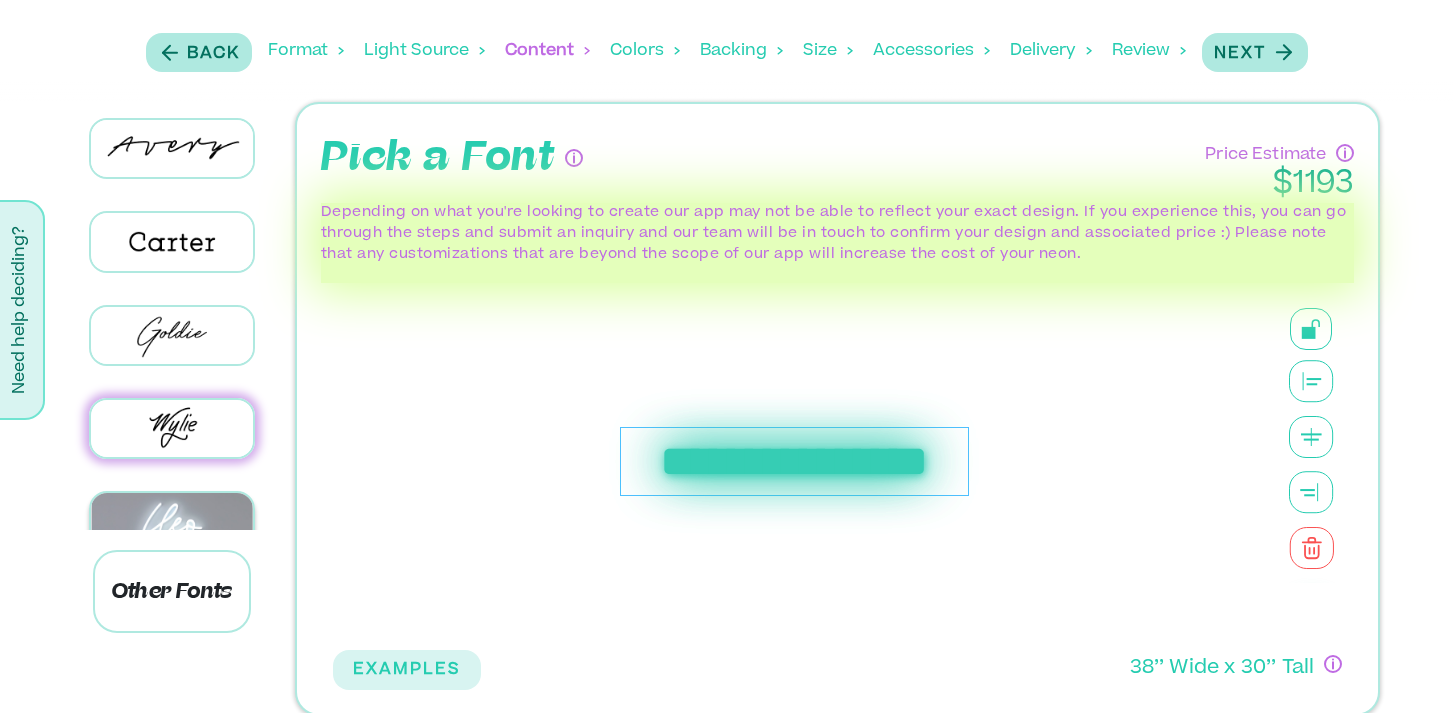 click at bounding box center [172, 521] 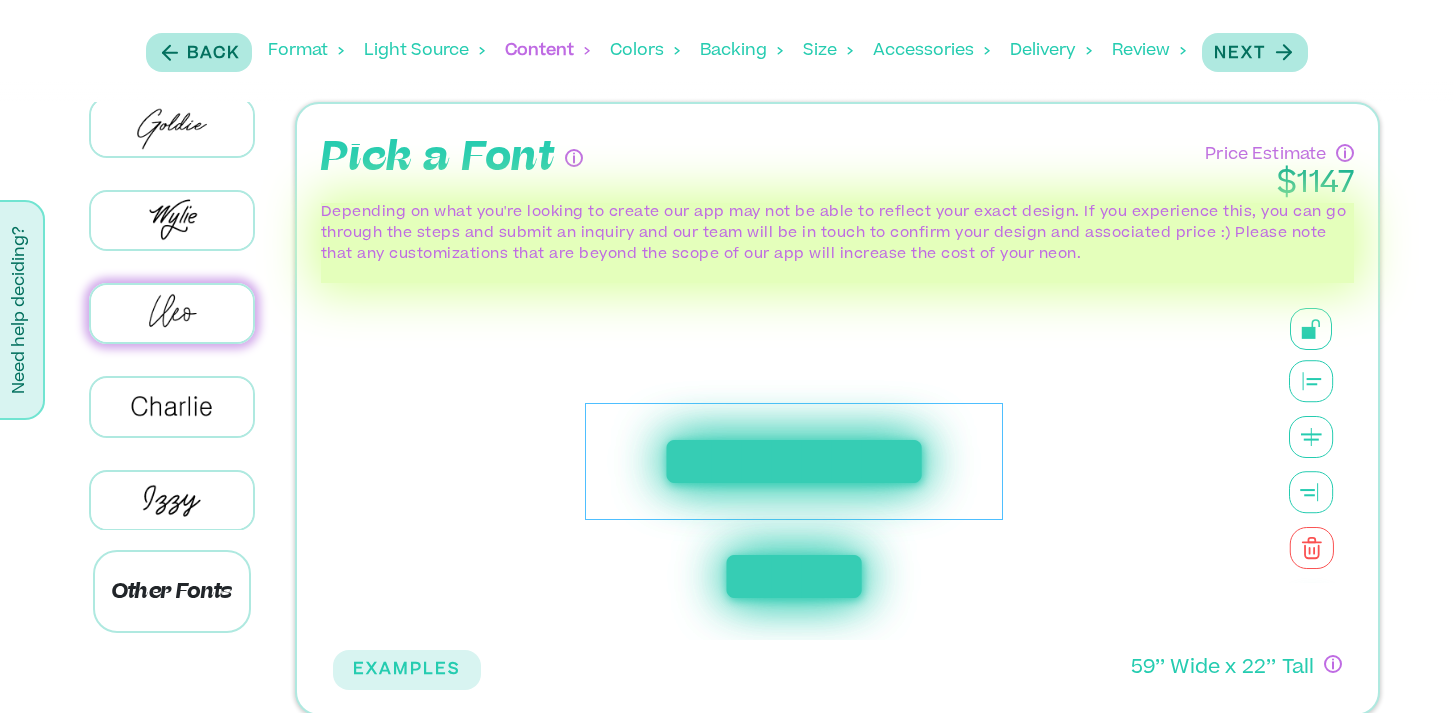 scroll, scrollTop: 232, scrollLeft: 0, axis: vertical 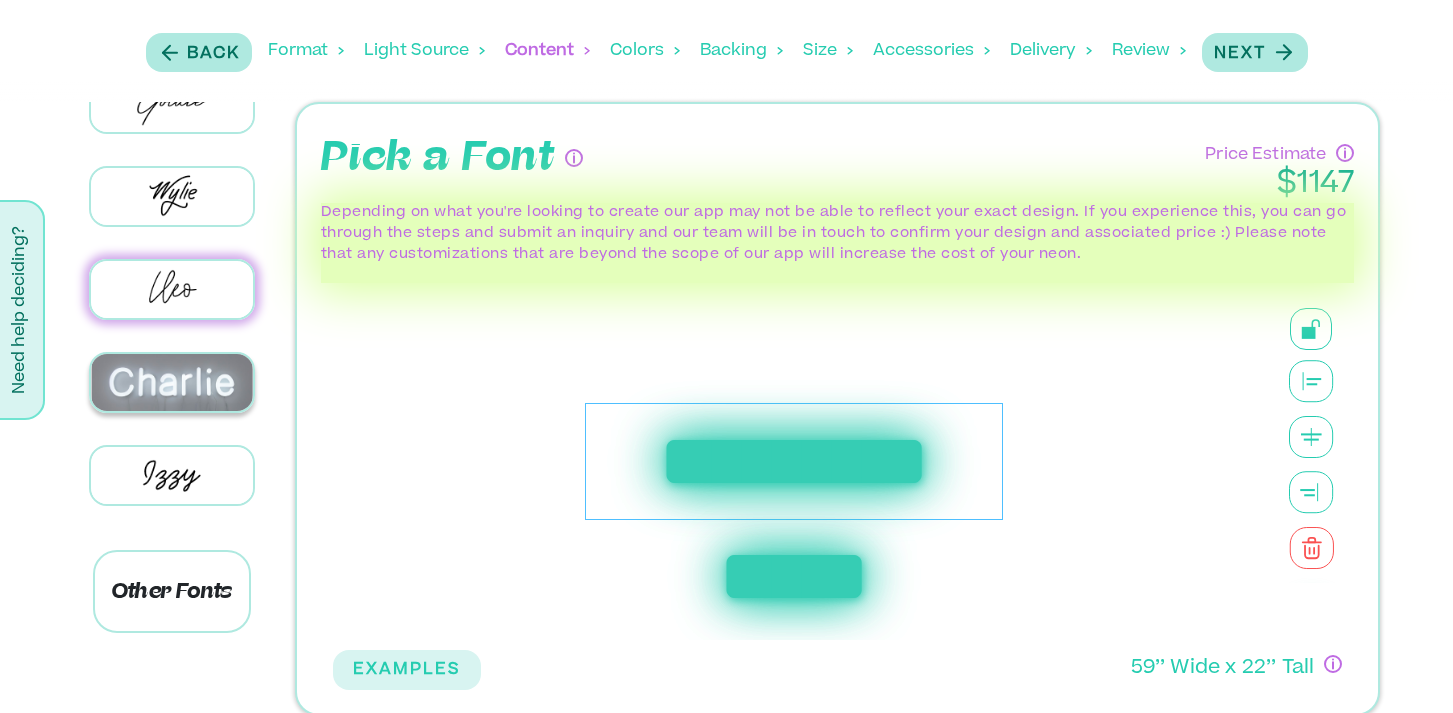 click at bounding box center (172, 382) 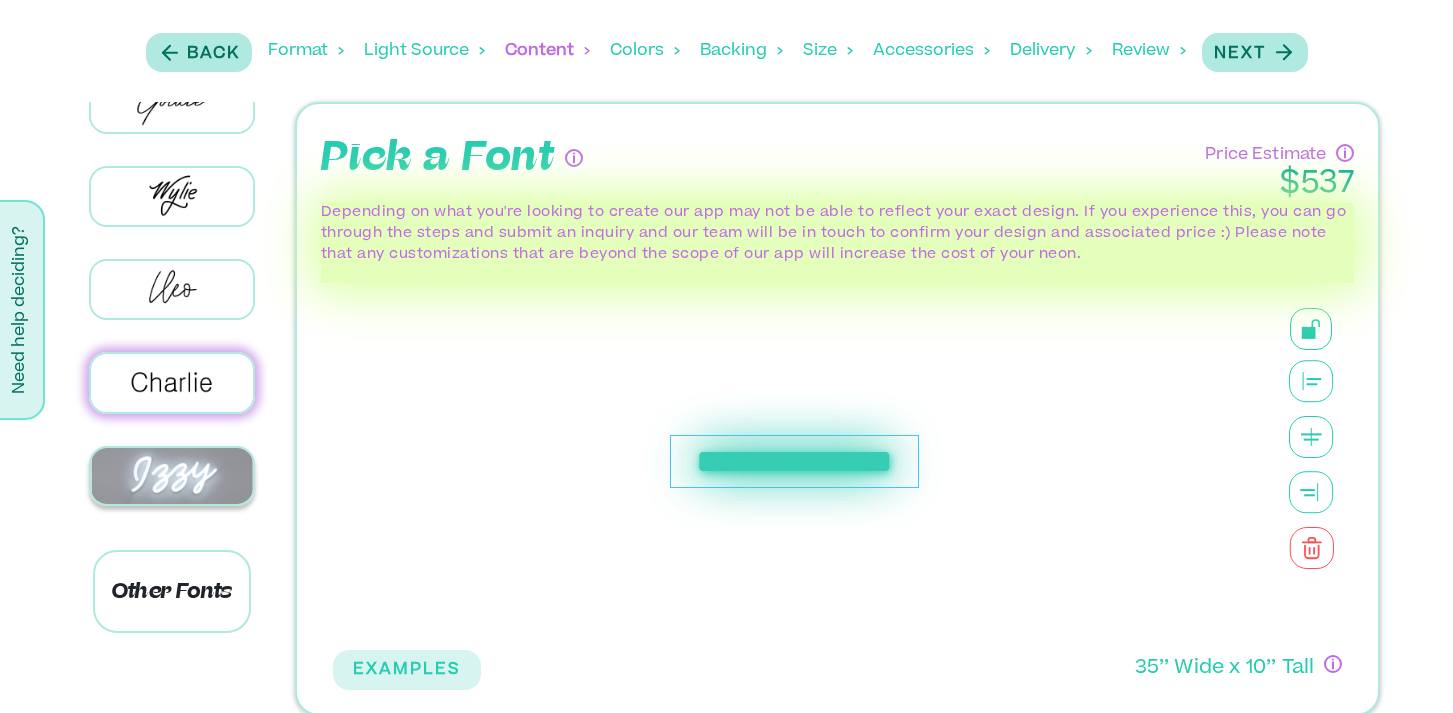 click at bounding box center [172, 476] 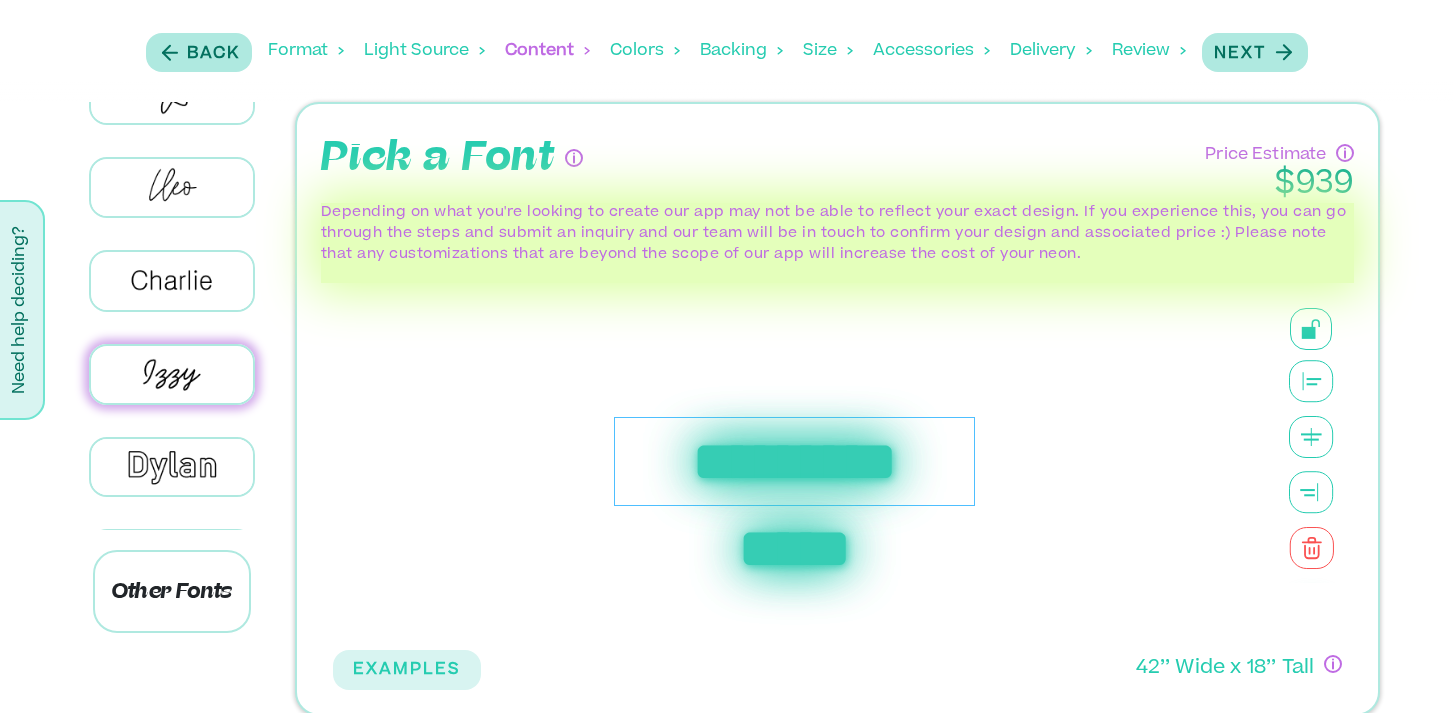 scroll, scrollTop: 336, scrollLeft: 0, axis: vertical 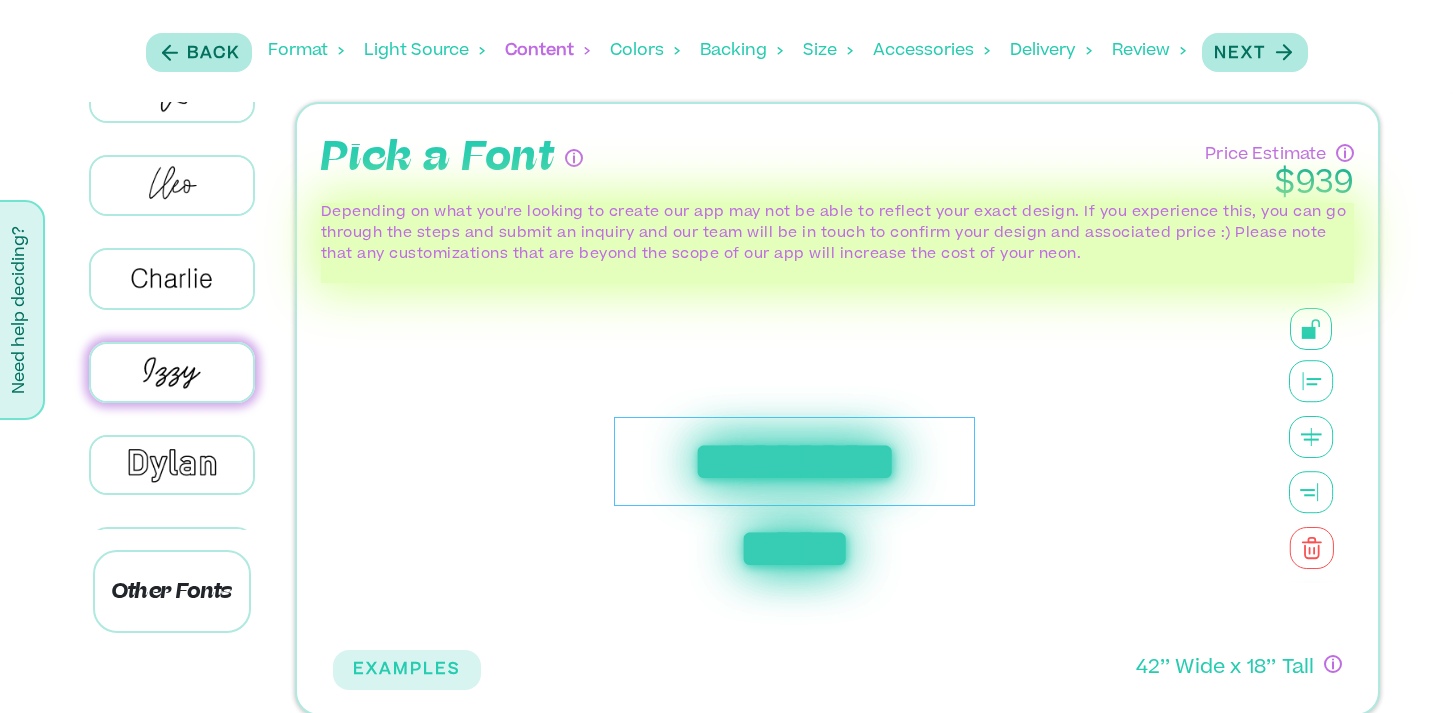 click on "**********" at bounding box center [726, 409] 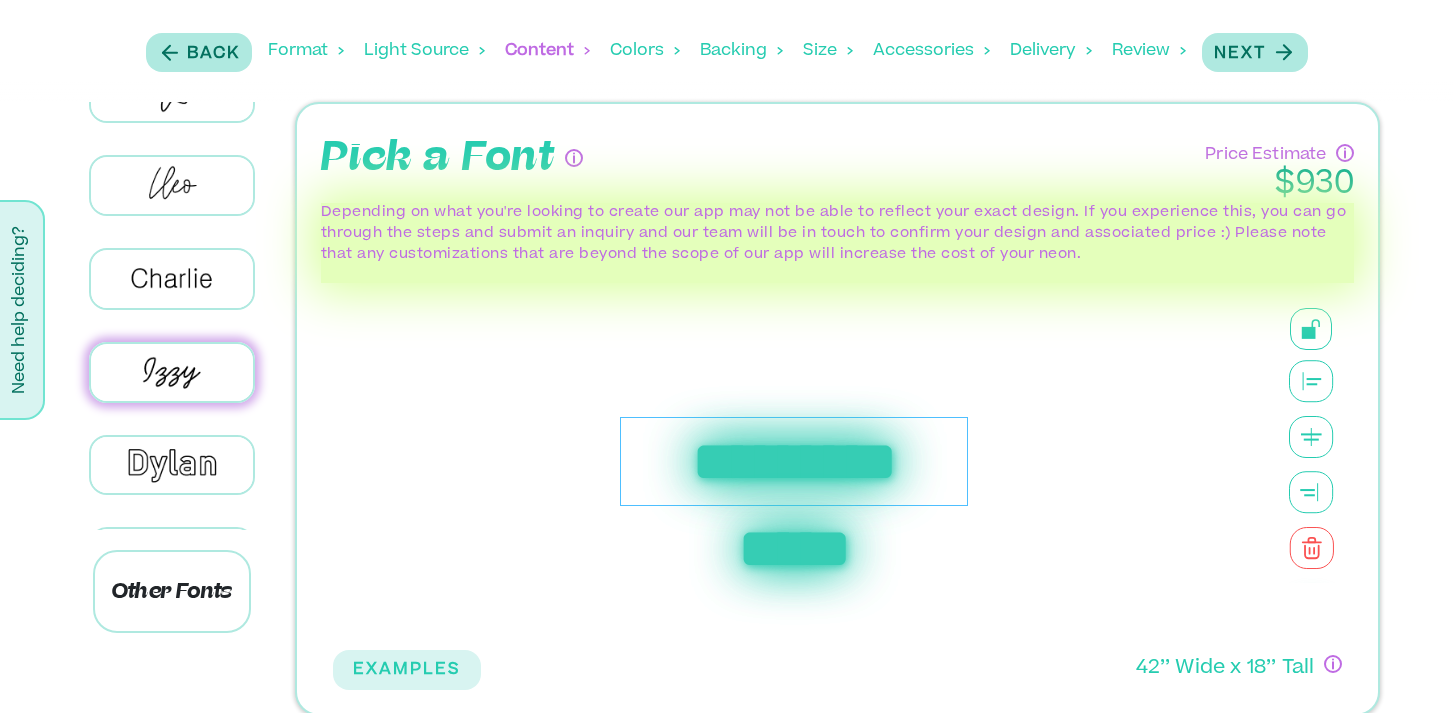 click on "**********" at bounding box center (794, 461) 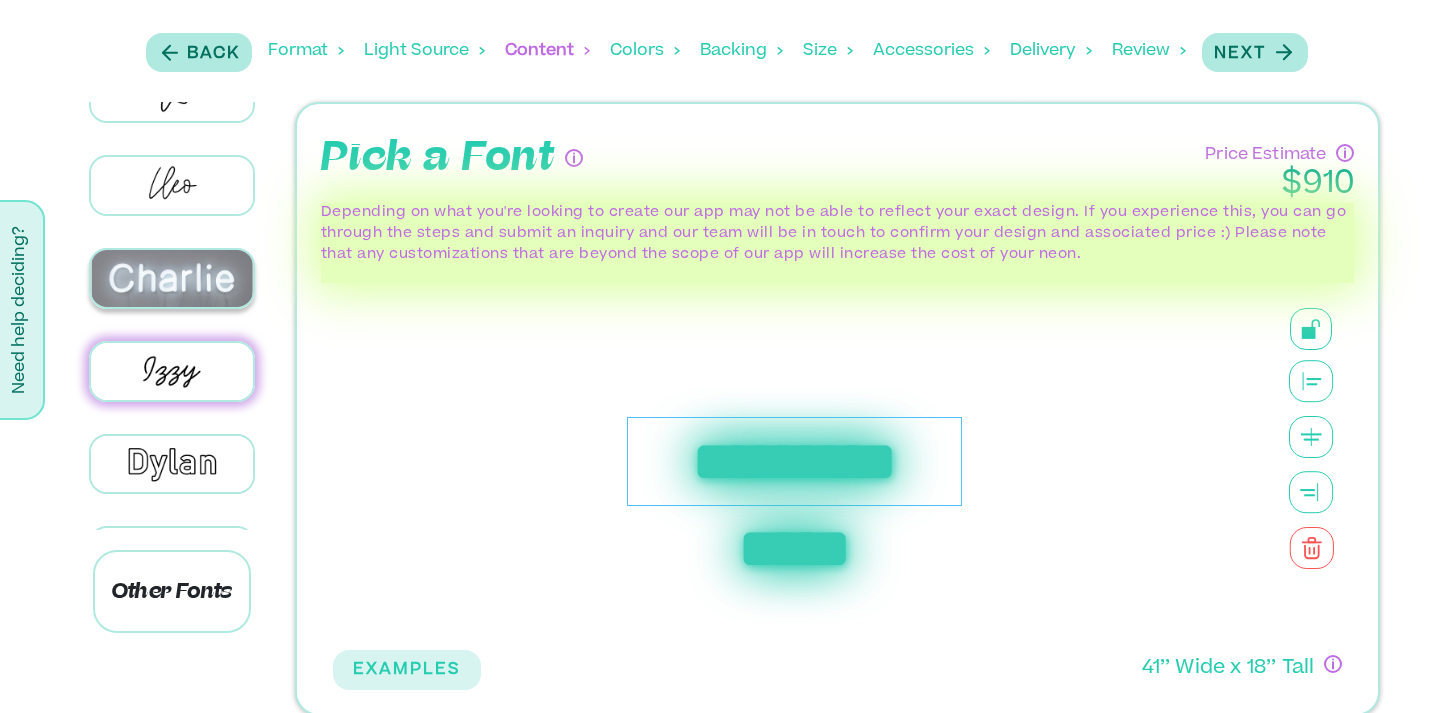 click at bounding box center (172, 278) 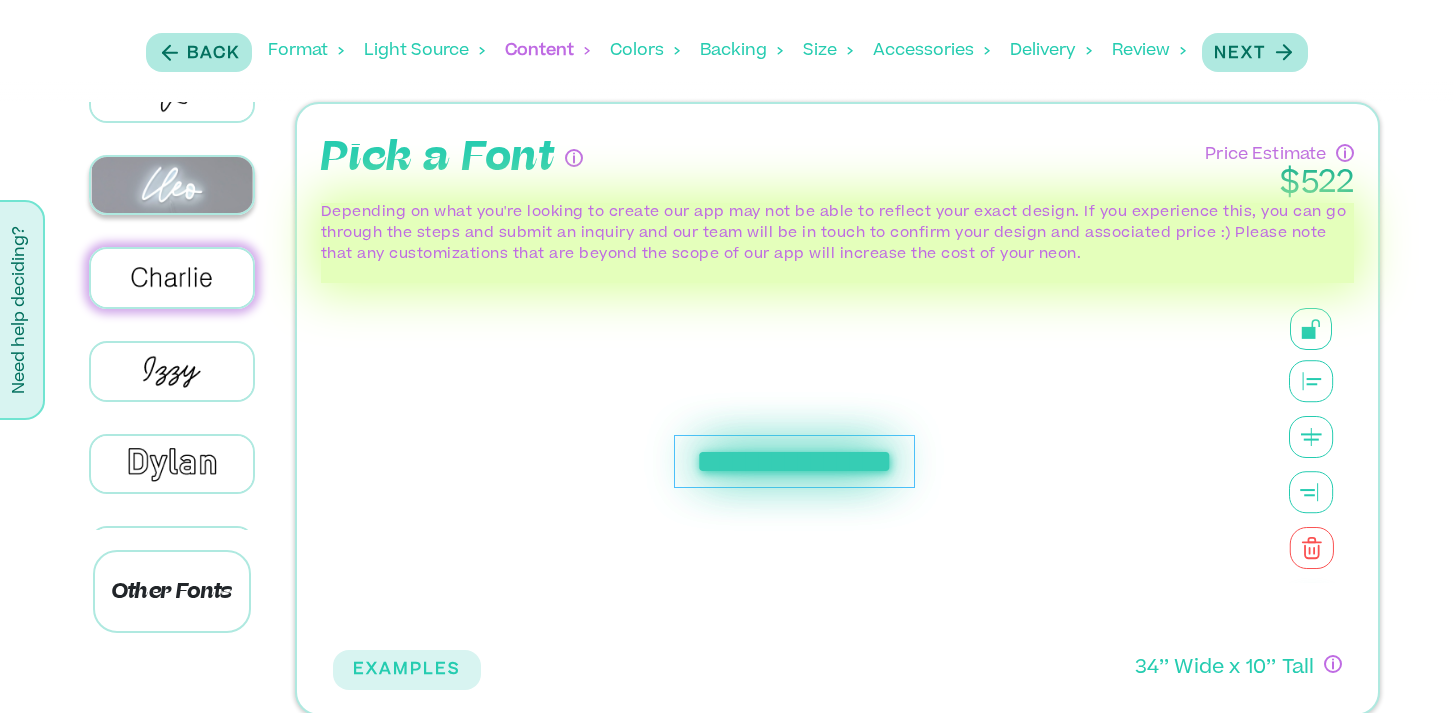 click at bounding box center [172, 185] 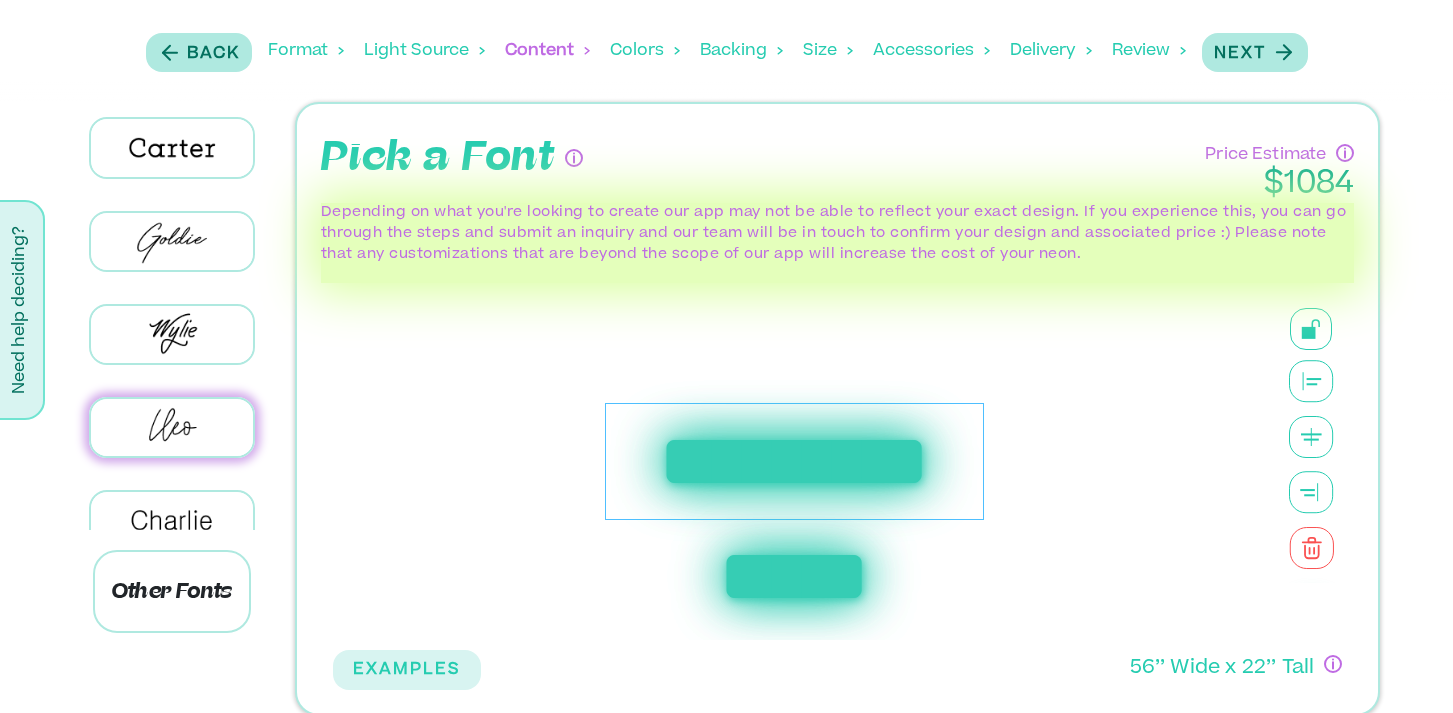 scroll, scrollTop: 0, scrollLeft: 0, axis: both 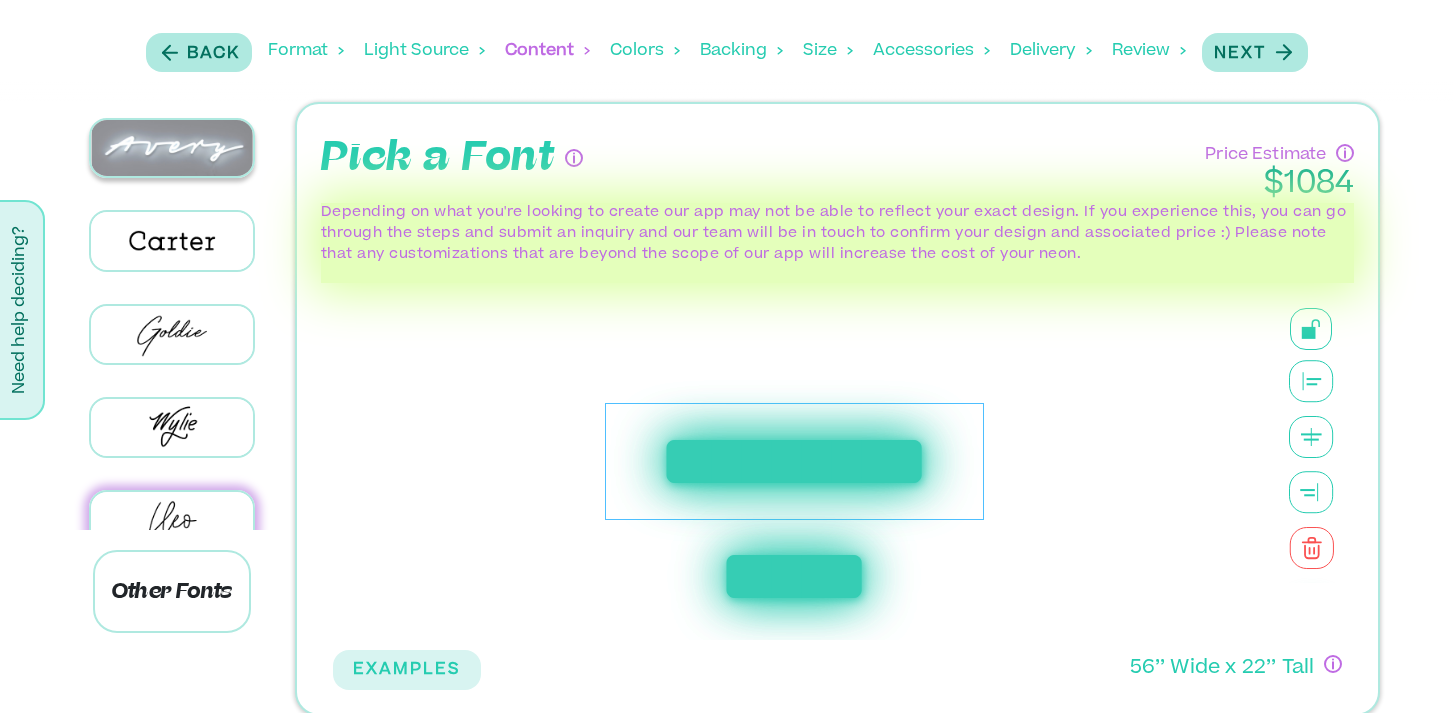 click at bounding box center [172, 148] 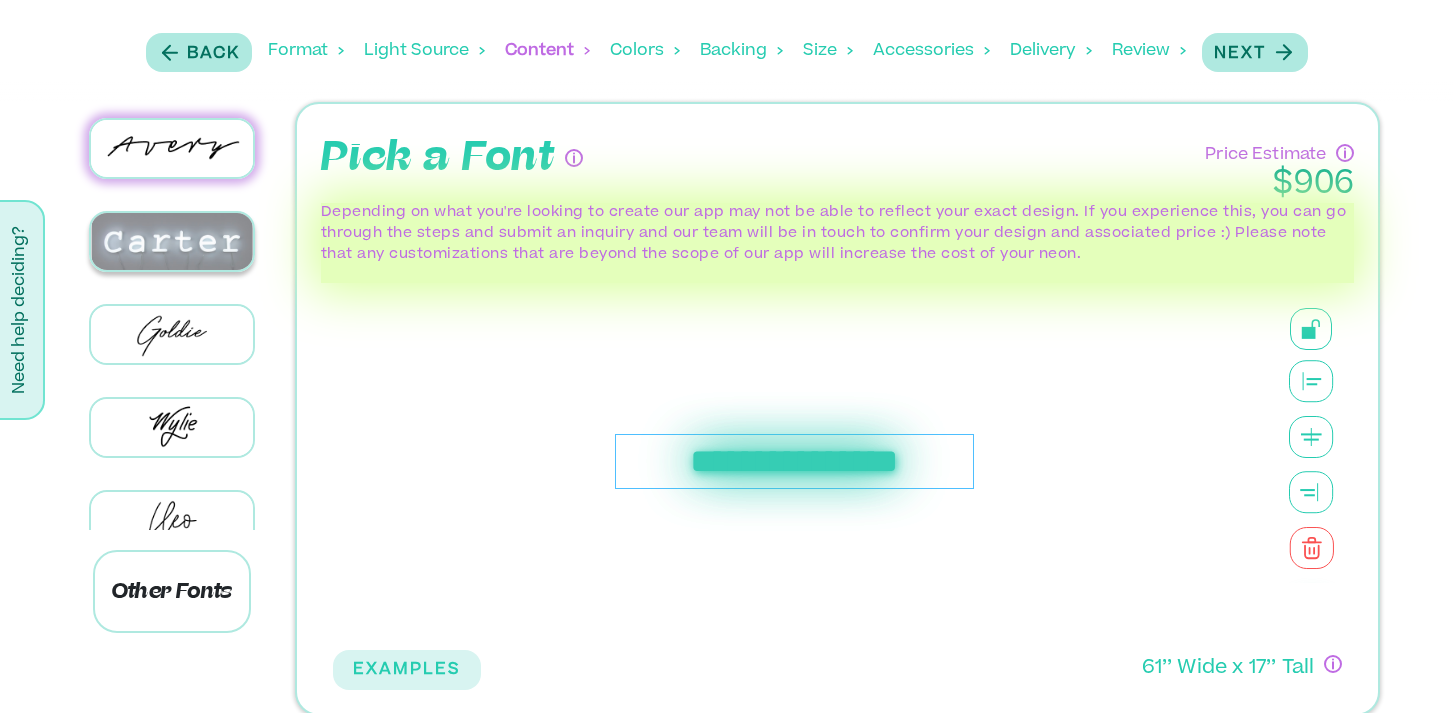 click at bounding box center [172, 241] 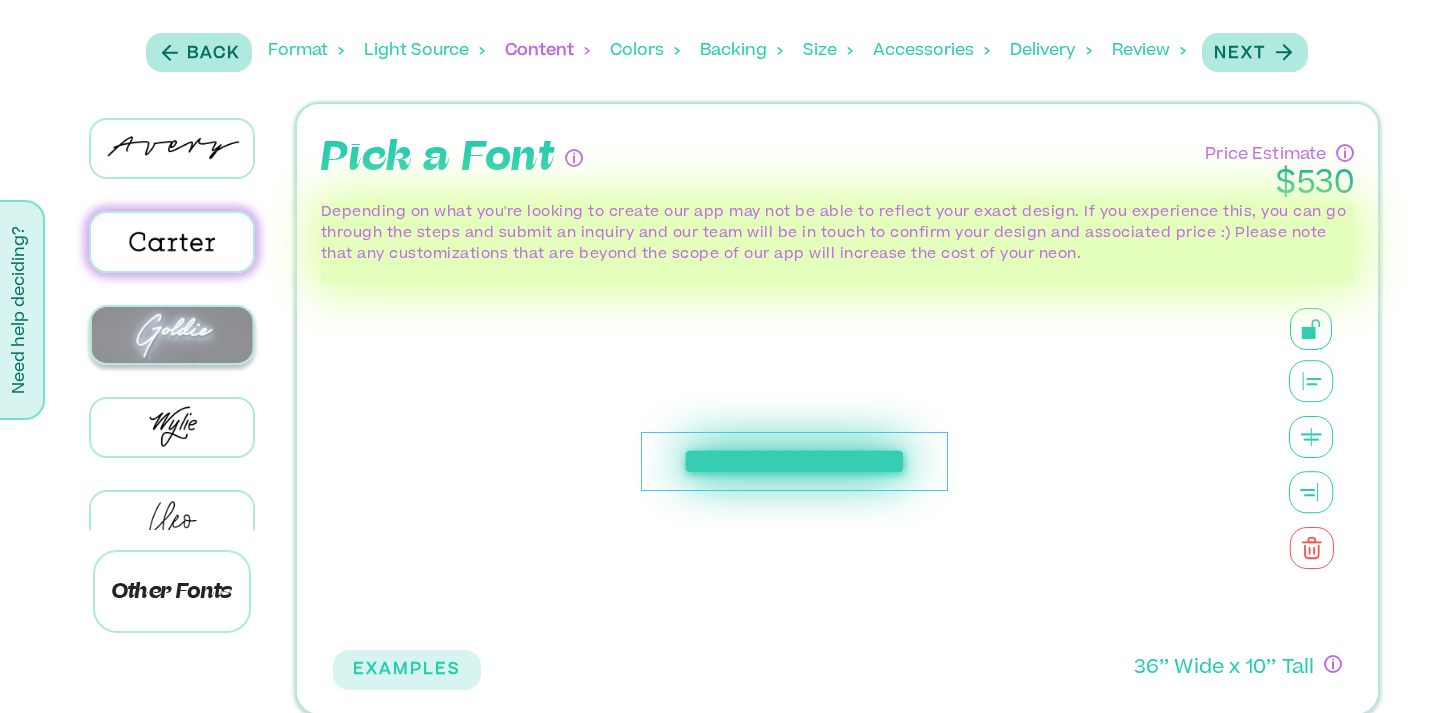 click at bounding box center [172, 335] 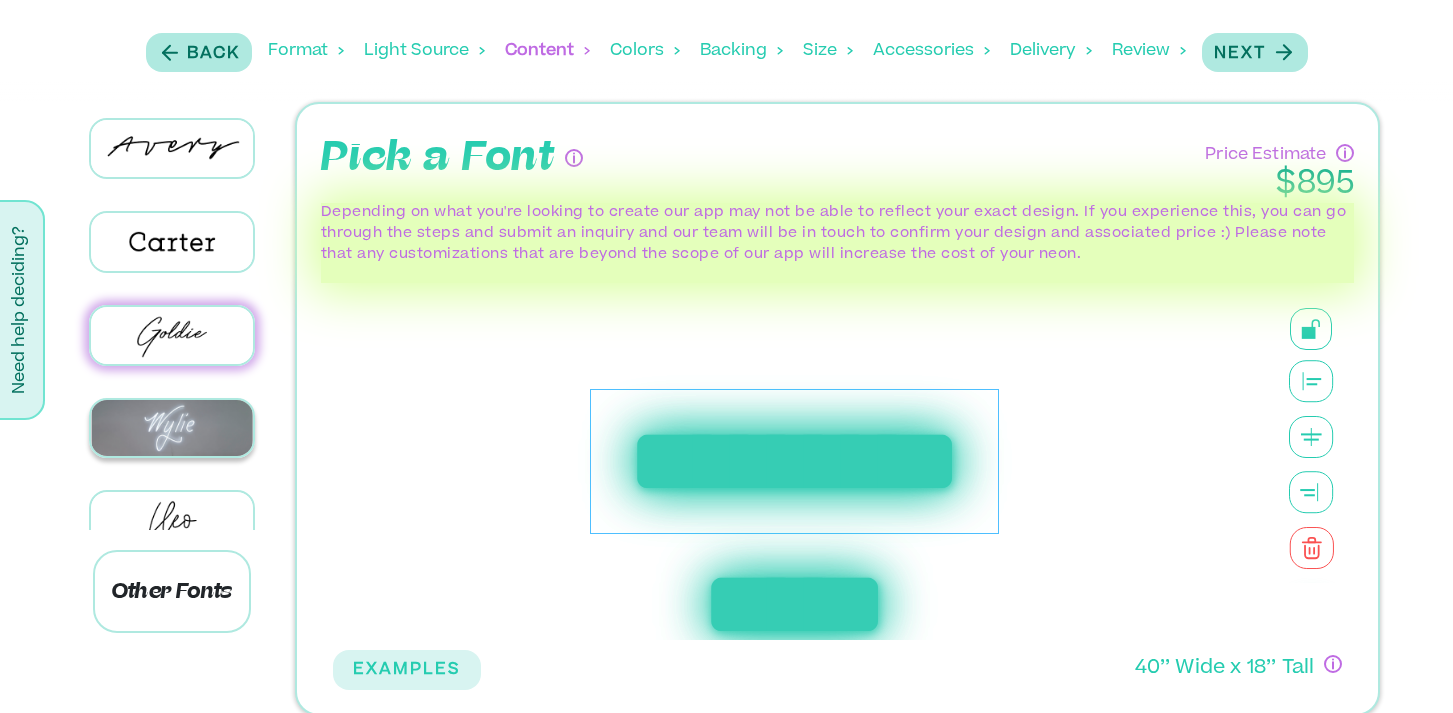 click at bounding box center (172, 428) 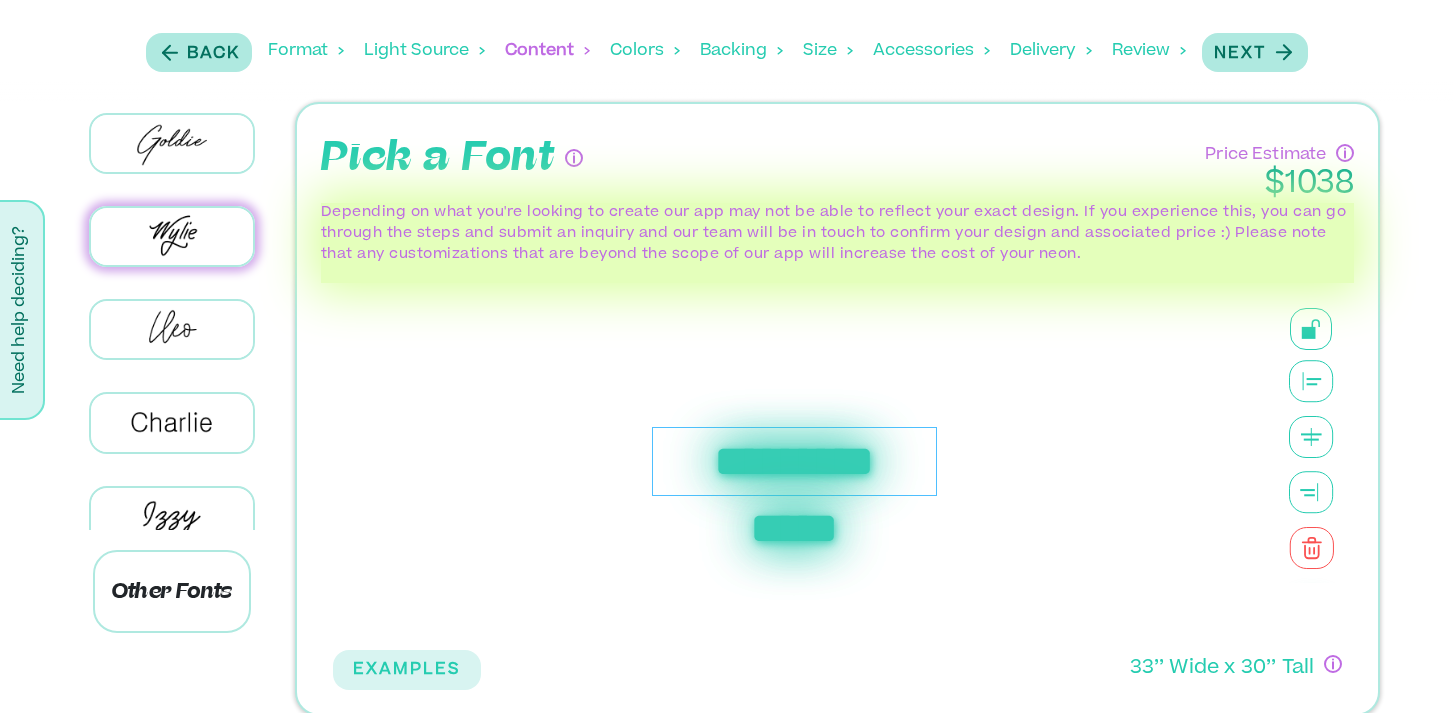 scroll, scrollTop: 192, scrollLeft: 0, axis: vertical 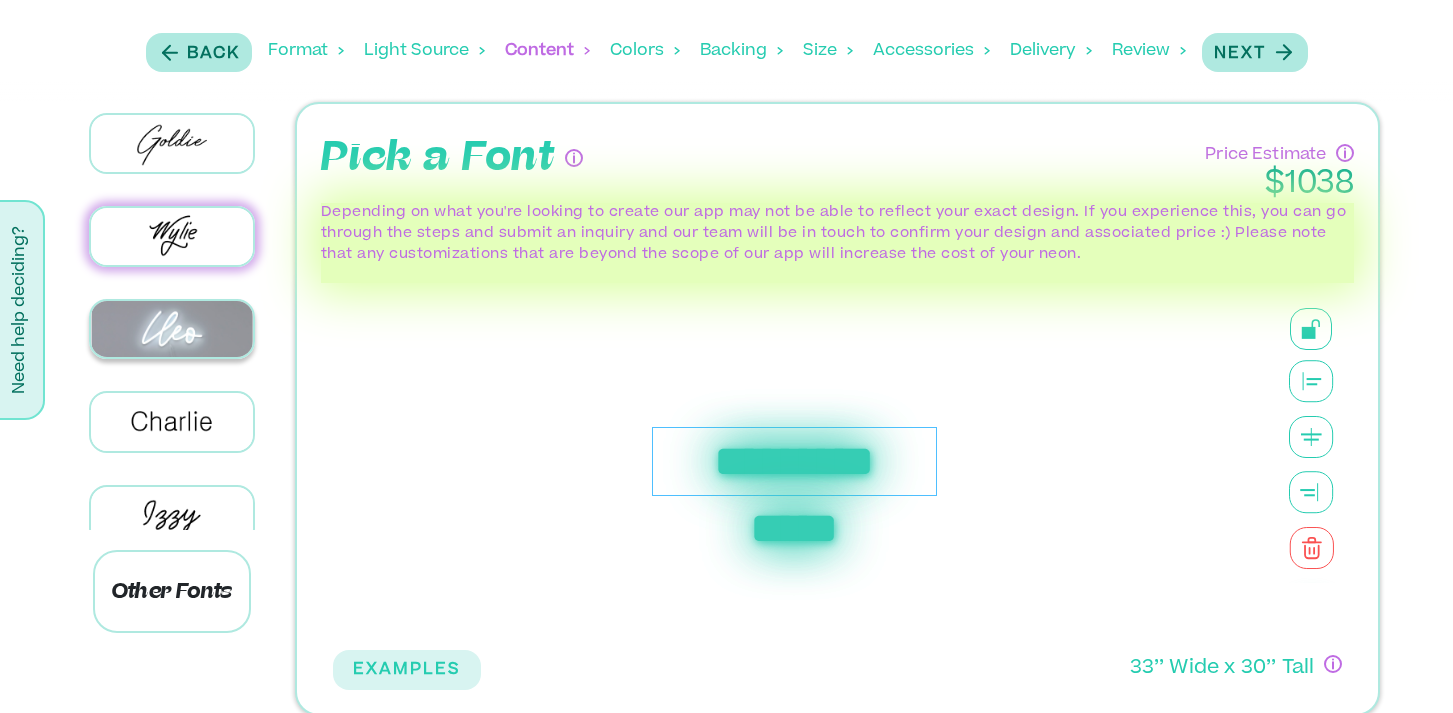 click at bounding box center [172, 329] 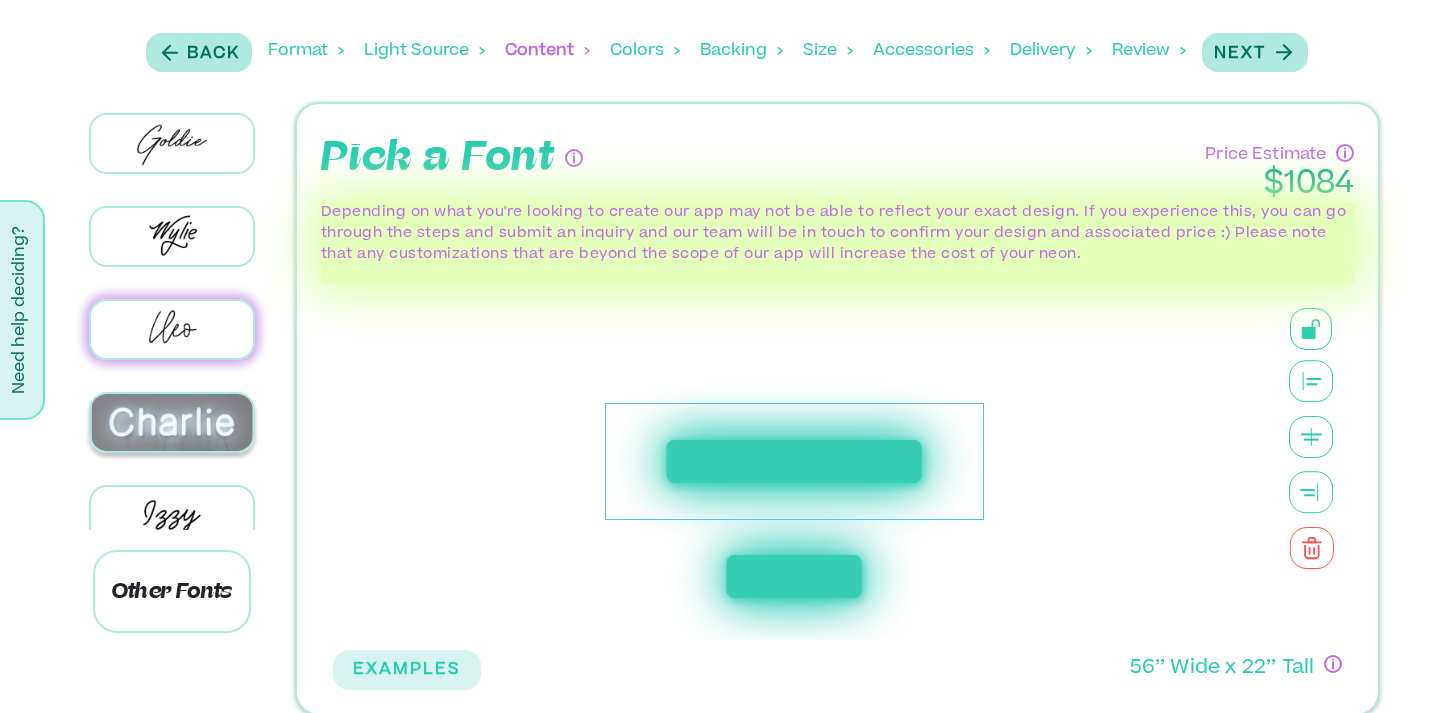 click at bounding box center (172, 422) 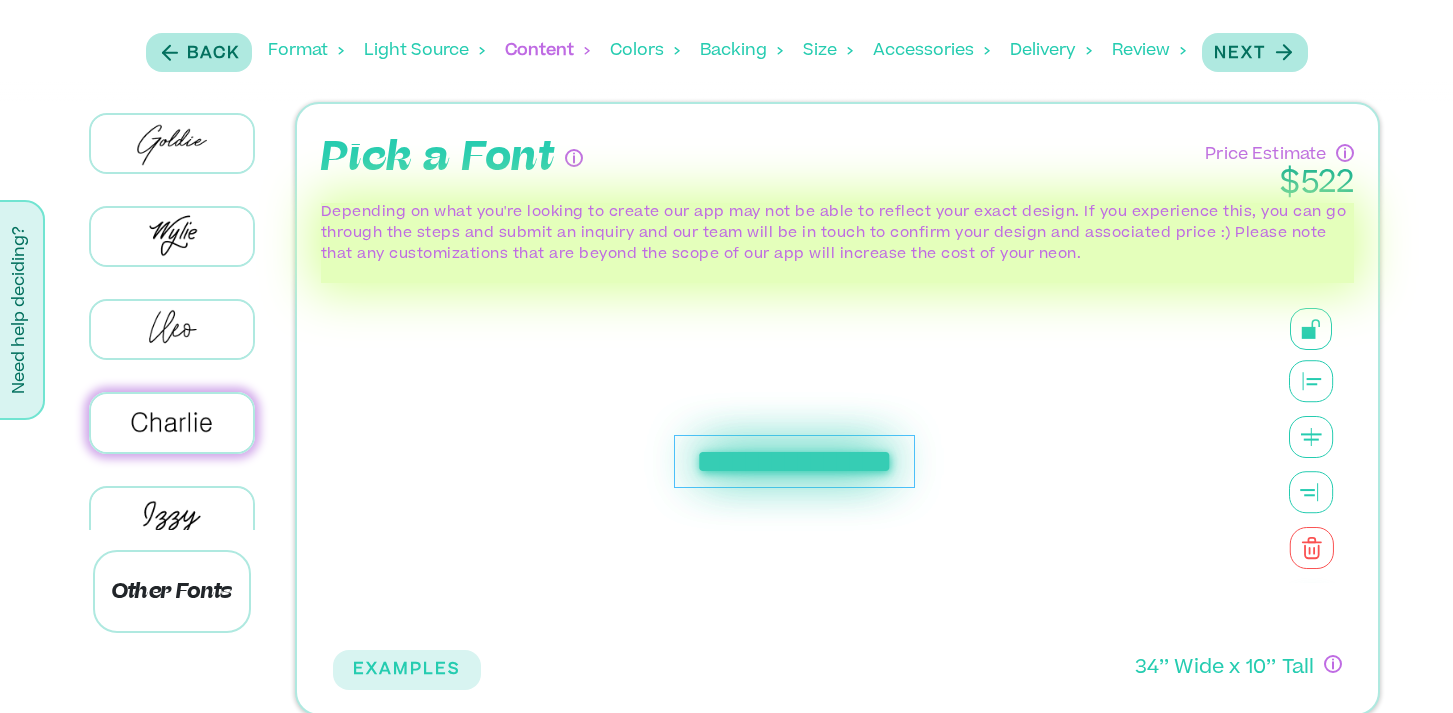 click at bounding box center [172, 516] 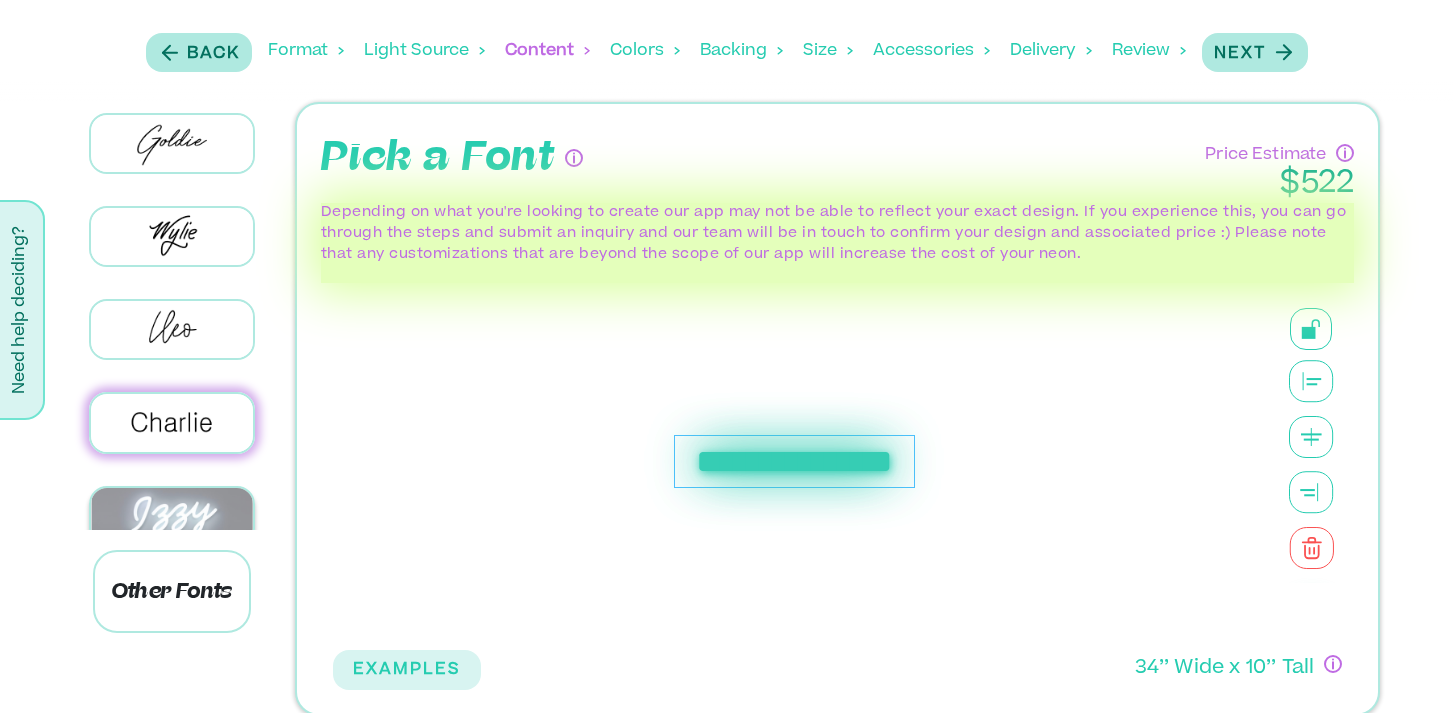 click at bounding box center [172, 516] 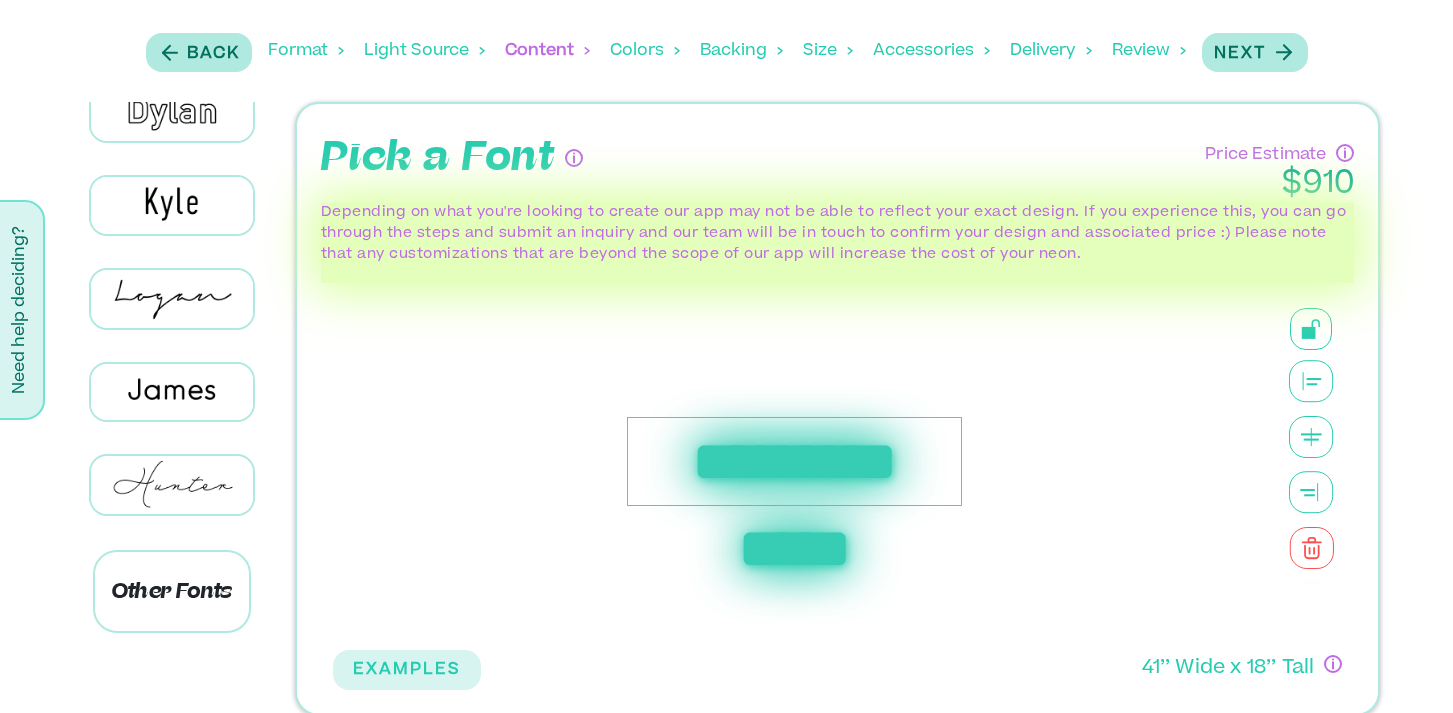 scroll, scrollTop: 694, scrollLeft: 0, axis: vertical 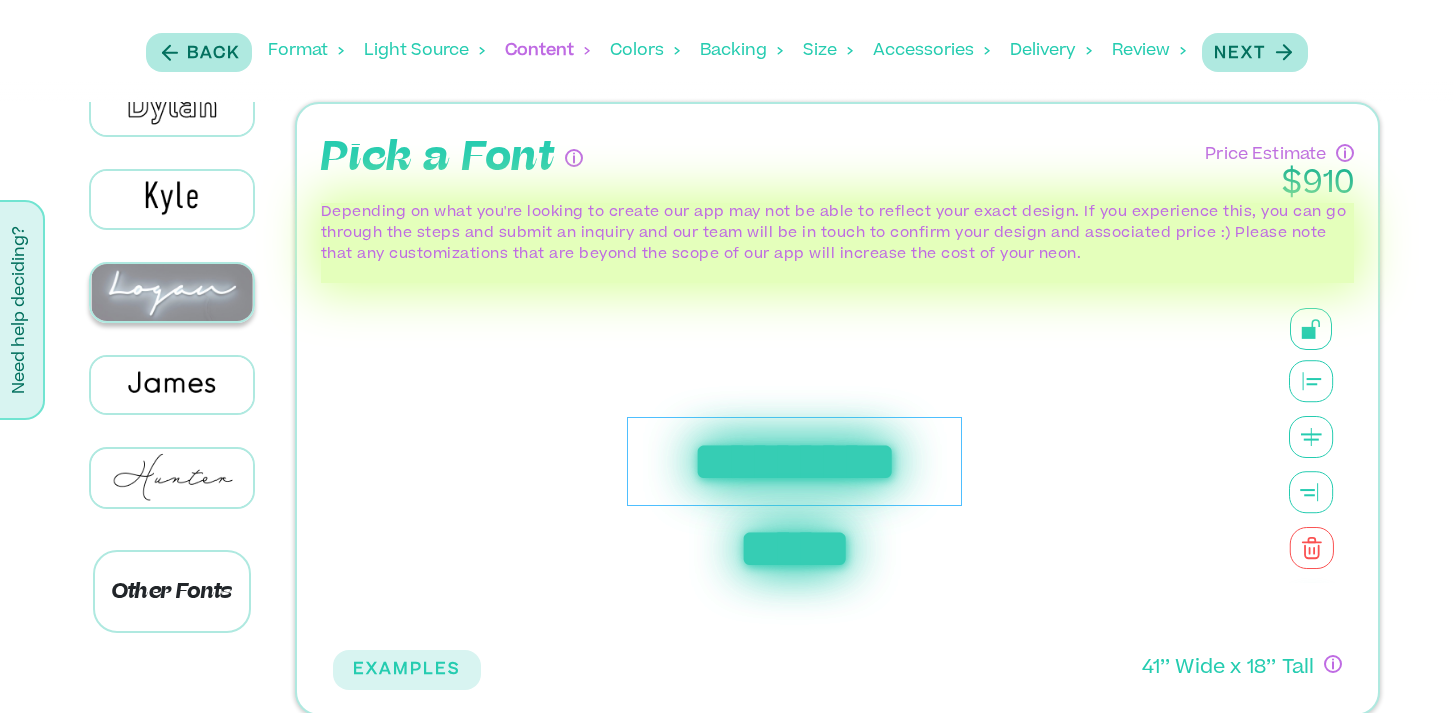 click at bounding box center [172, 292] 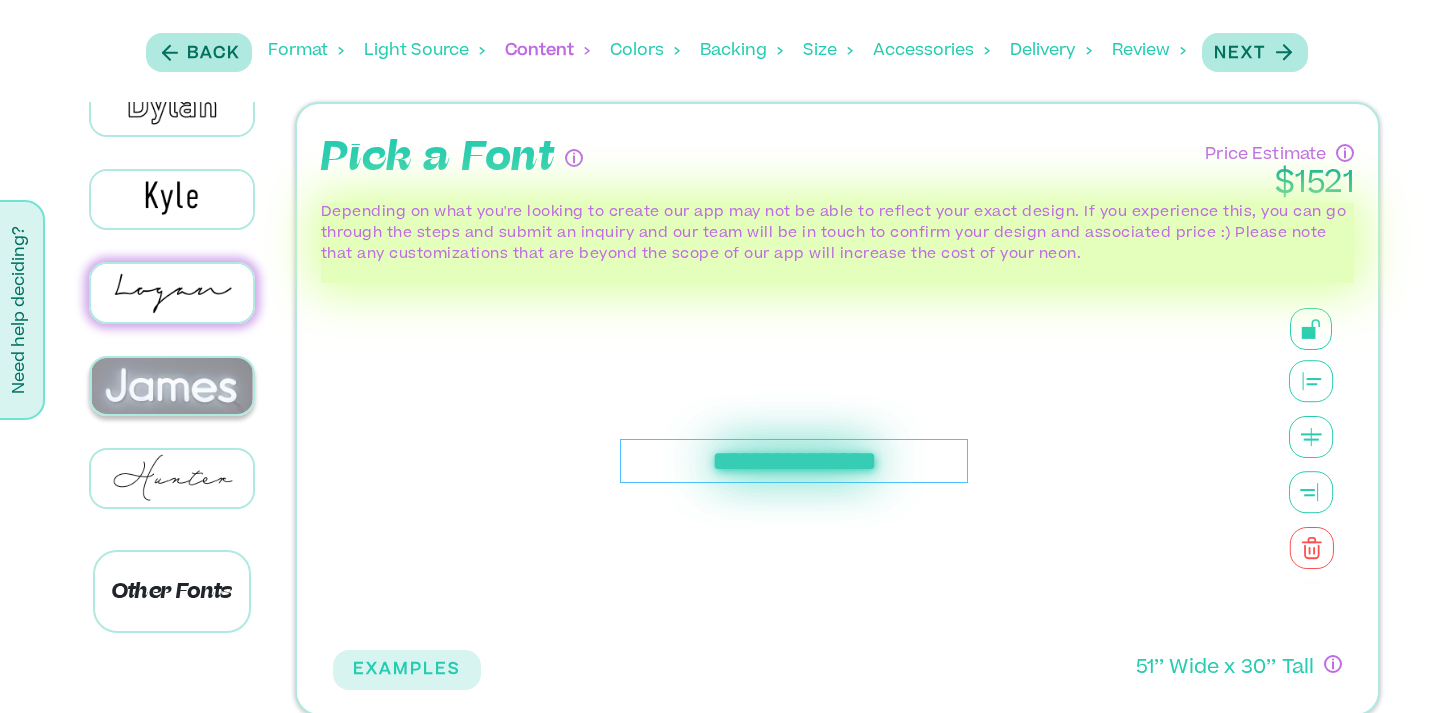 click at bounding box center (172, 386) 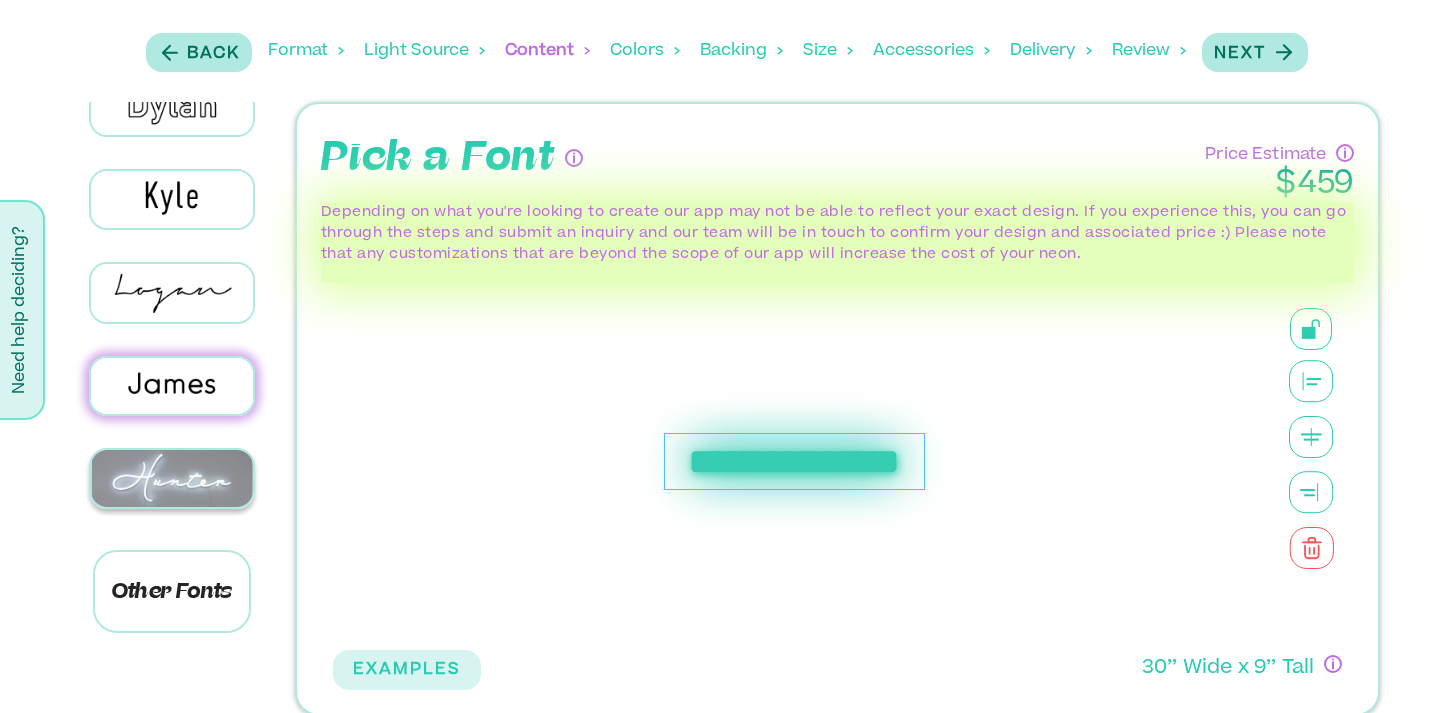 click at bounding box center (172, 478) 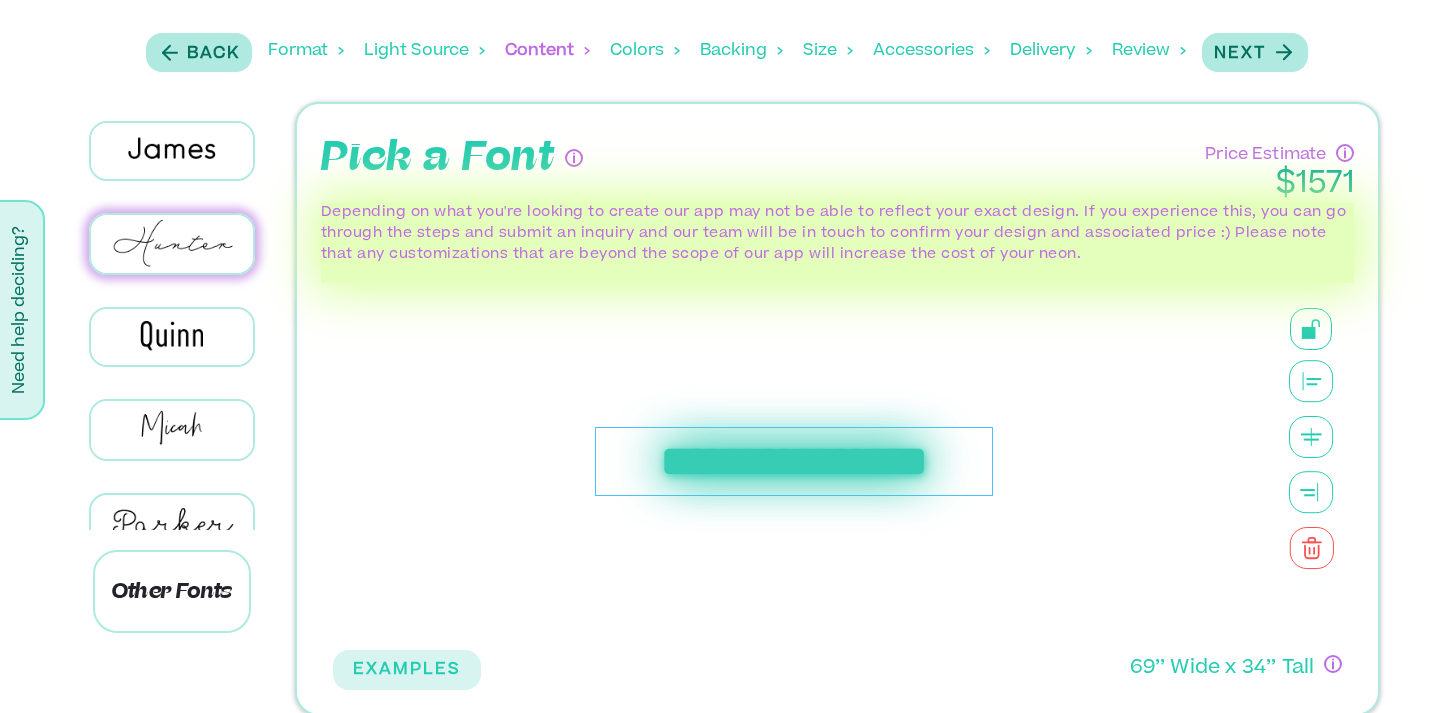 scroll, scrollTop: 971, scrollLeft: 0, axis: vertical 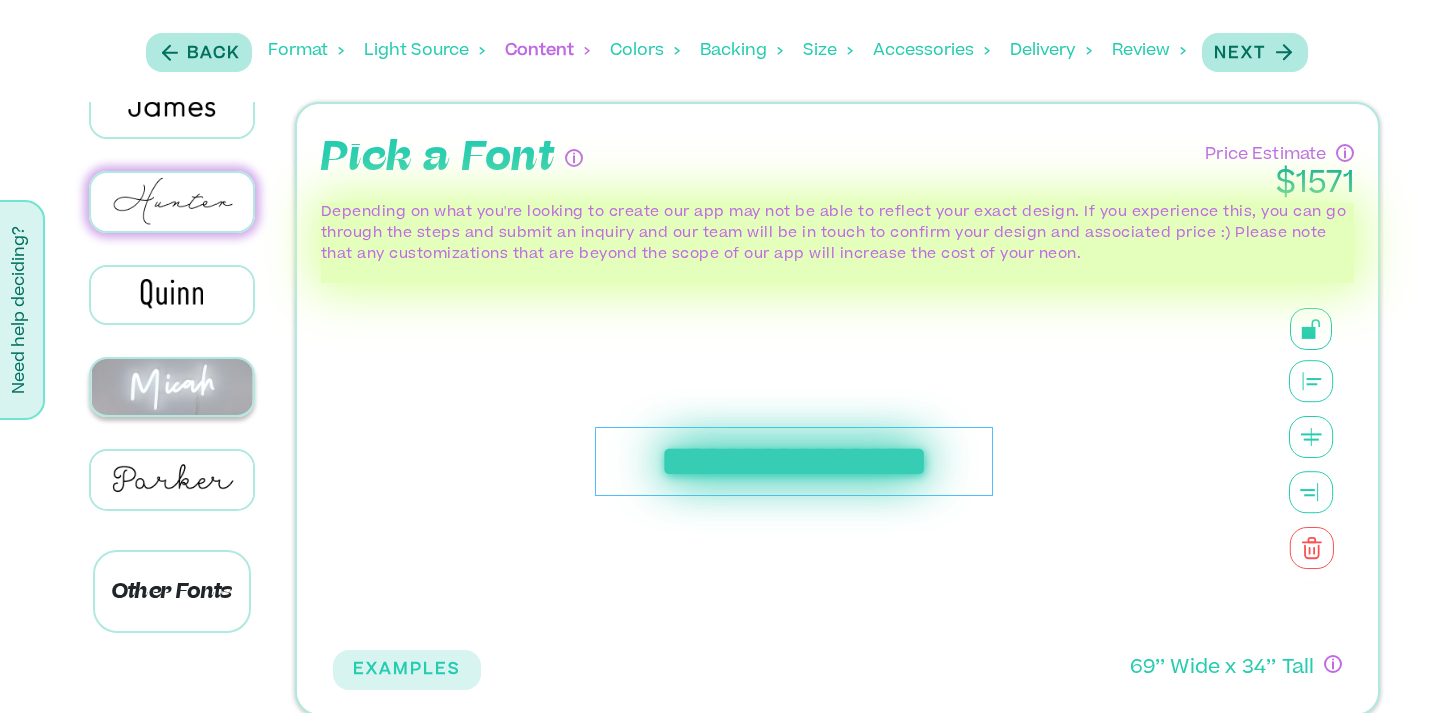 click at bounding box center (172, 387) 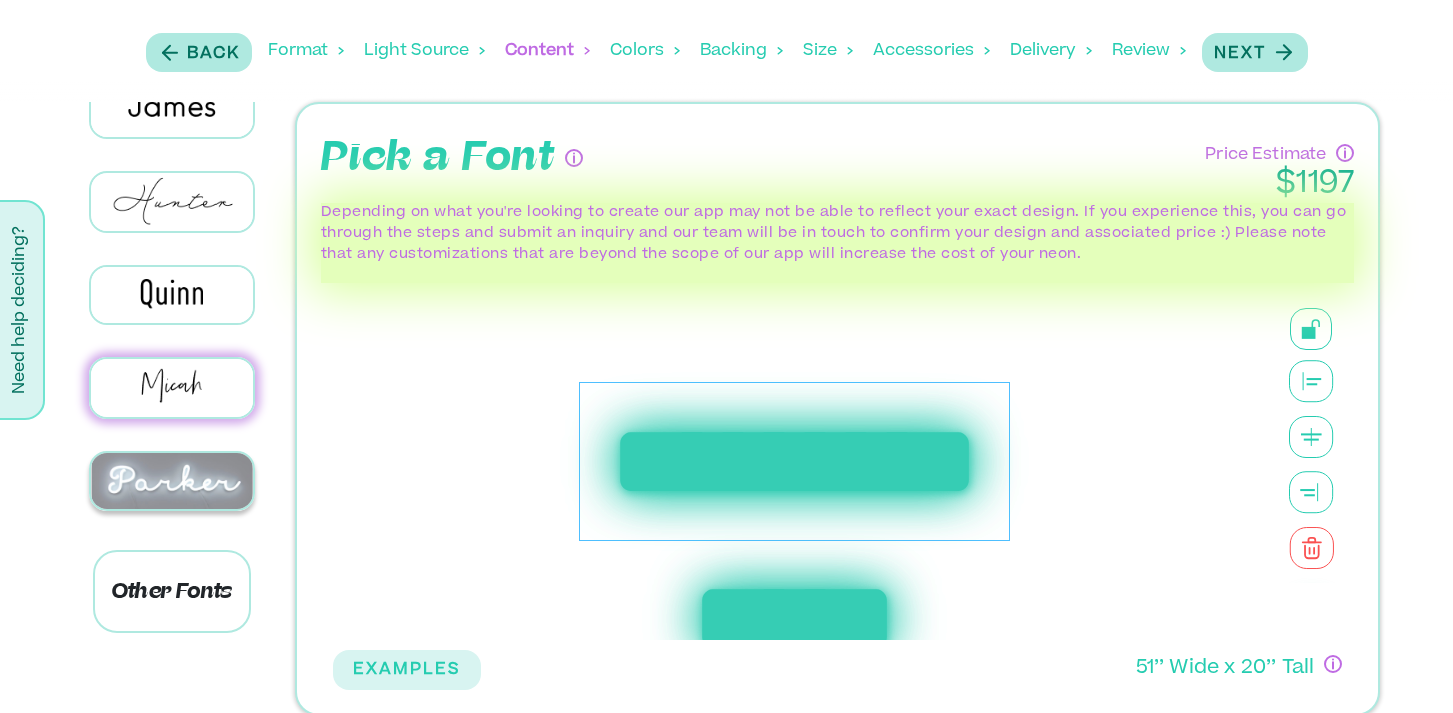 click at bounding box center (172, 481) 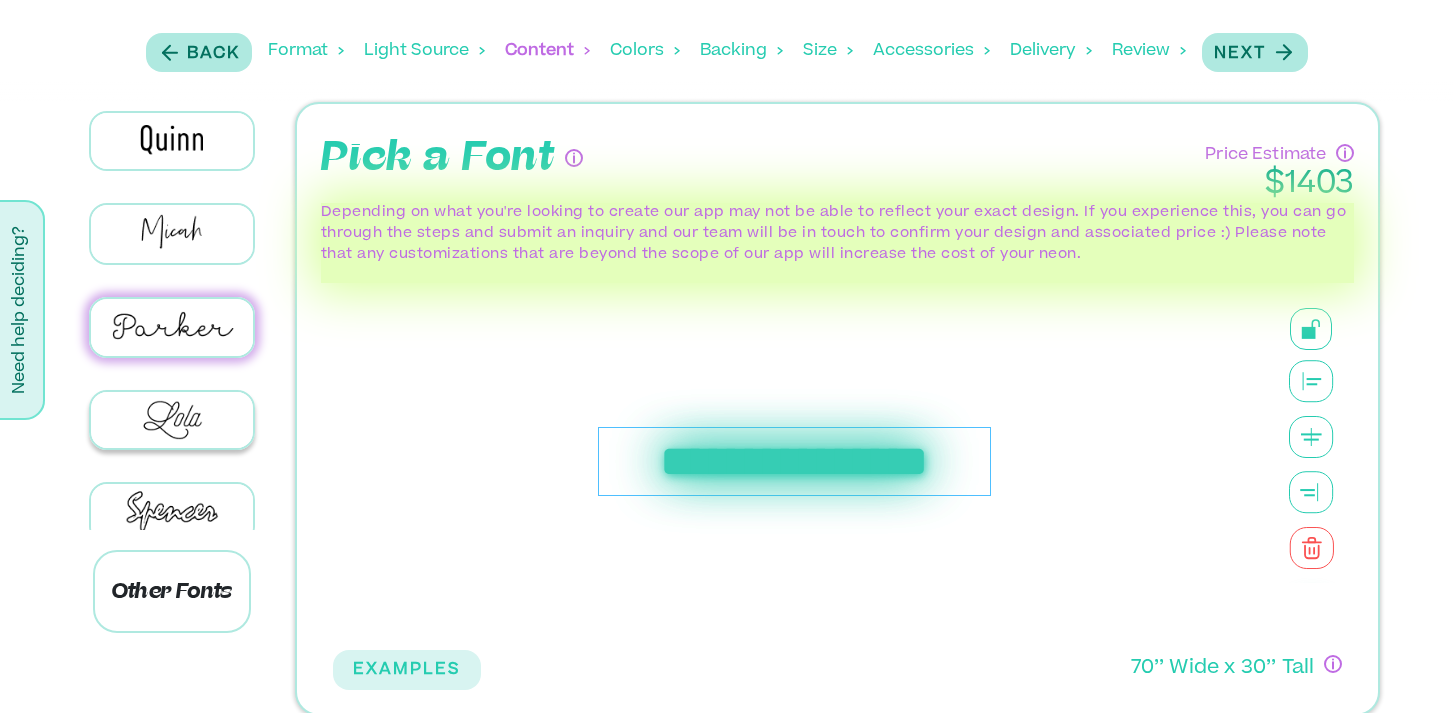 scroll, scrollTop: 1125, scrollLeft: 0, axis: vertical 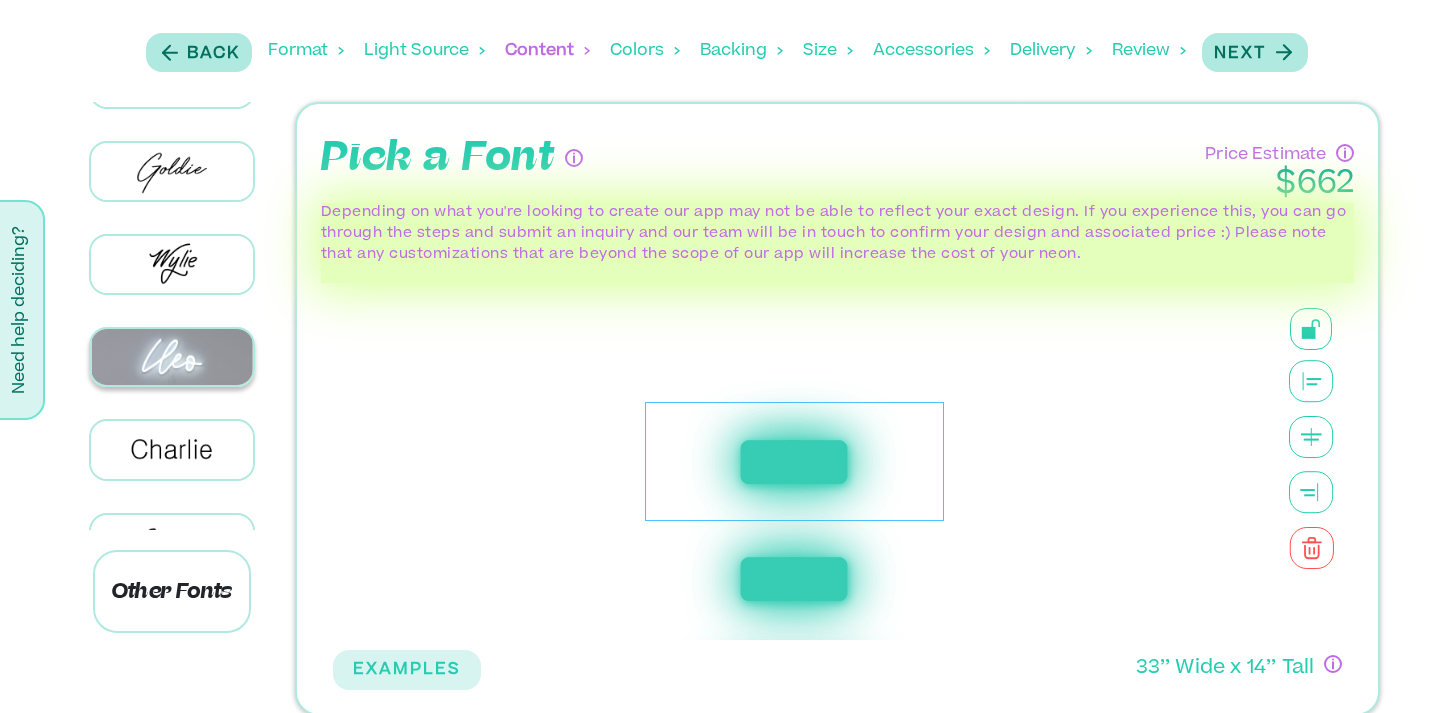 click at bounding box center [172, 357] 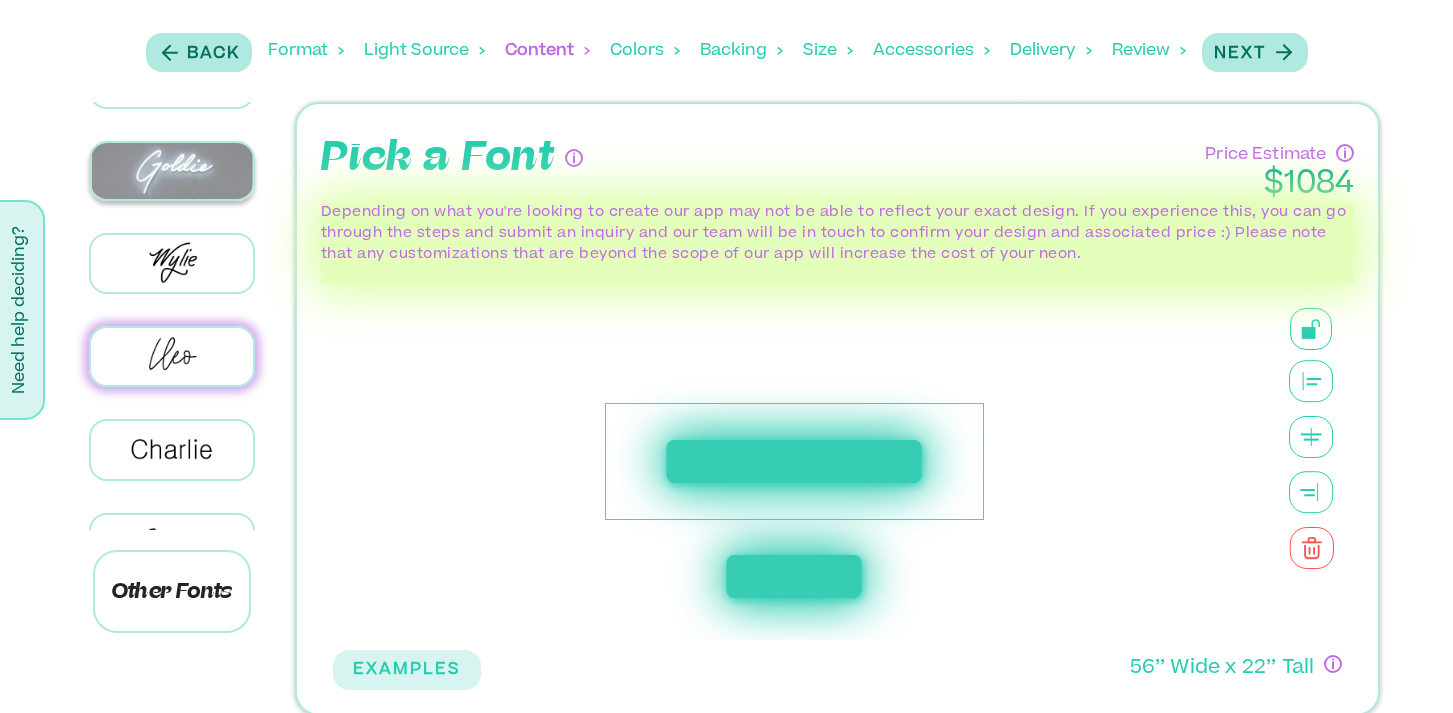 click at bounding box center [172, 171] 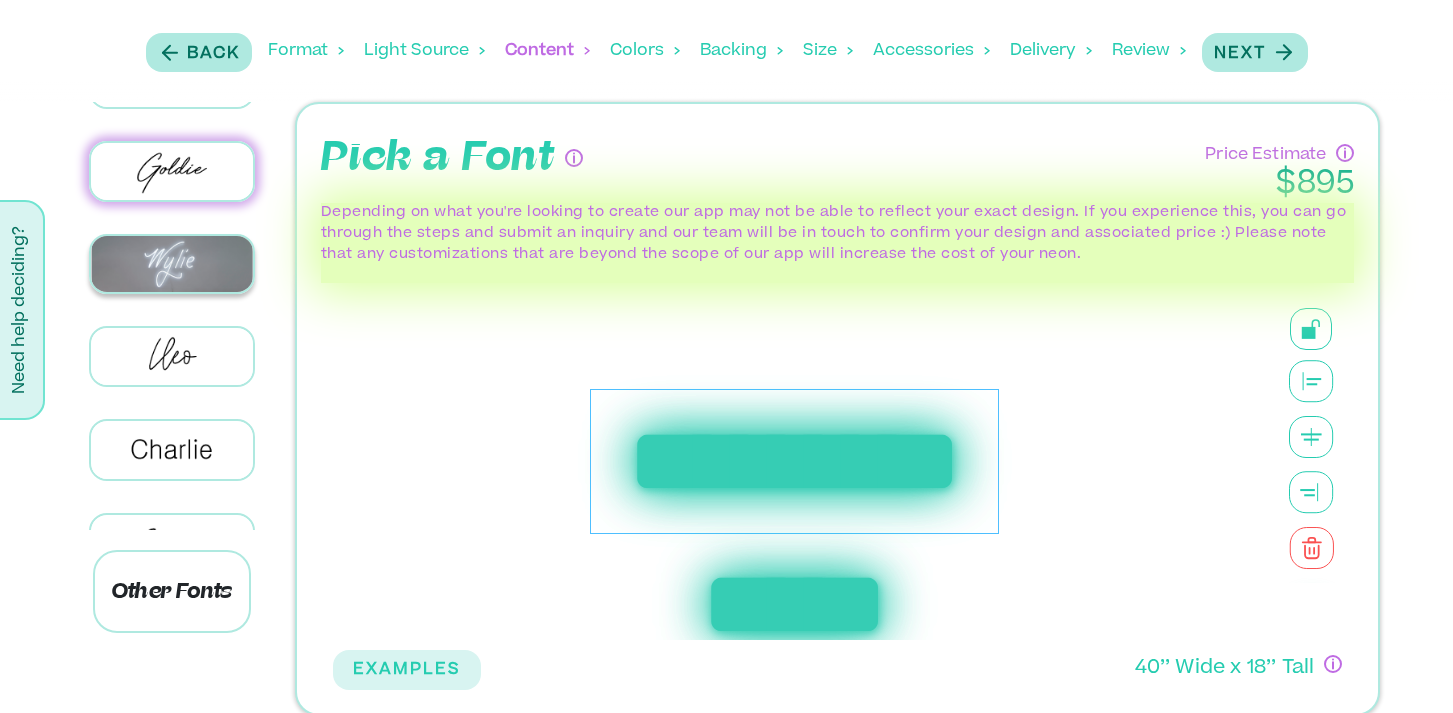 click at bounding box center (172, 264) 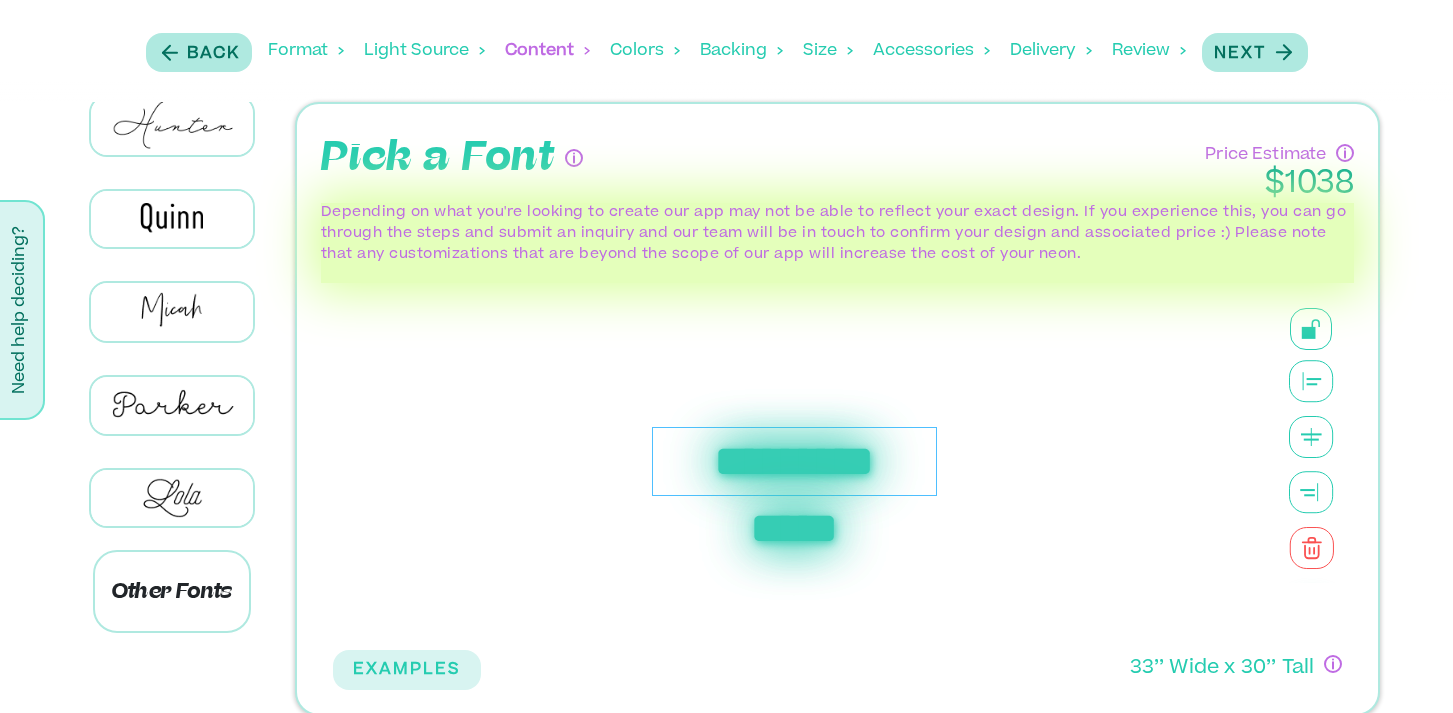scroll, scrollTop: 1125, scrollLeft: 0, axis: vertical 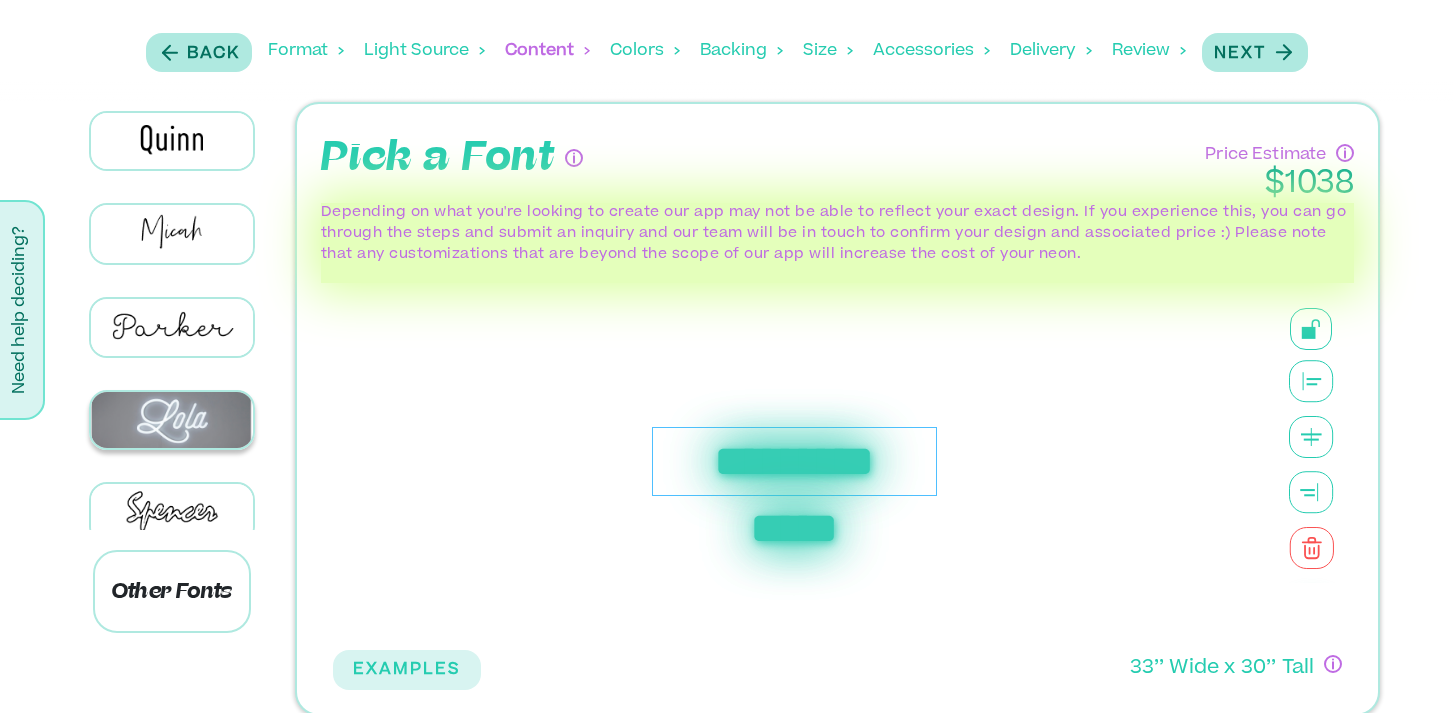 click at bounding box center [172, 420] 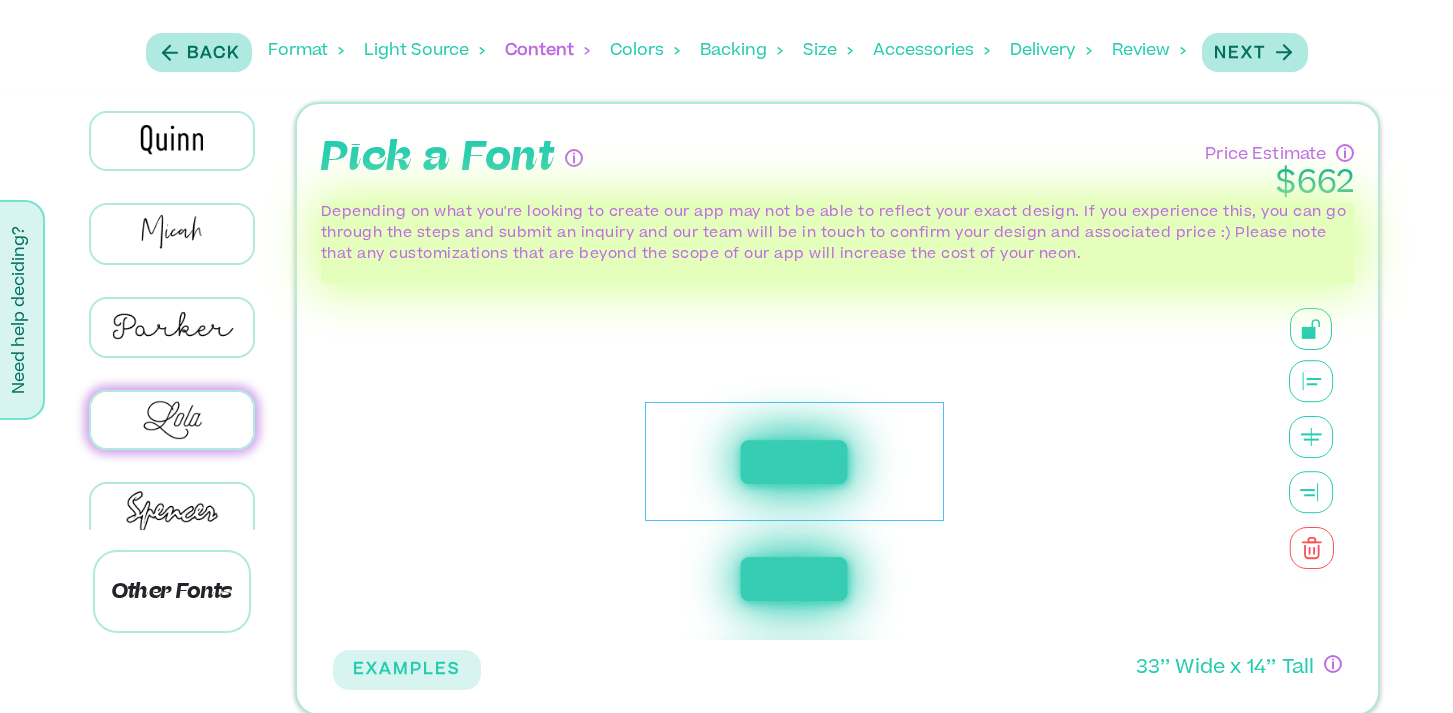 click on "**********" at bounding box center (726, 409) 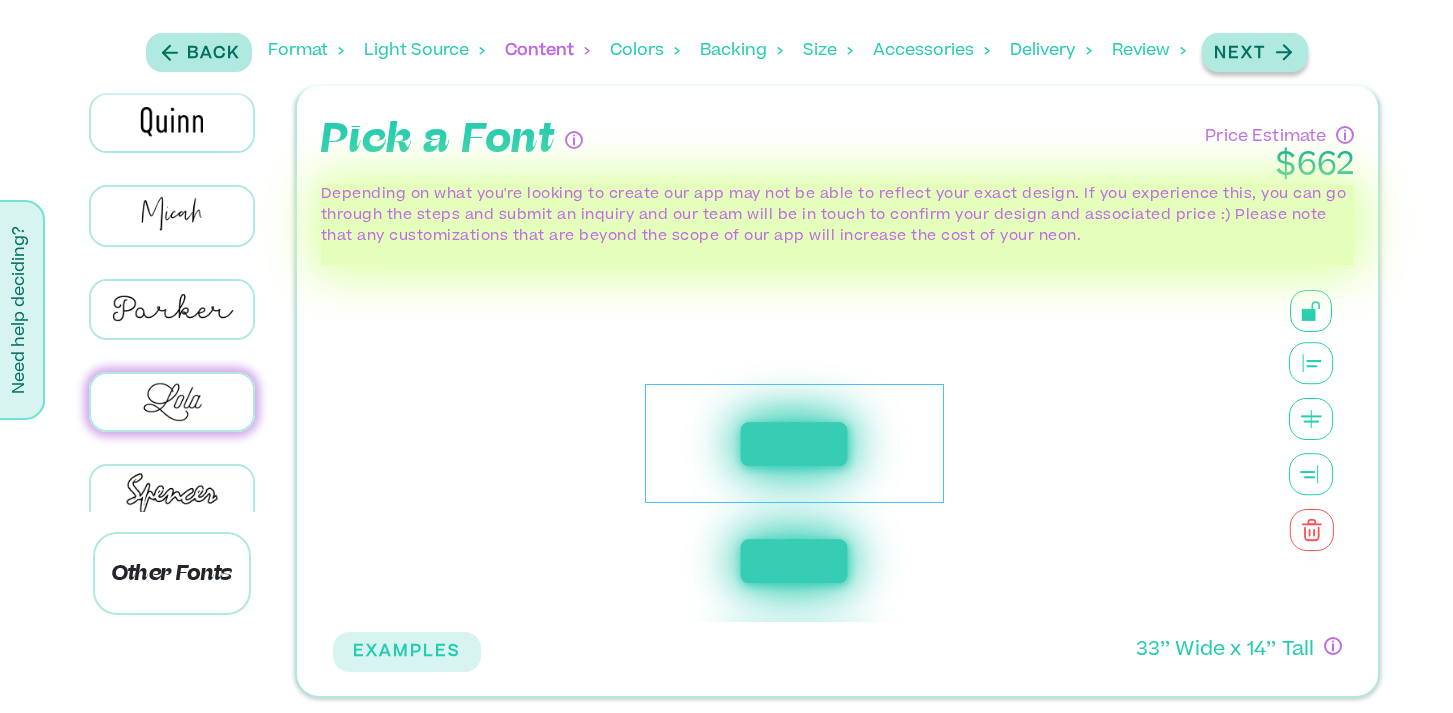 click on "Next" at bounding box center [1240, 54] 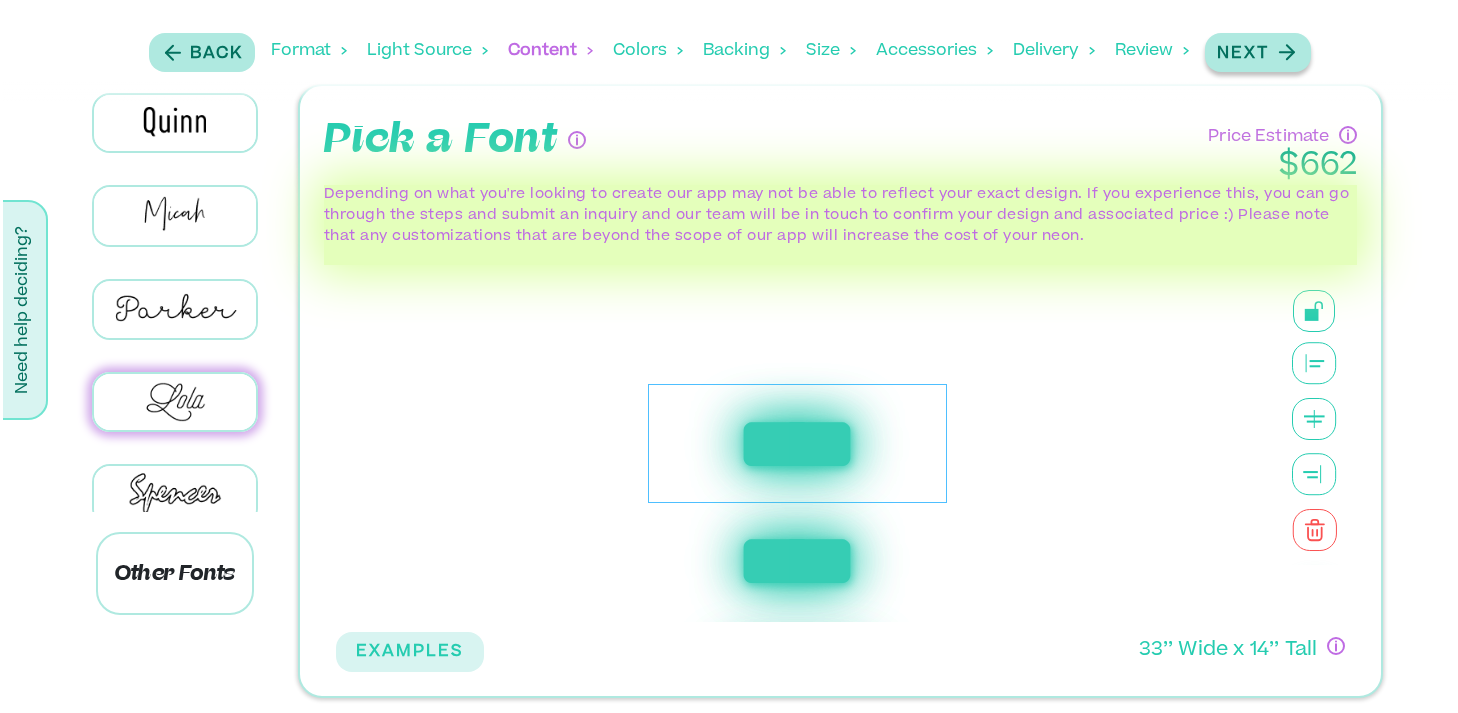 scroll, scrollTop: 0, scrollLeft: 0, axis: both 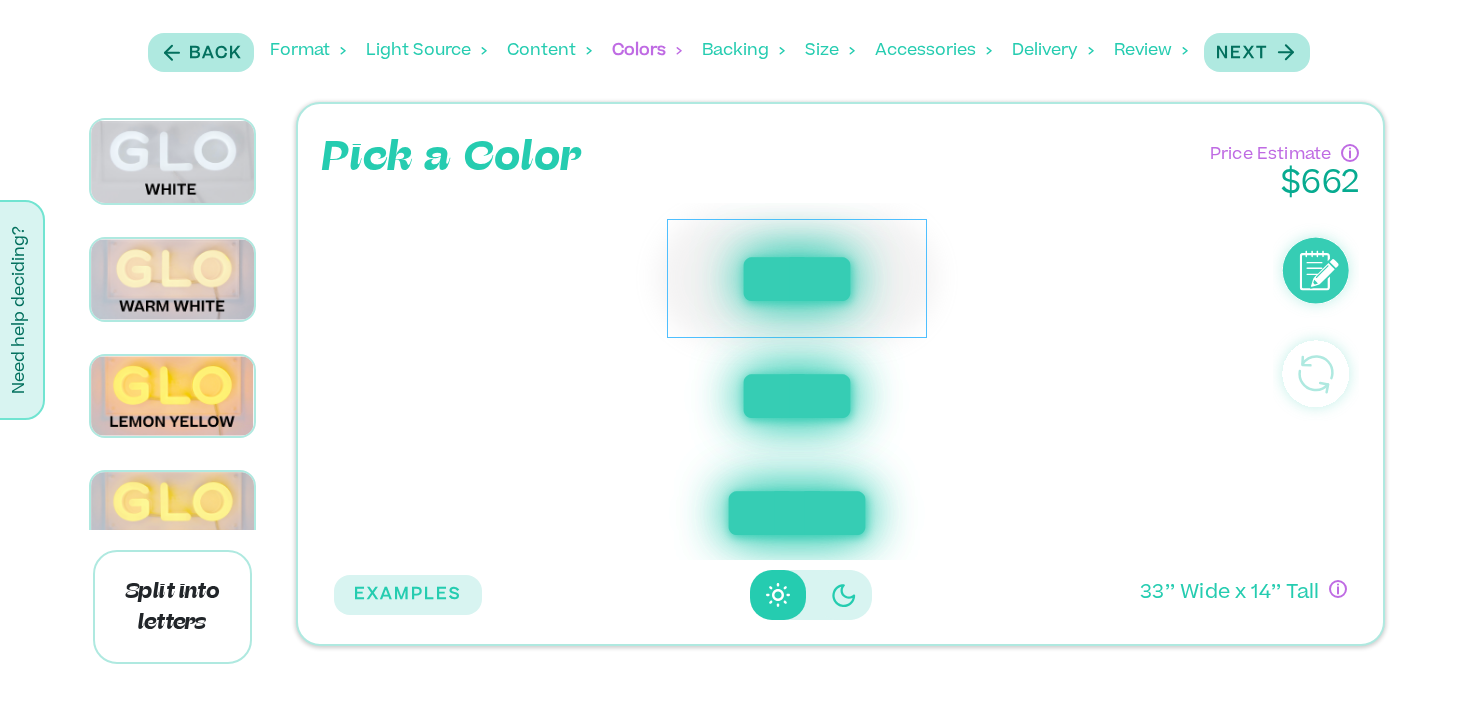 drag, startPoint x: 271, startPoint y: 133, endPoint x: 270, endPoint y: 188, distance: 55.00909 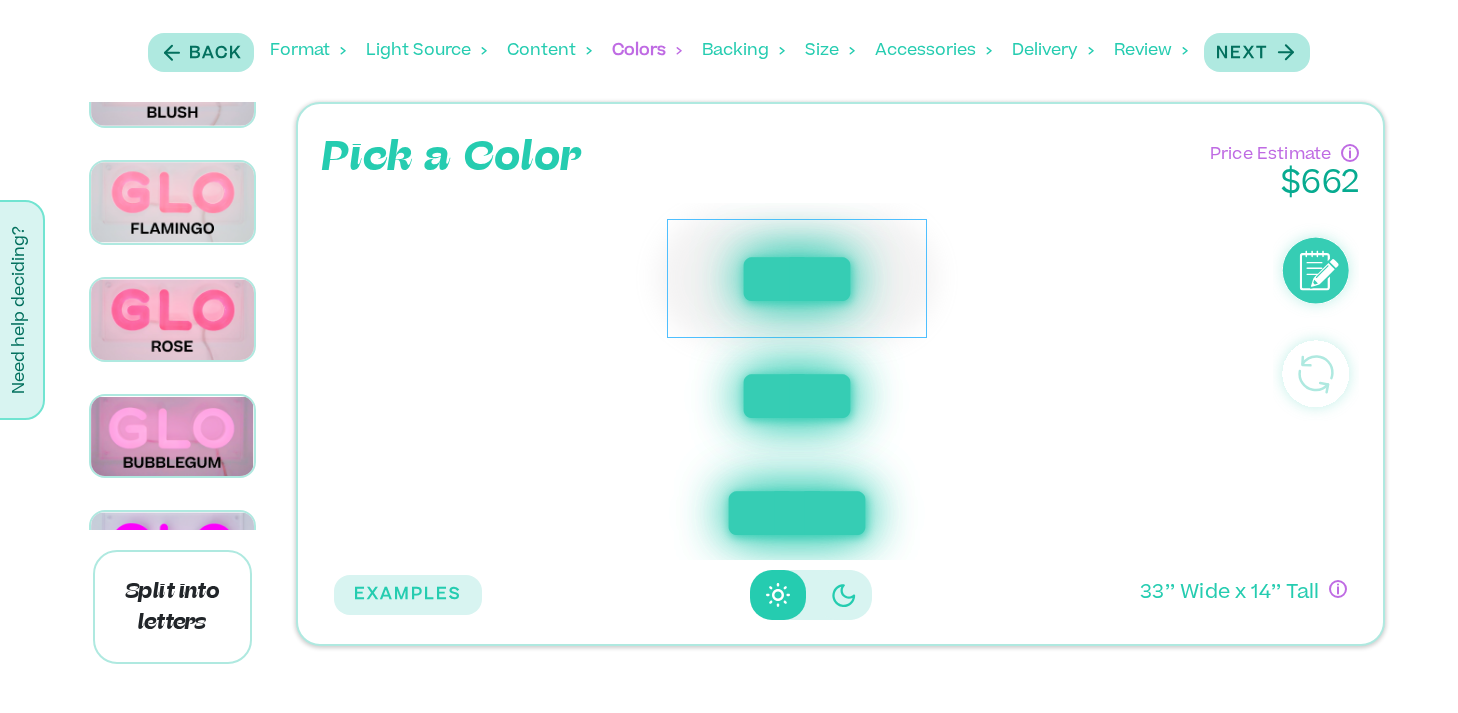 scroll, scrollTop: 1034, scrollLeft: 0, axis: vertical 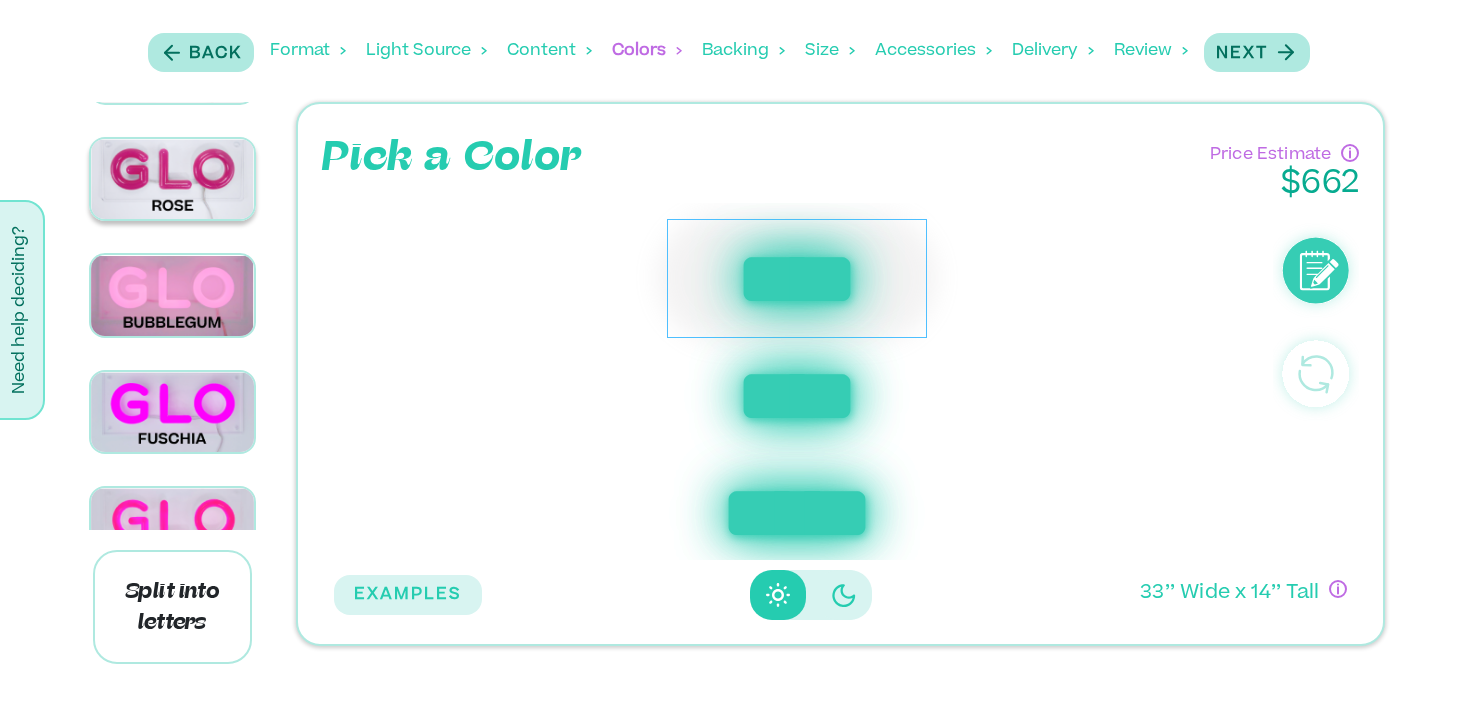 click at bounding box center [172, 179] 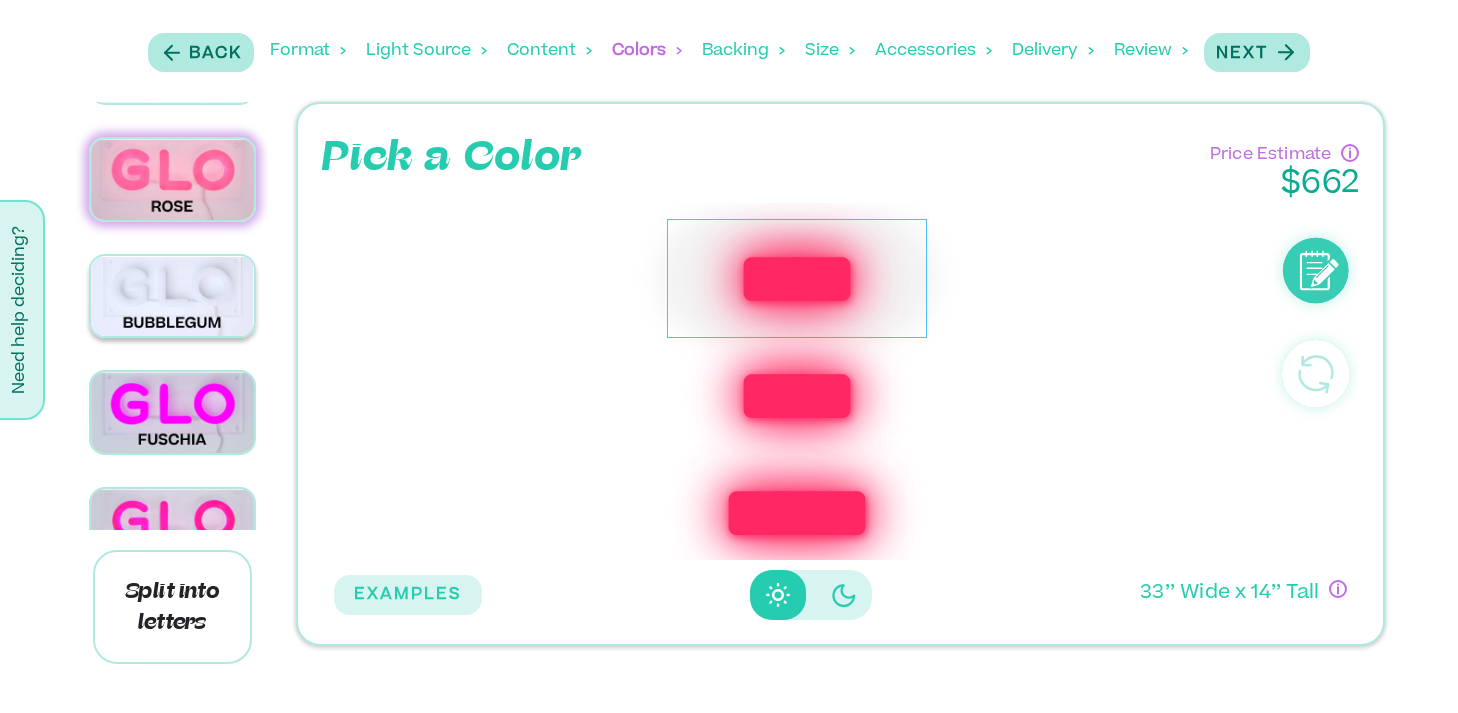 click at bounding box center [172, 296] 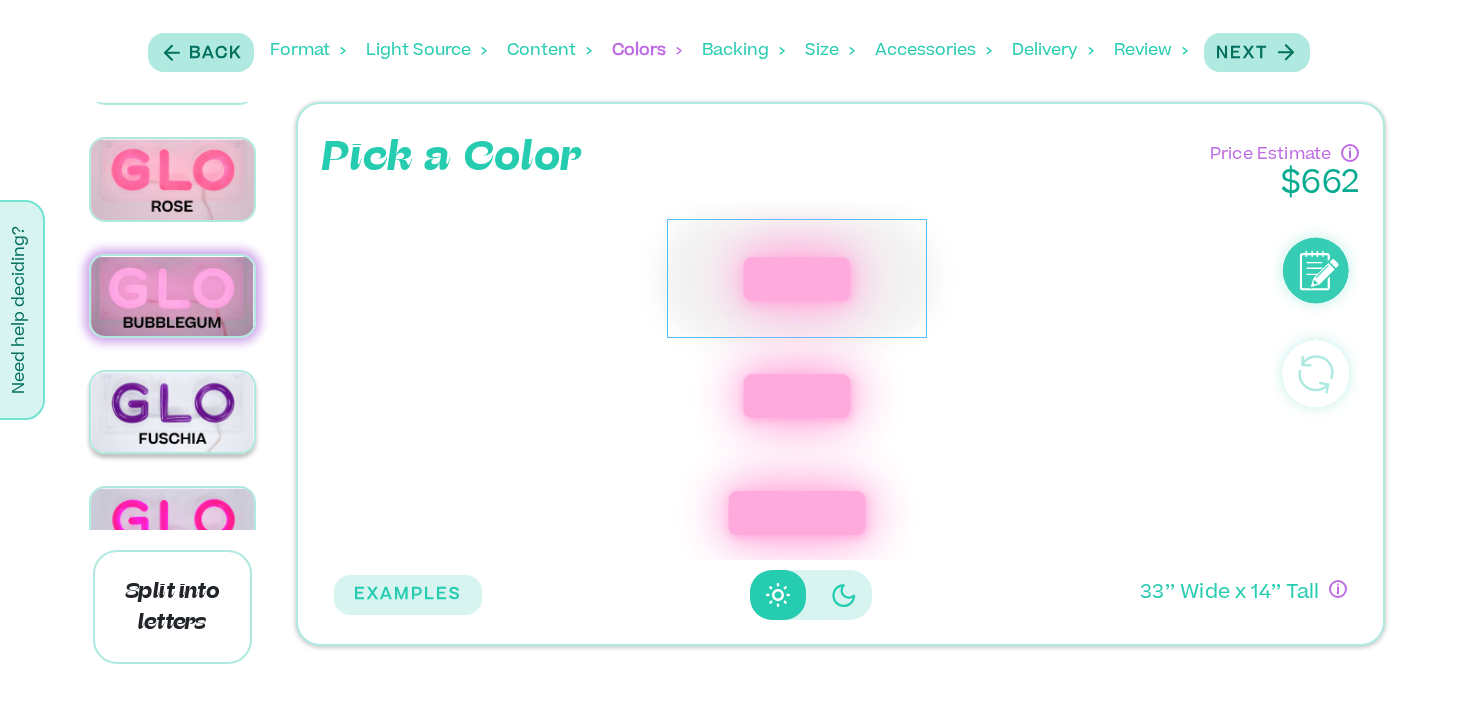 click at bounding box center (172, 412) 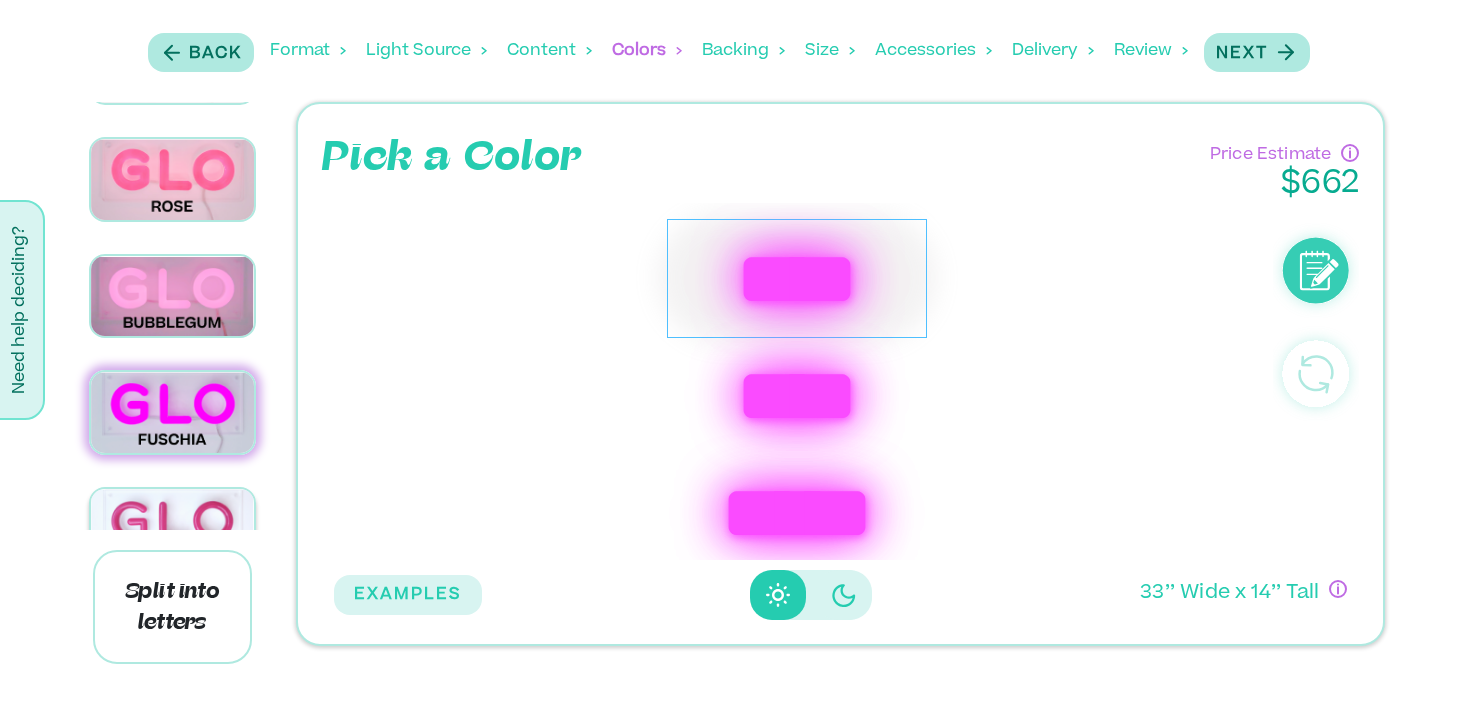 click at bounding box center [172, 529] 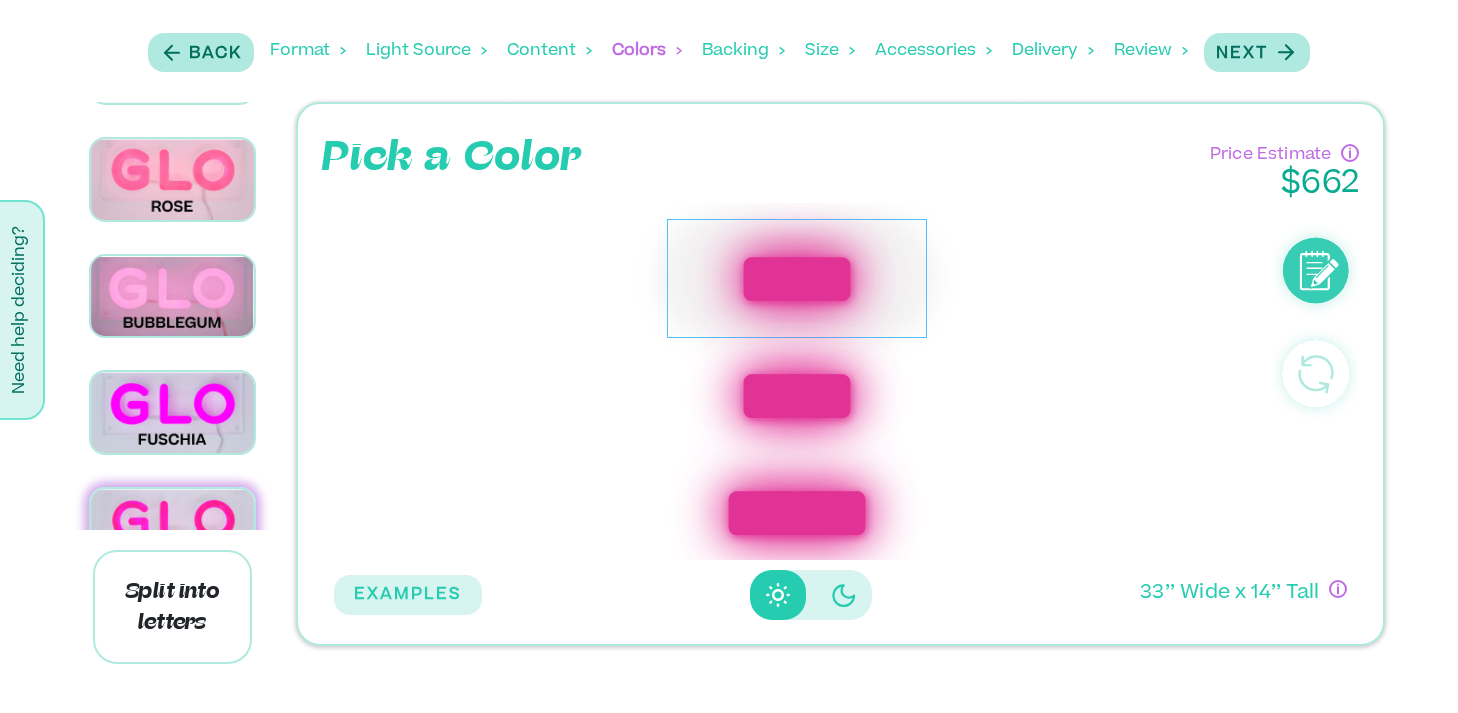drag, startPoint x: 271, startPoint y: 251, endPoint x: 271, endPoint y: 288, distance: 37 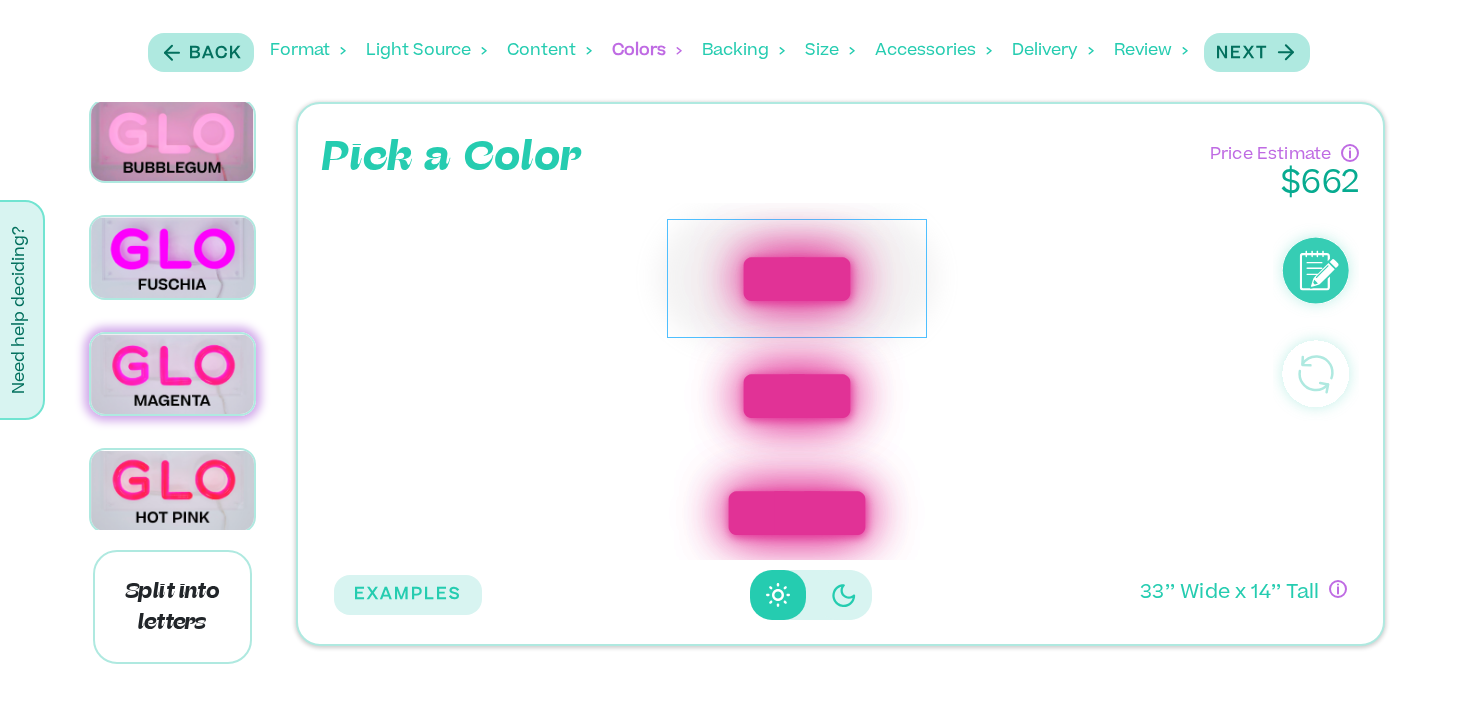 scroll, scrollTop: 1287, scrollLeft: 0, axis: vertical 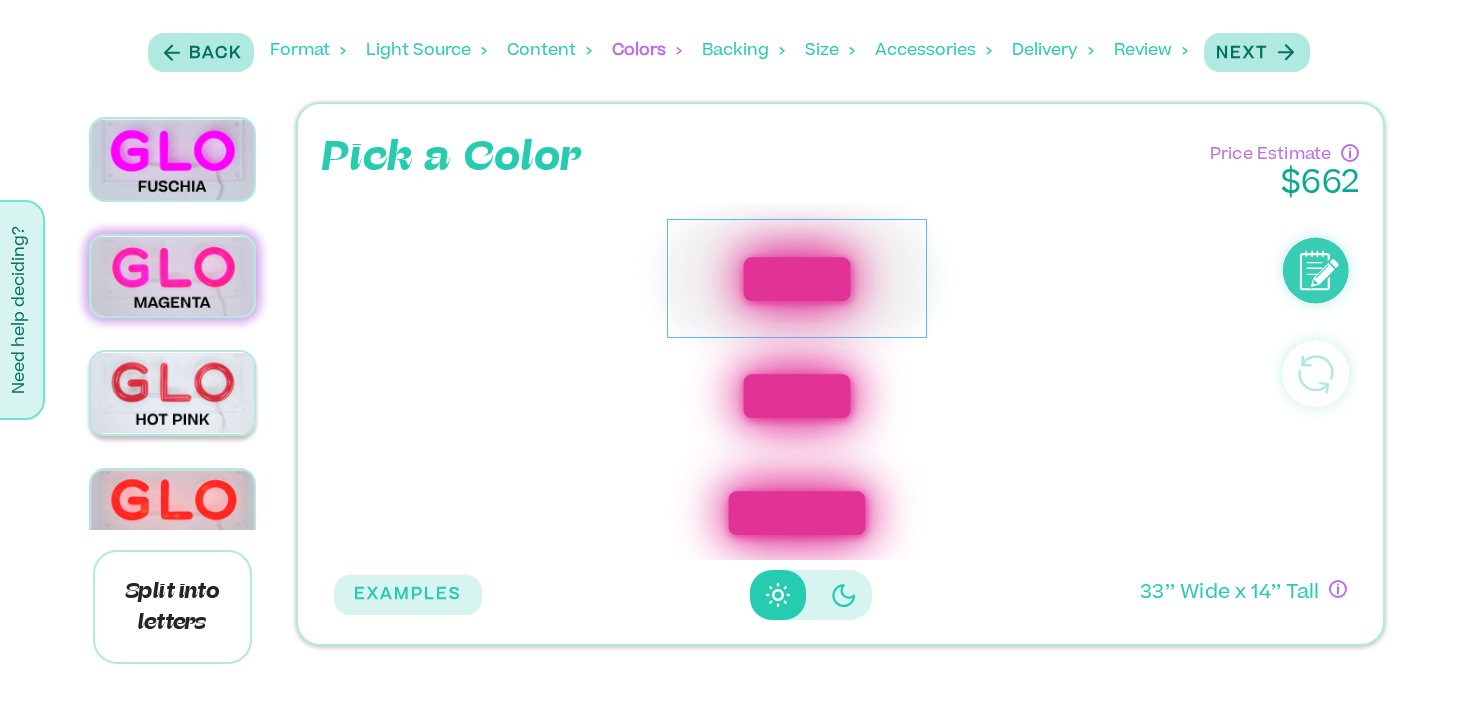 click at bounding box center (172, 393) 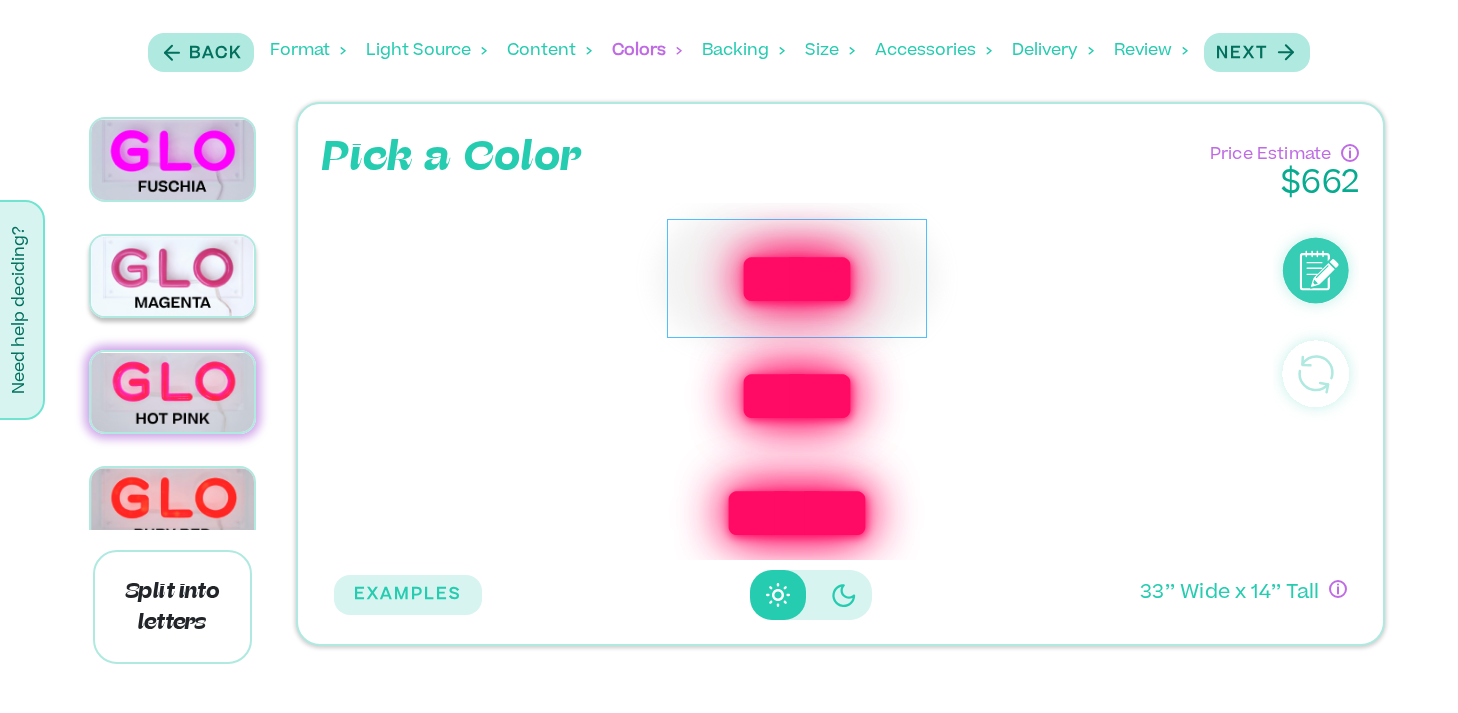 click at bounding box center [172, 276] 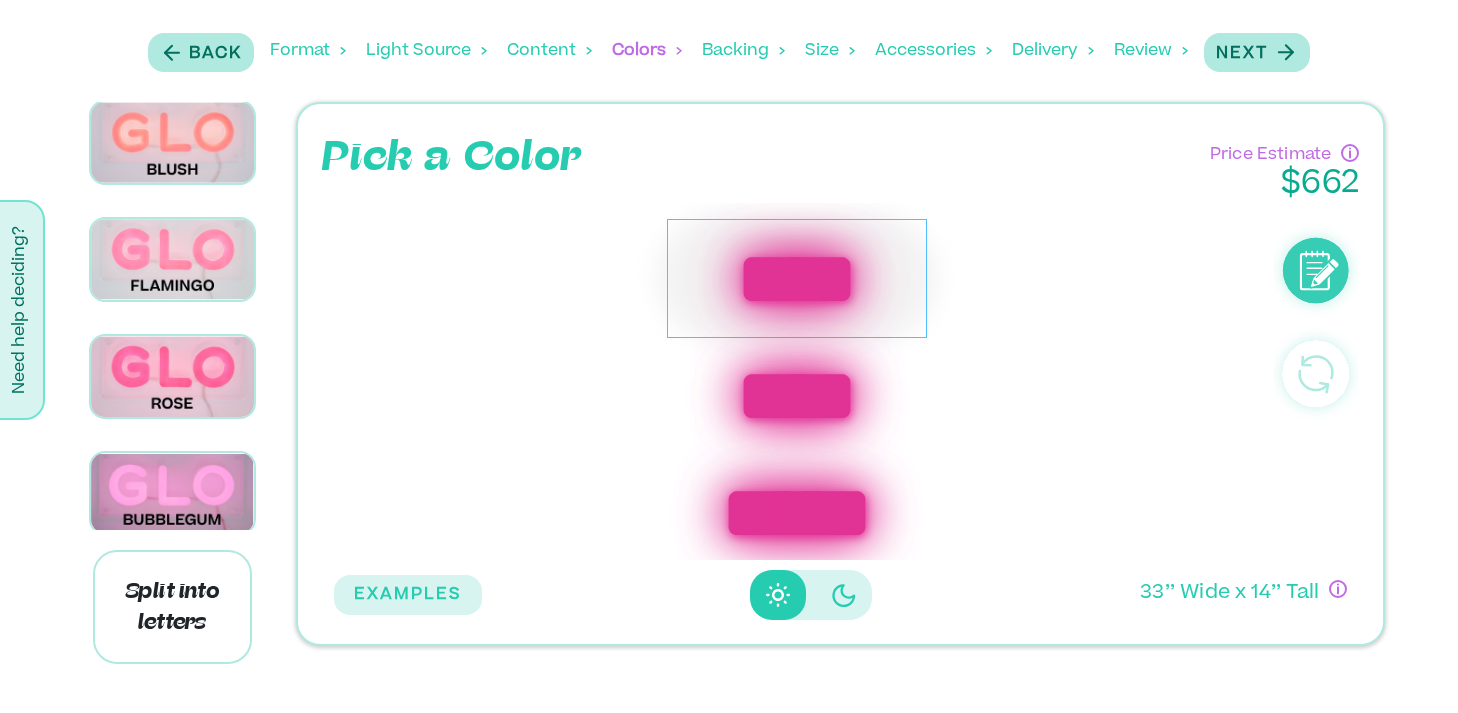 scroll, scrollTop: 861, scrollLeft: 0, axis: vertical 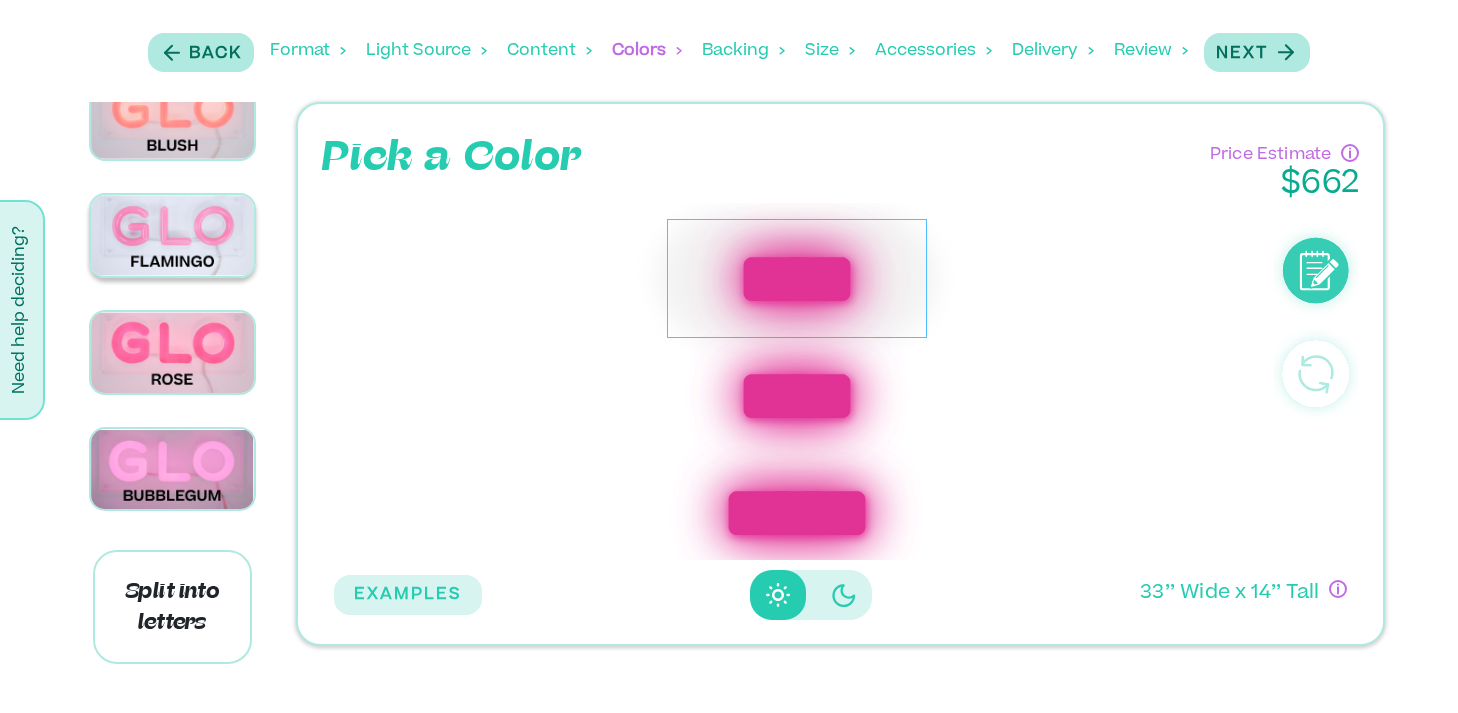 click at bounding box center (172, 235) 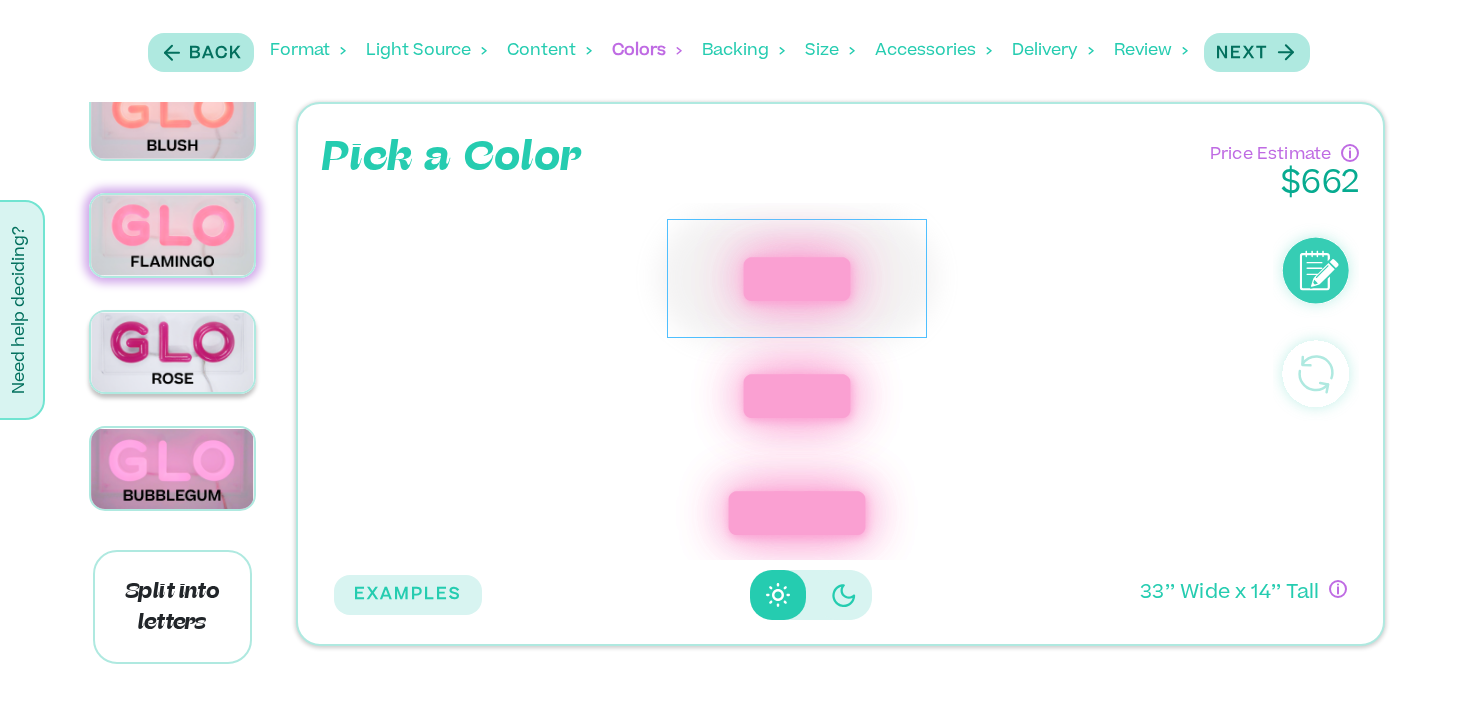 click at bounding box center [172, 352] 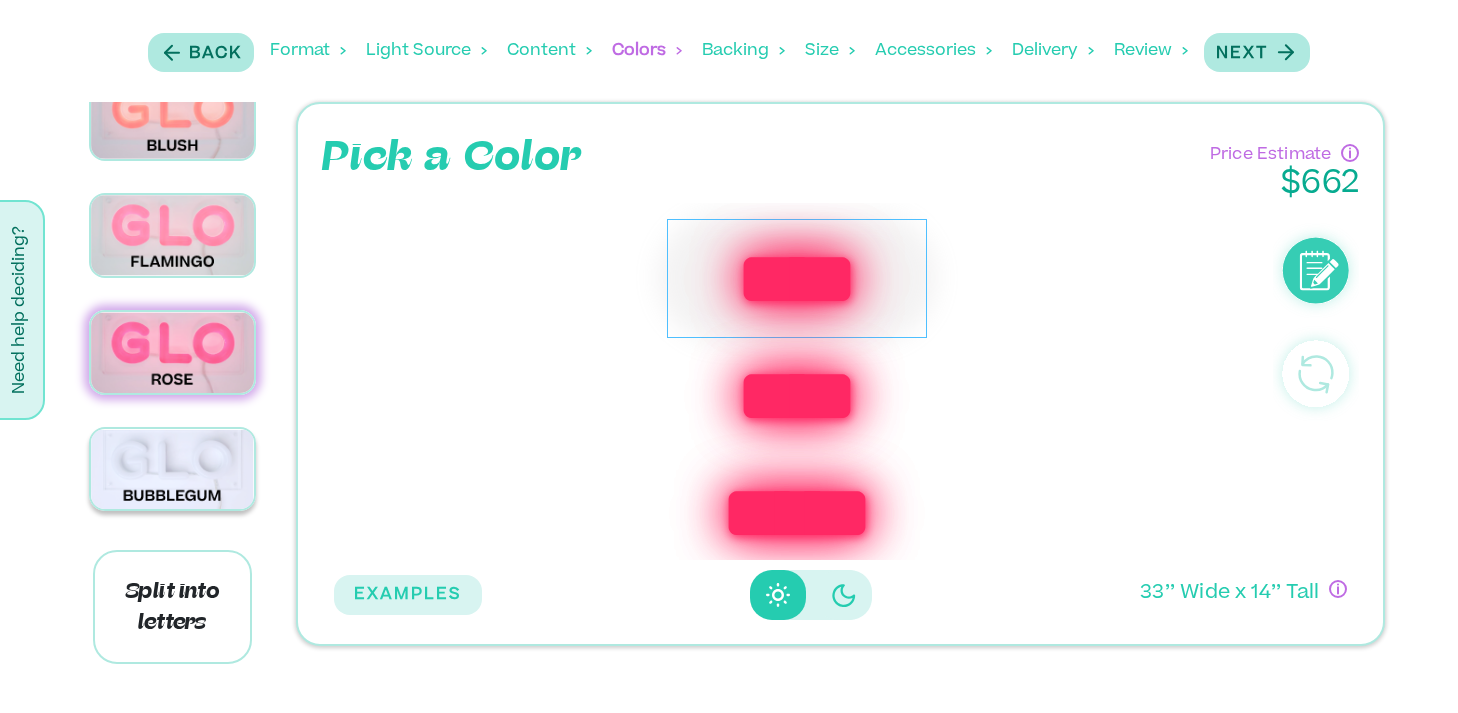click at bounding box center [172, 469] 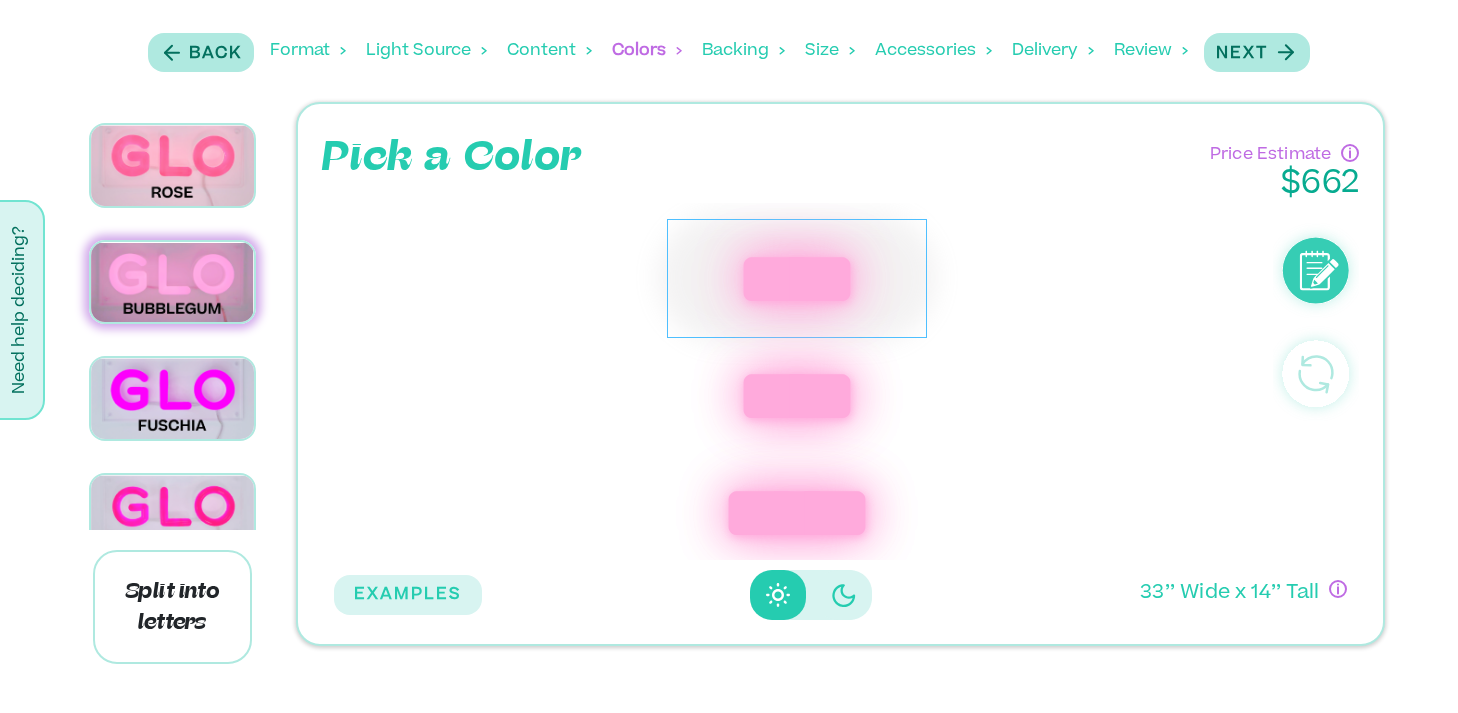 scroll, scrollTop: 1053, scrollLeft: 0, axis: vertical 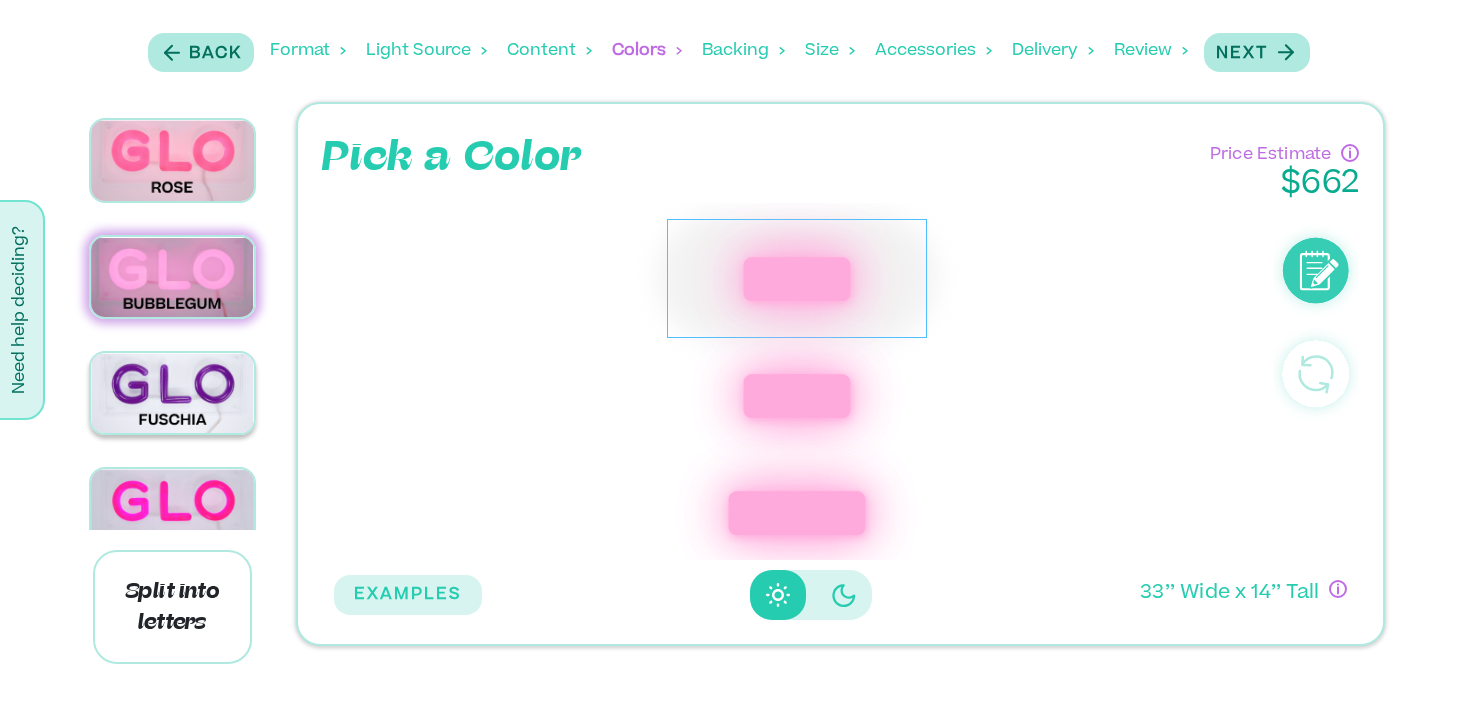 click at bounding box center [172, 393] 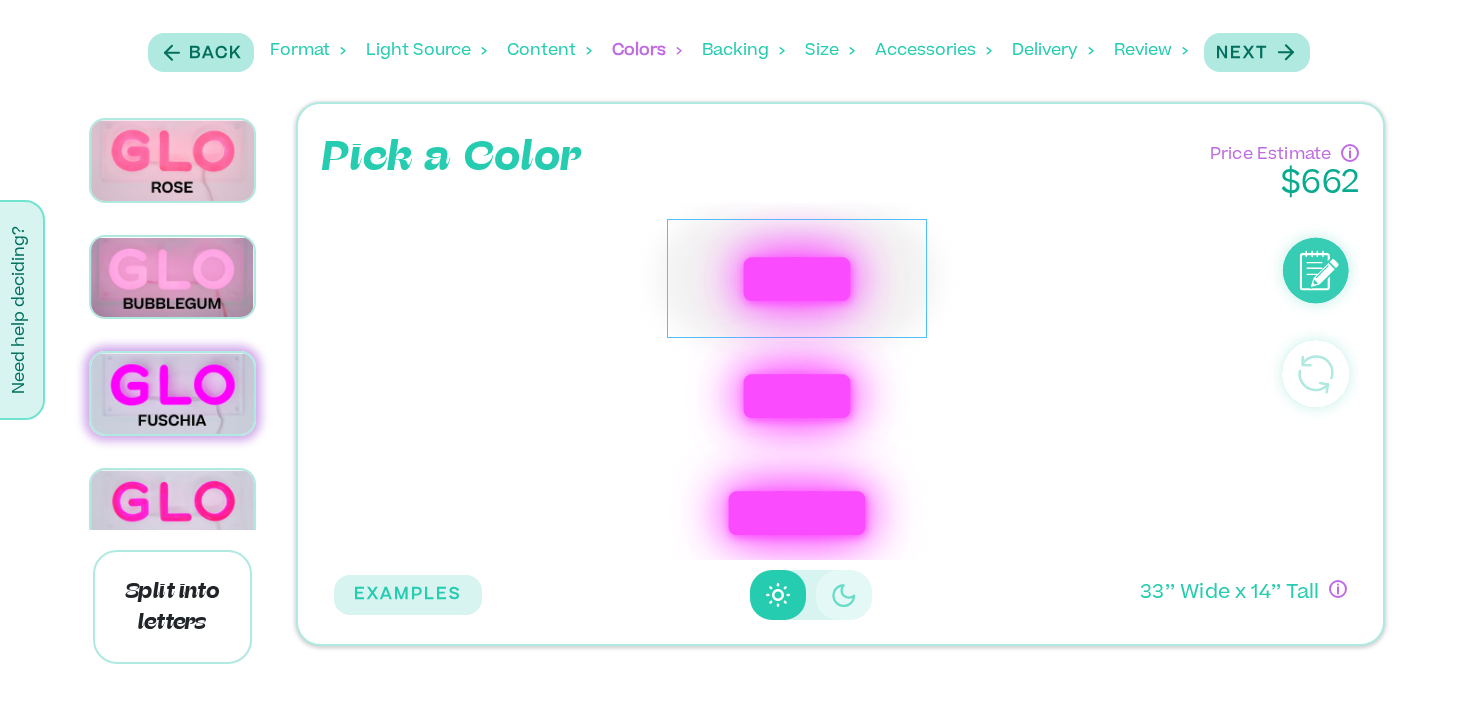 click 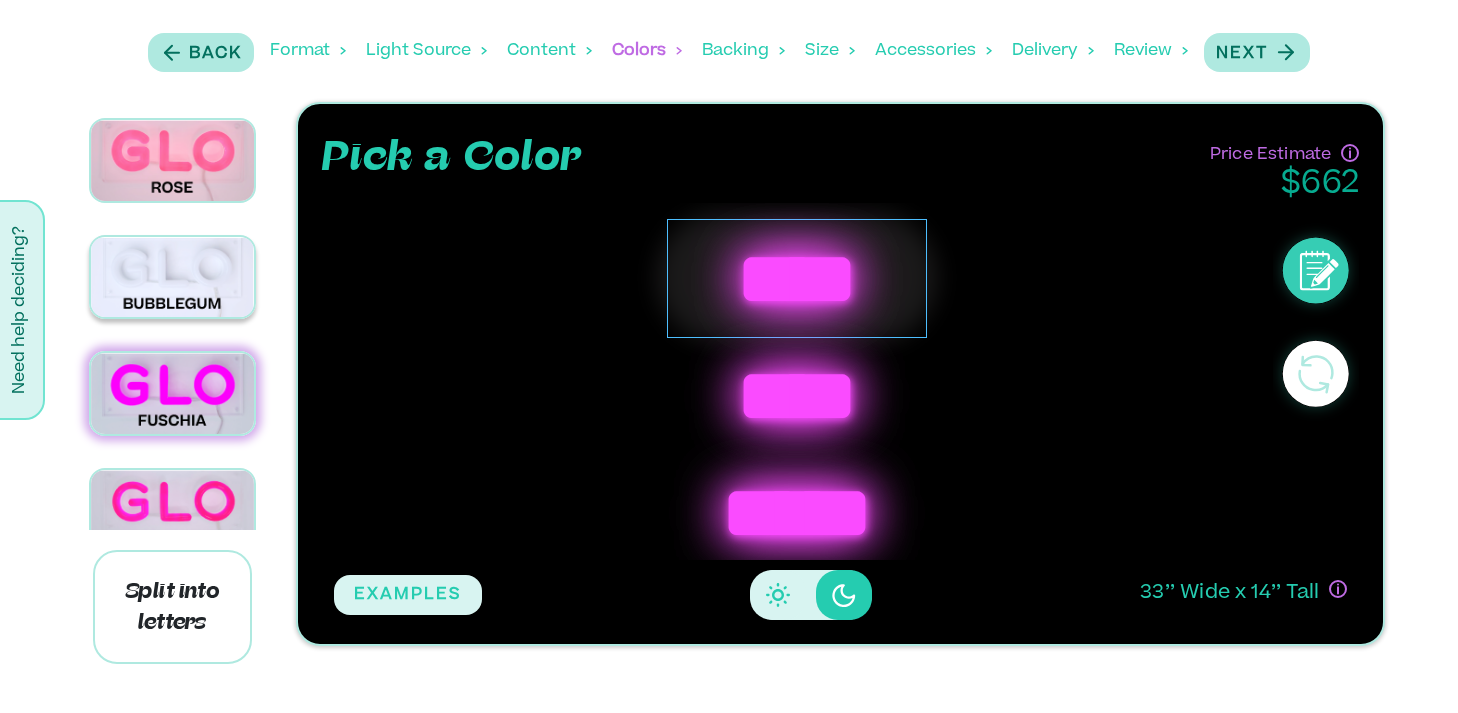 click at bounding box center [172, 277] 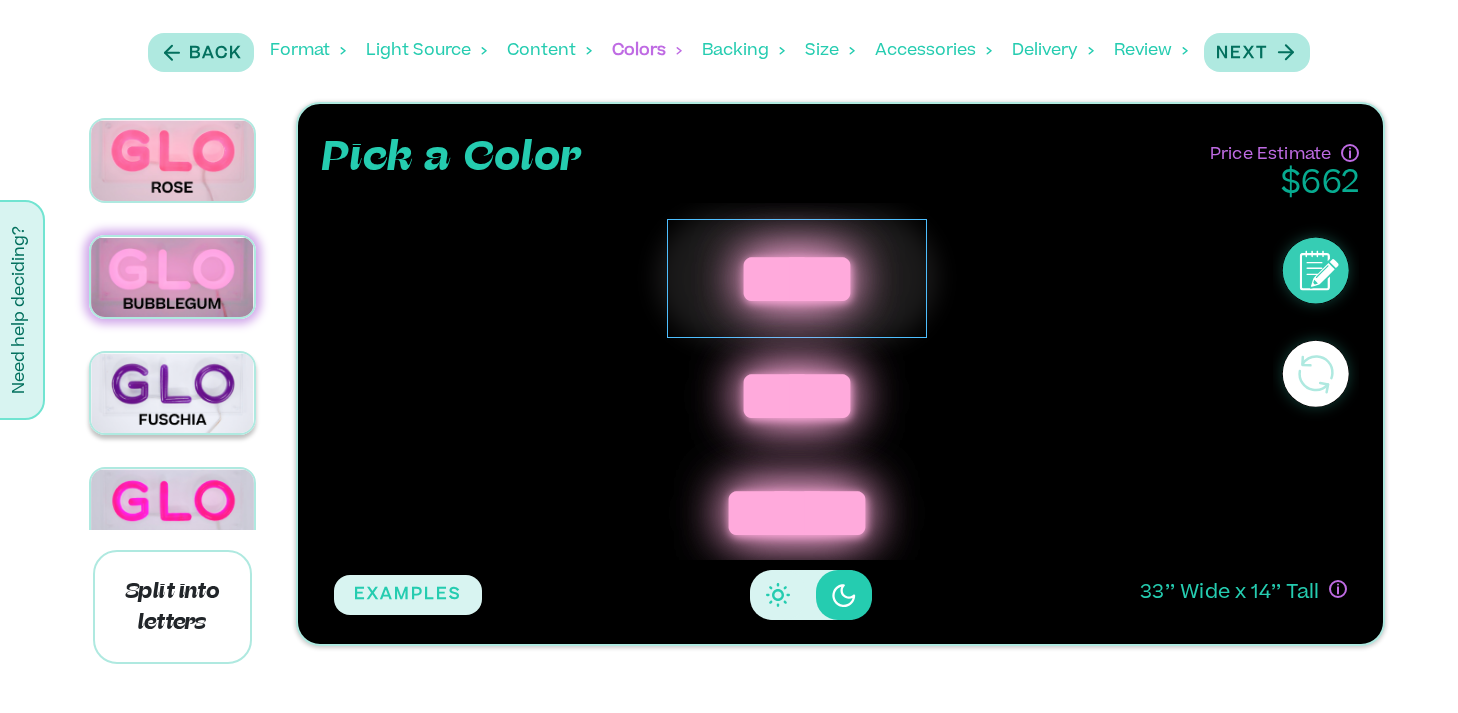 click at bounding box center (172, 393) 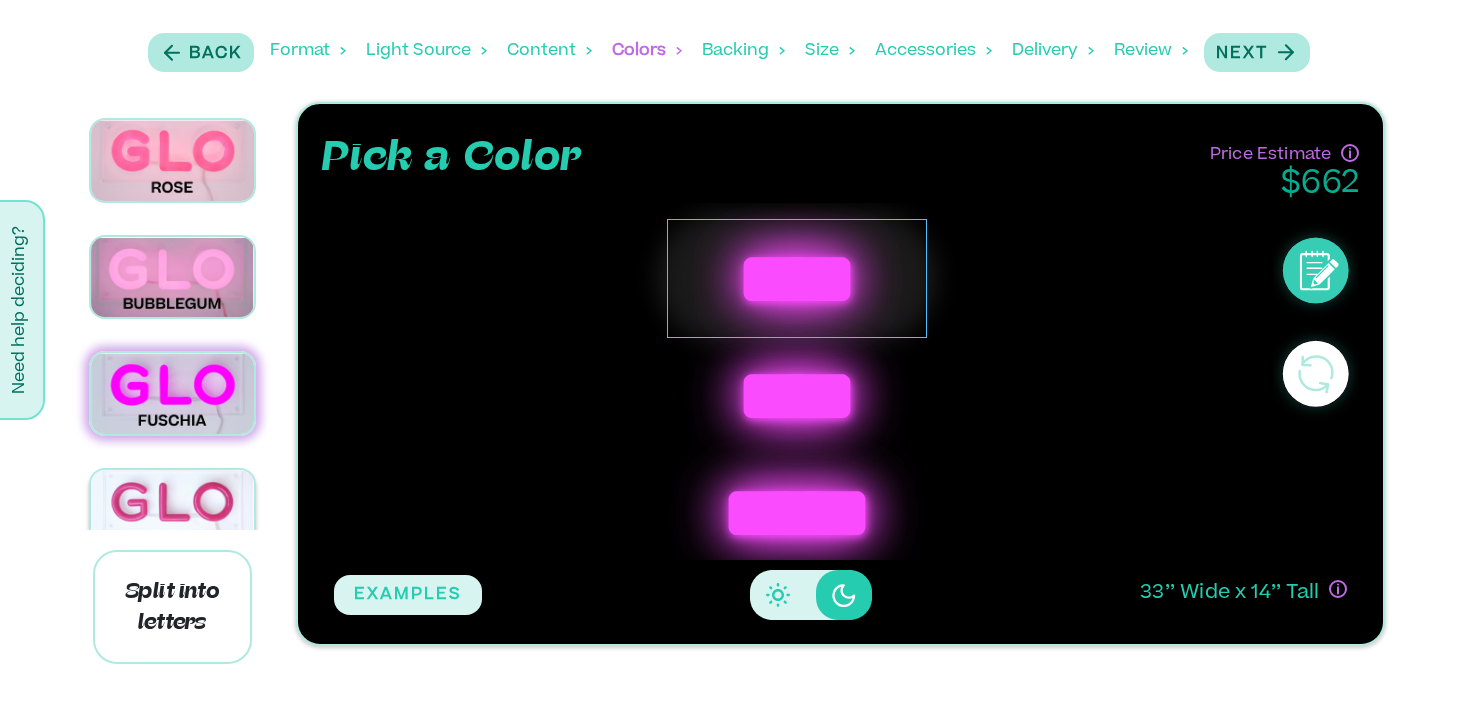 click at bounding box center (172, 510) 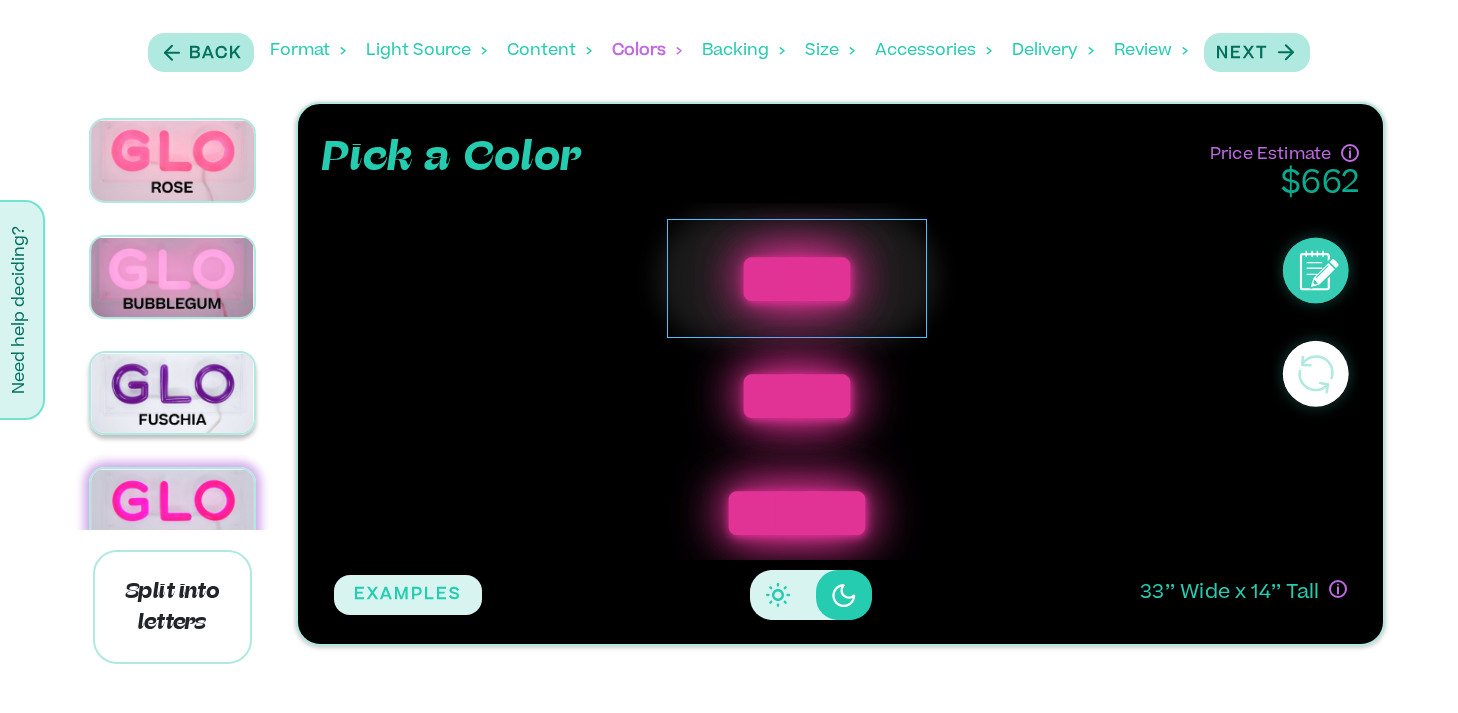 click at bounding box center [172, 393] 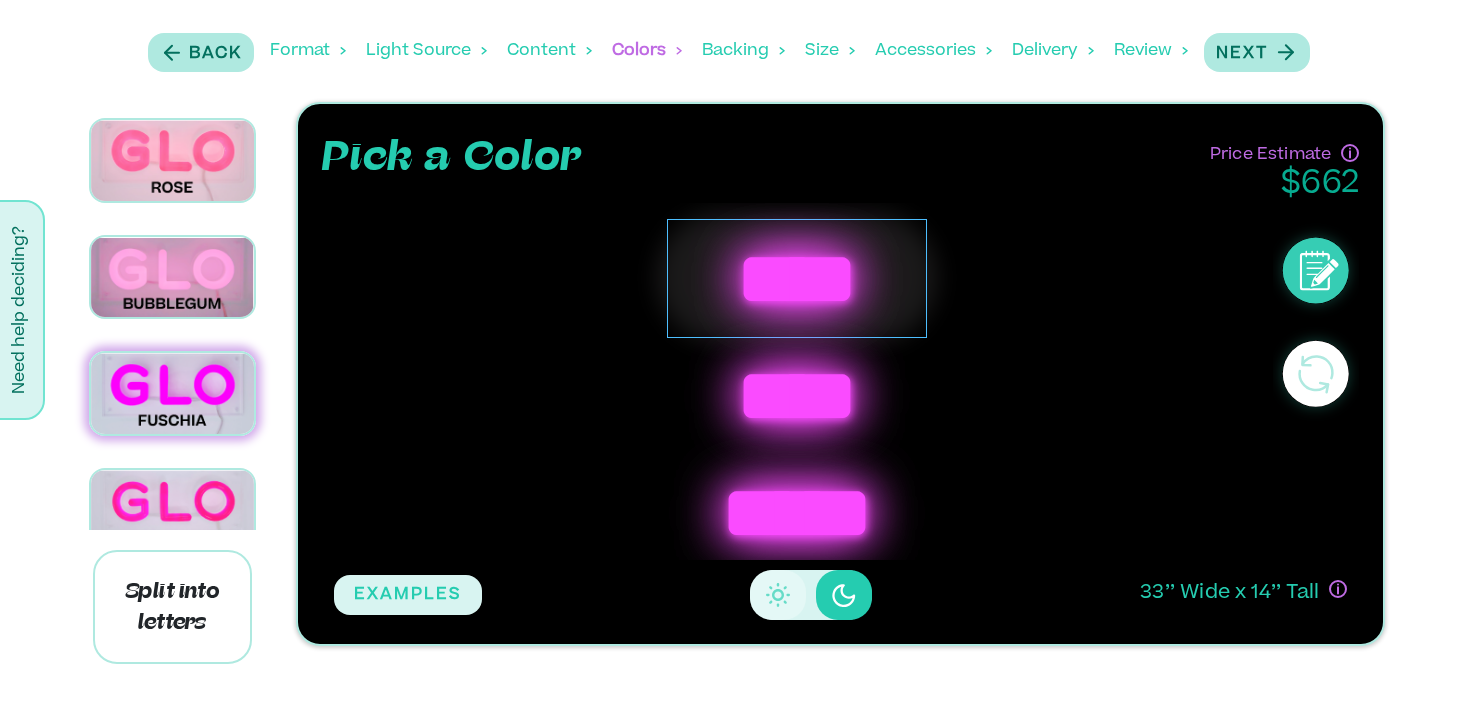 click at bounding box center (778, 595) 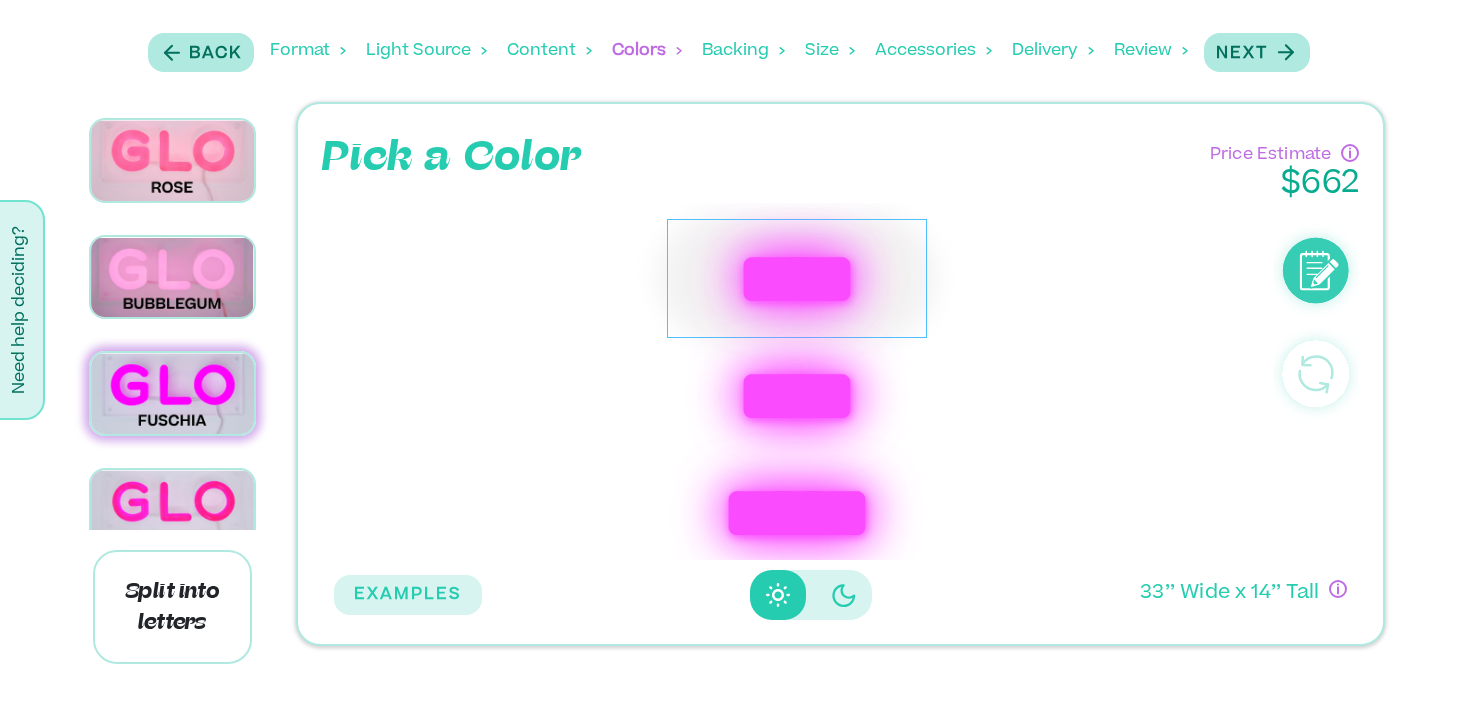 click 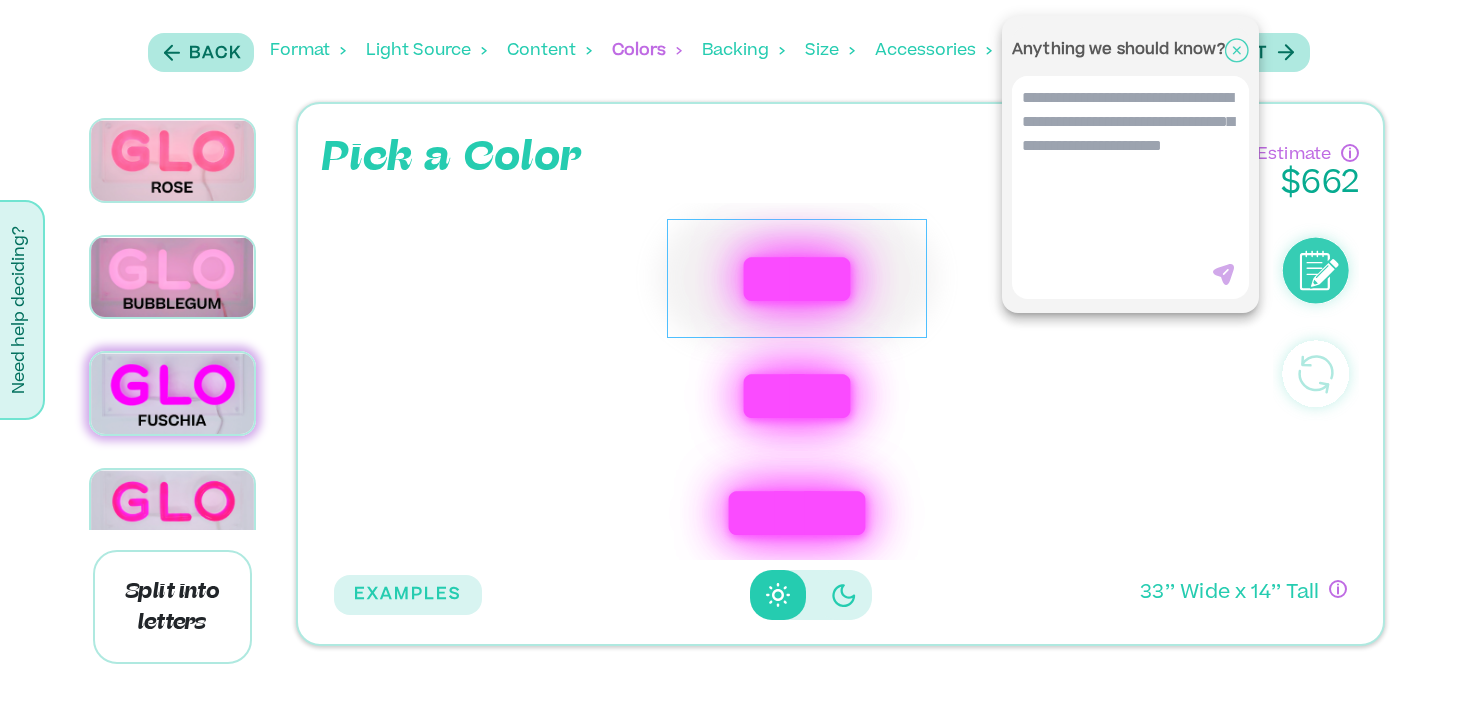 click at bounding box center (729, 356) 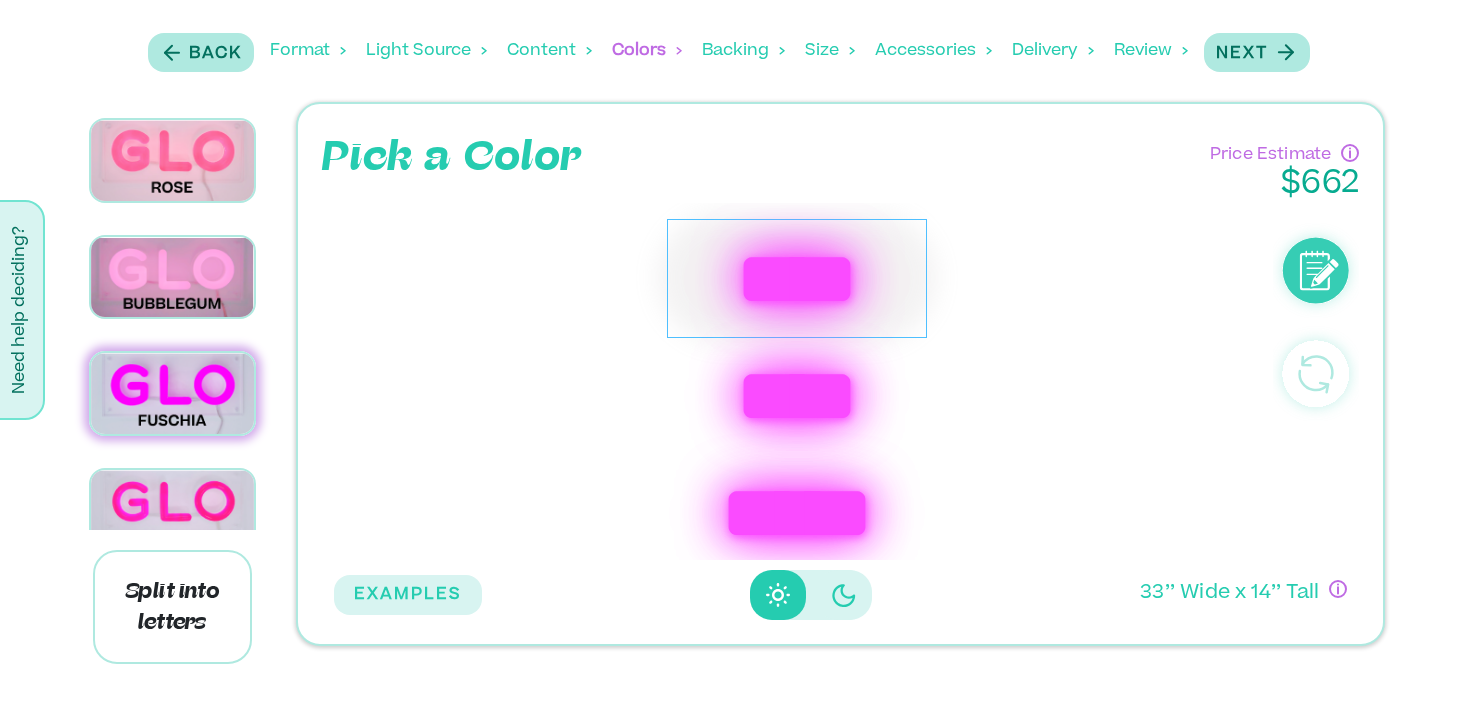 click on "**********" at bounding box center [841, 374] 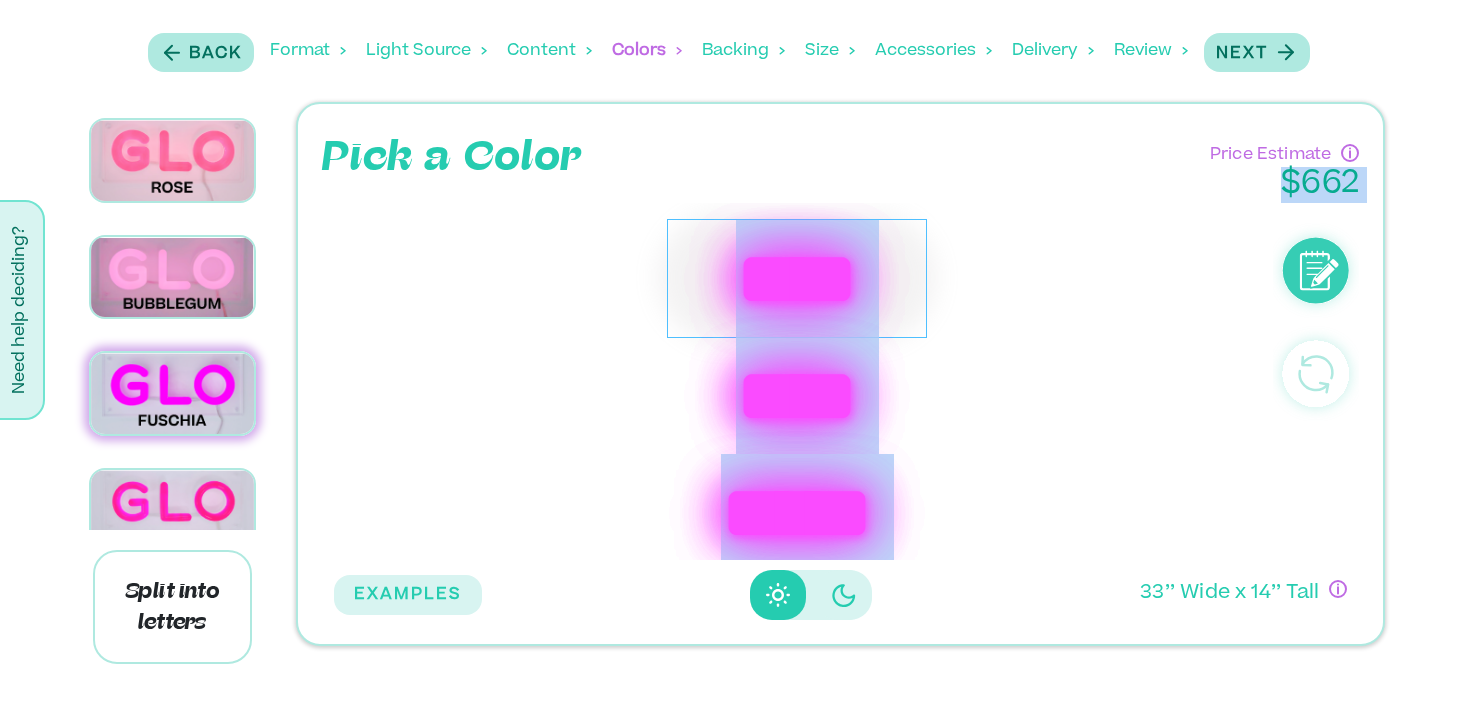 drag, startPoint x: 1449, startPoint y: 162, endPoint x: 1445, endPoint y: 454, distance: 292.0274 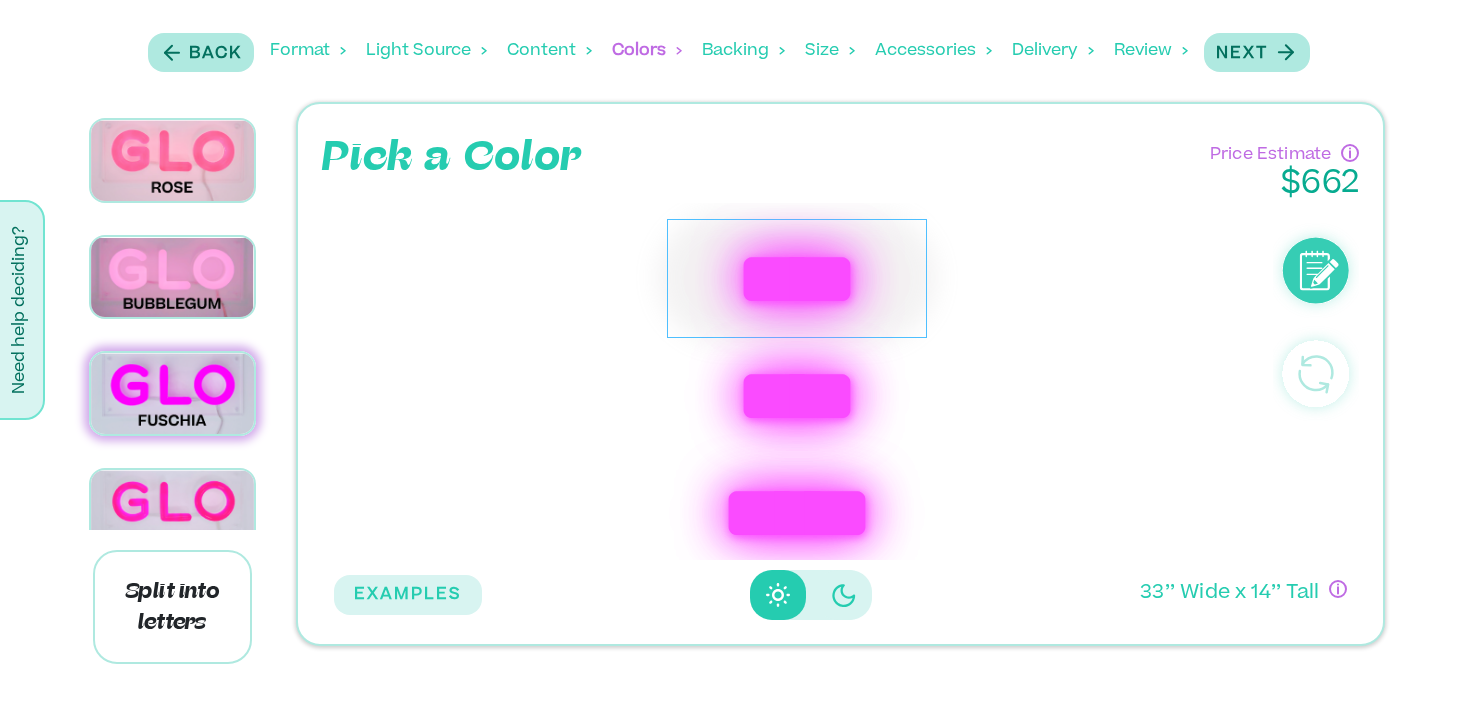 click on "**********" at bounding box center (729, 393) 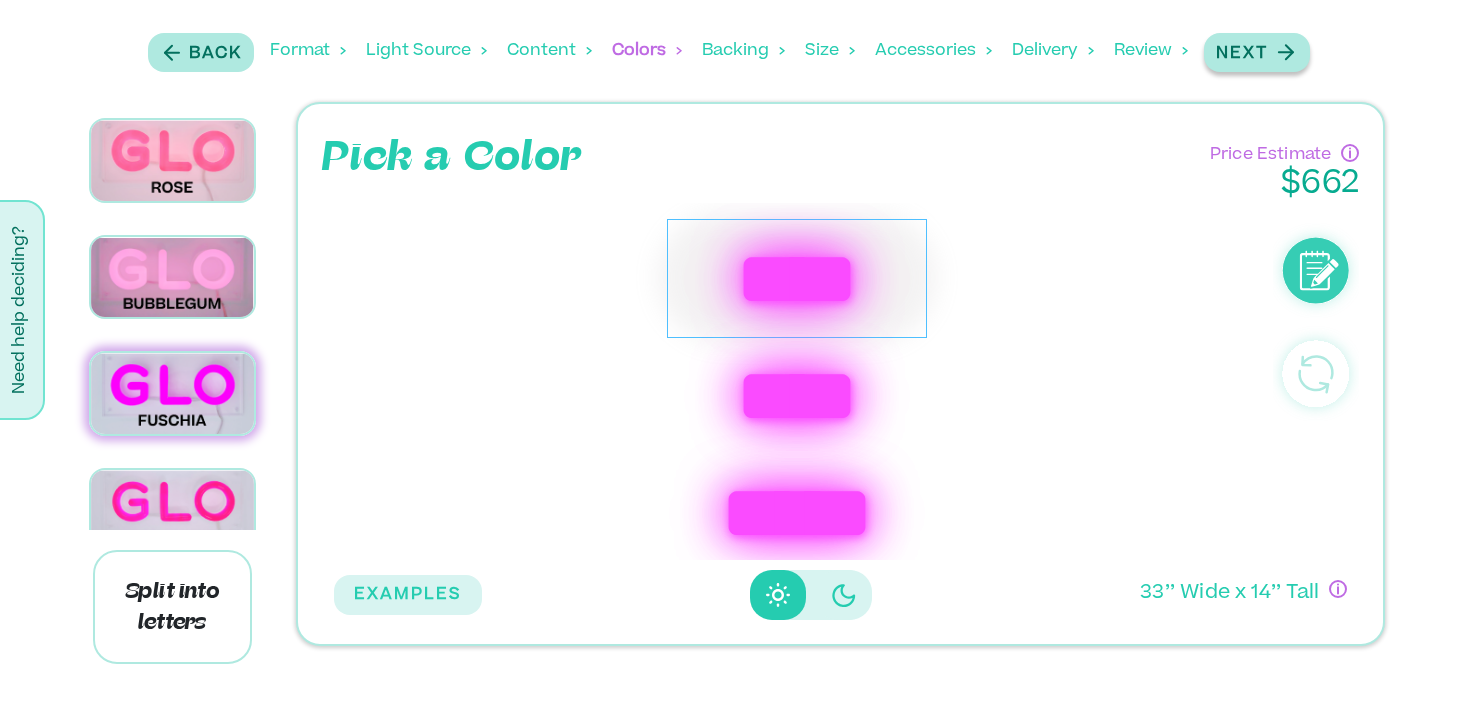 click on "Next" at bounding box center (1242, 54) 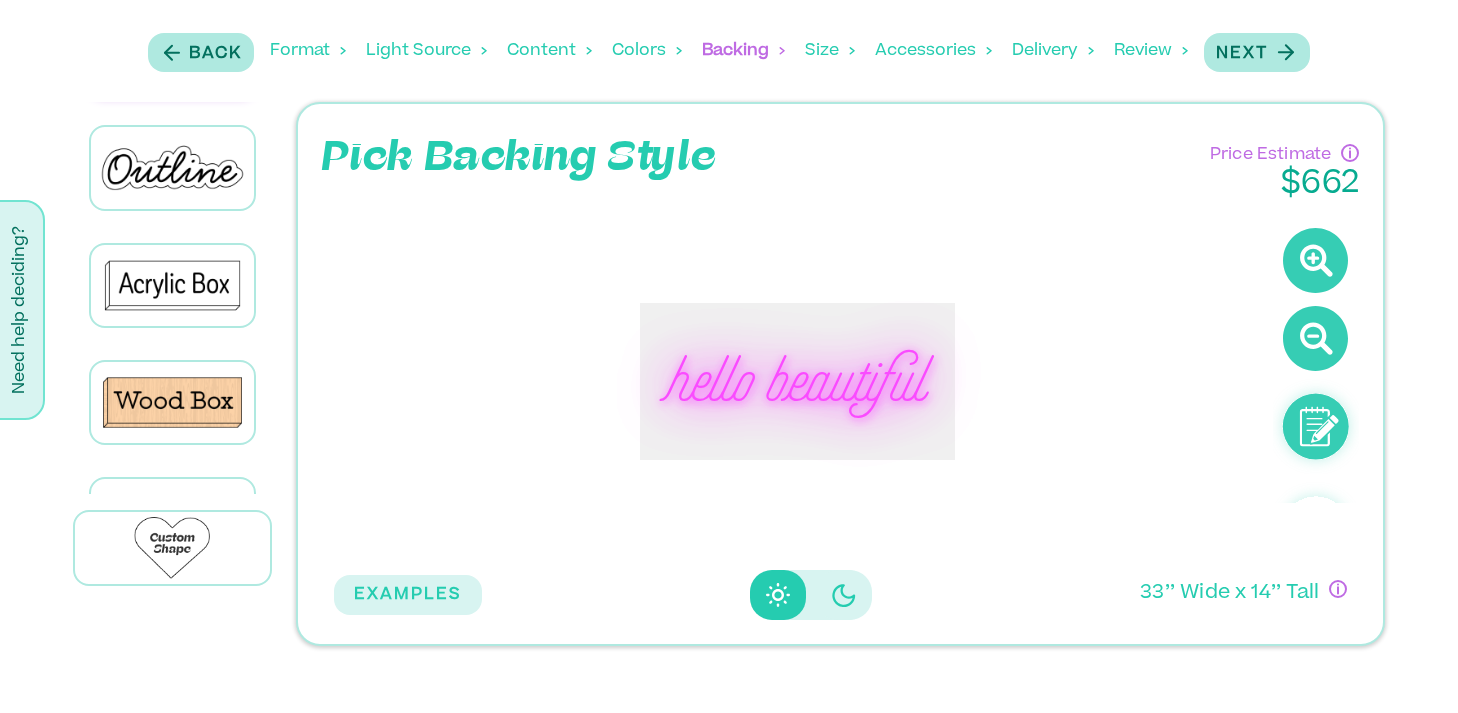 scroll, scrollTop: 107, scrollLeft: 0, axis: vertical 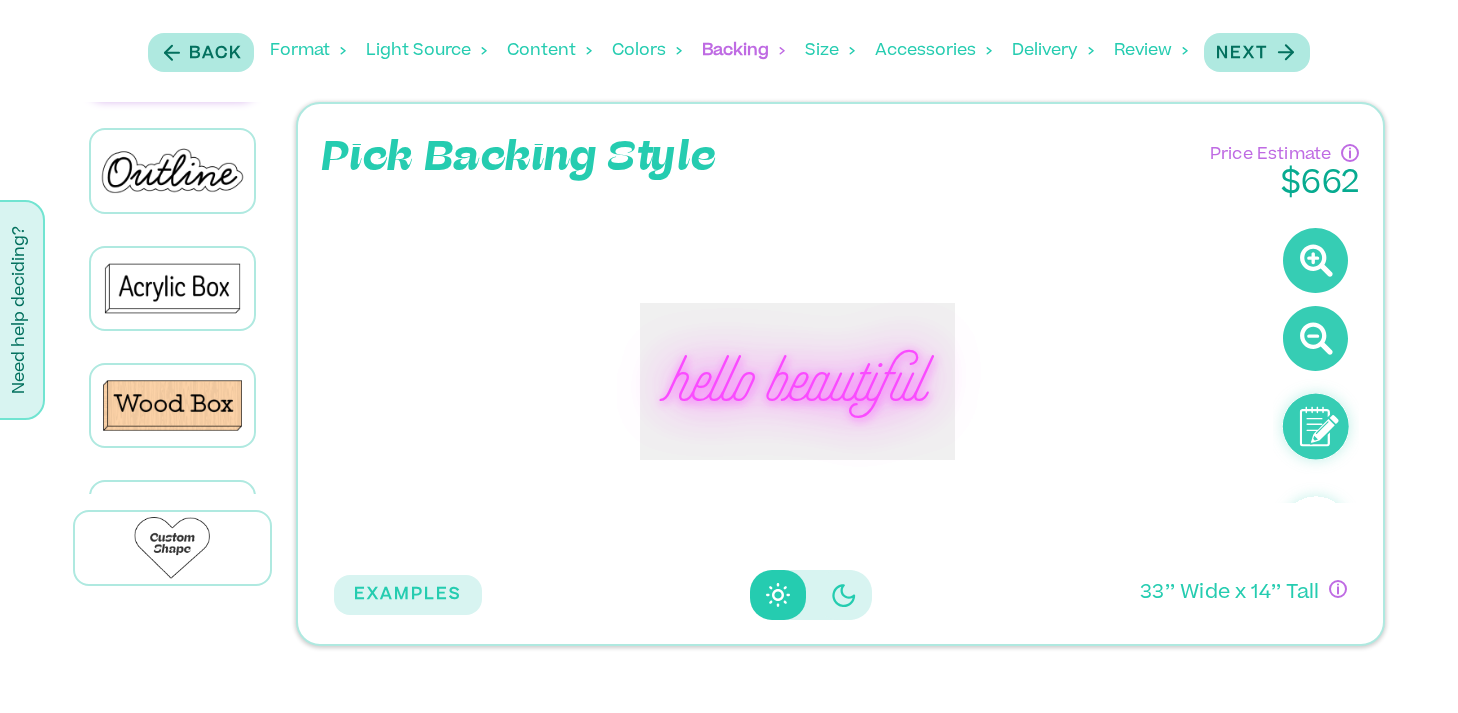 click at bounding box center (172, 288) 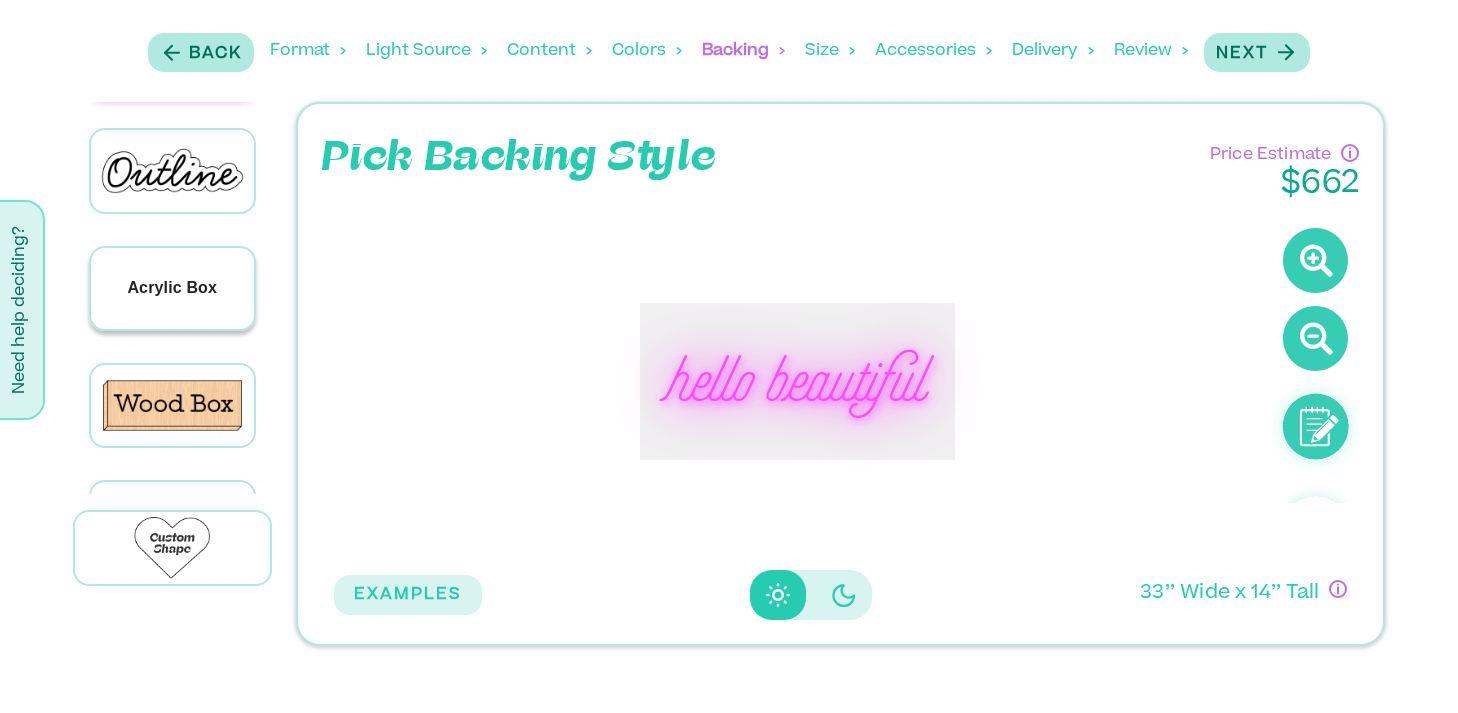 click on "Acrylic Box" at bounding box center (172, 288) 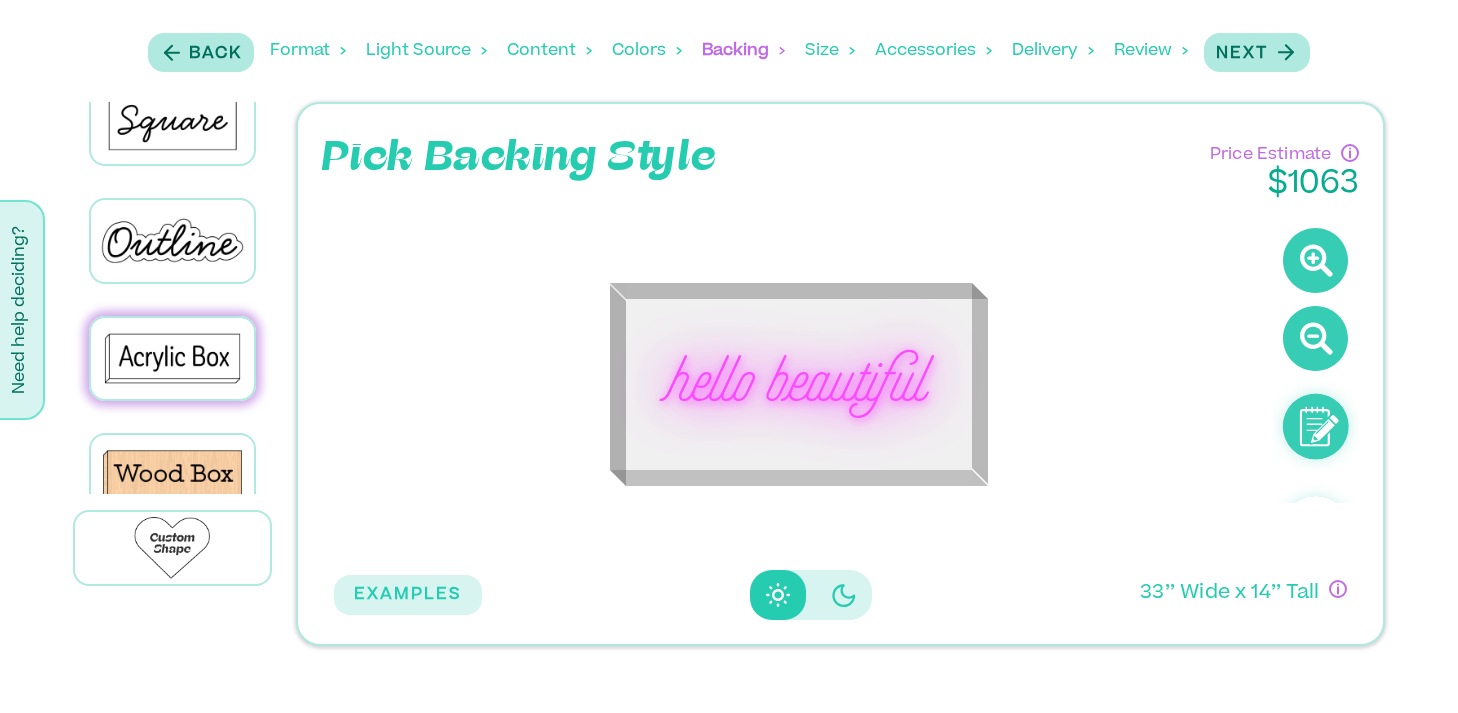 scroll, scrollTop: 0, scrollLeft: 0, axis: both 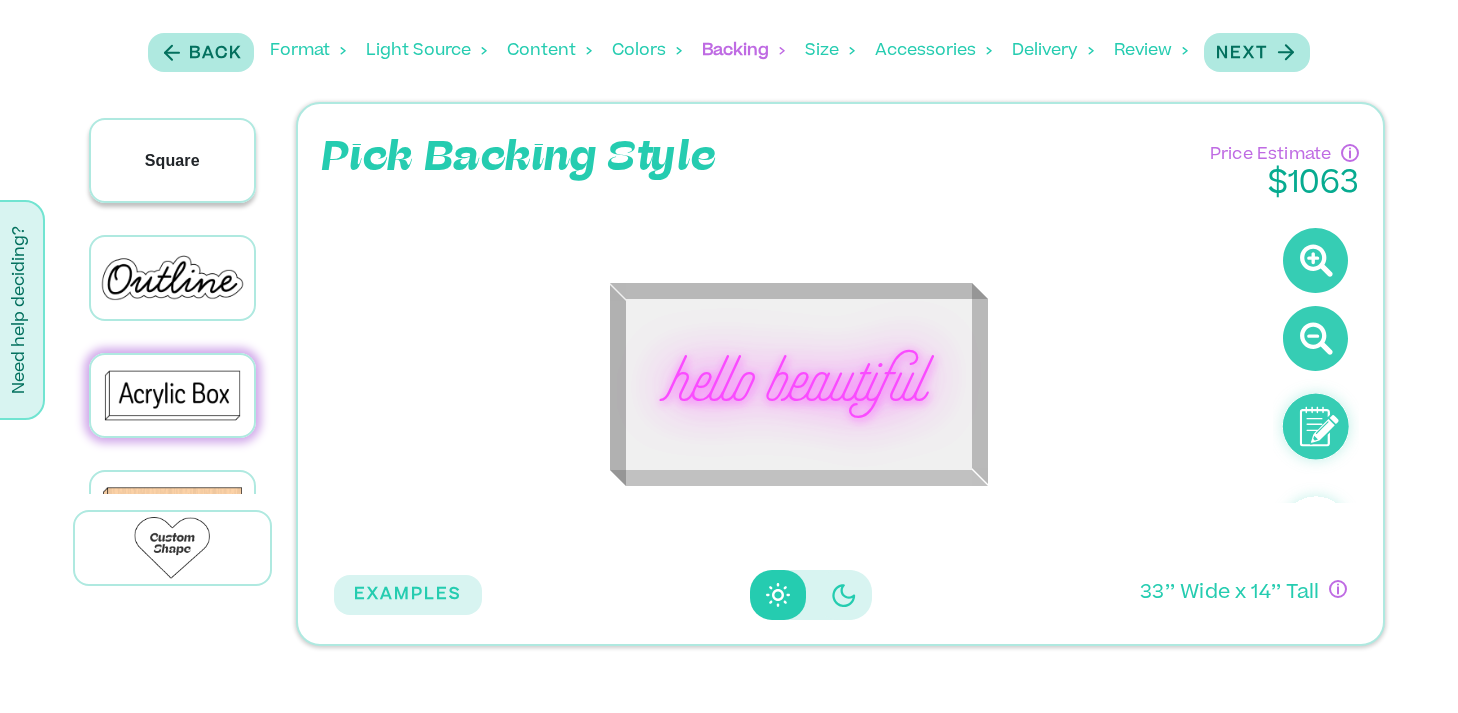 click on "Square" at bounding box center (172, 160) 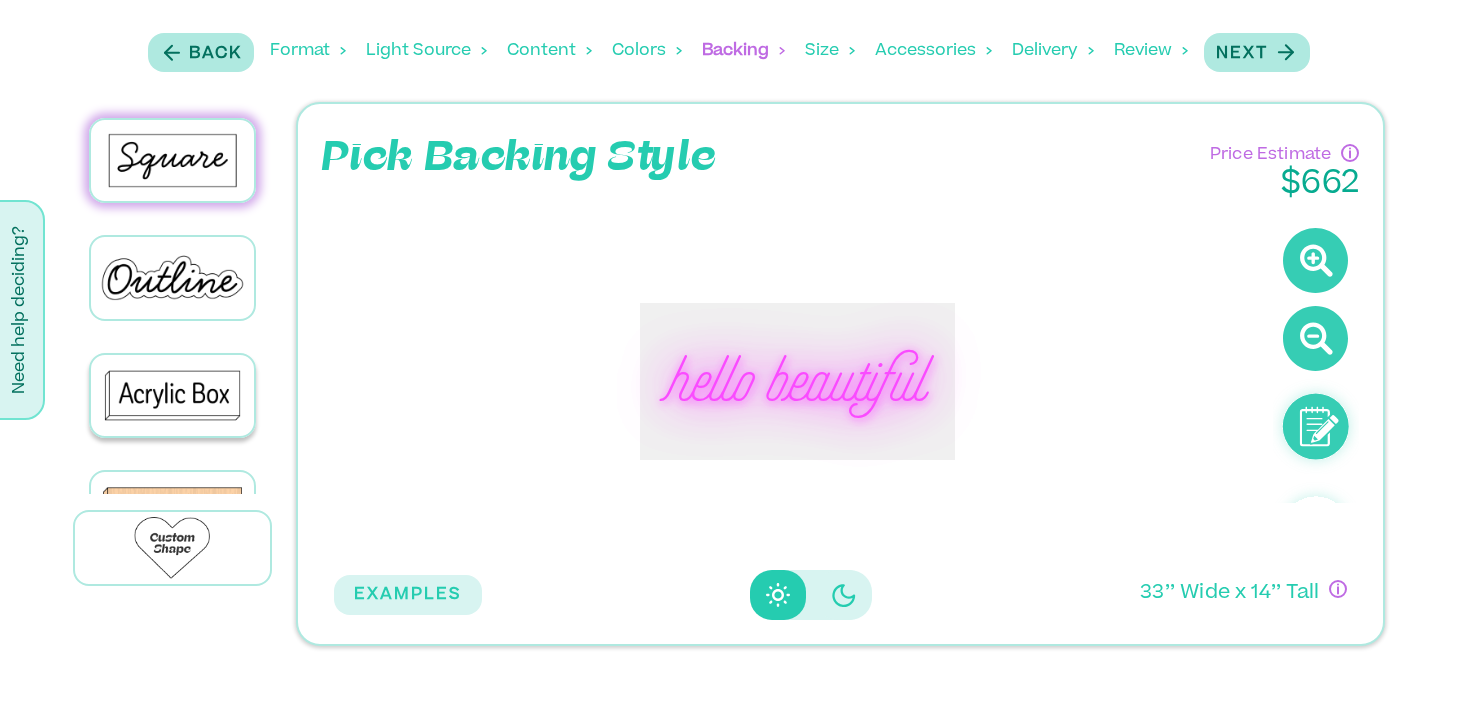 click on "Pick Backing Style Price Estimate $ 662 hello beautiful     EXAMPLES 33 ’’ Wide x   14 ’’ Tall EXAMPLES 33 ’’ Wide x   14 ’’ Tall" at bounding box center [729, 374] 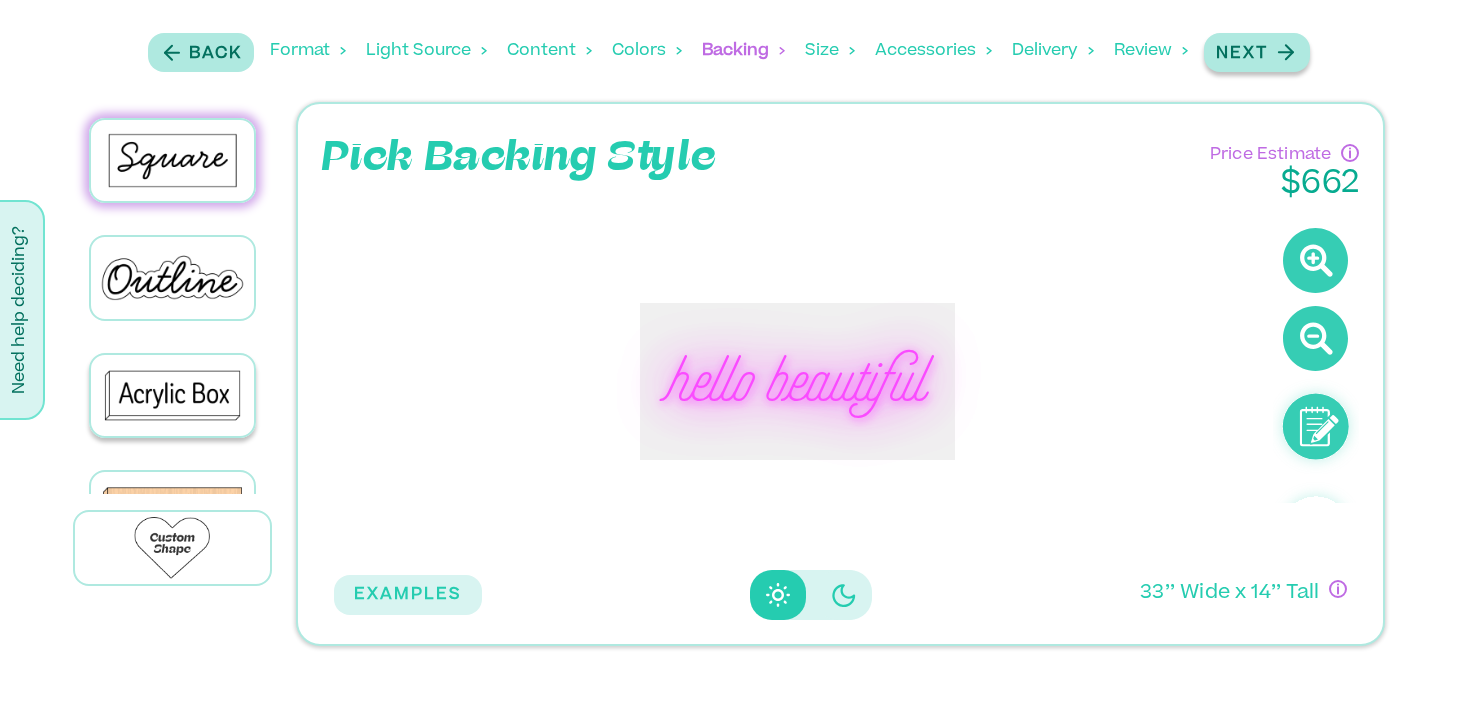 click on "Next" at bounding box center [1242, 54] 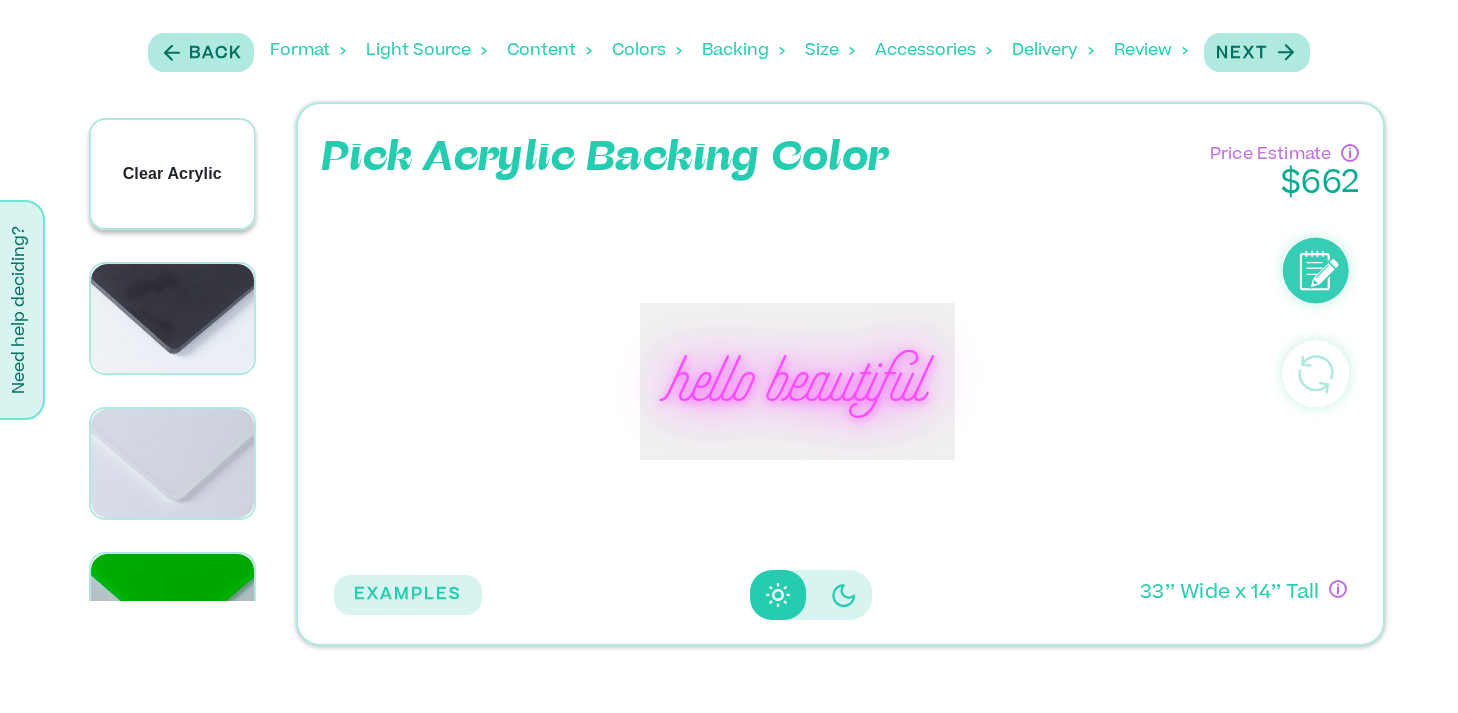 click on "Clear Acrylic" at bounding box center (172, 174) 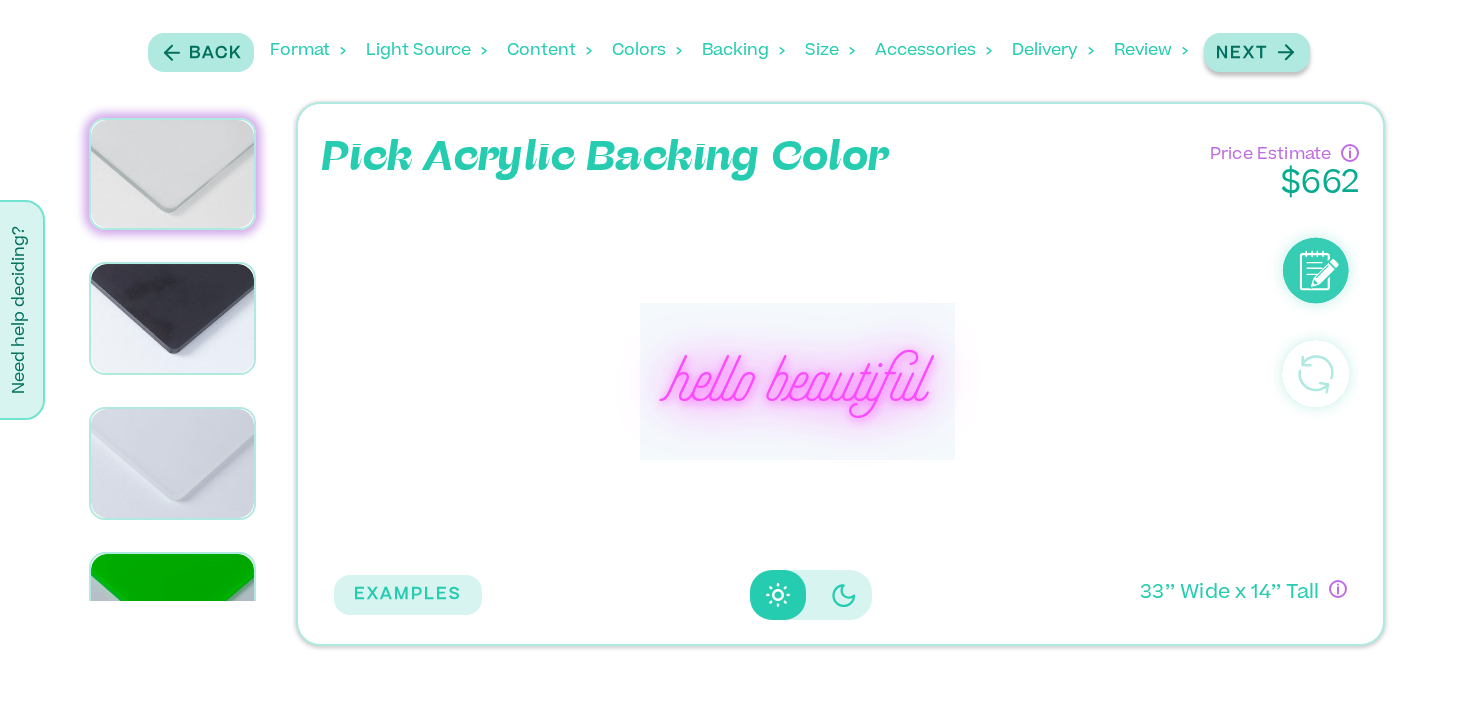 click 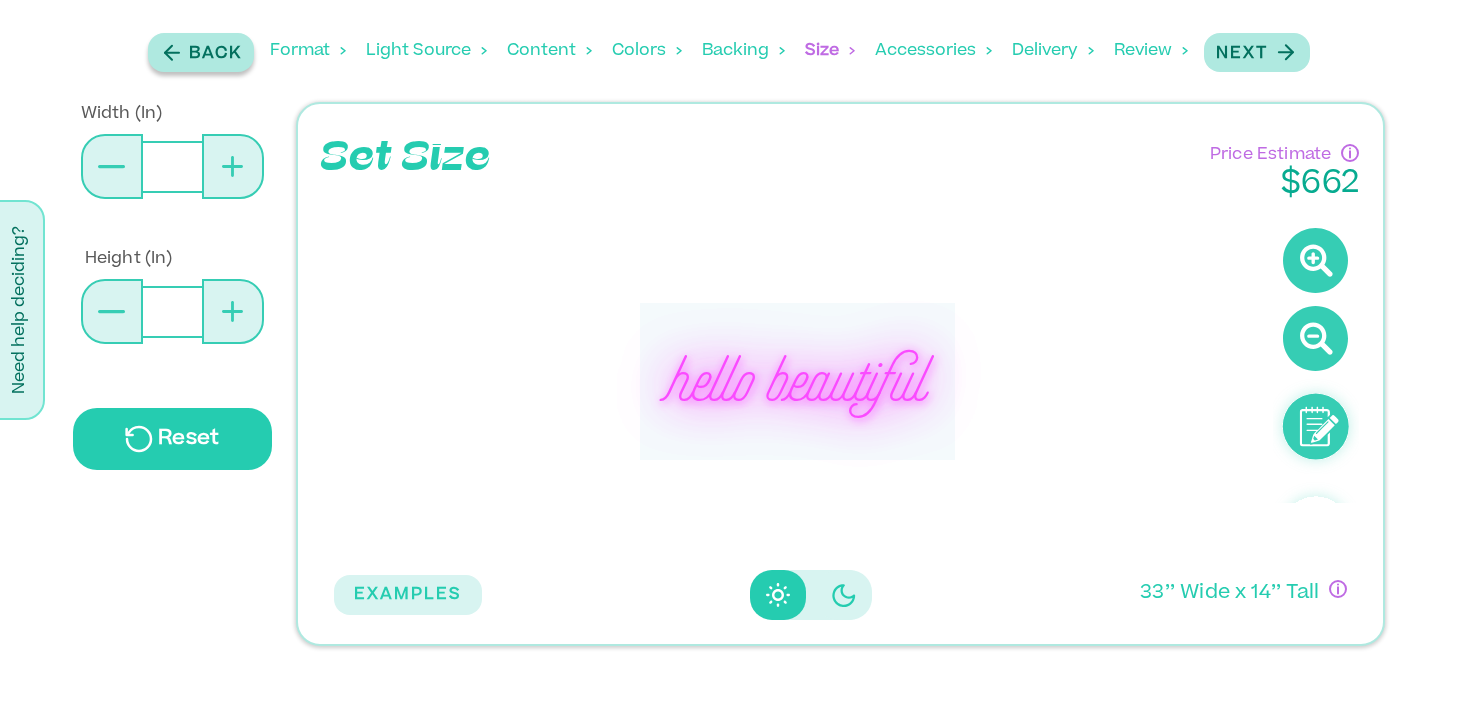 click on "Back" at bounding box center (201, 52) 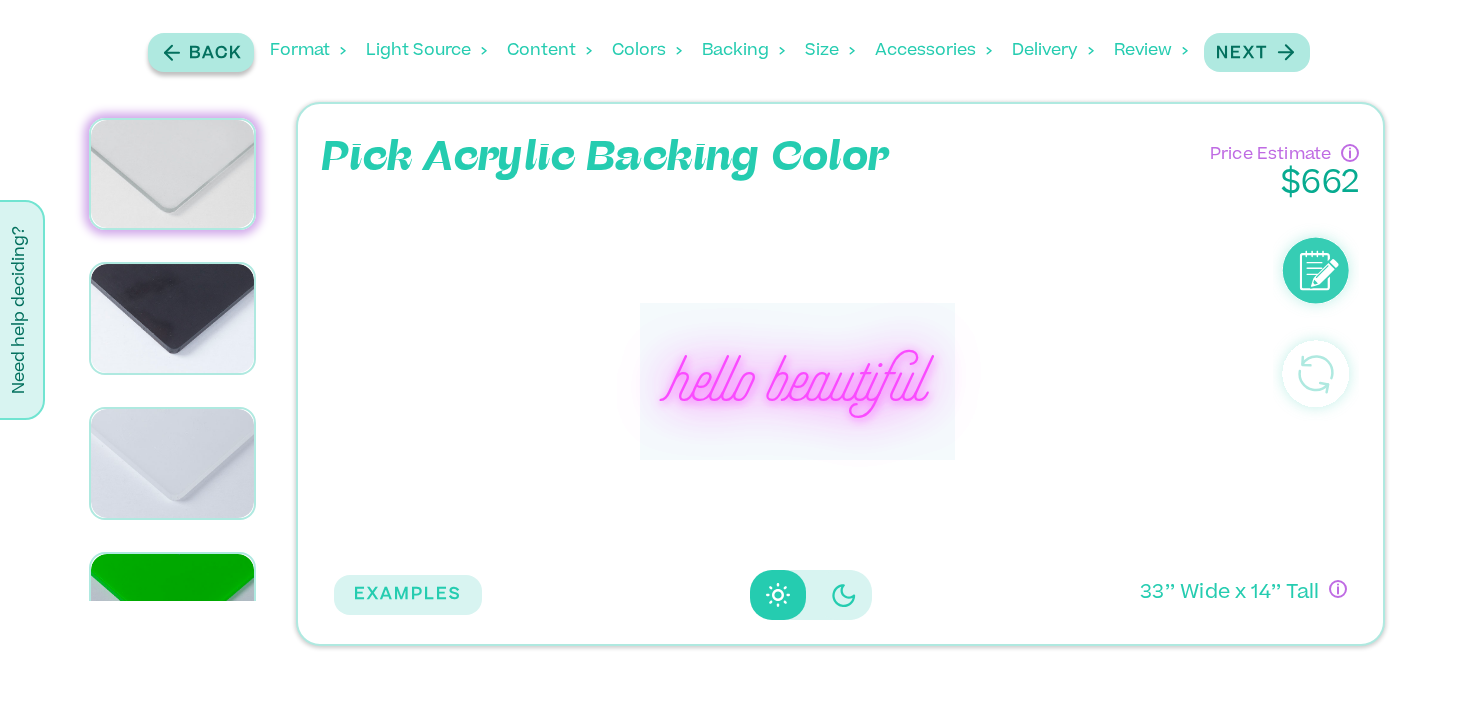 click on "Back" at bounding box center (201, 52) 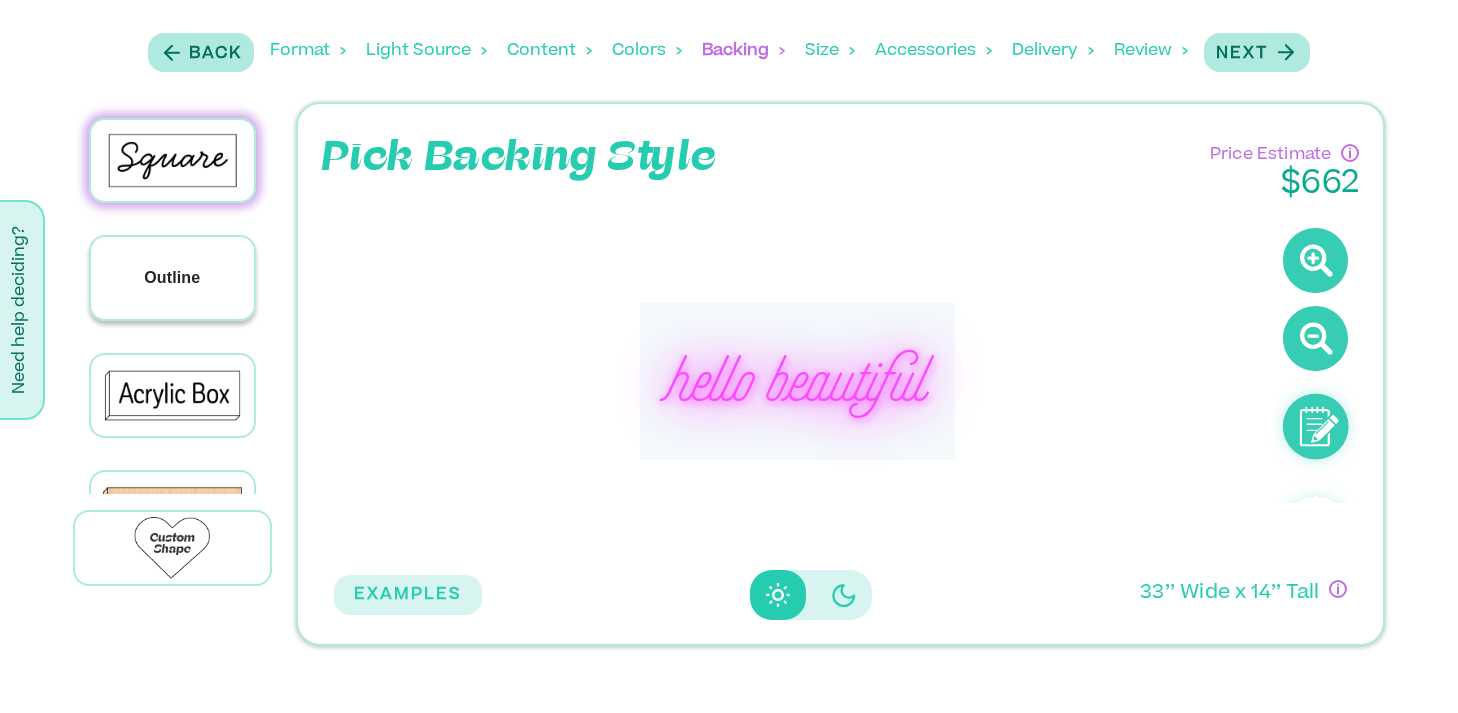 click on "Outline" at bounding box center [172, 277] 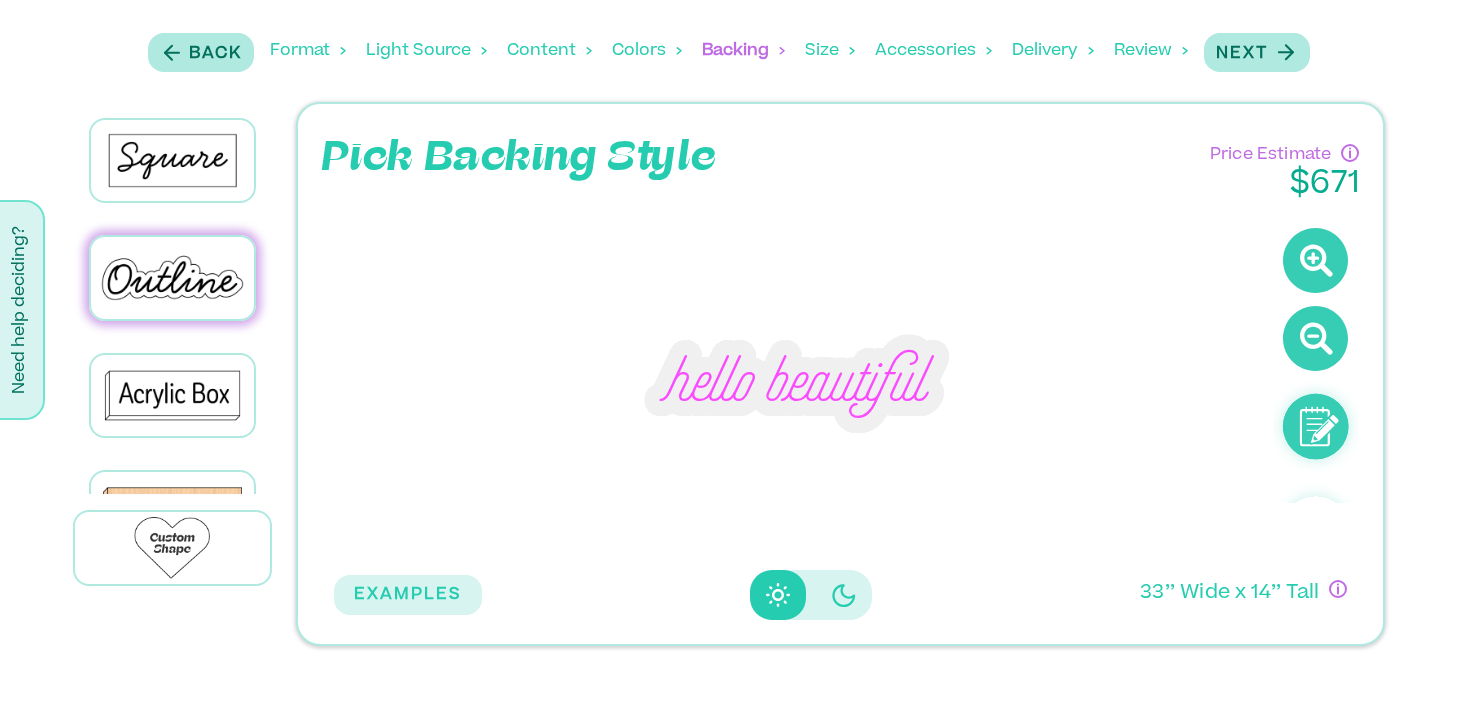 click 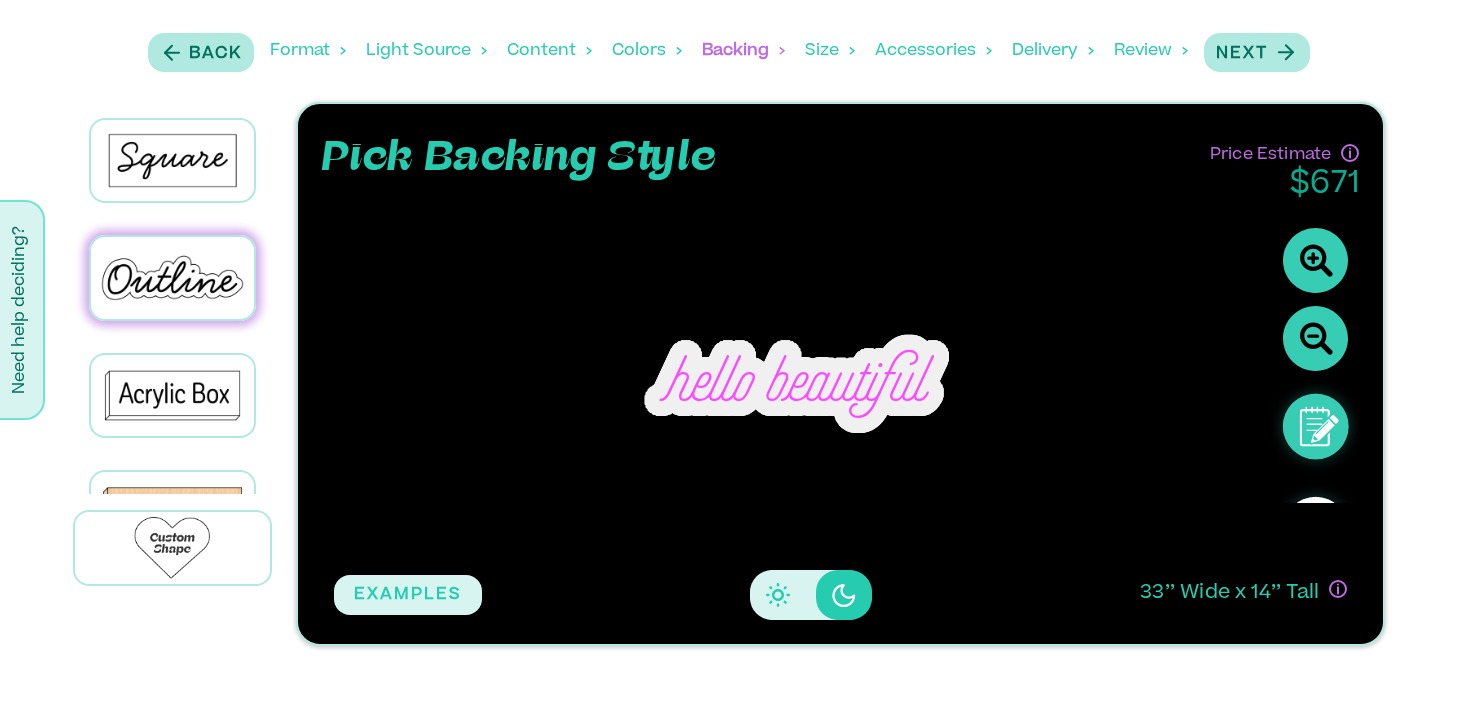click 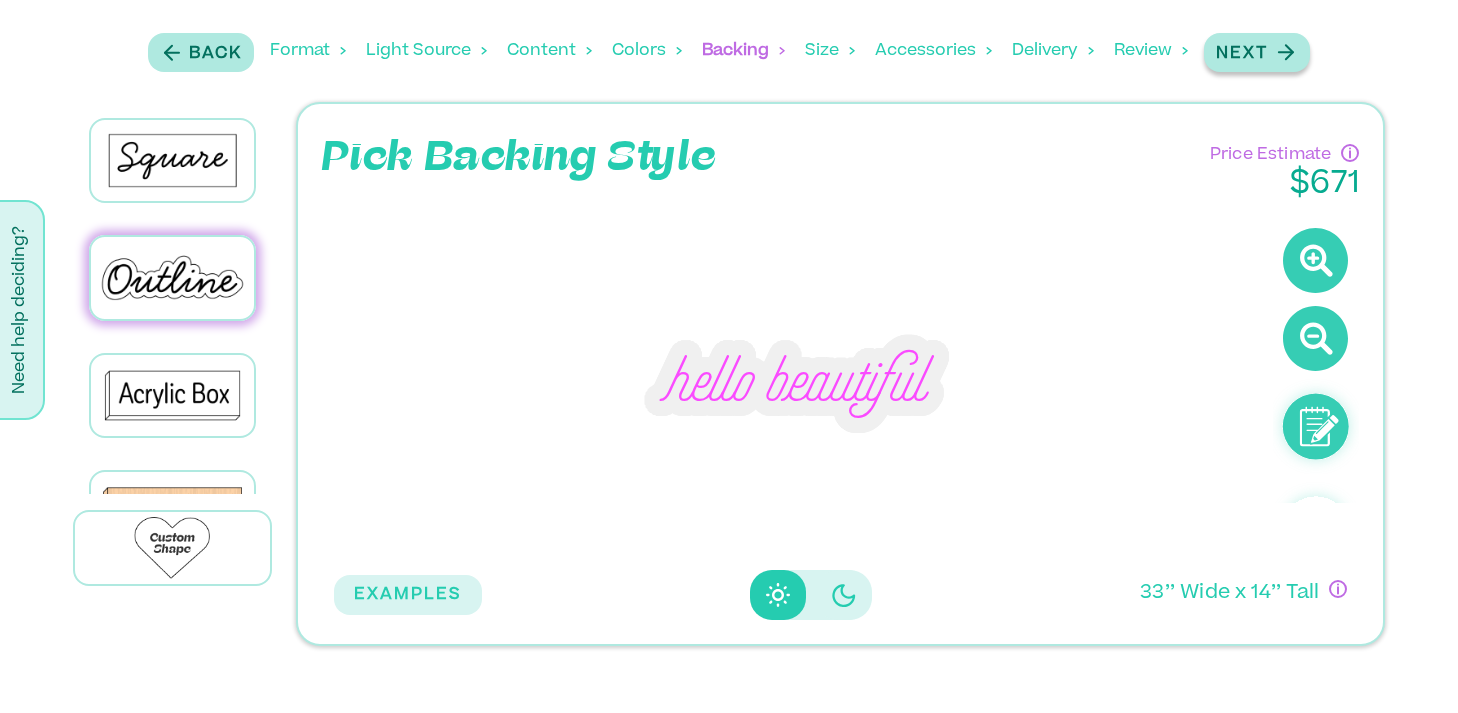 click on "Next" at bounding box center [1242, 54] 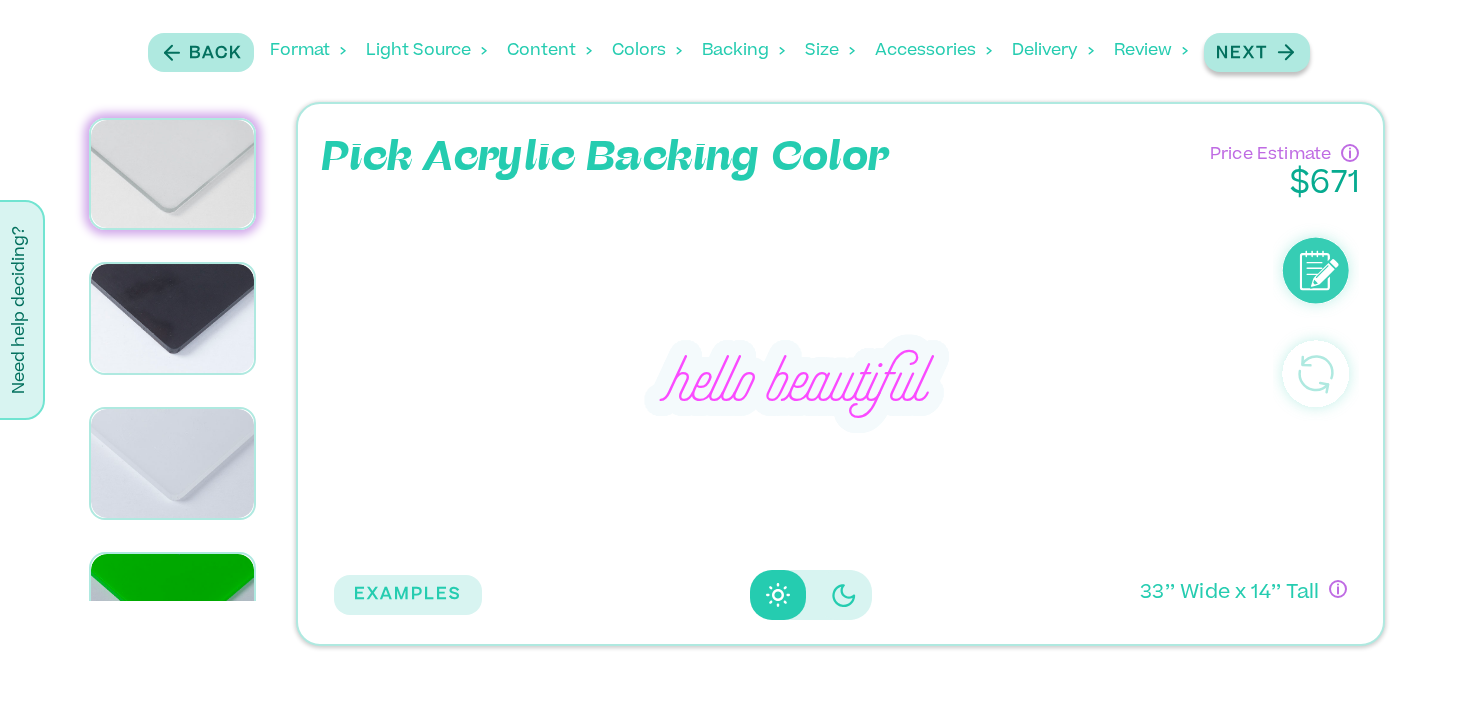 click on "Next" at bounding box center (1242, 54) 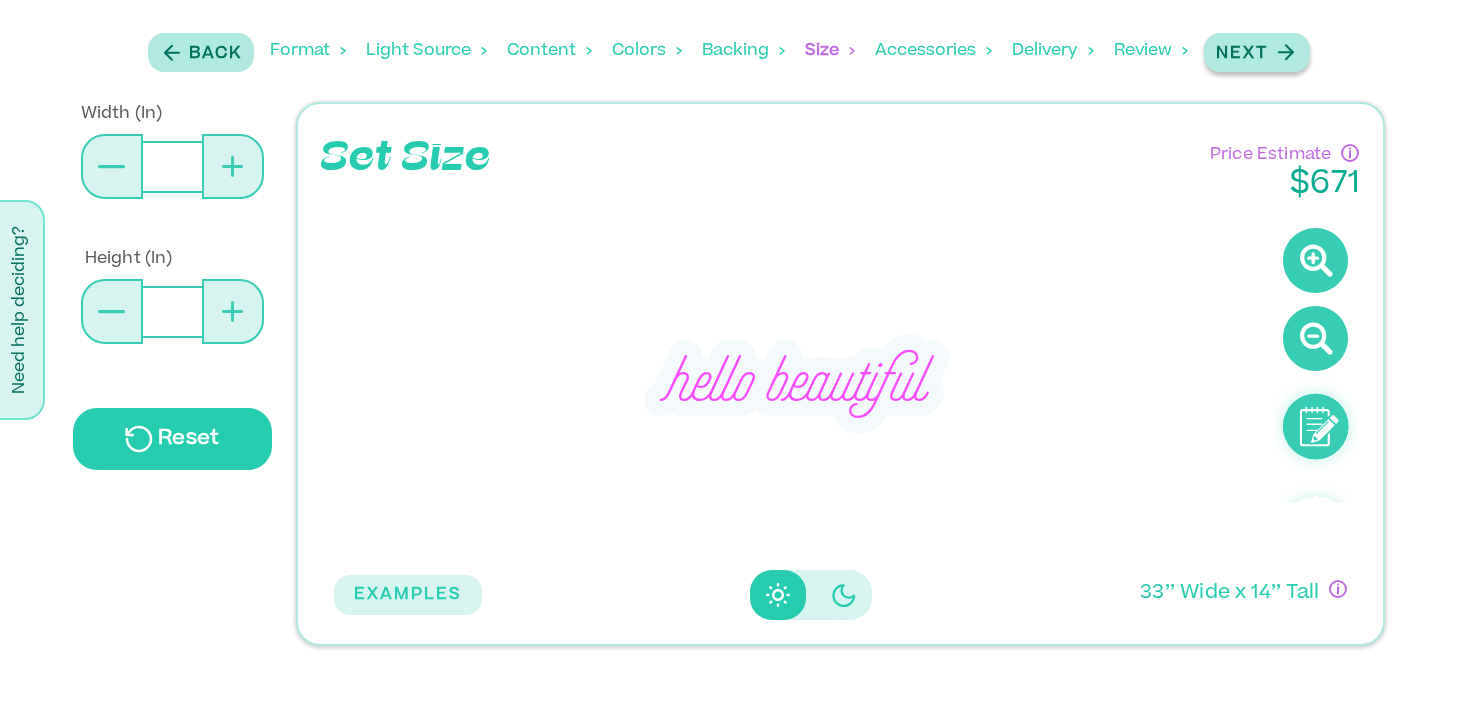 click on "Next" at bounding box center [1242, 54] 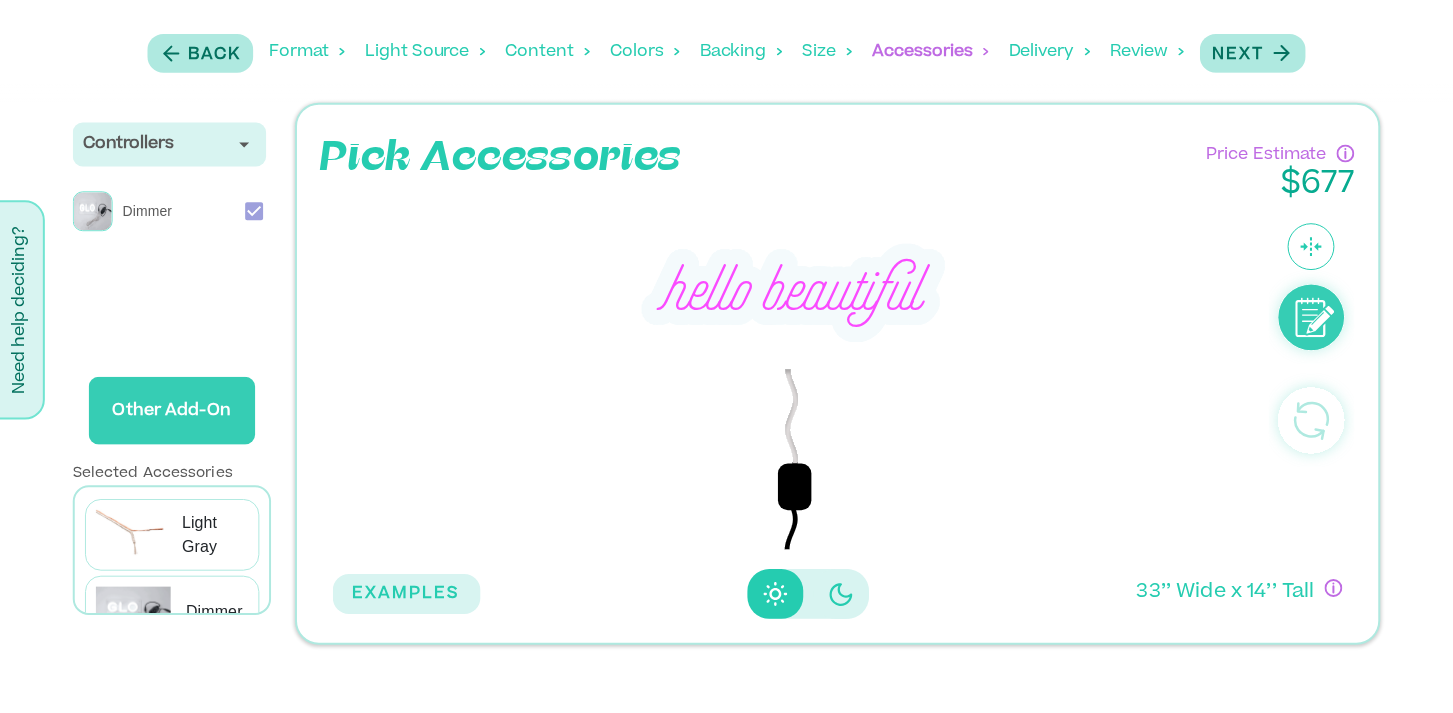 scroll, scrollTop: 0, scrollLeft: 0, axis: both 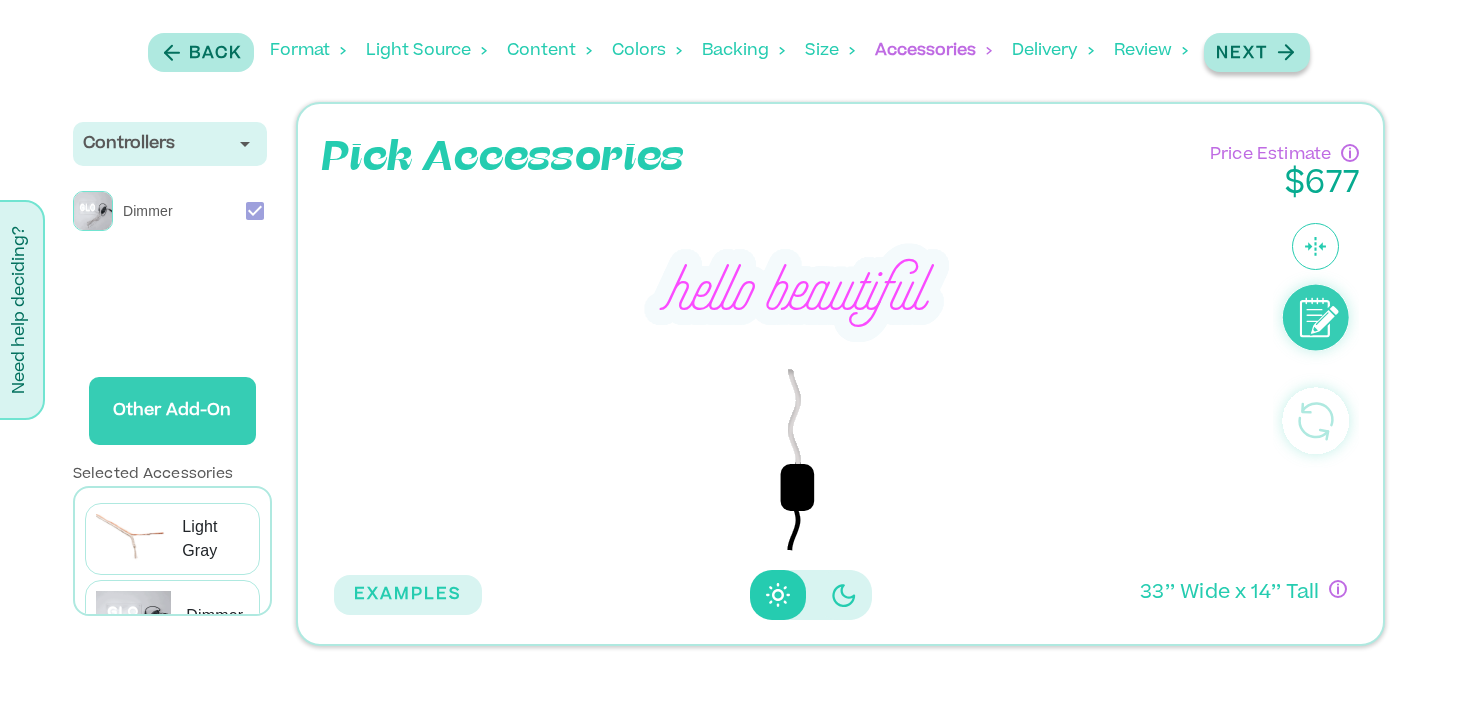 click on "Next" at bounding box center (1242, 54) 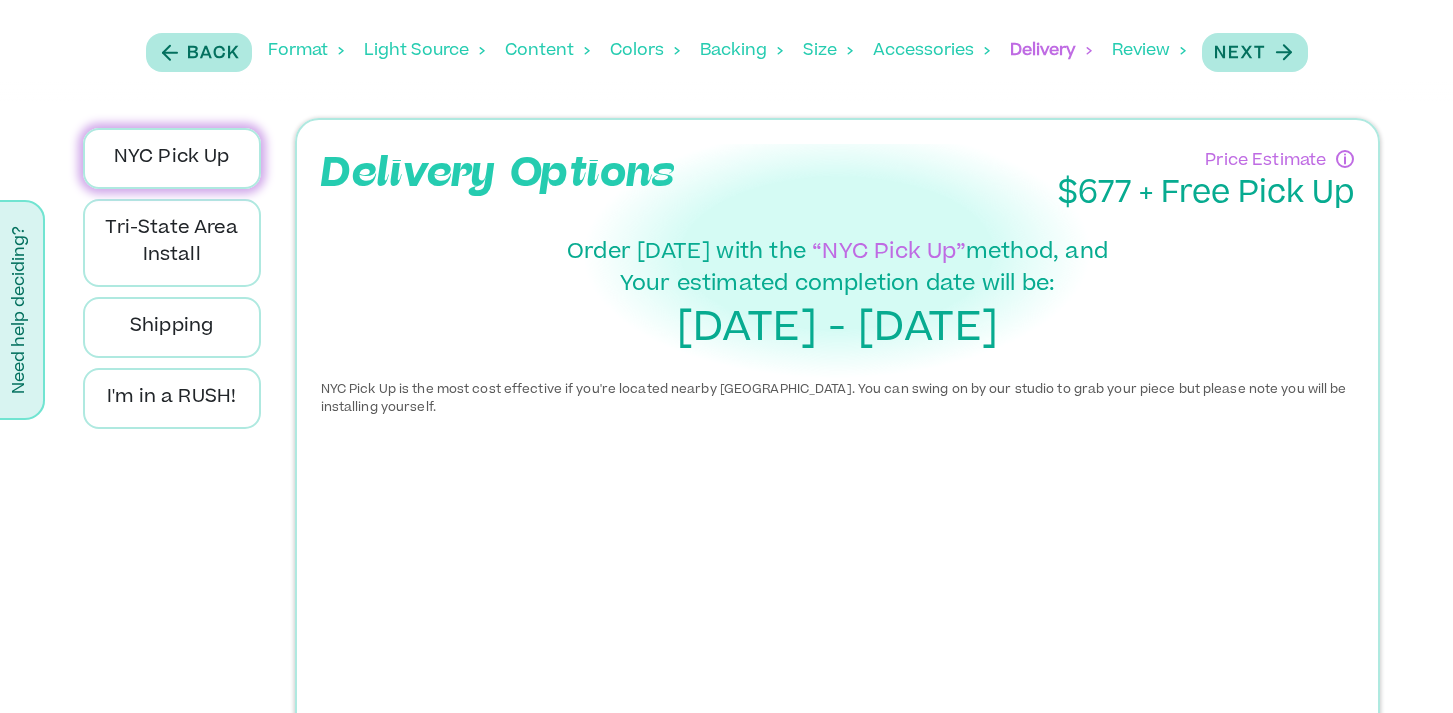 click on "NYC Pick Up Tri-State Area Install Shipping I'm in a RUSH!" at bounding box center [172, 590] 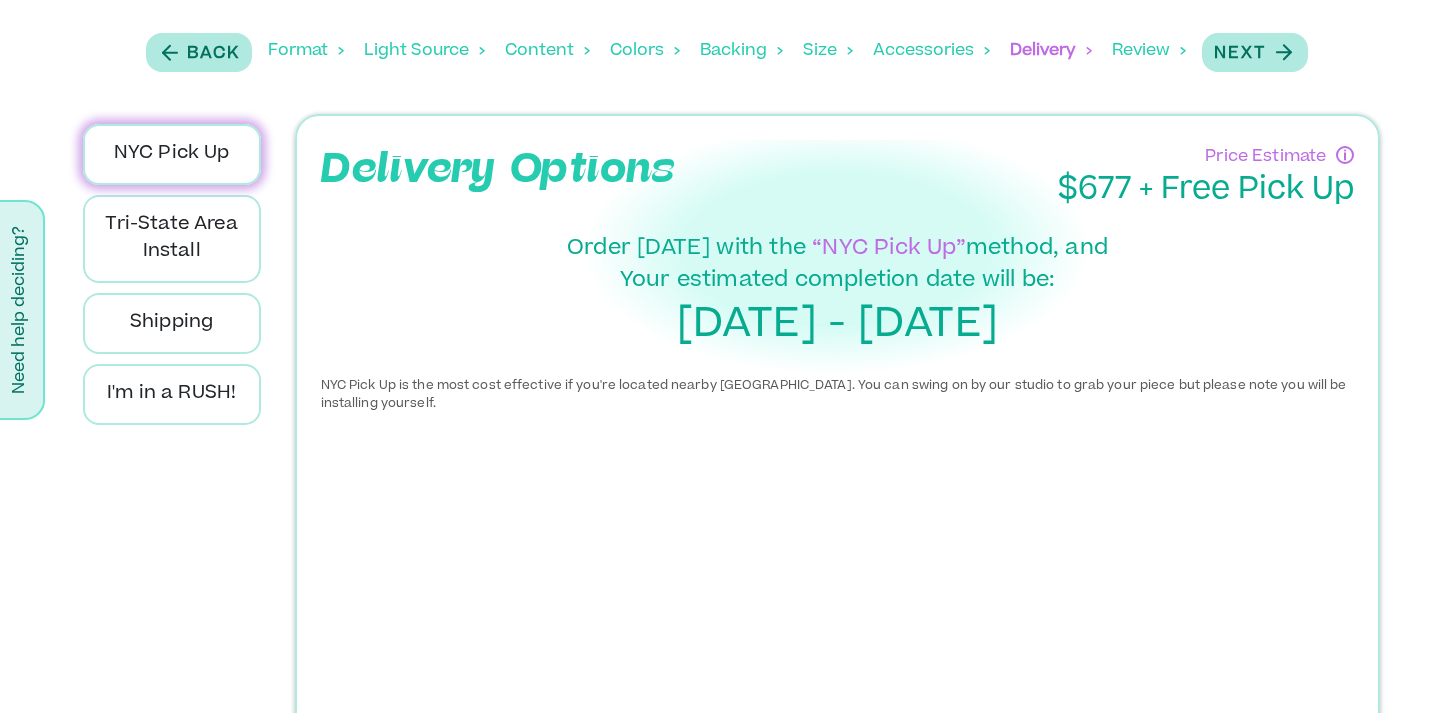 scroll, scrollTop: 0, scrollLeft: 0, axis: both 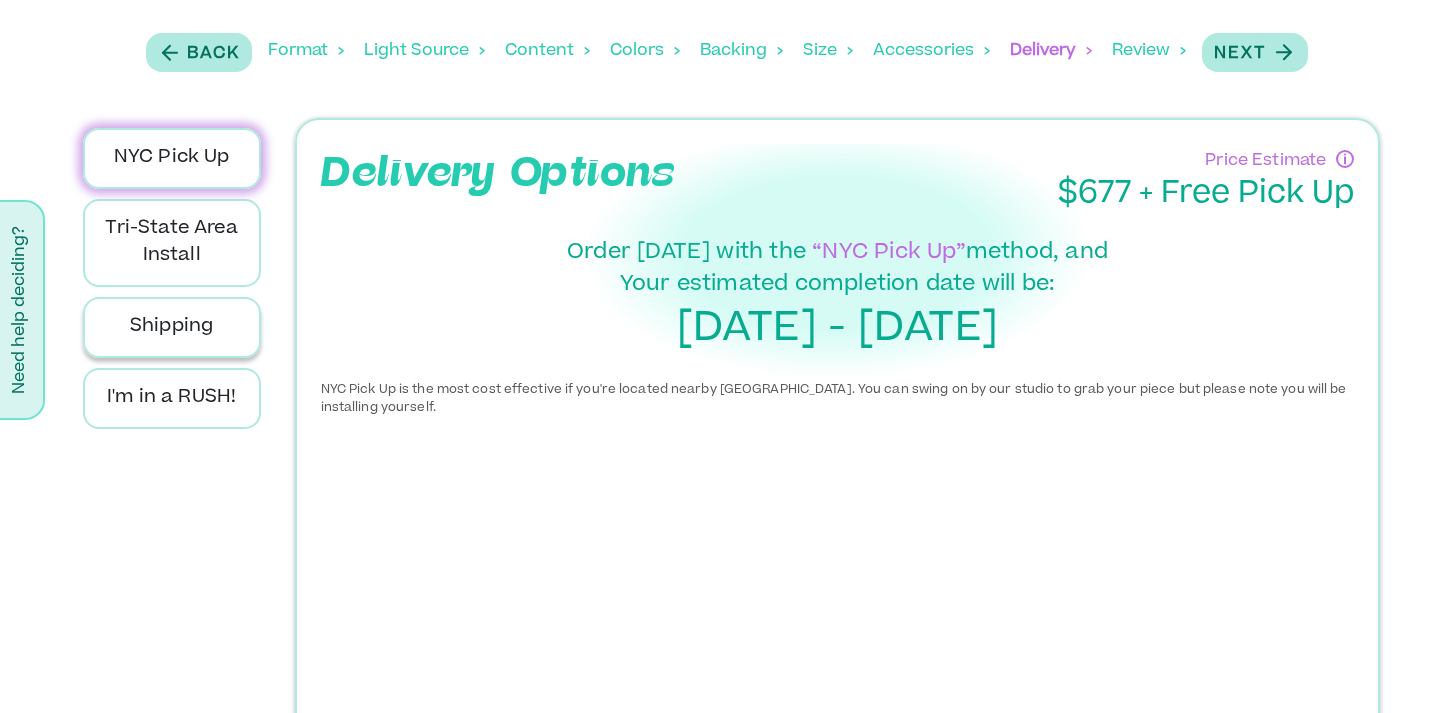 click on "Shipping" at bounding box center (172, 327) 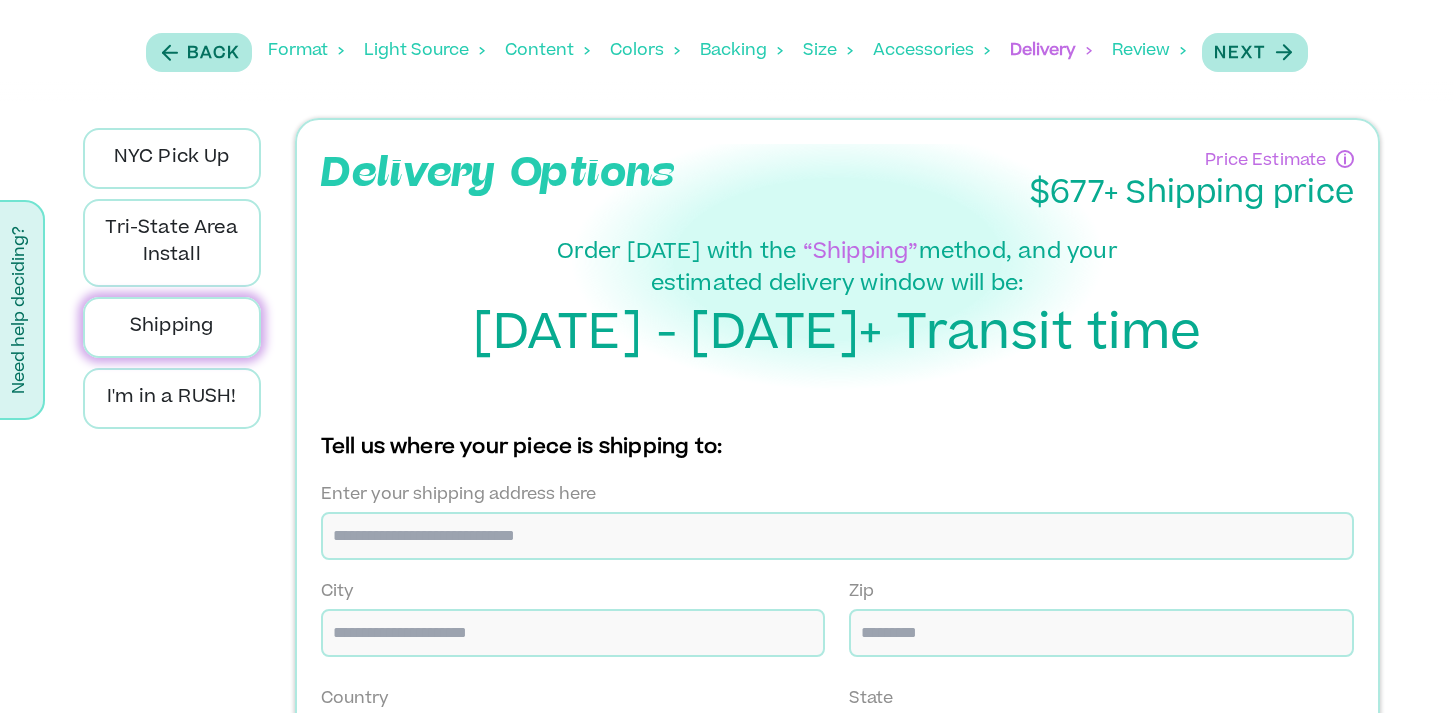 click on "NYC Pick Up Tri-State Area Install Shipping I'm in a RUSH!" at bounding box center (172, 509) 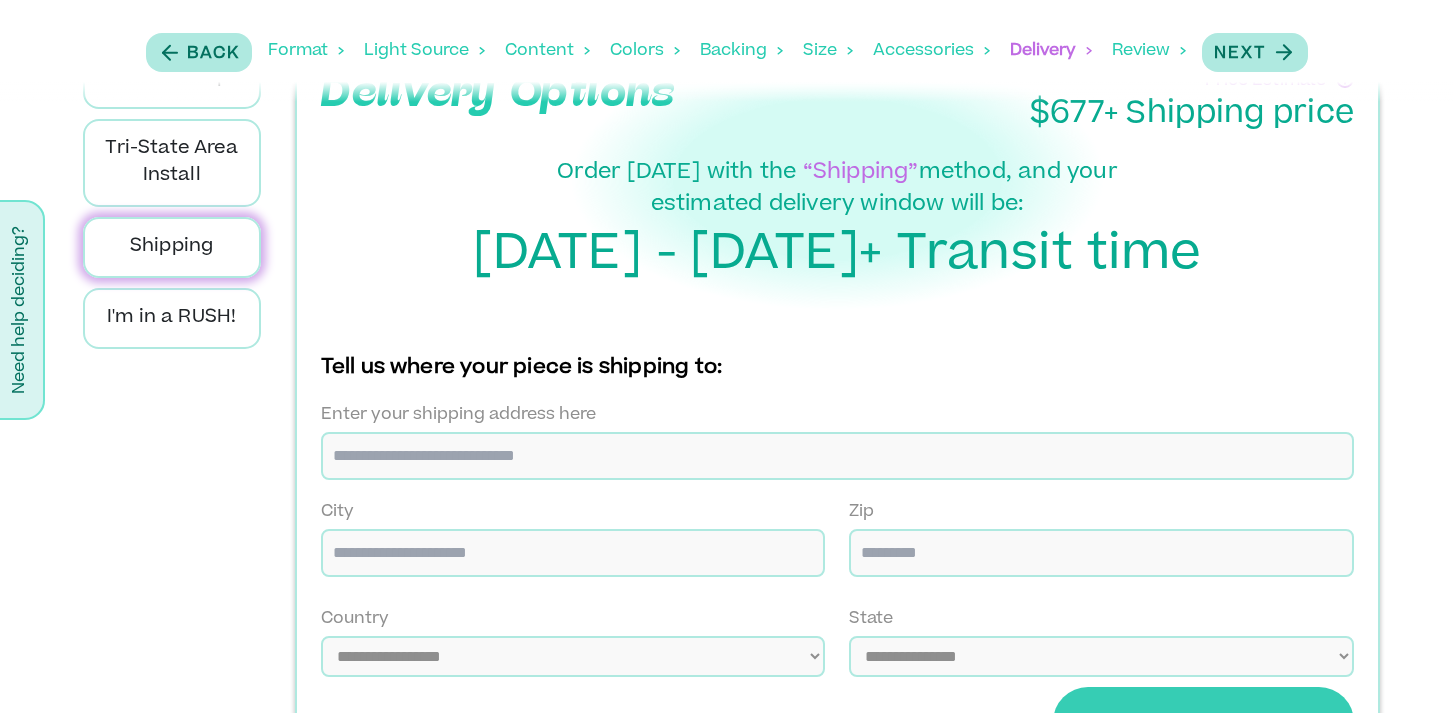 scroll, scrollTop: 120, scrollLeft: 0, axis: vertical 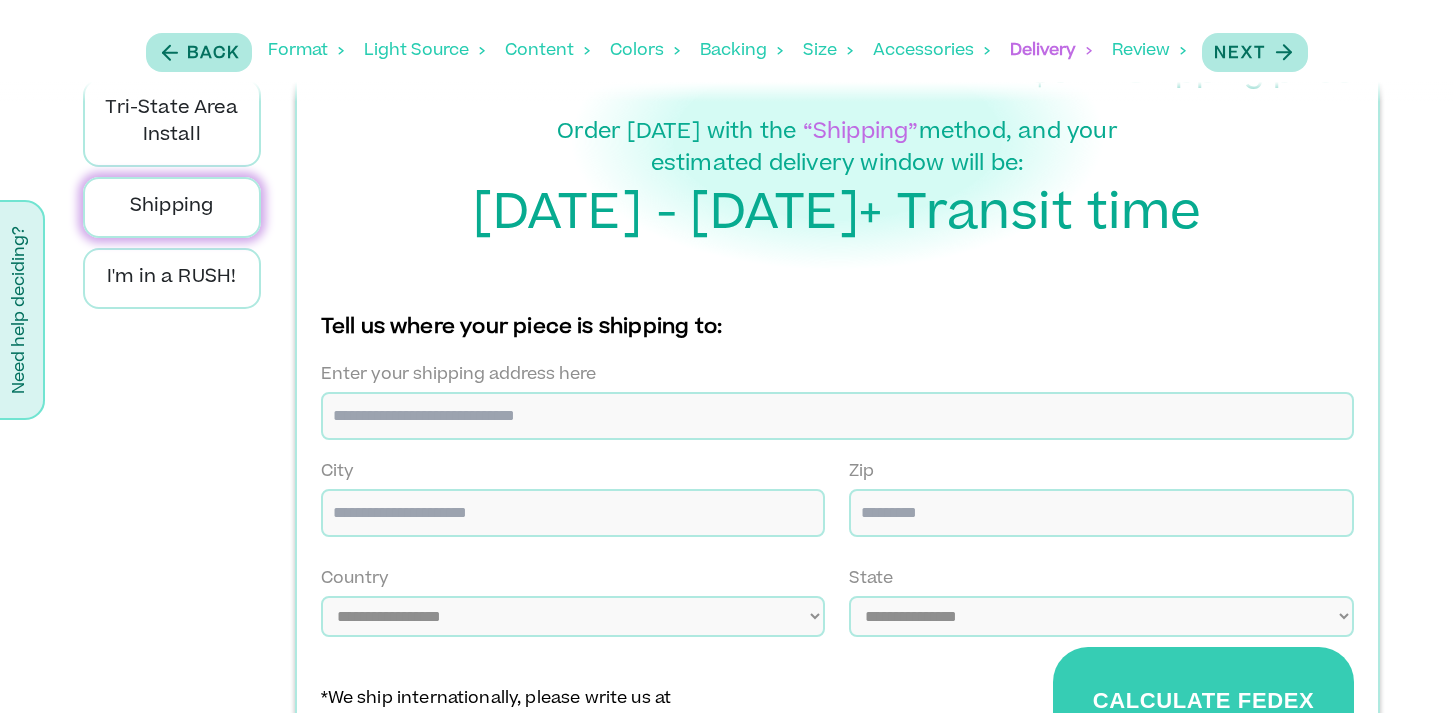 click at bounding box center [838, 416] 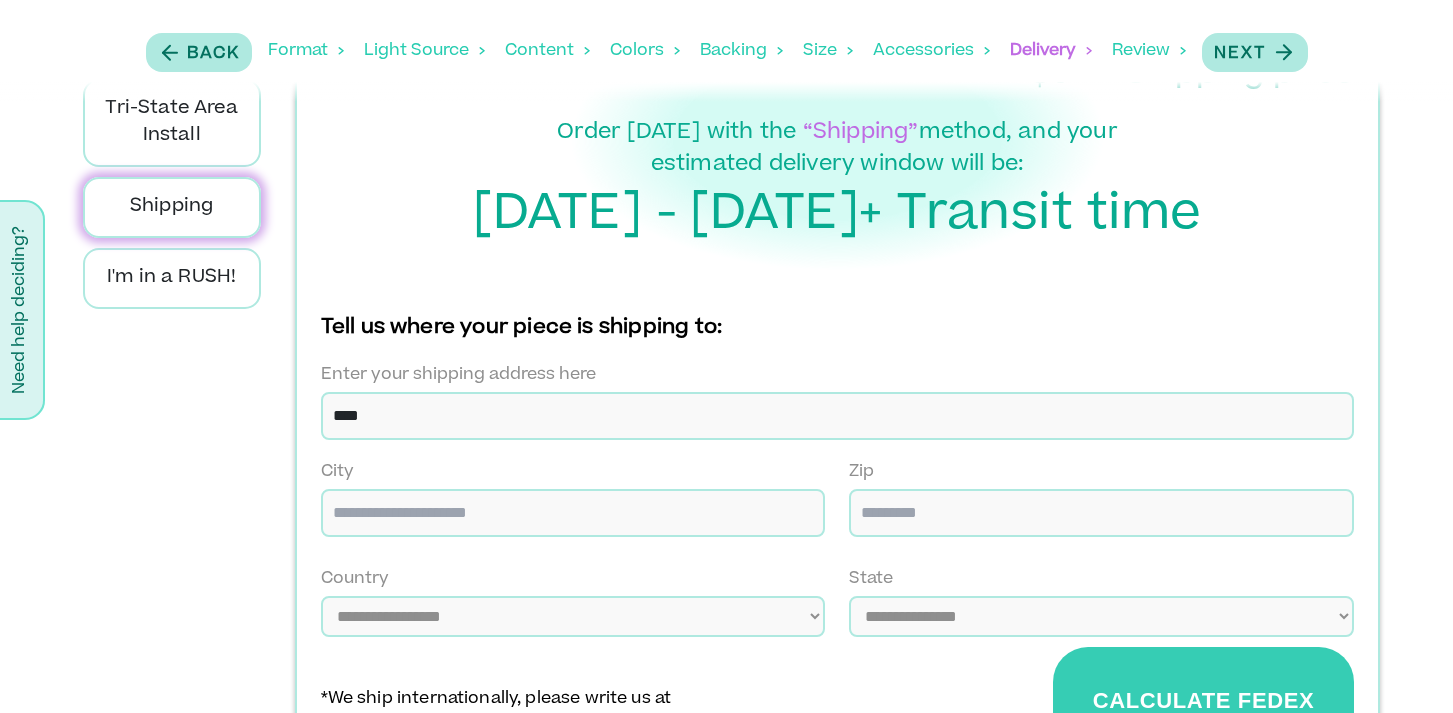 type on "**********" 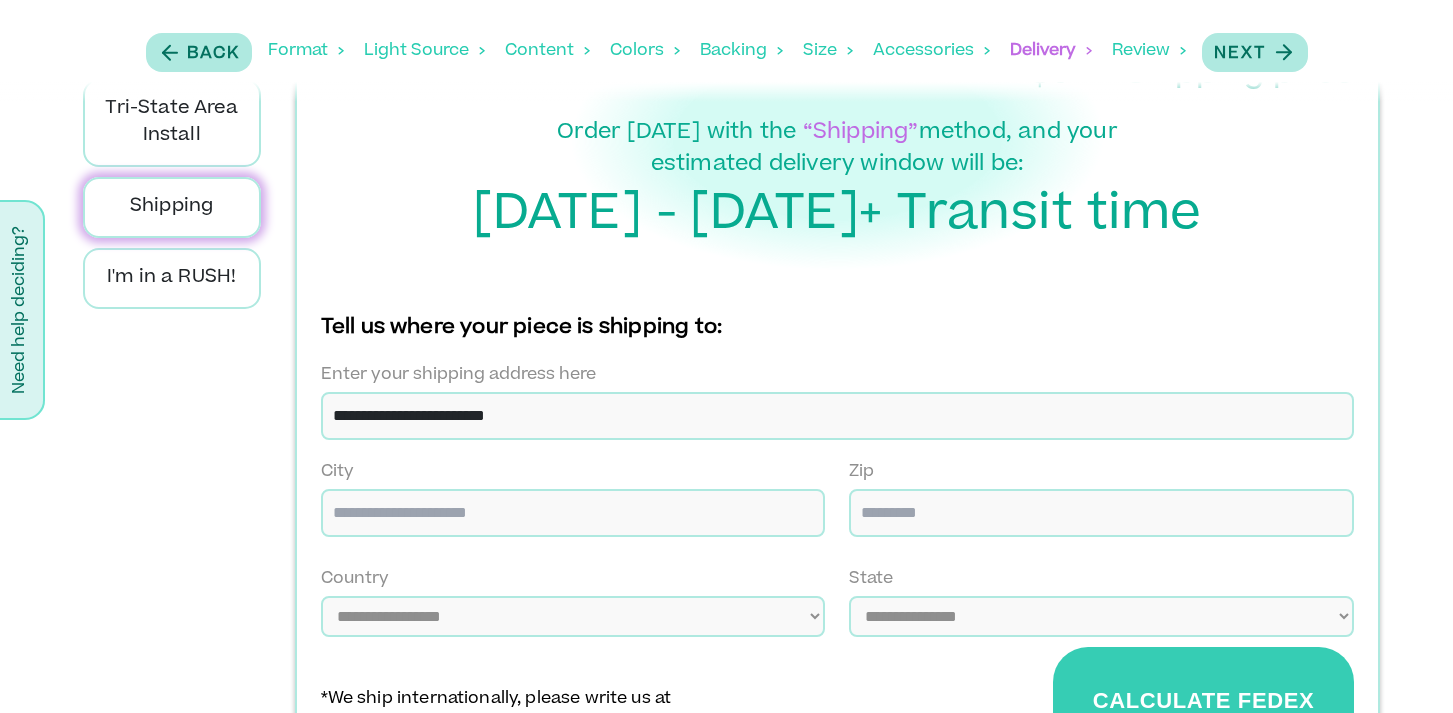 type on "**********" 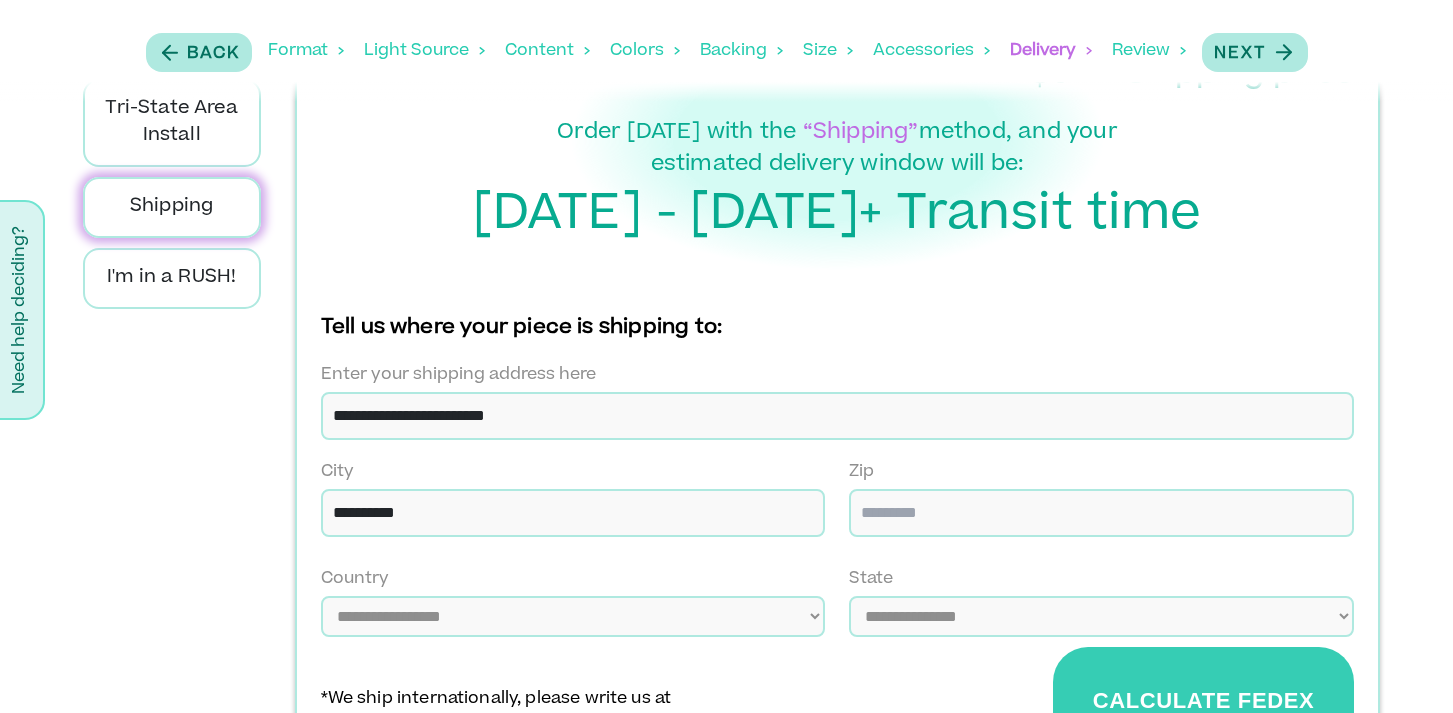 type on "*****" 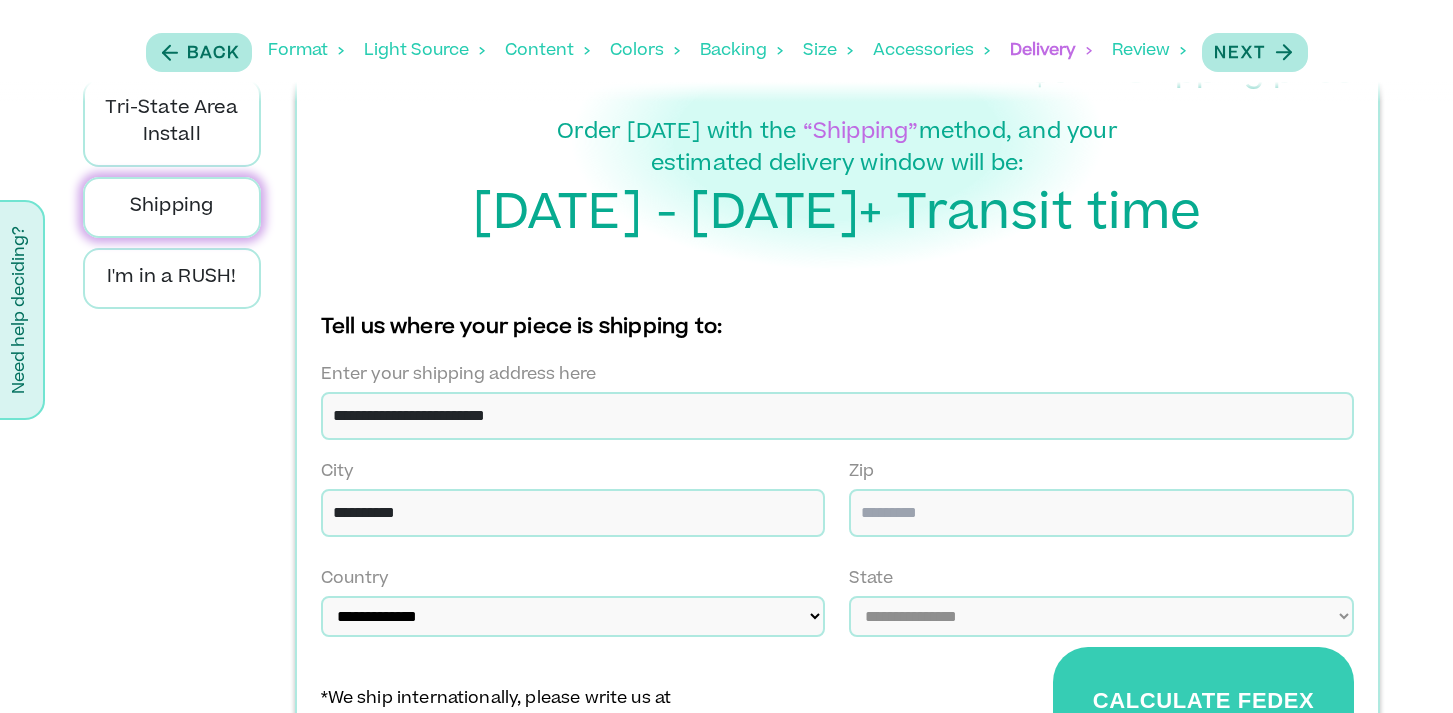 select on "**" 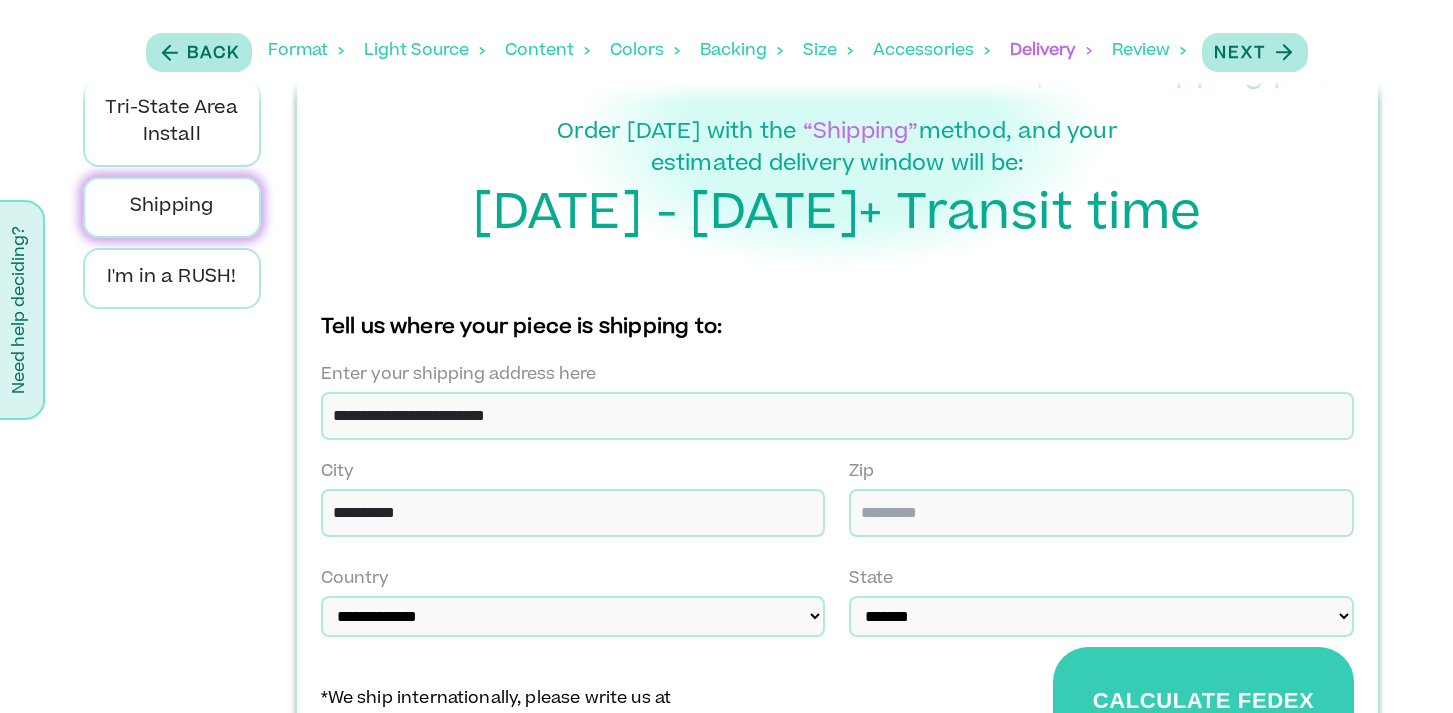 click on "NYC Pick Up Tri-State Area Install Shipping I'm in a RUSH!" at bounding box center [172, 389] 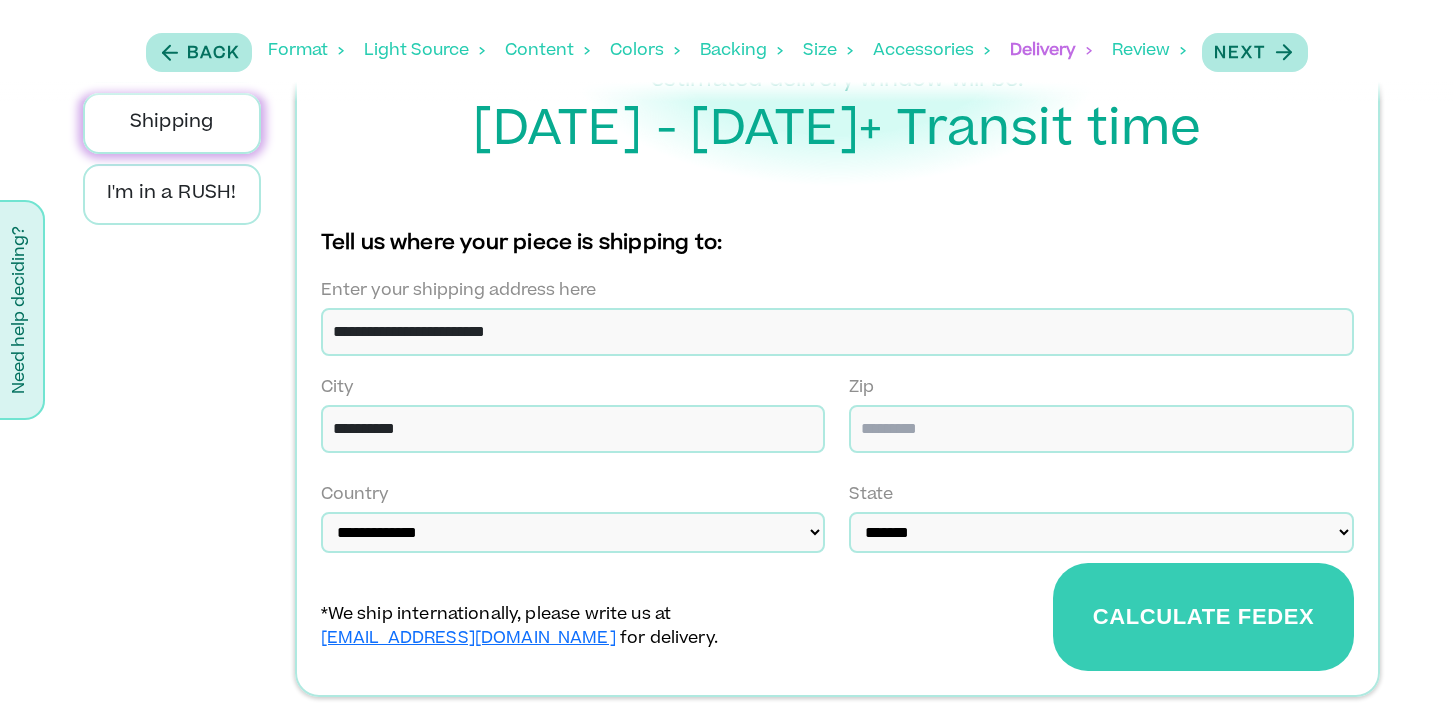 scroll, scrollTop: 173, scrollLeft: 0, axis: vertical 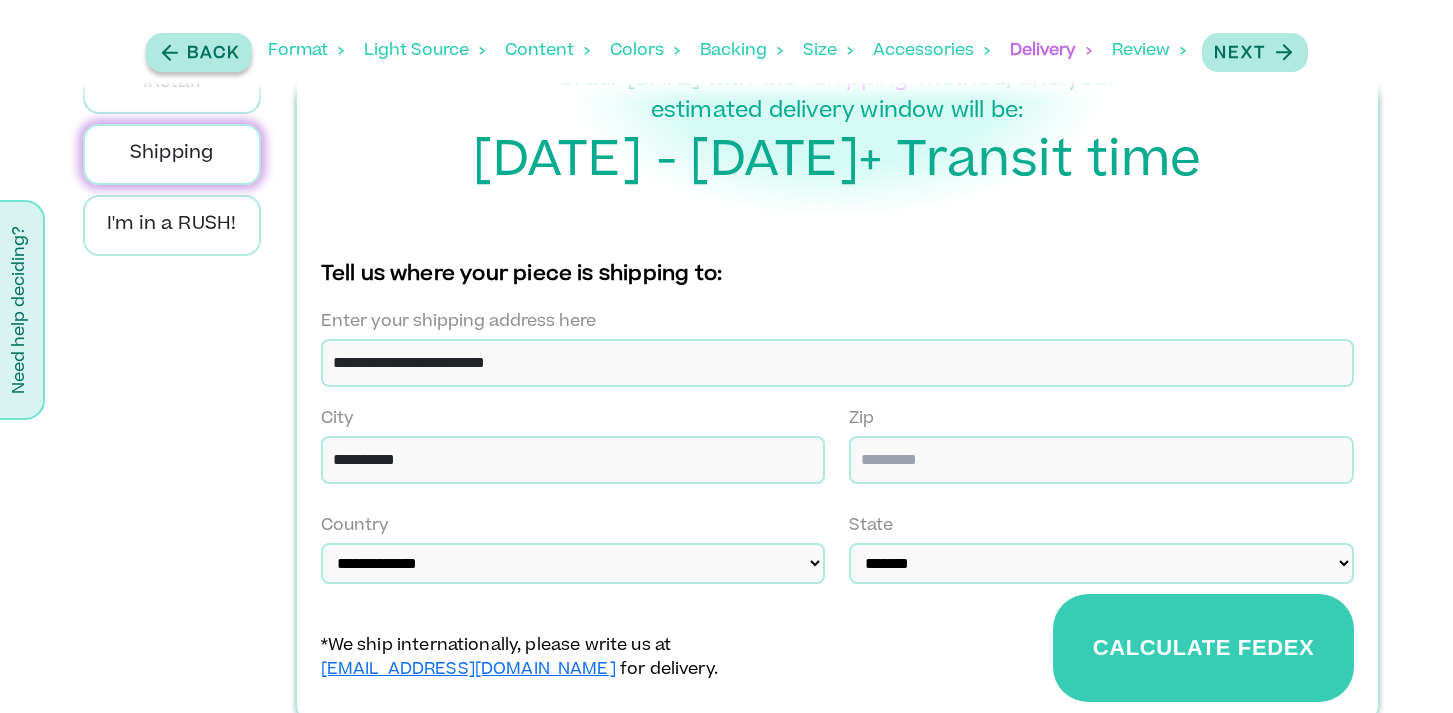 click on "Back" at bounding box center [213, 54] 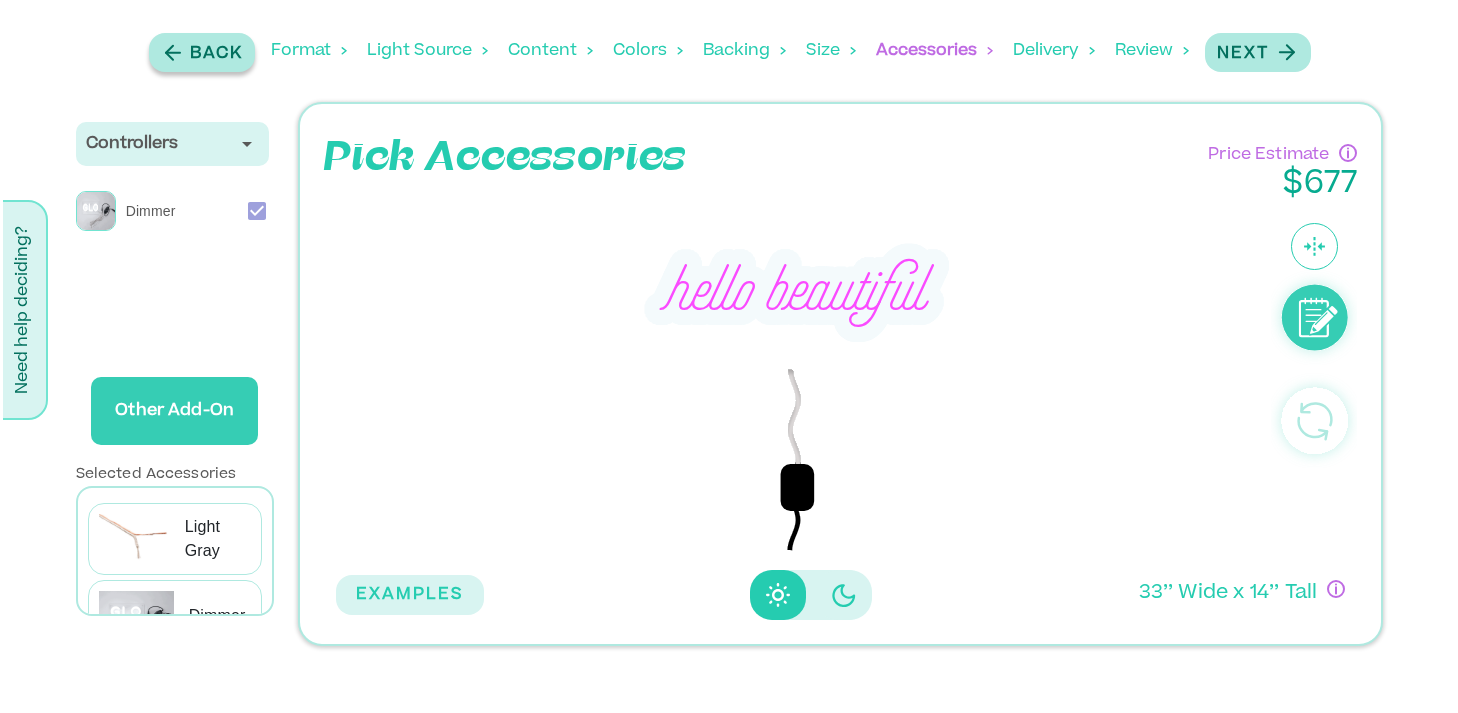 scroll, scrollTop: 0, scrollLeft: 0, axis: both 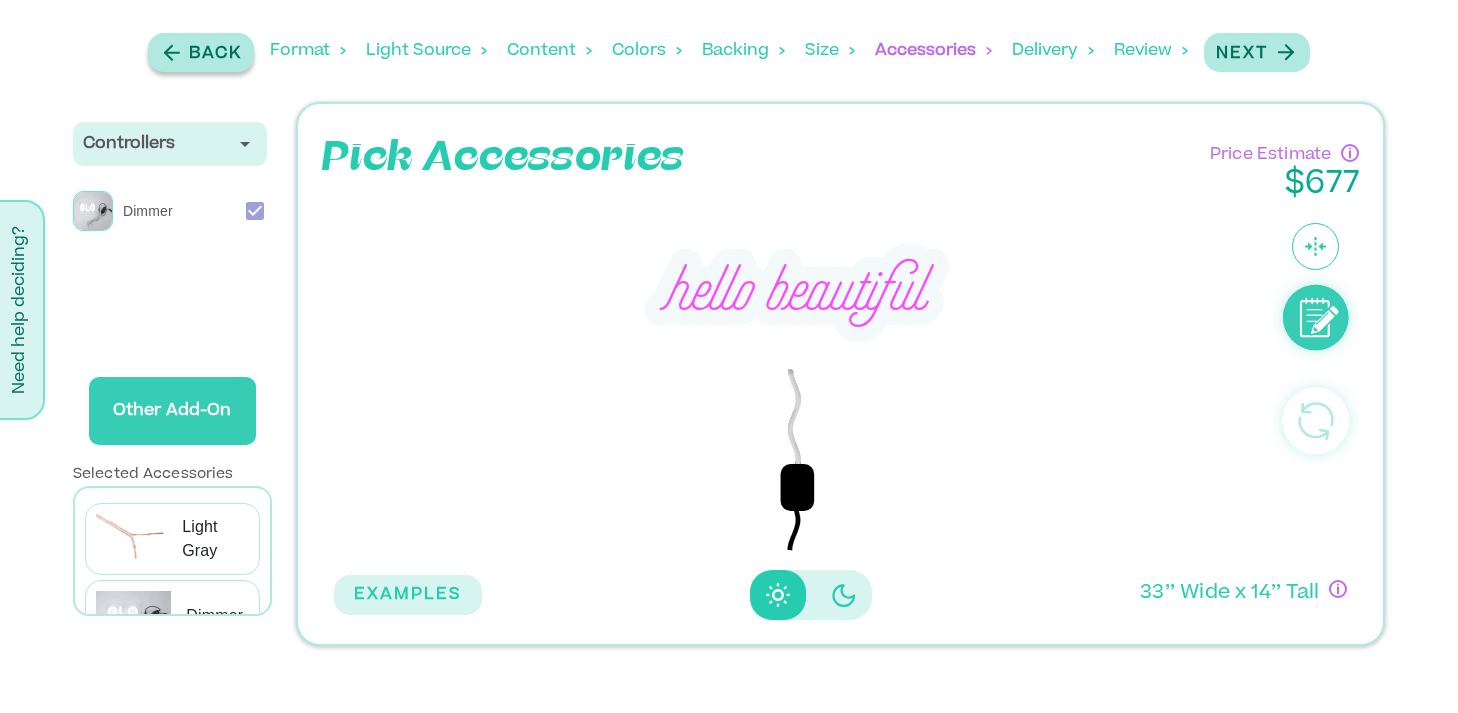 click on "Back" at bounding box center [215, 54] 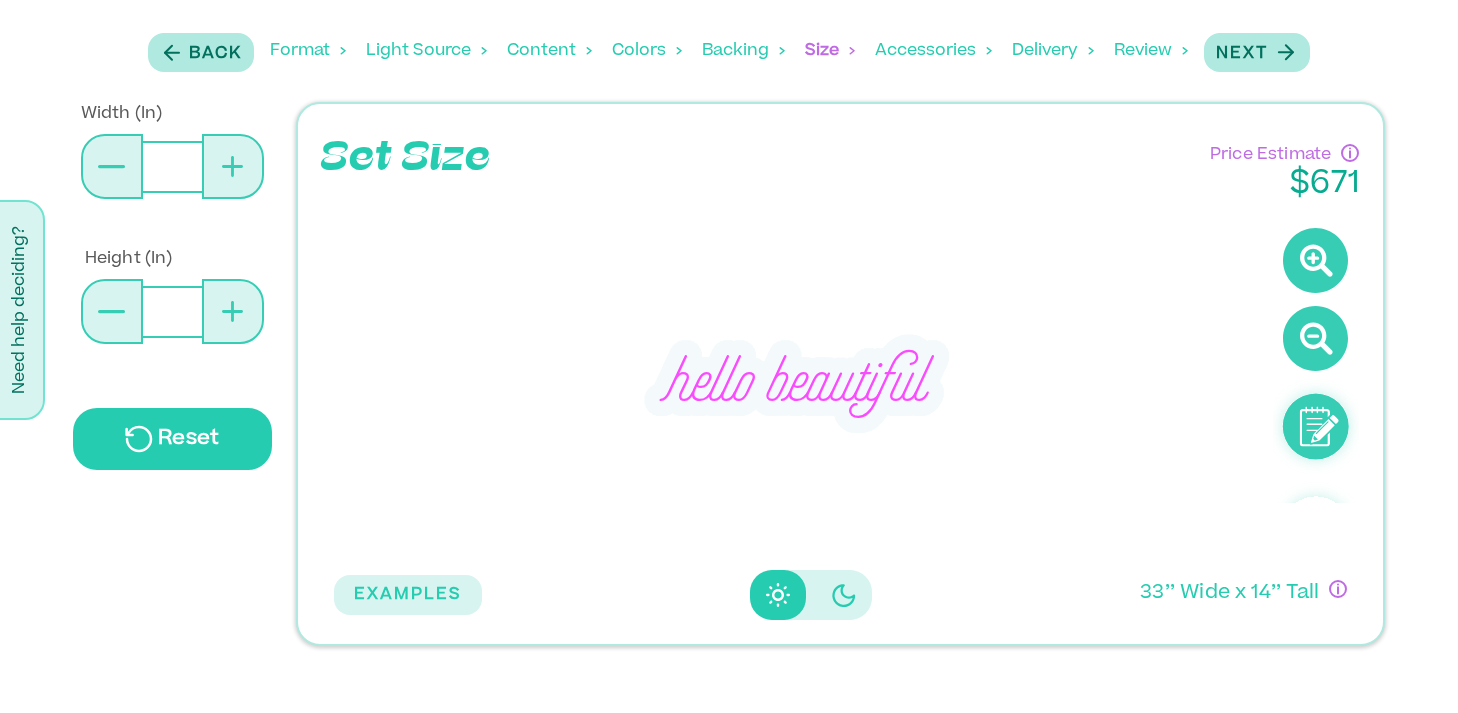 click at bounding box center [233, 166] 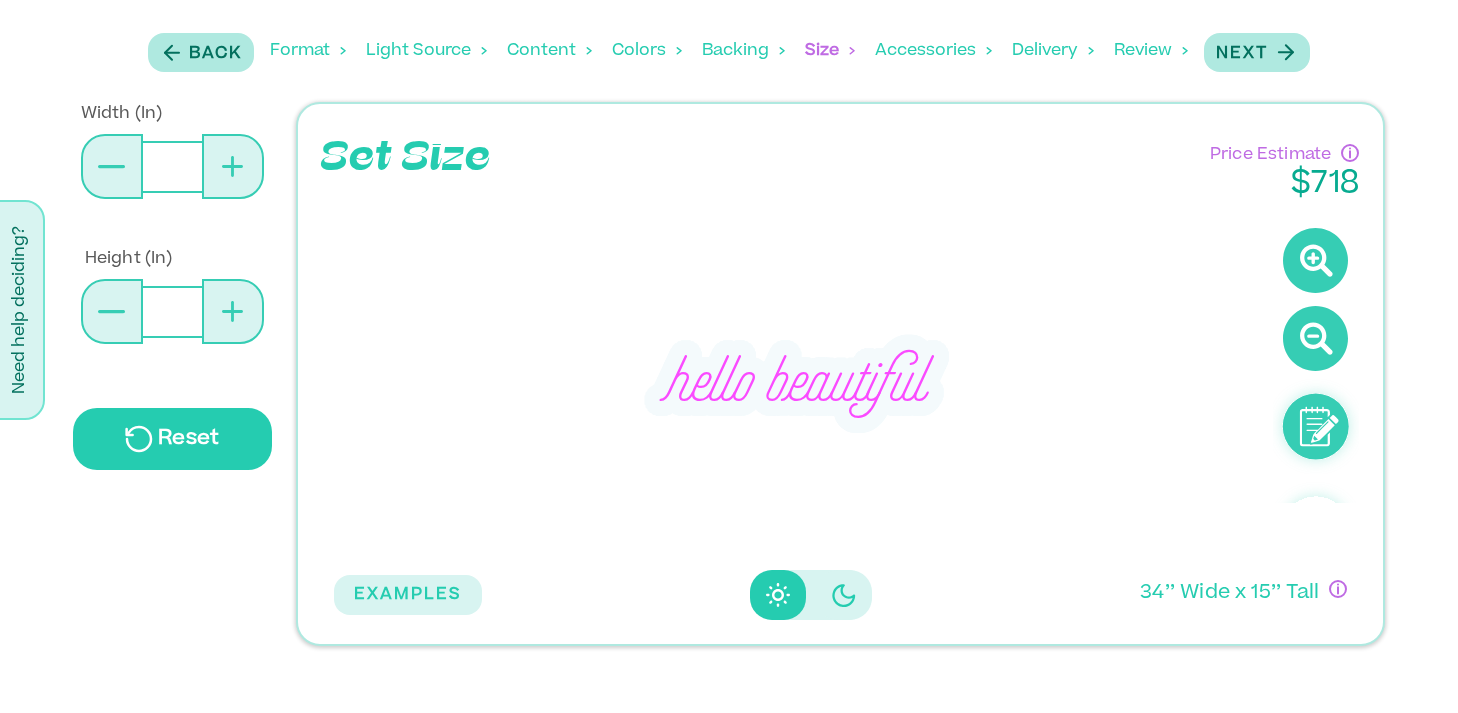 click at bounding box center (233, 166) 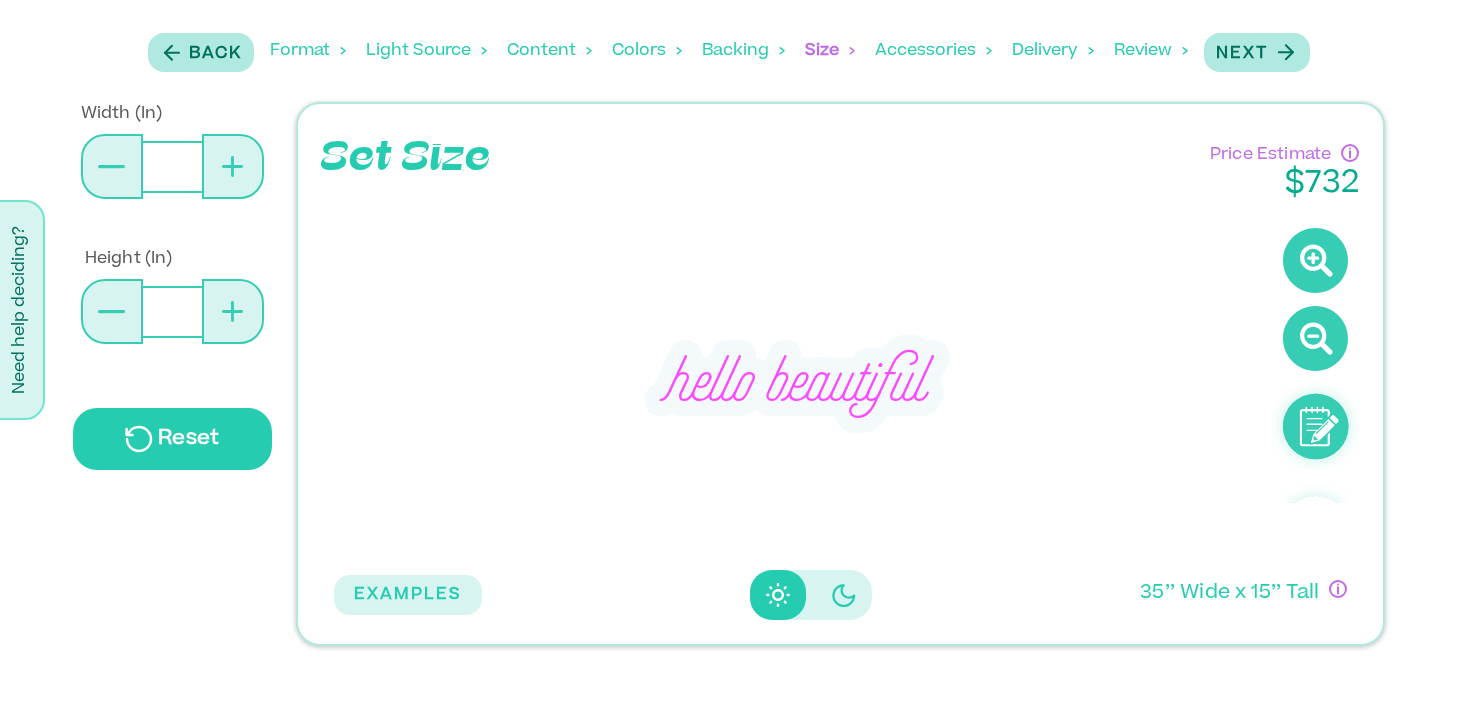 click at bounding box center [233, 166] 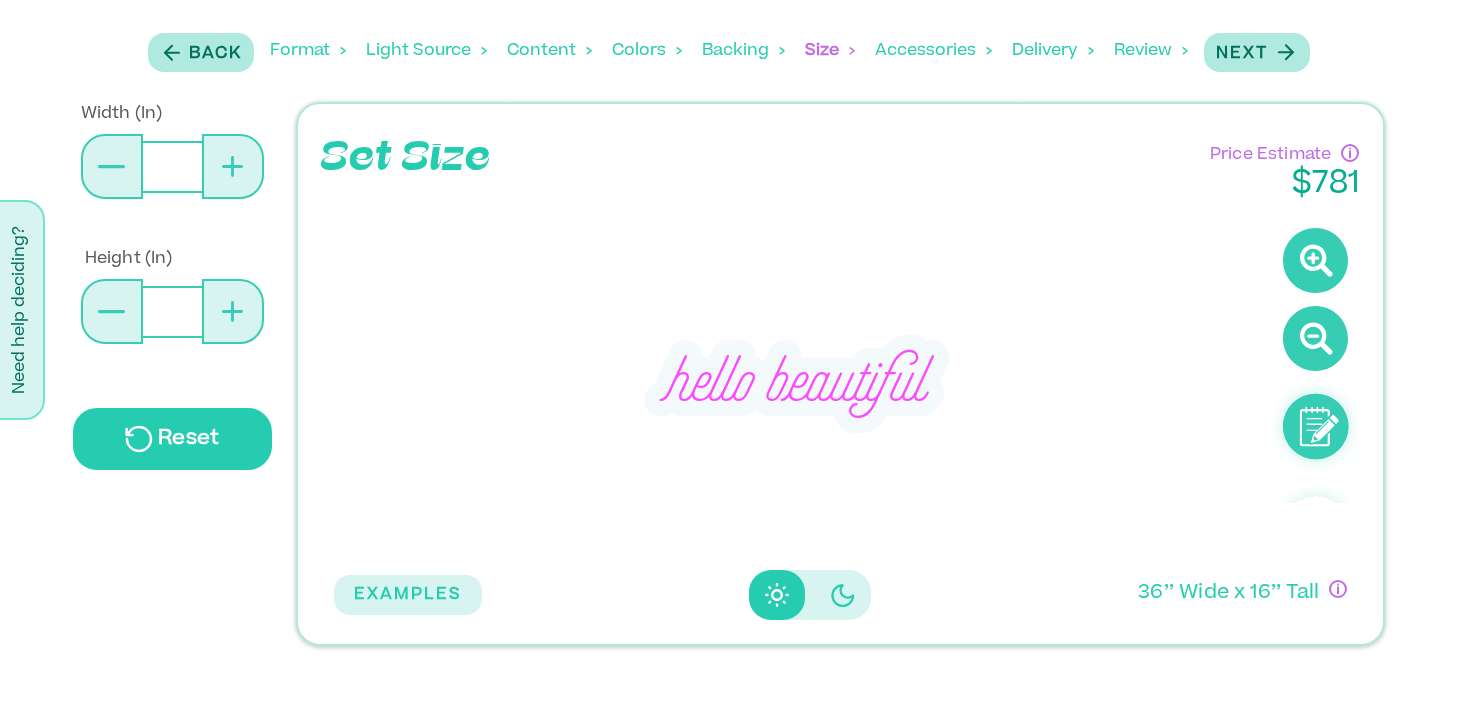 click at bounding box center (233, 166) 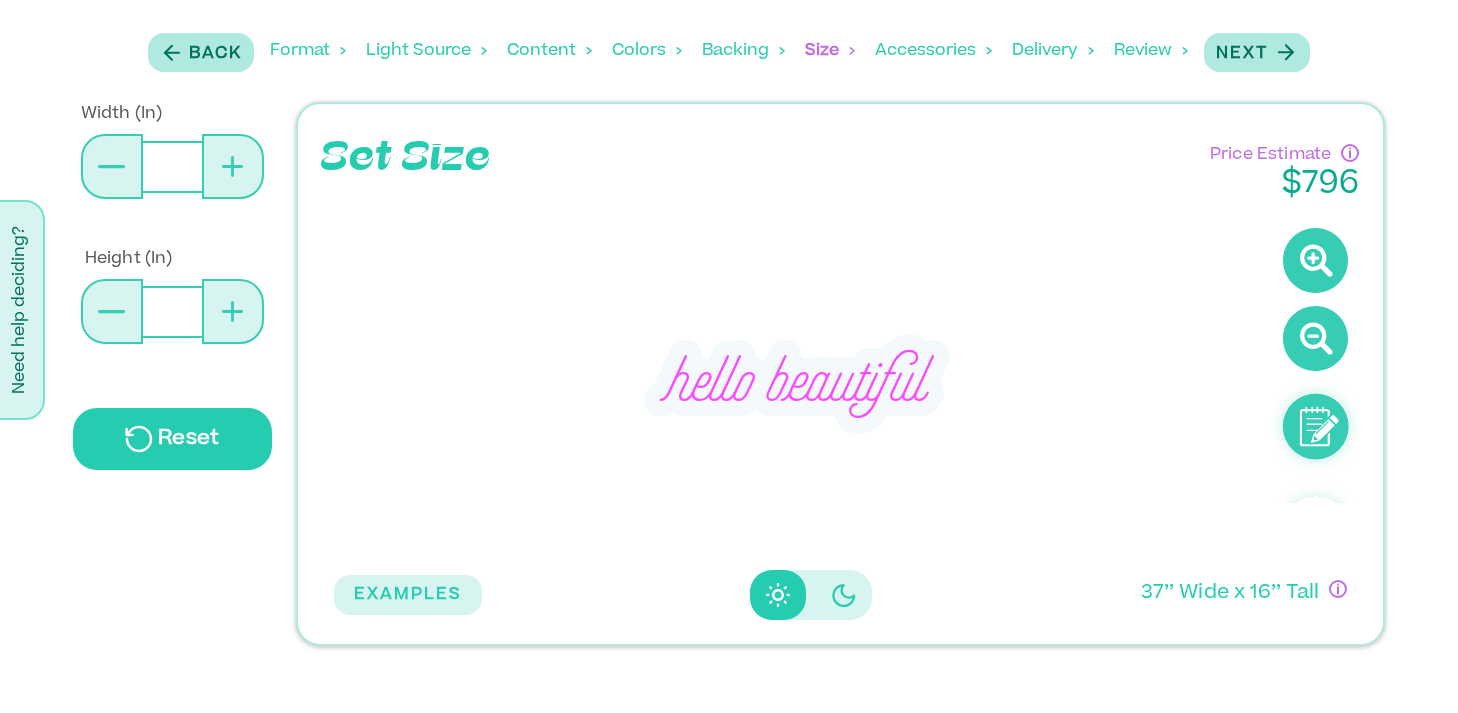 click at bounding box center (233, 166) 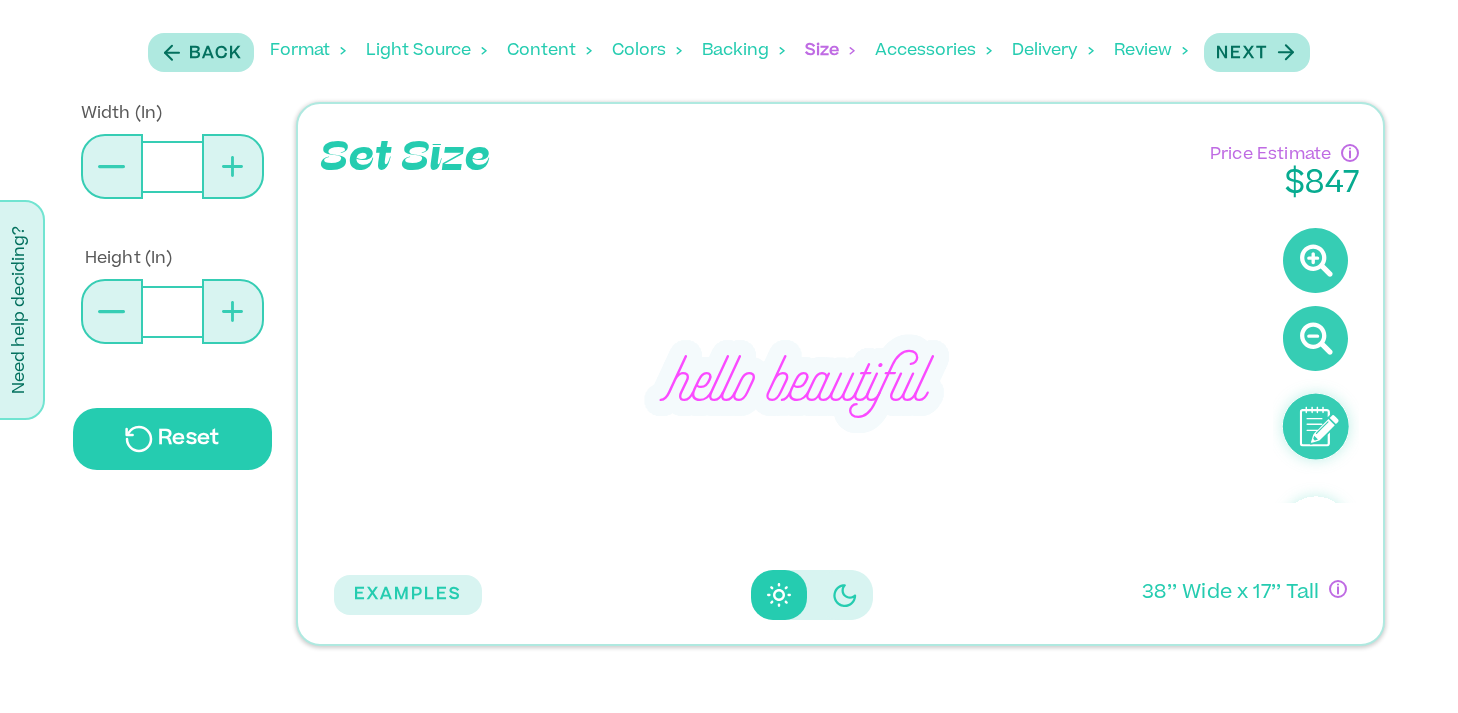 click at bounding box center (233, 166) 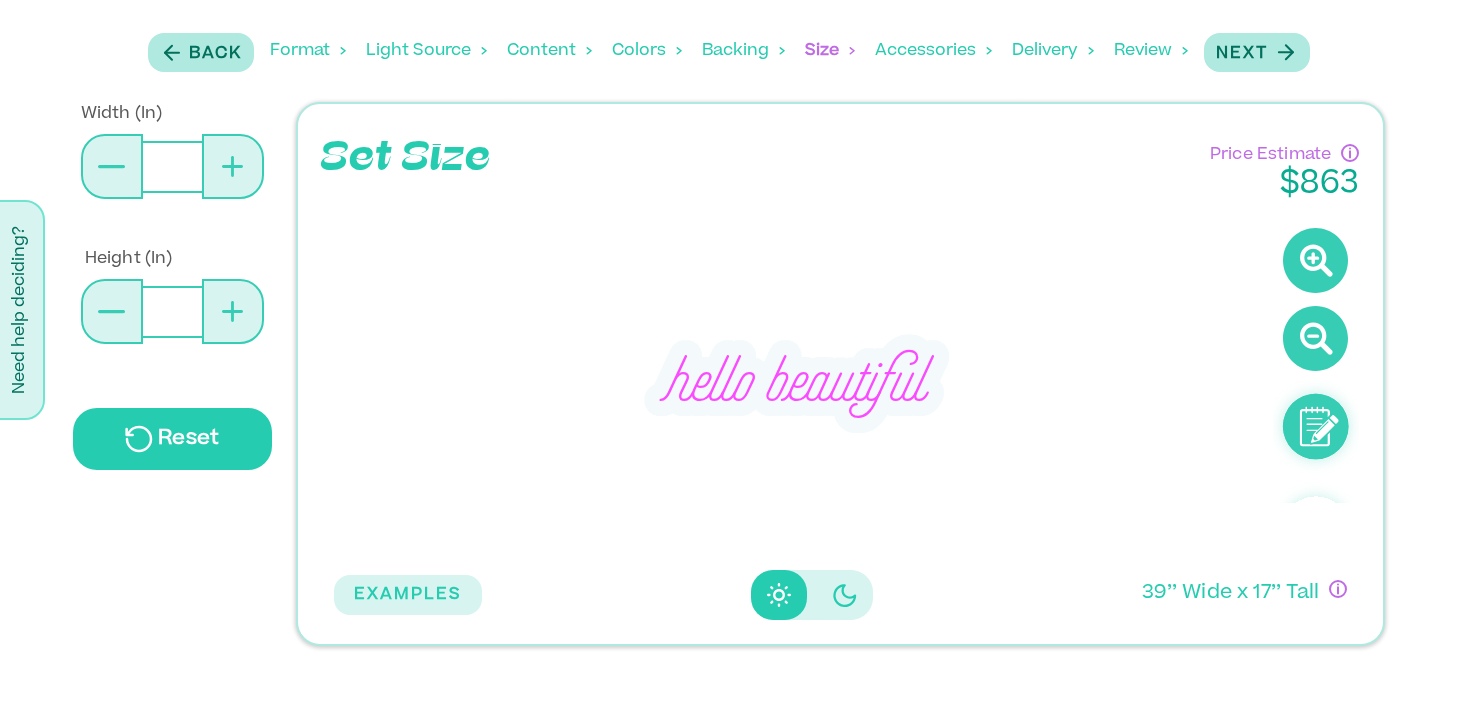 click at bounding box center [233, 166] 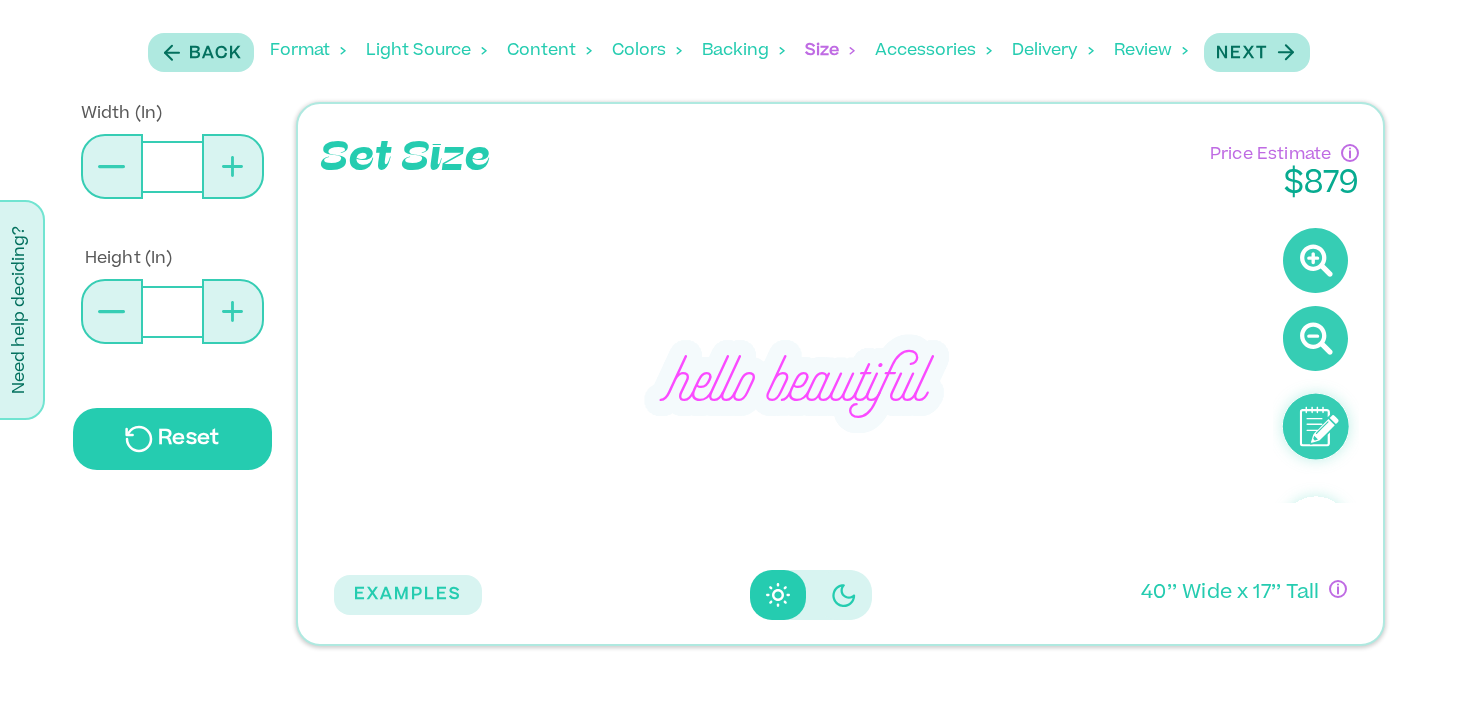 click at bounding box center [112, 166] 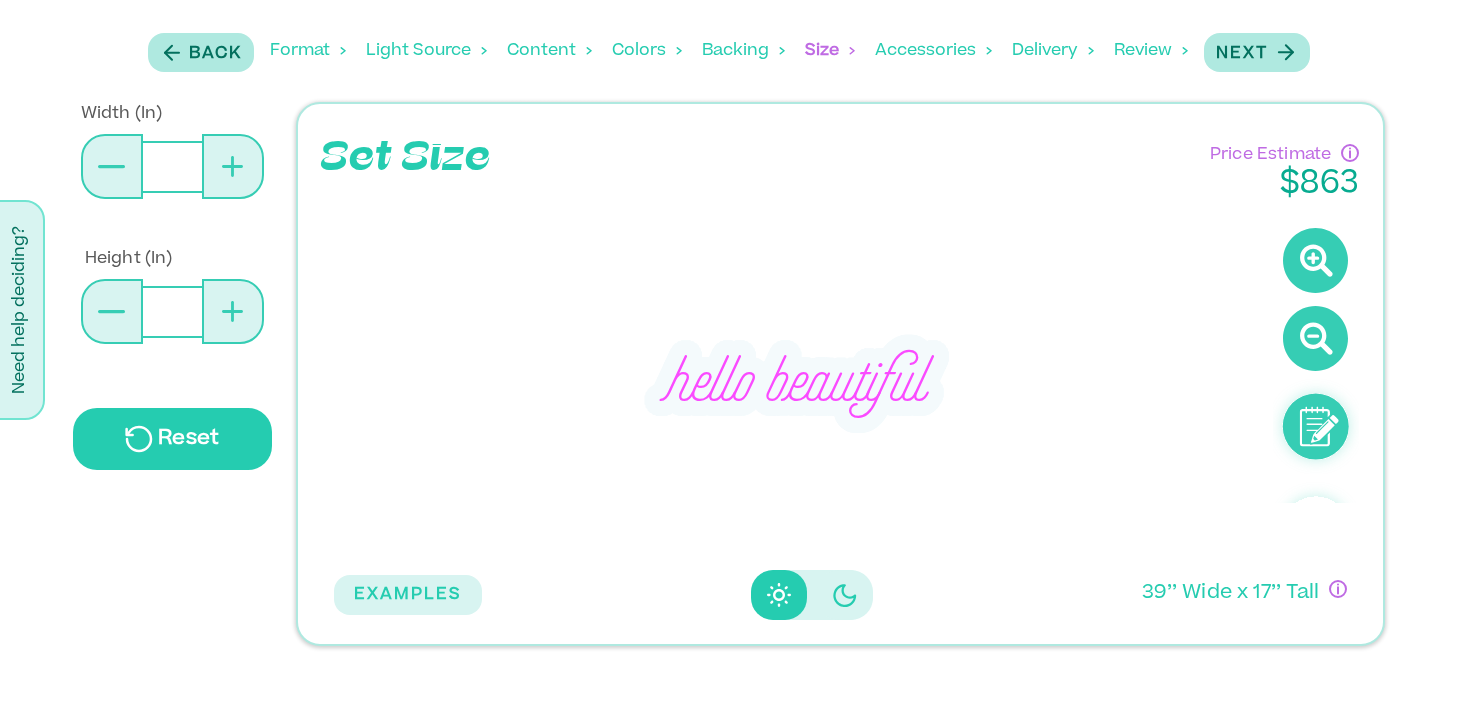 click at bounding box center [112, 166] 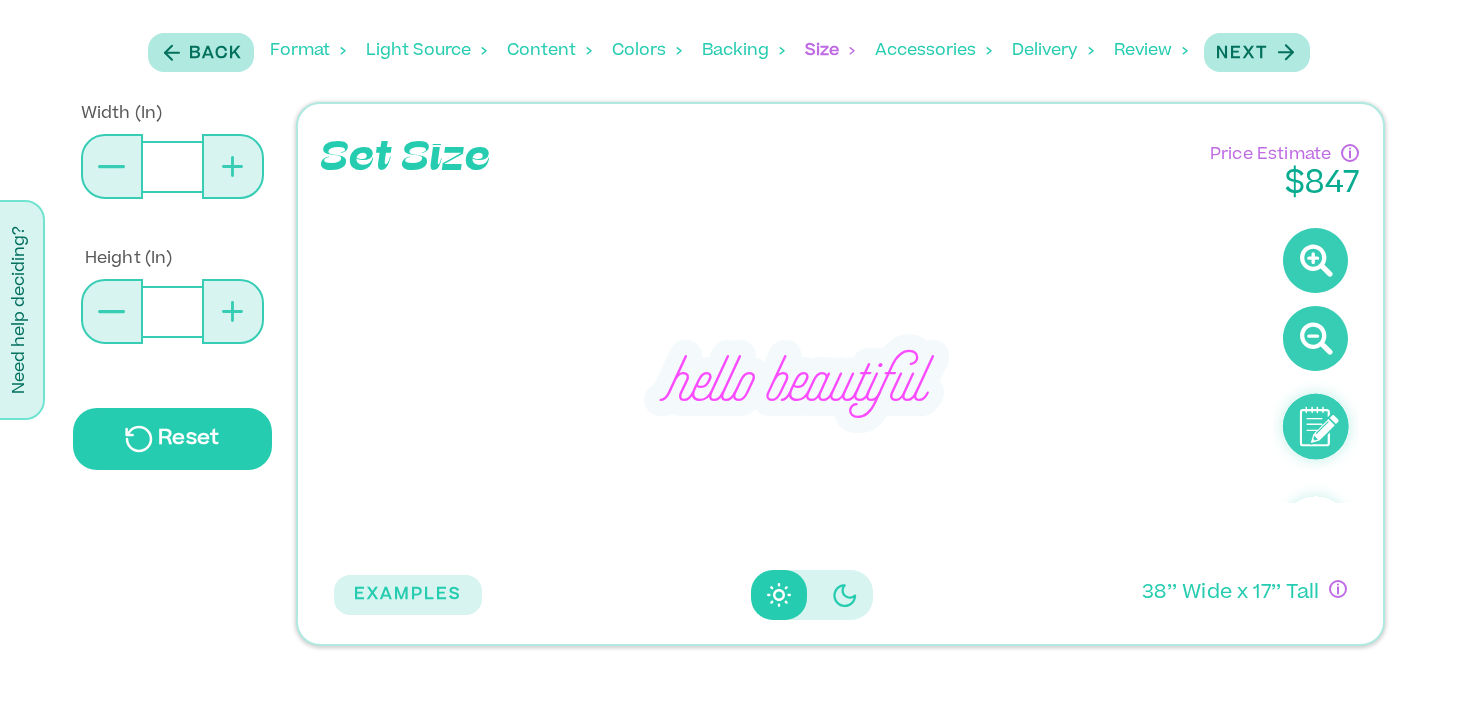 click at bounding box center (112, 166) 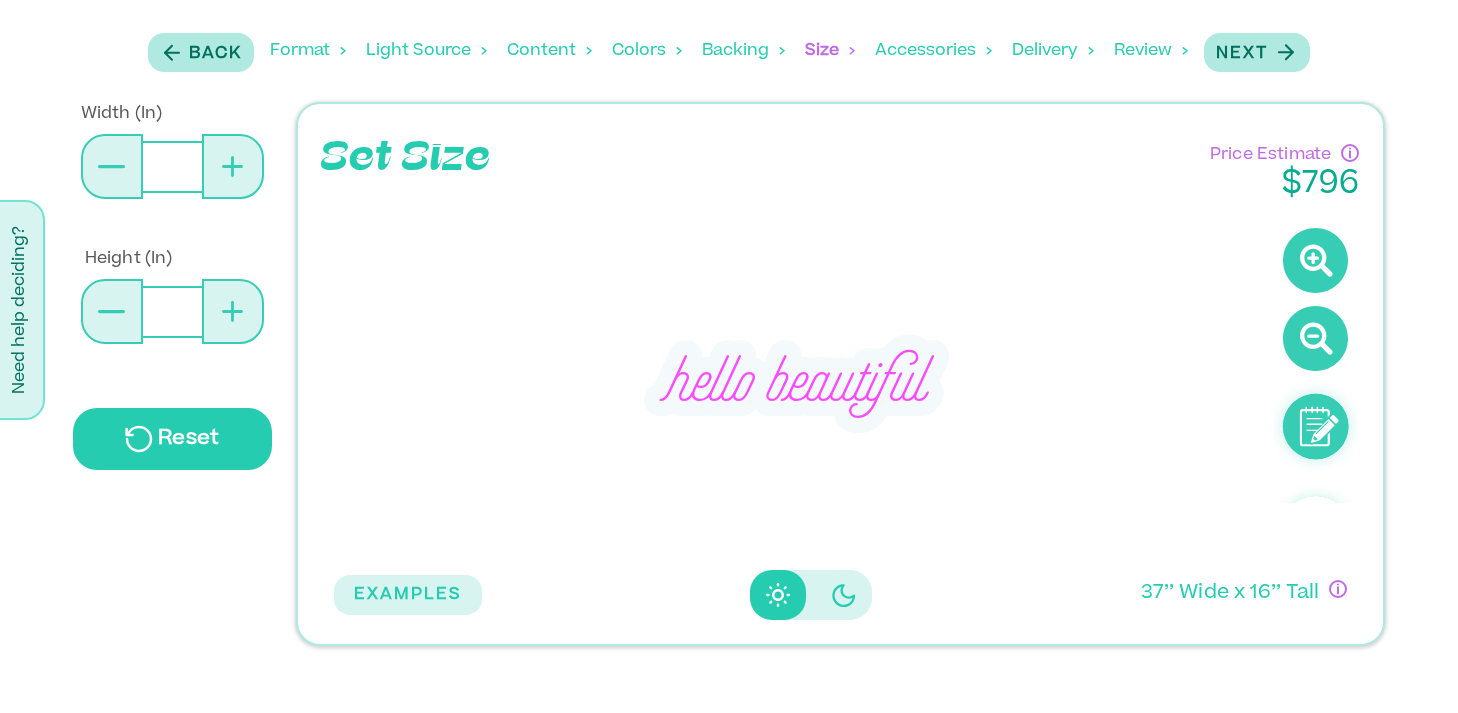 click at bounding box center (112, 166) 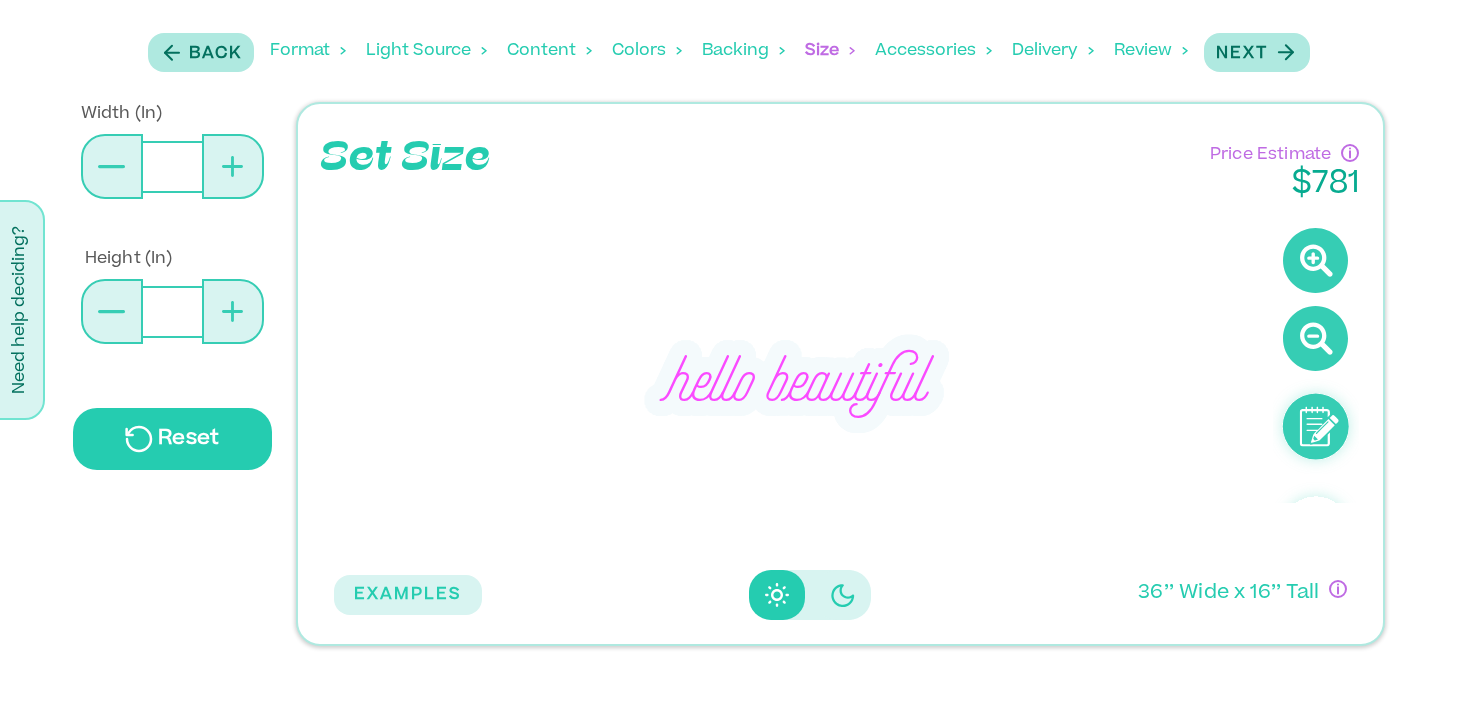 click at bounding box center [112, 166] 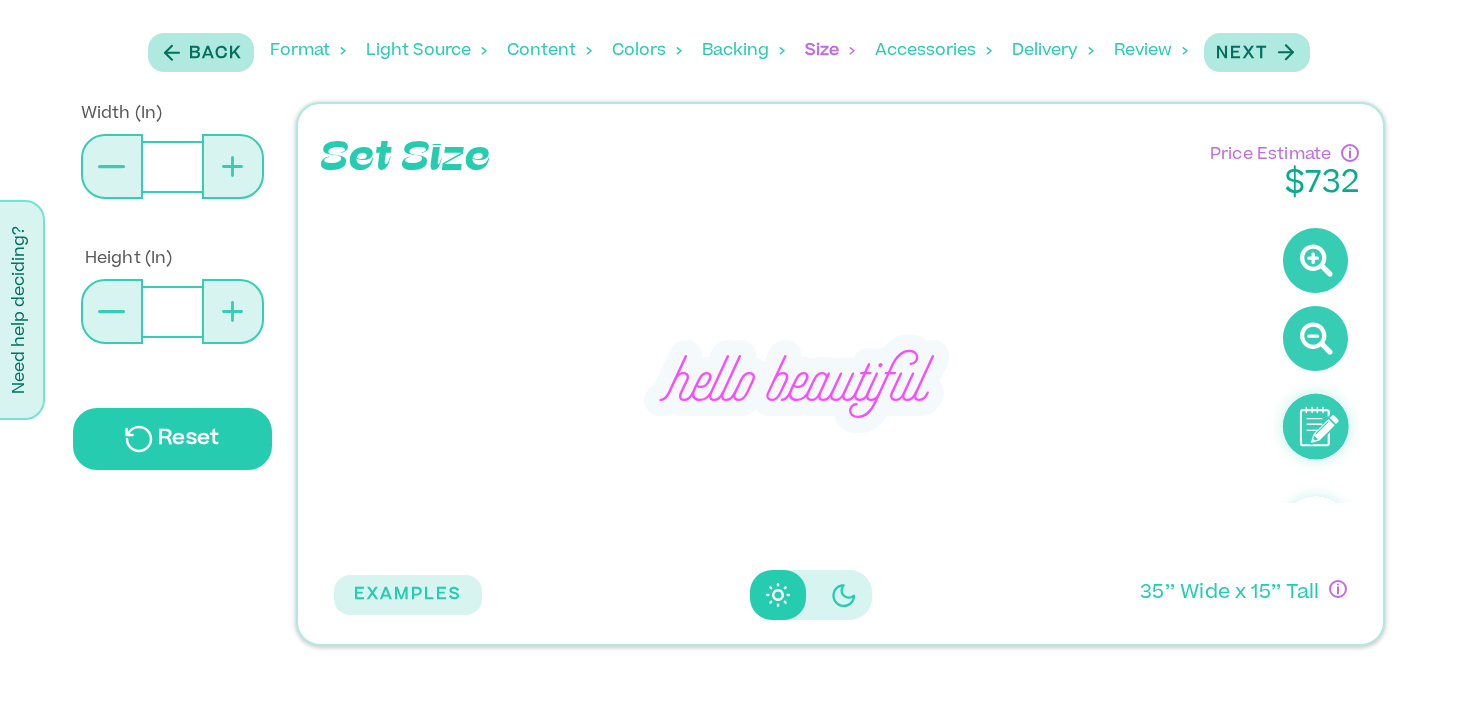 click at bounding box center (112, 166) 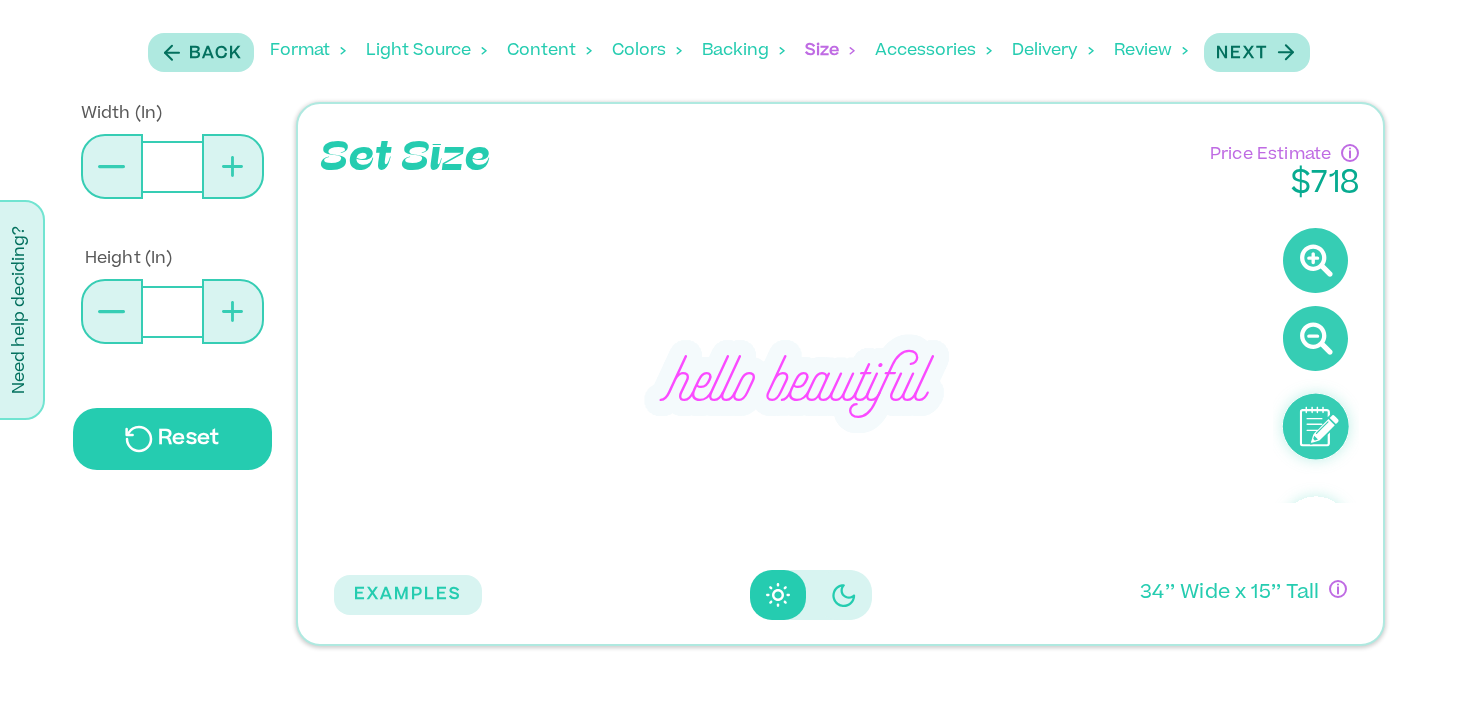 click 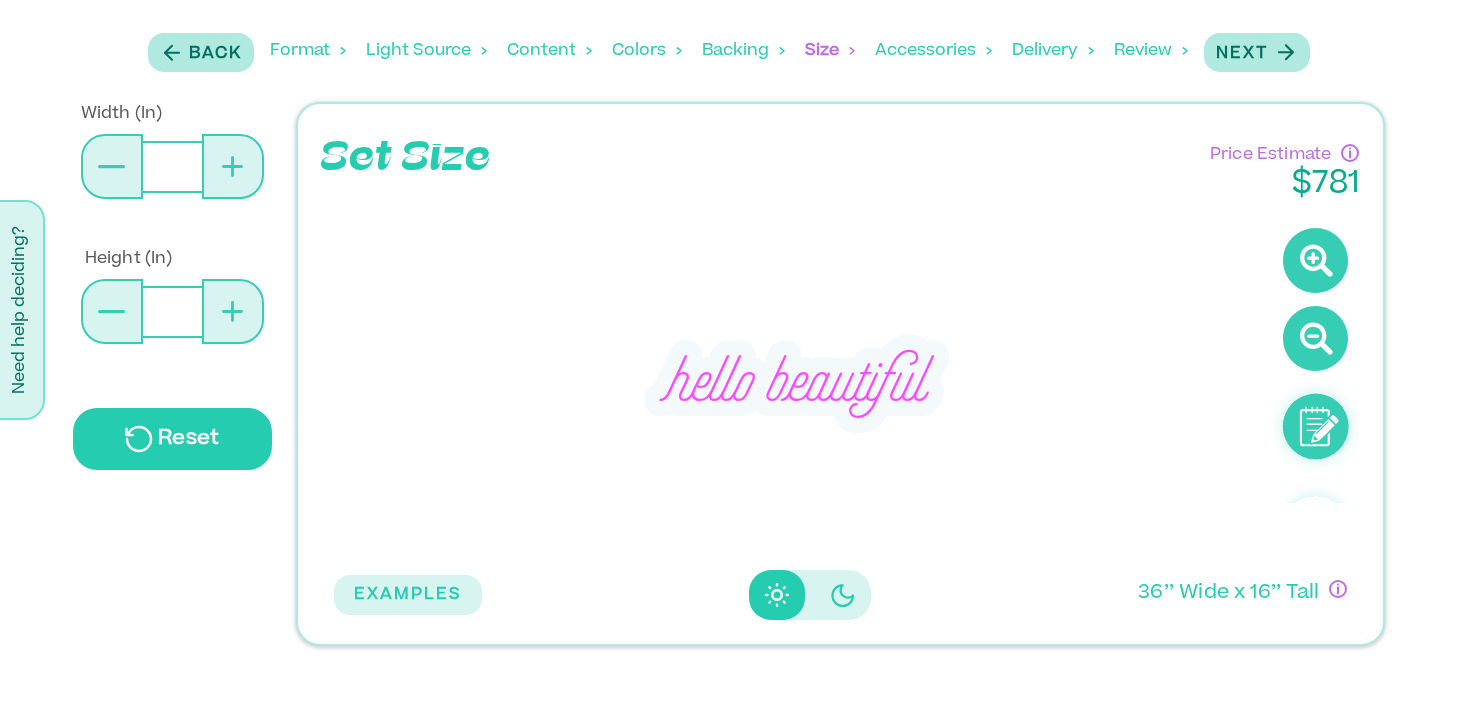 click on "Width (In) ** Height (In) ** Reset" at bounding box center [172, 354] 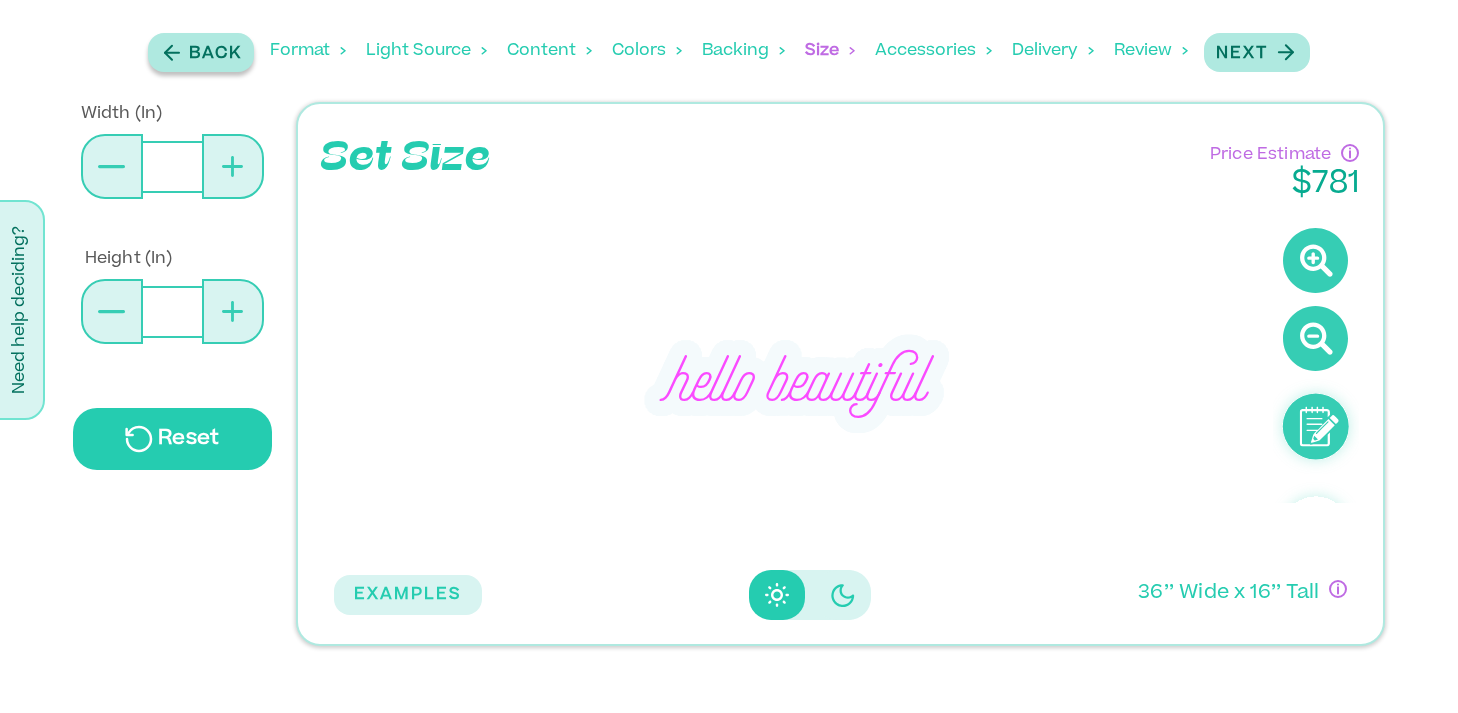 click on "Back" at bounding box center (215, 54) 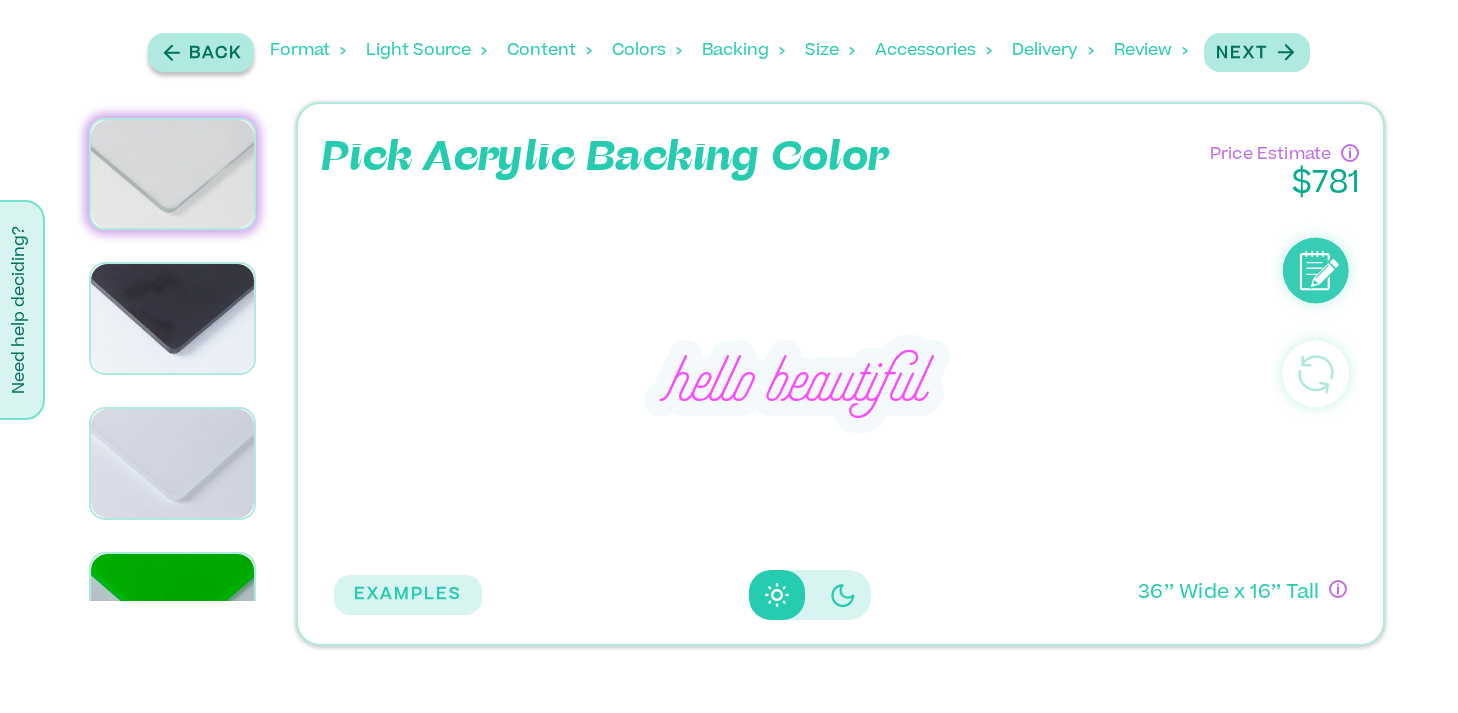 click on "Back" at bounding box center [215, 54] 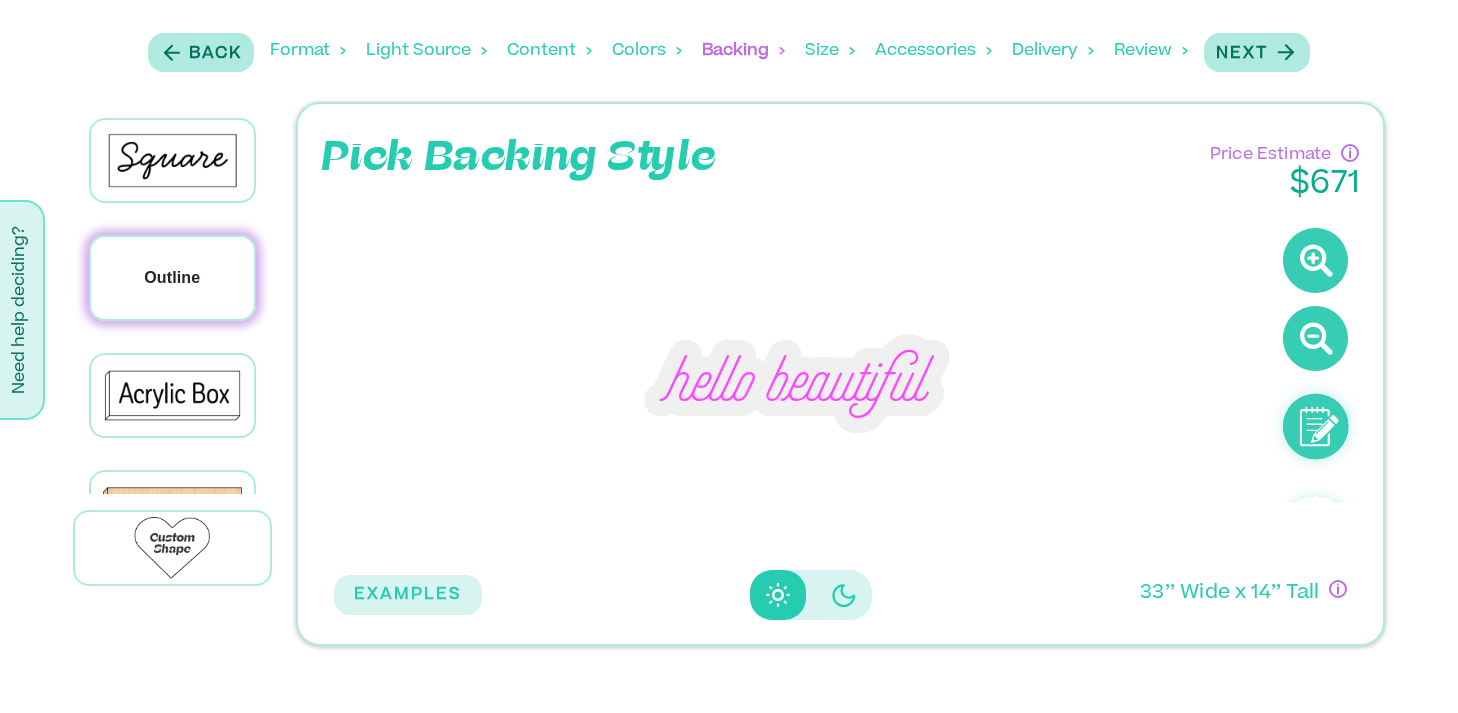 click on "Outline" at bounding box center [172, 277] 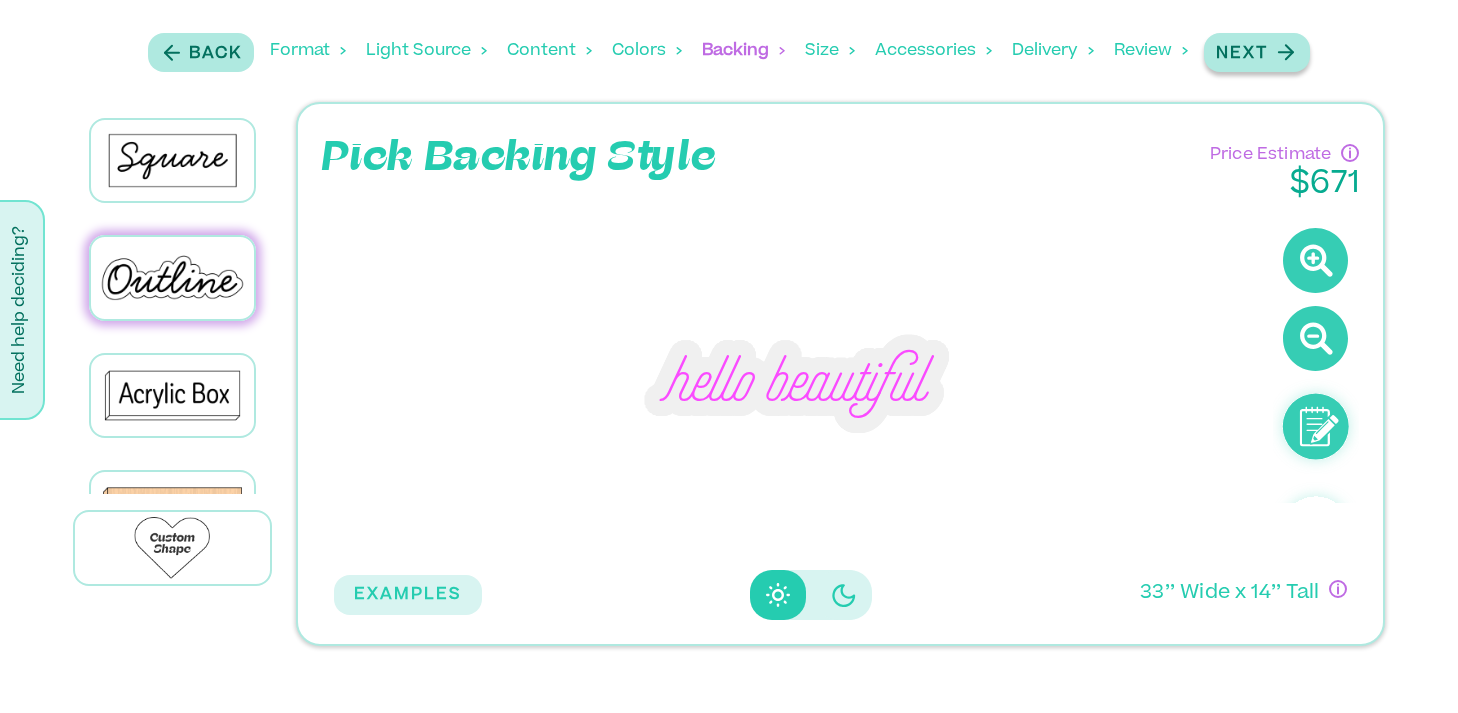 click on "Next" at bounding box center (1242, 54) 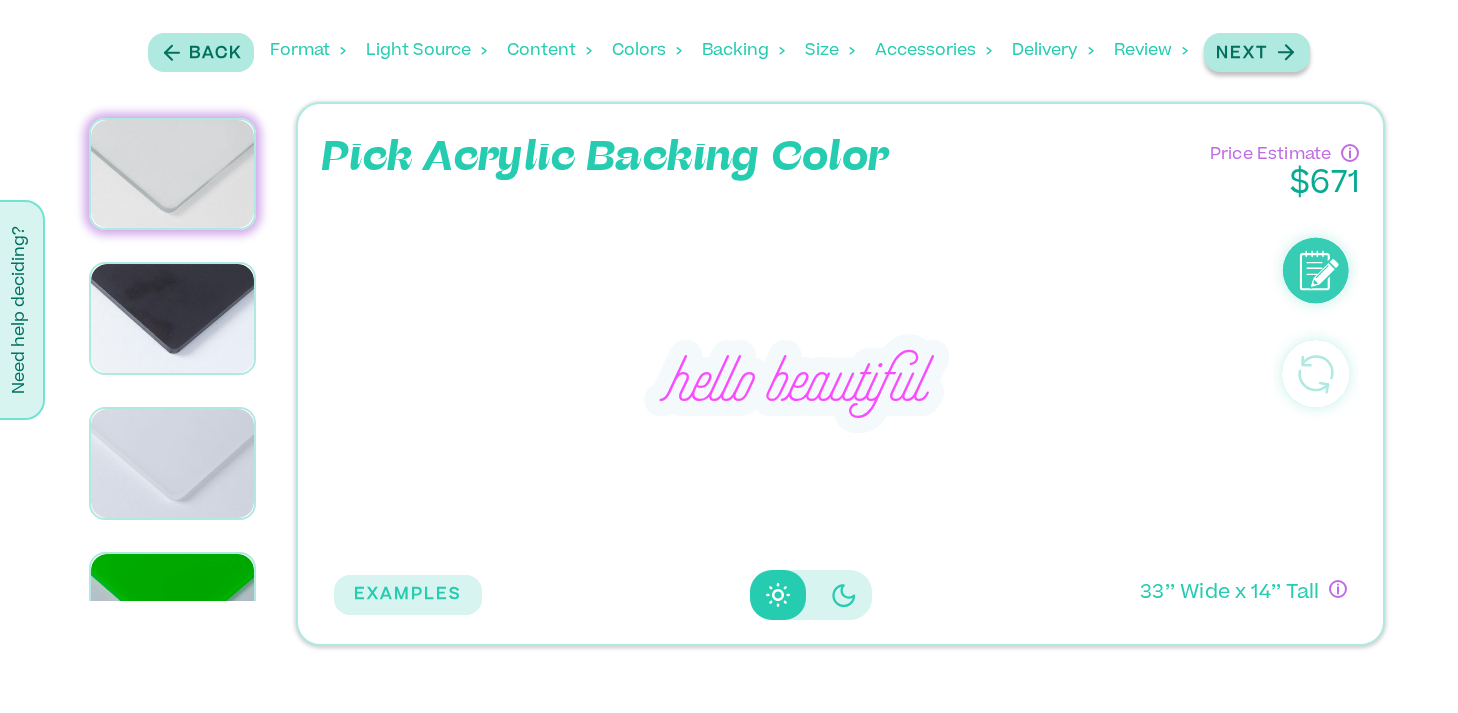 click on "Next" at bounding box center (1242, 54) 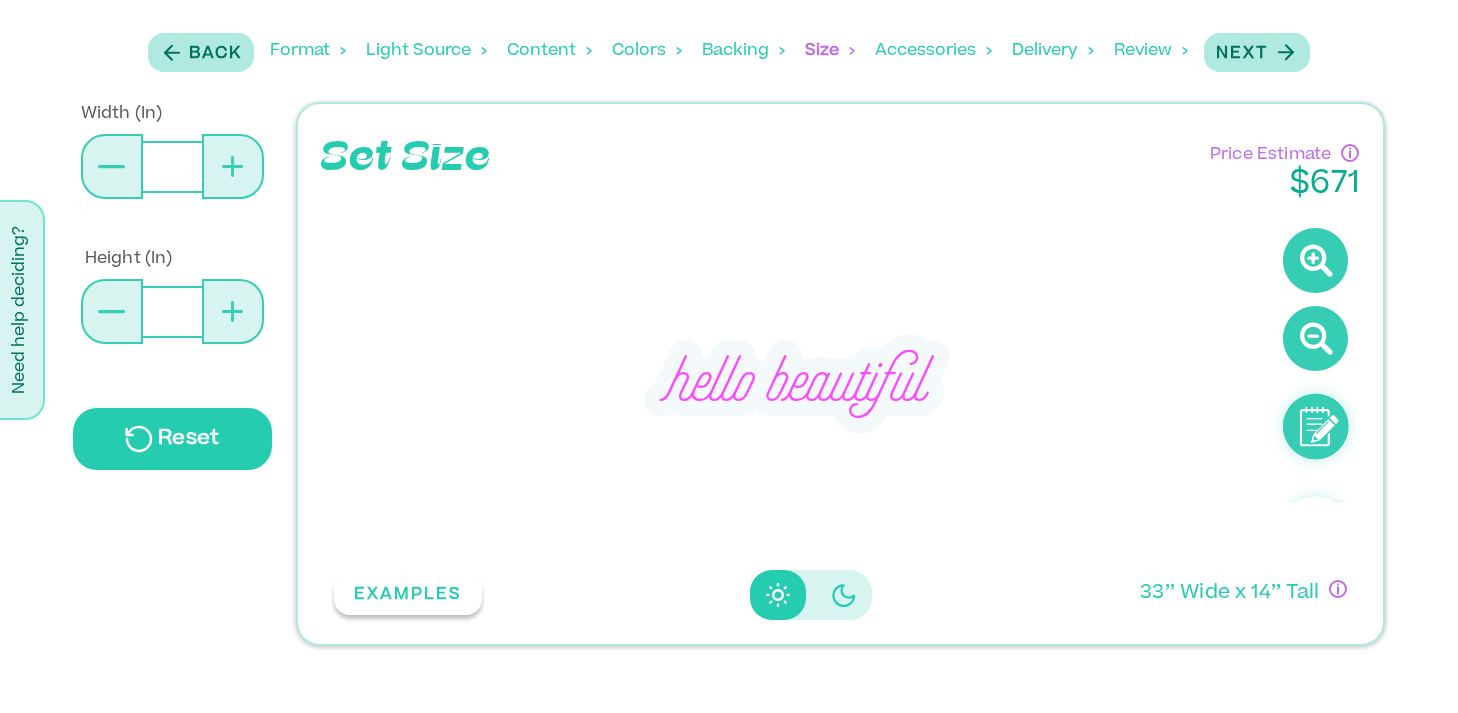 click on "EXAMPLES" at bounding box center [408, 595] 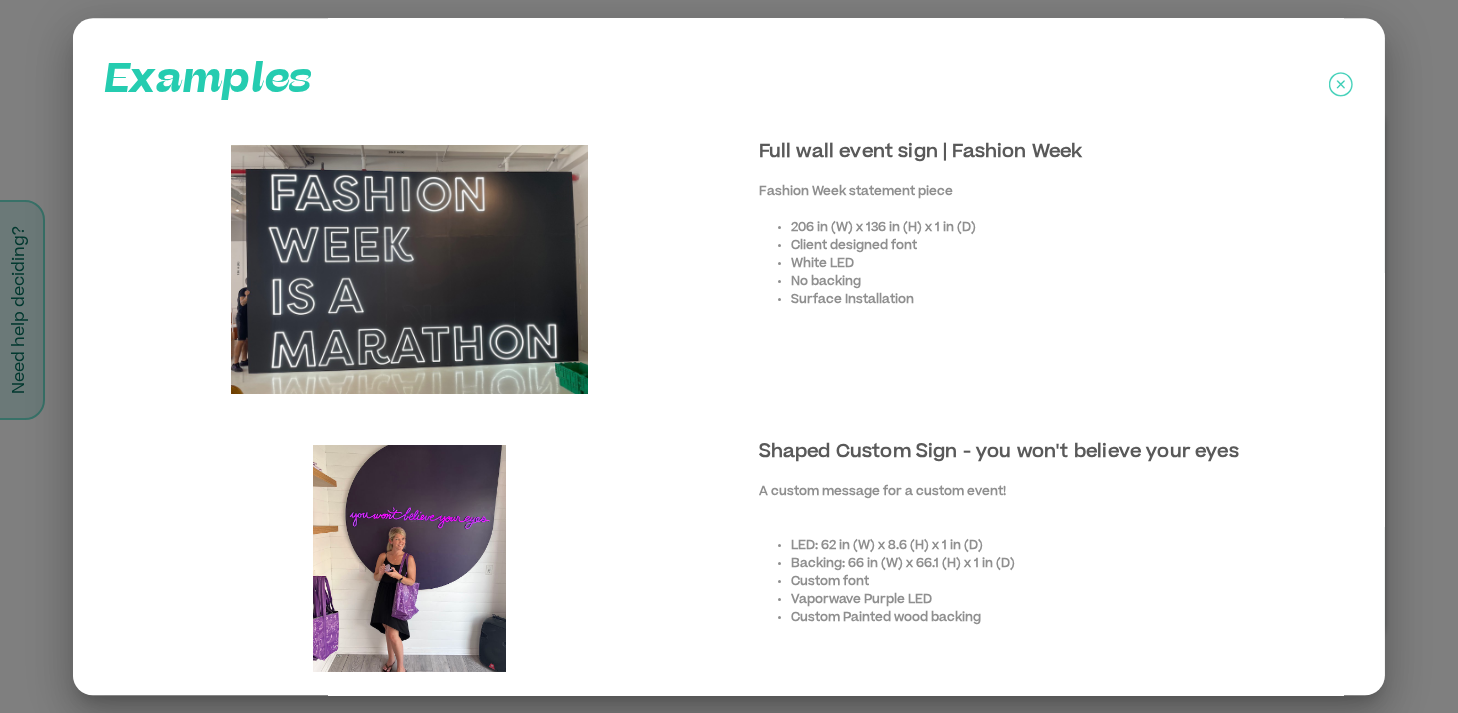 scroll, scrollTop: 8, scrollLeft: 0, axis: vertical 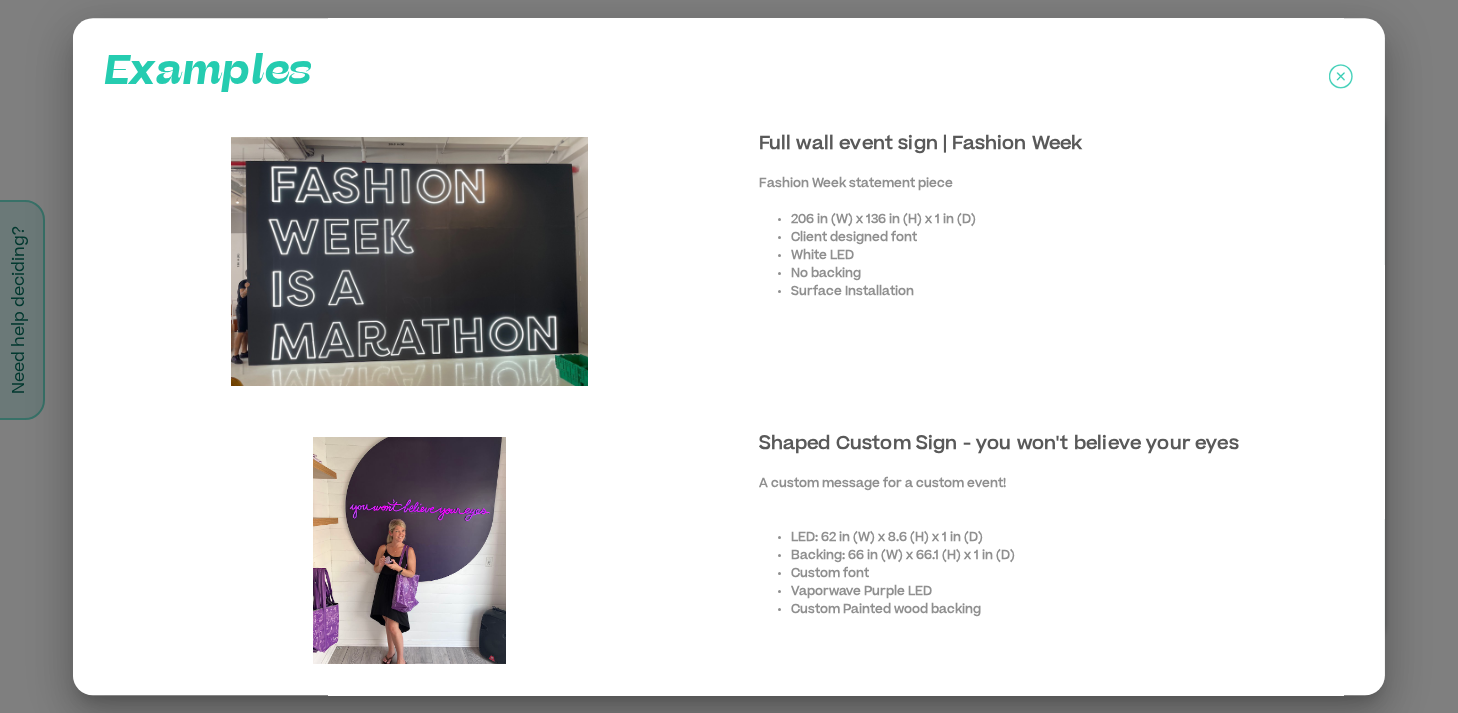click at bounding box center (409, 562) 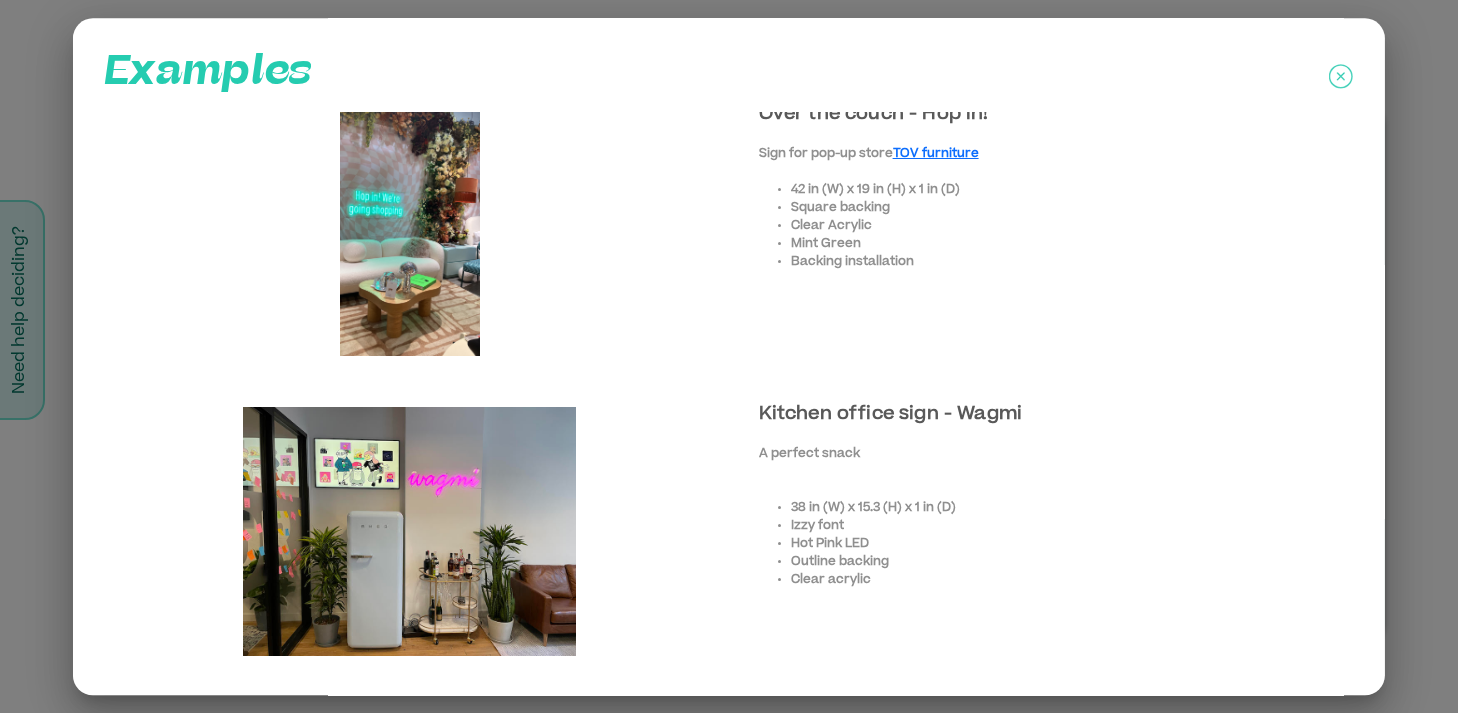 scroll, scrollTop: 648, scrollLeft: 0, axis: vertical 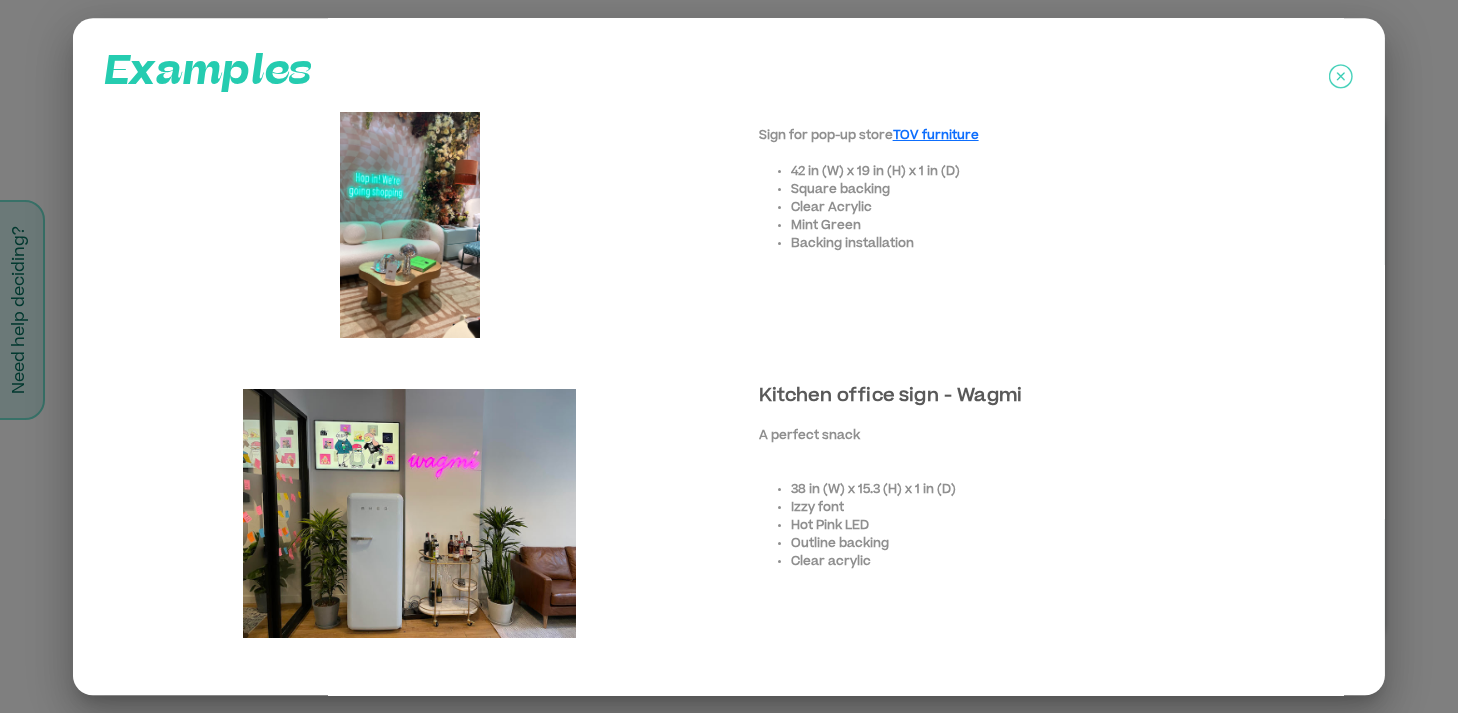 click at bounding box center (409, 514) 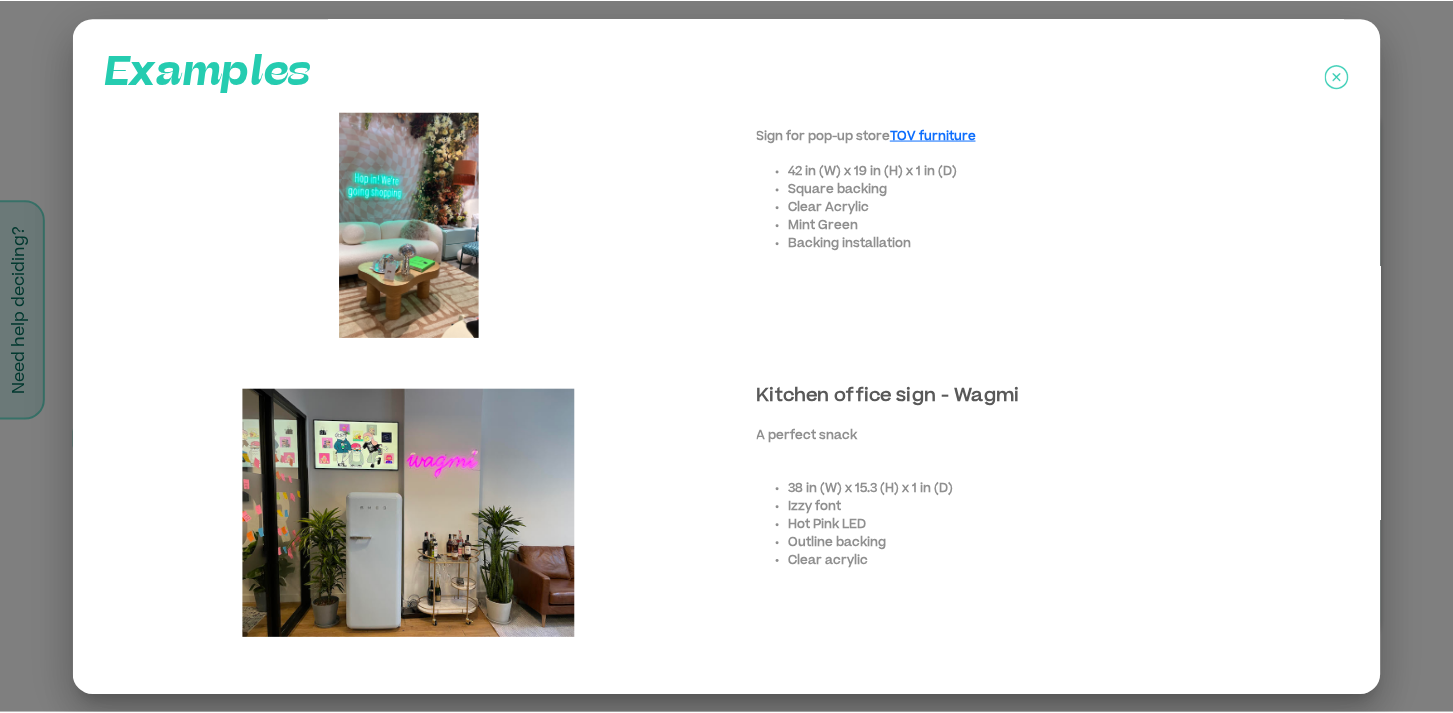 scroll, scrollTop: 0, scrollLeft: 0, axis: both 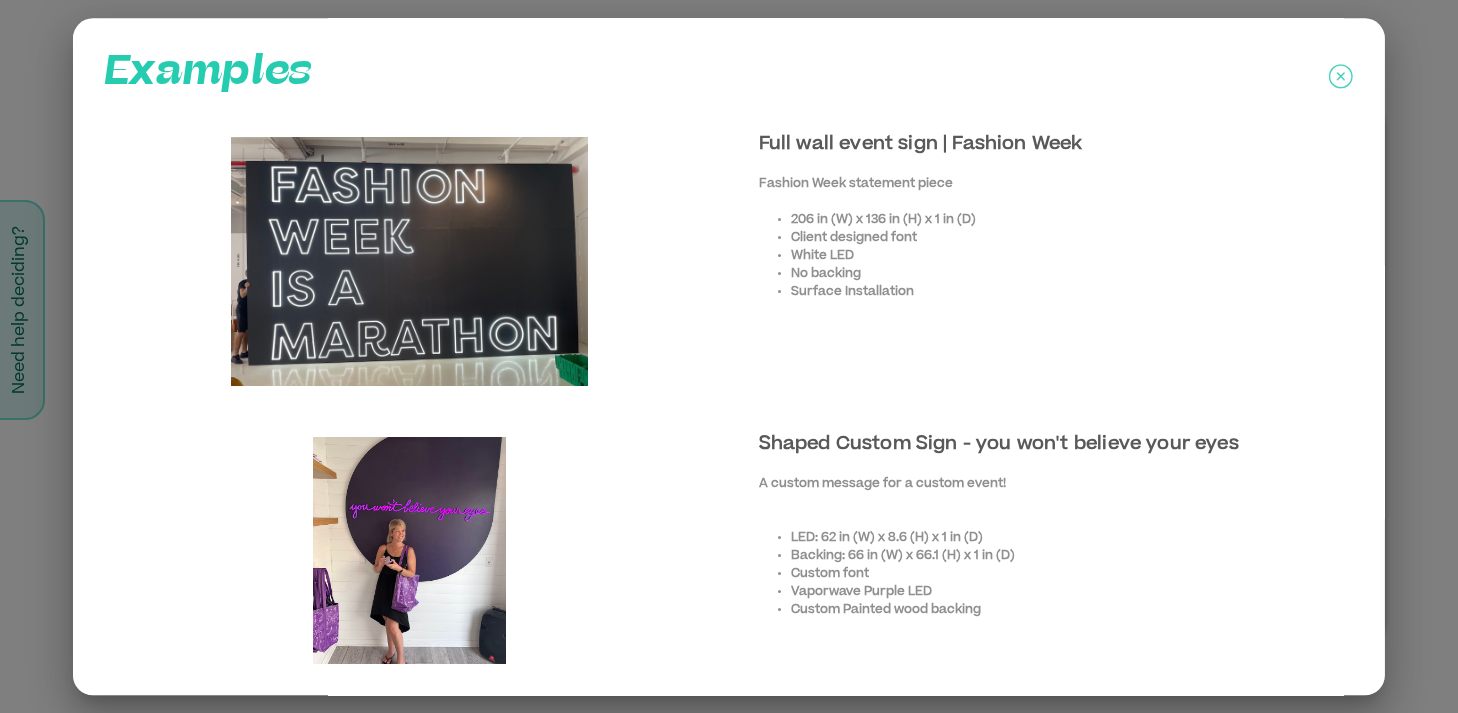 click 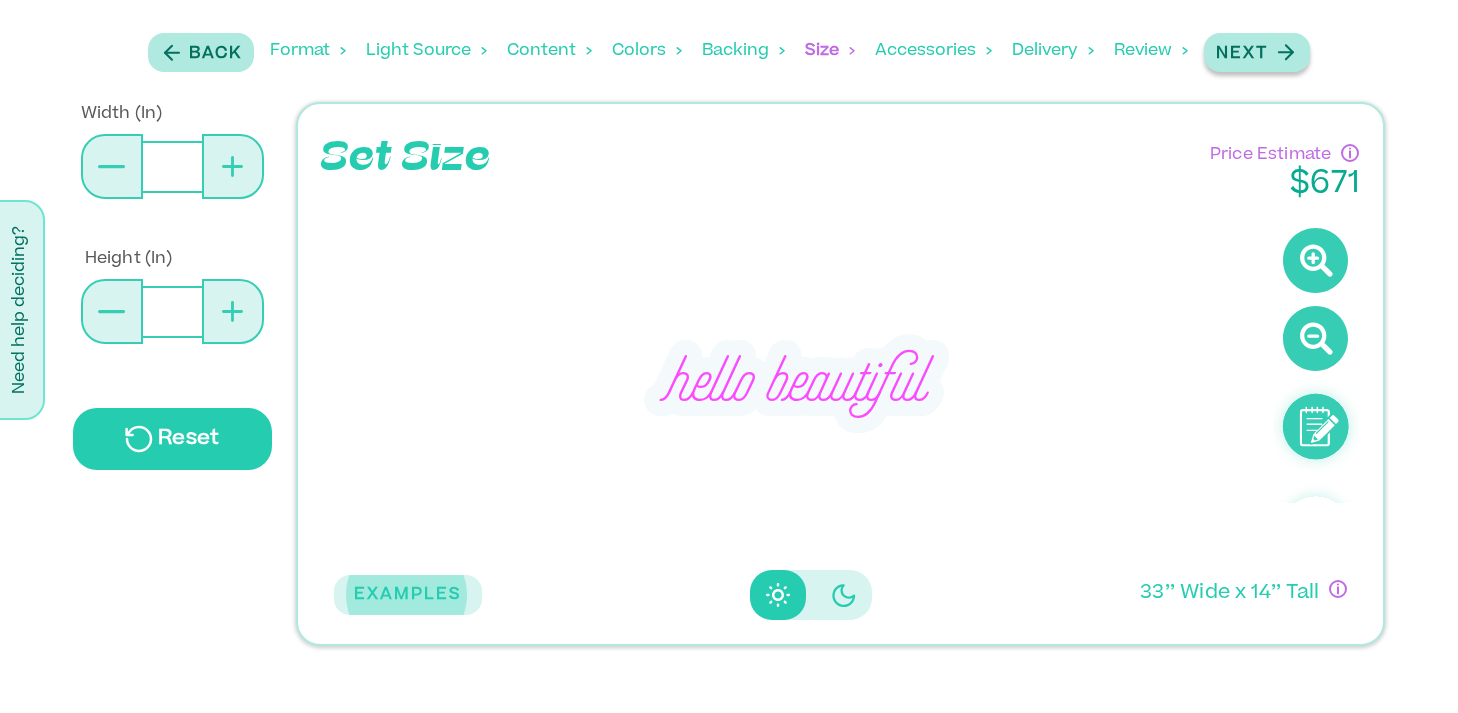 click on "Next" at bounding box center (1257, 52) 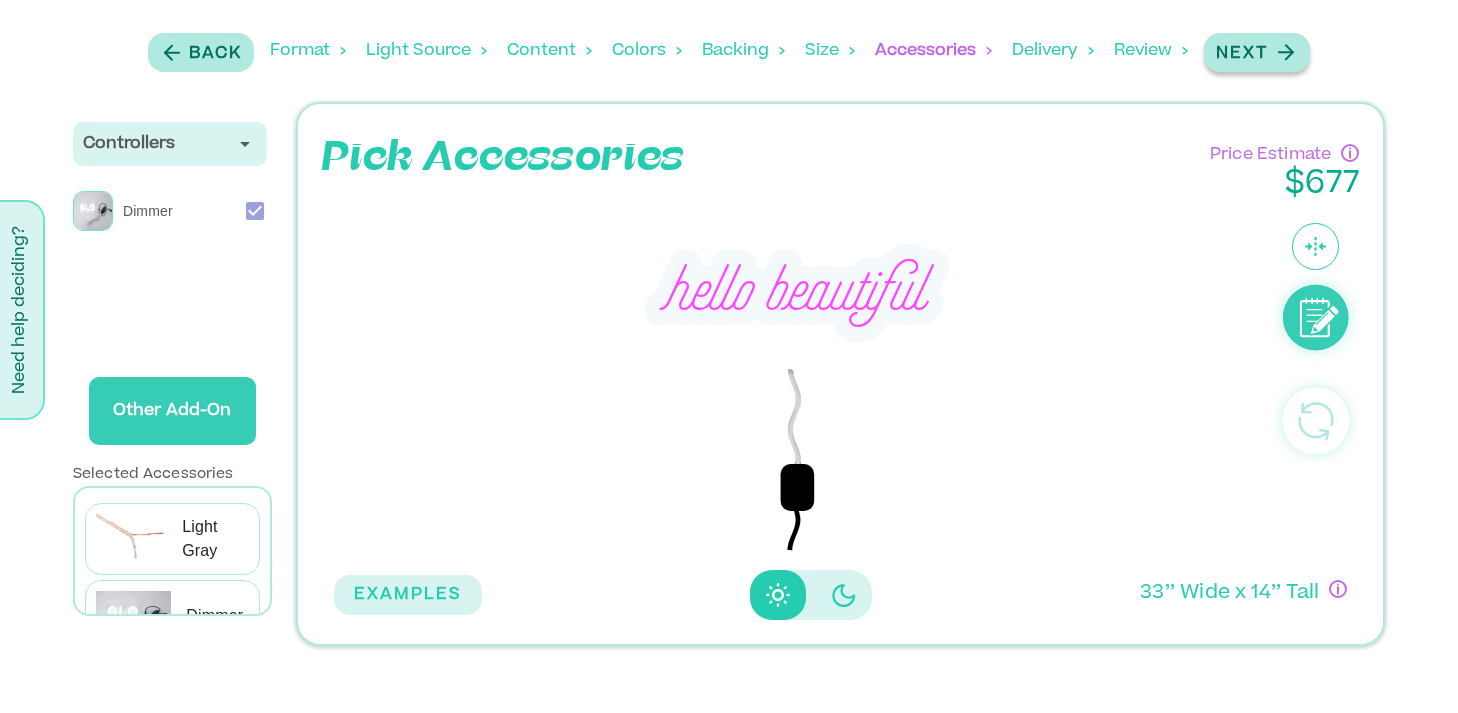 click on "Next" at bounding box center (1242, 54) 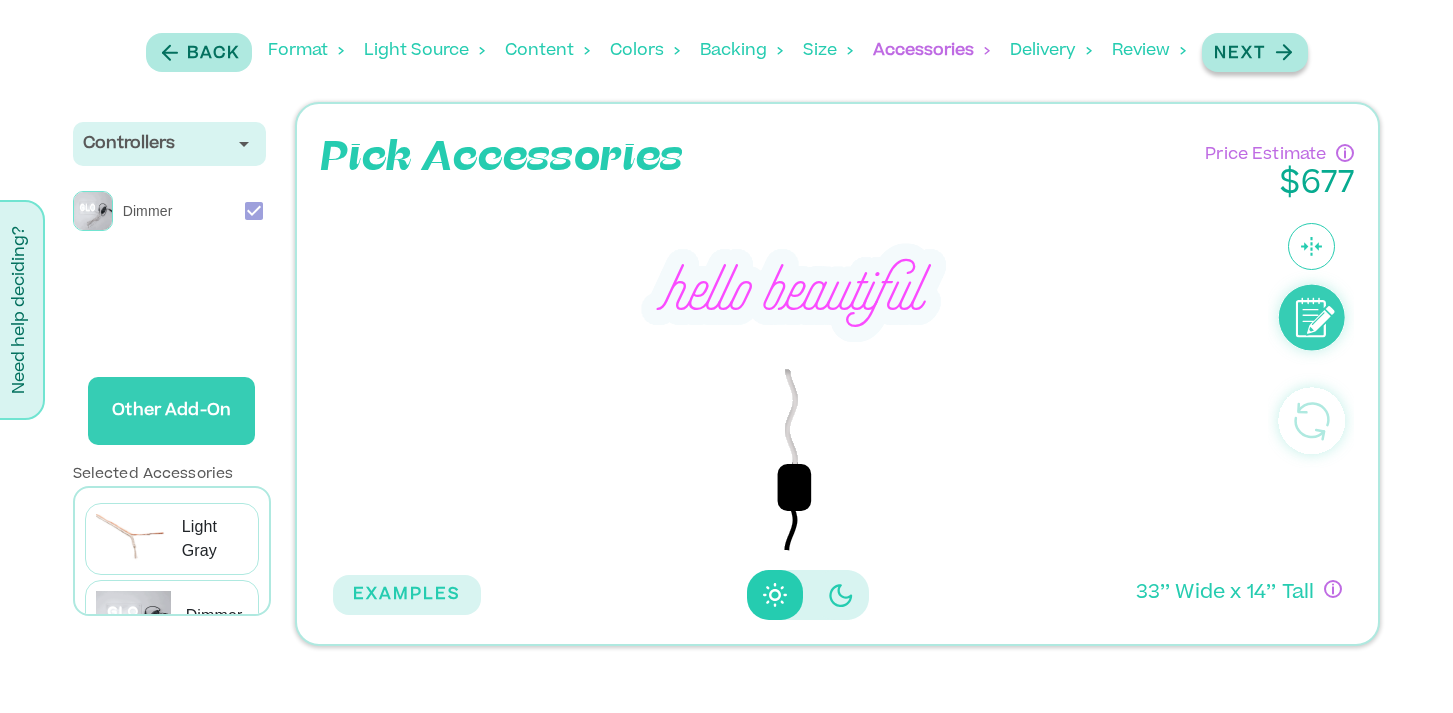 select on "**" 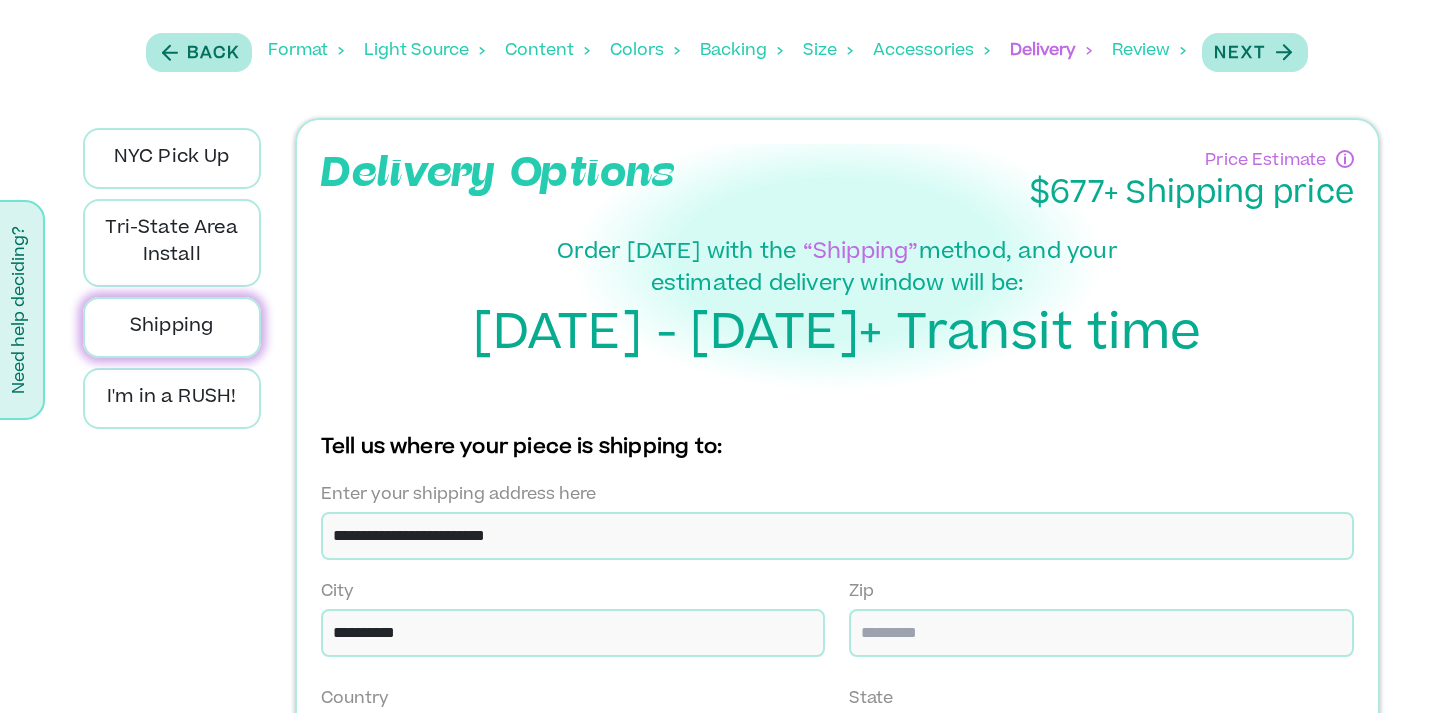 click on "NYC Pick Up Tri-State Area Install Shipping I'm in a RUSH!" at bounding box center (172, 509) 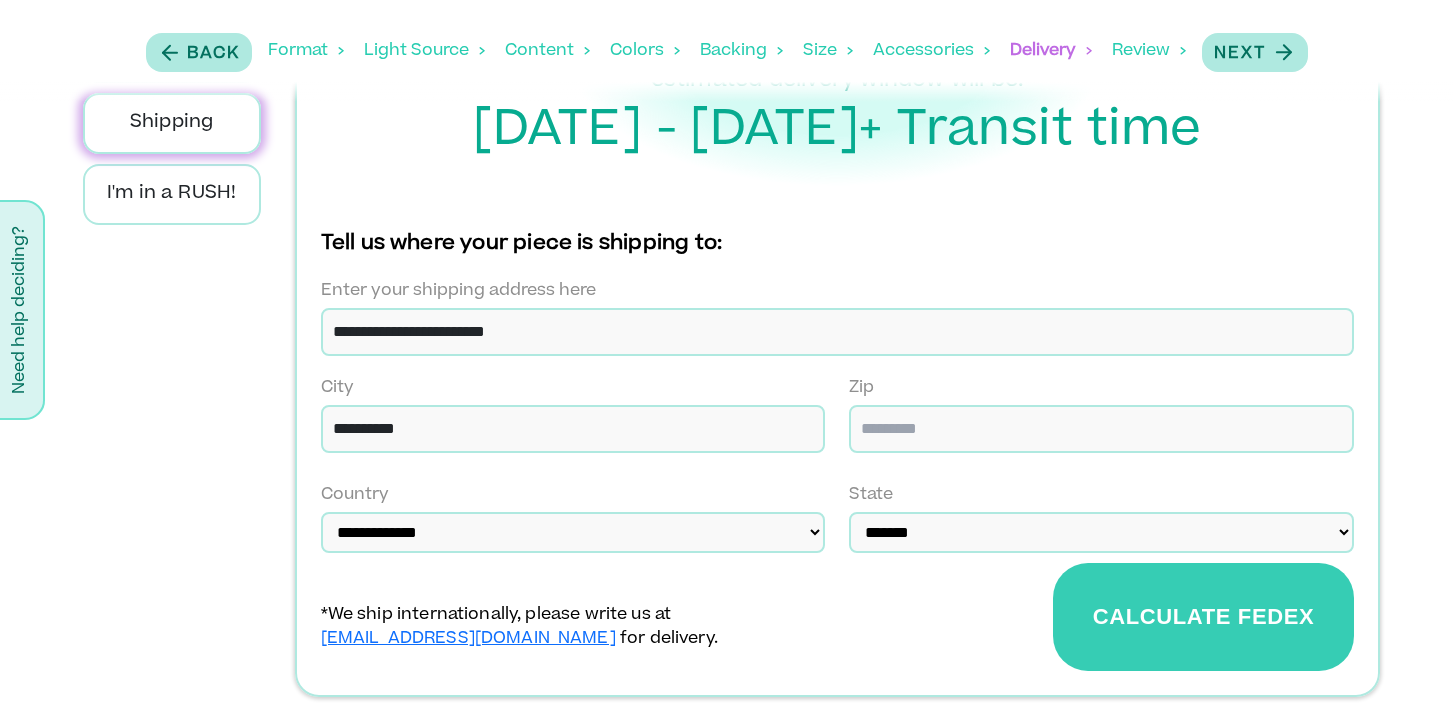 scroll, scrollTop: 213, scrollLeft: 0, axis: vertical 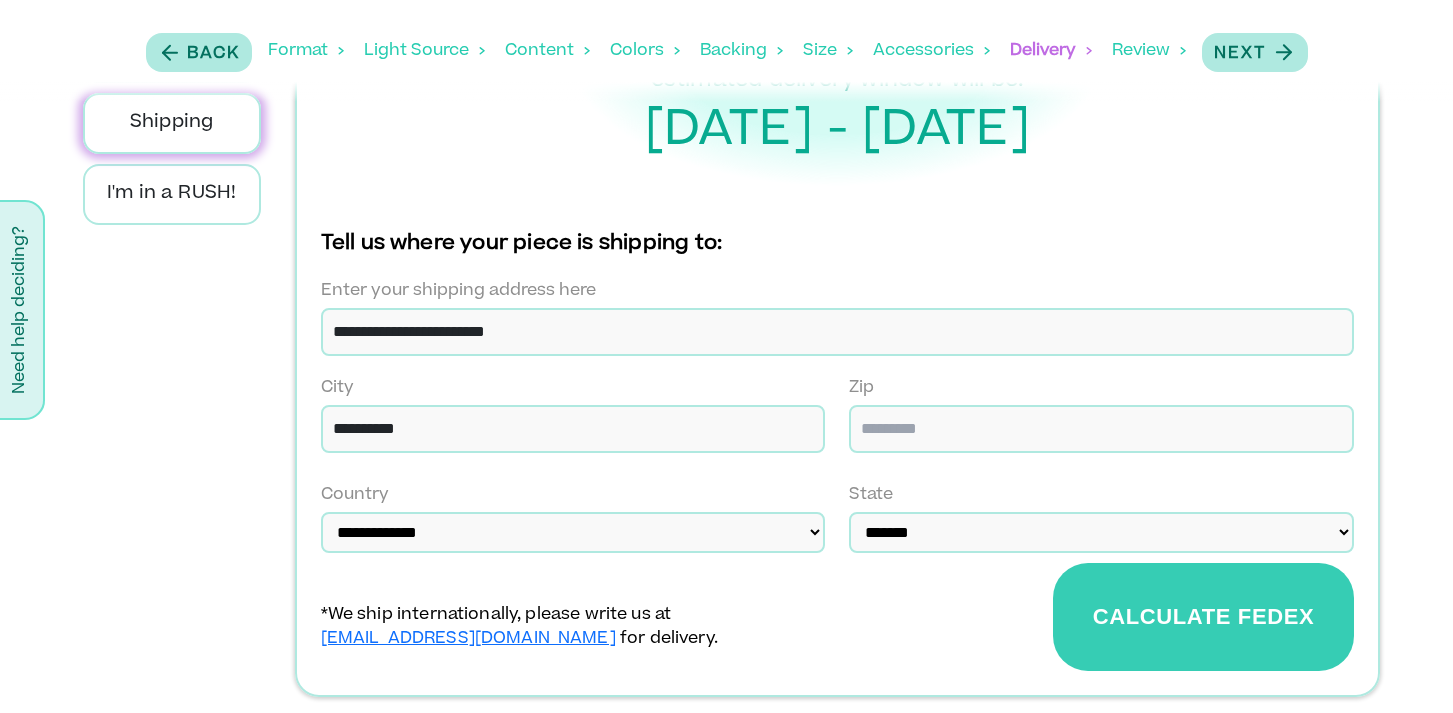 click on "**********" at bounding box center (726, 305) 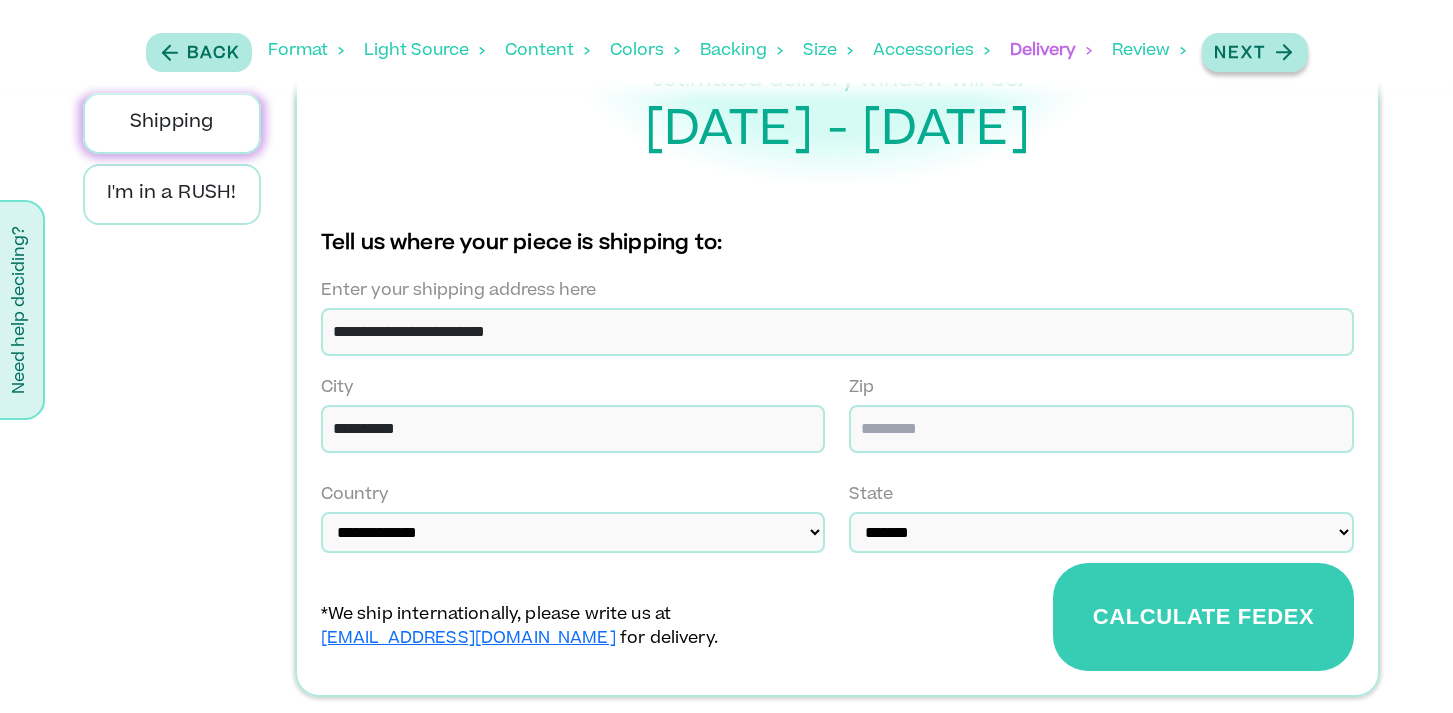 click on "Next" at bounding box center (1240, 54) 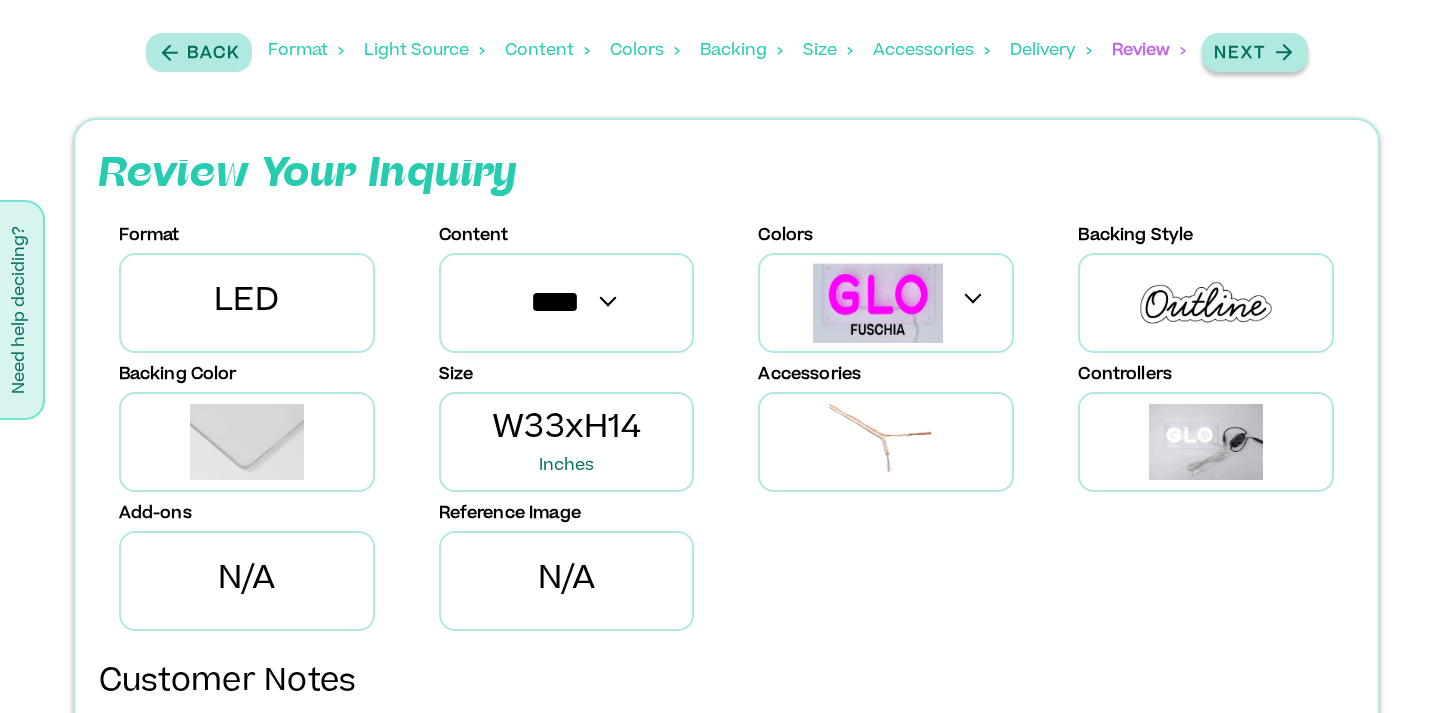 scroll, scrollTop: 0, scrollLeft: 0, axis: both 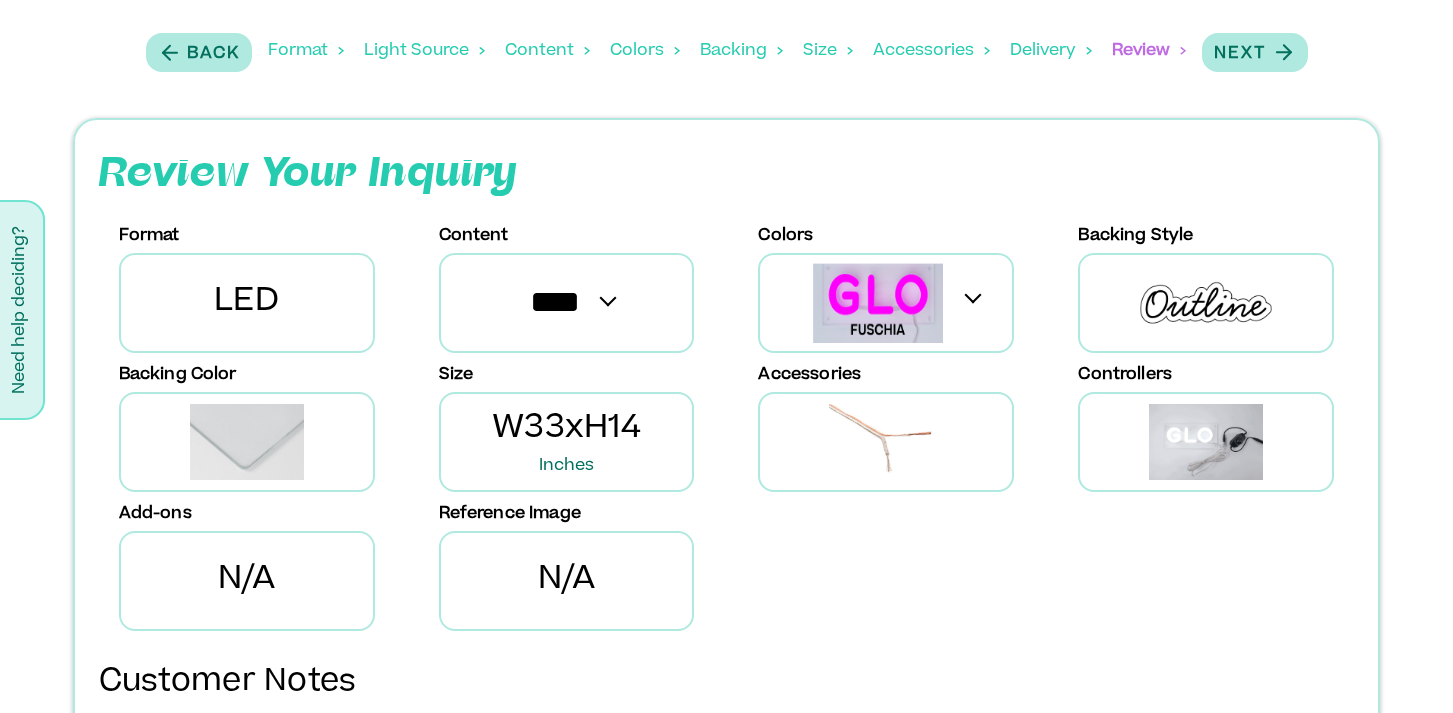 type 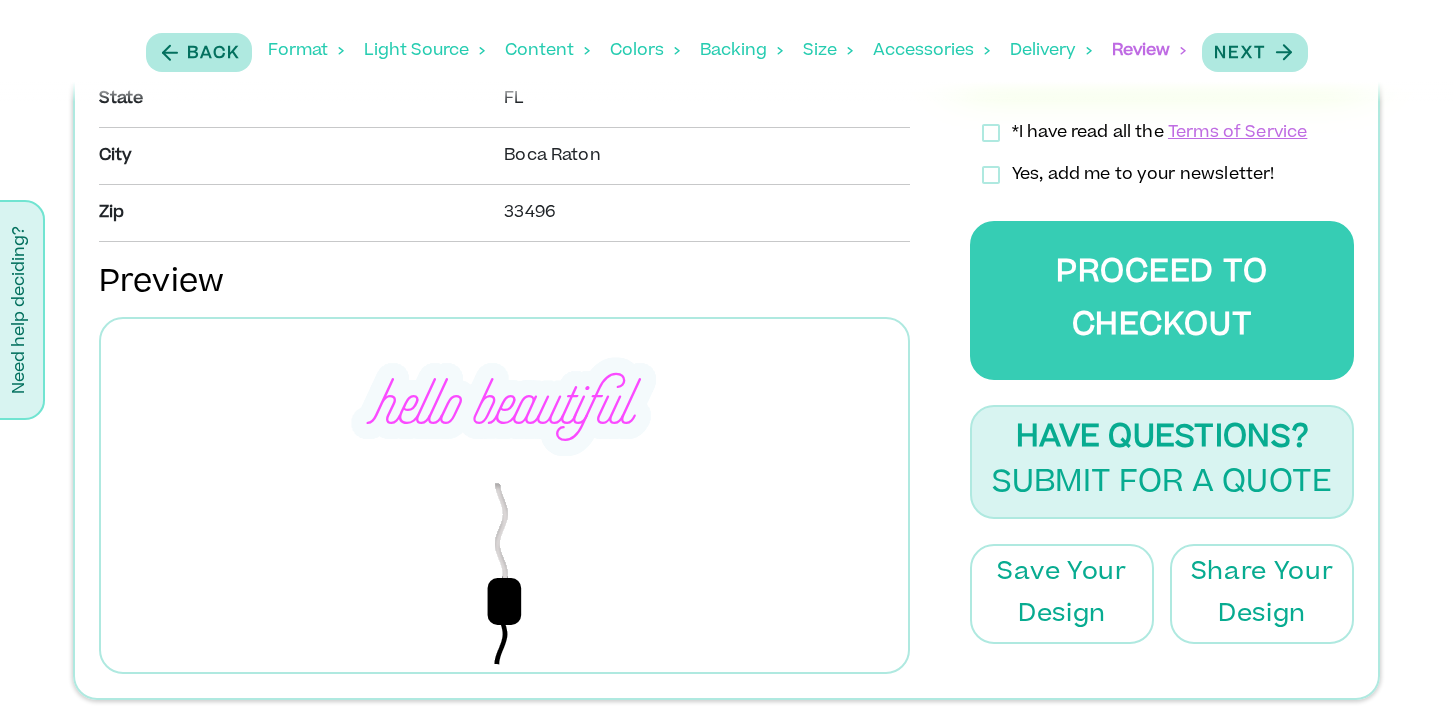 scroll, scrollTop: 1079, scrollLeft: 0, axis: vertical 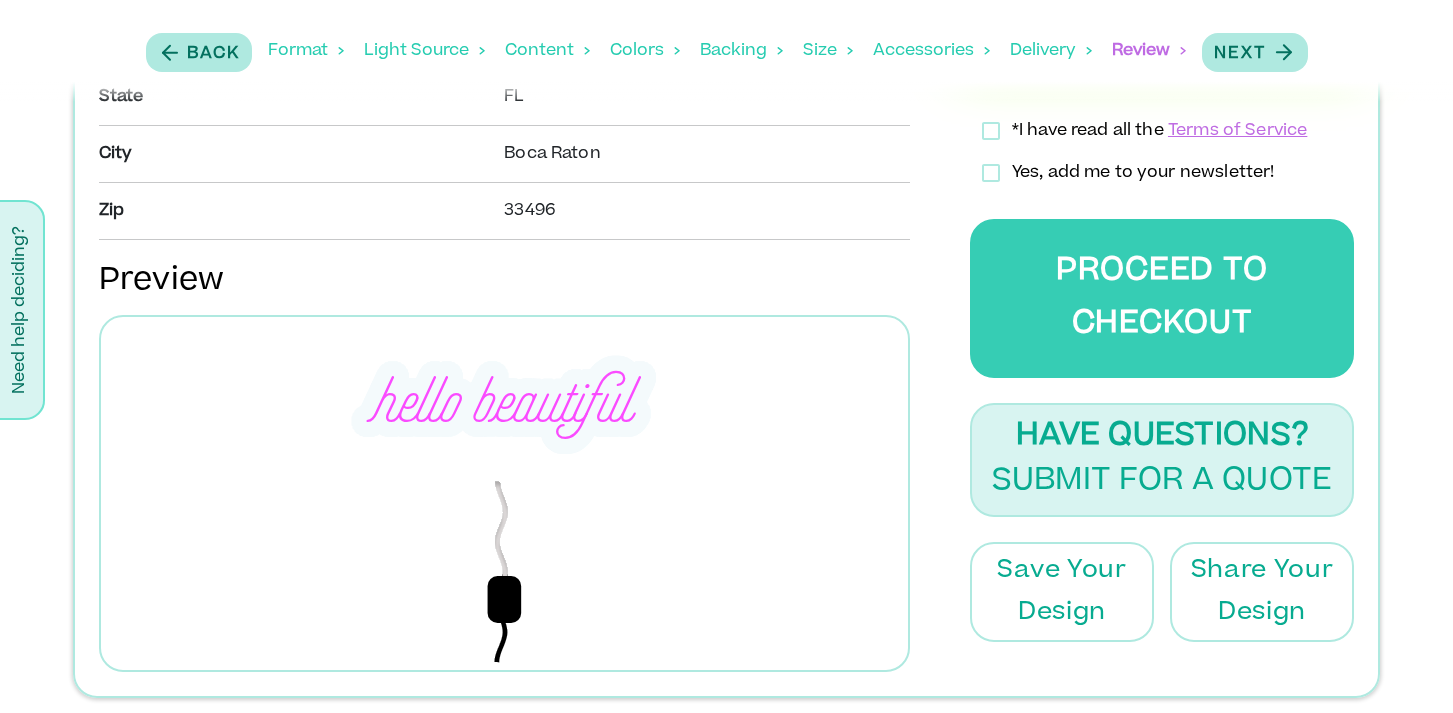 click on "hello beautiful" at bounding box center [504, 402] 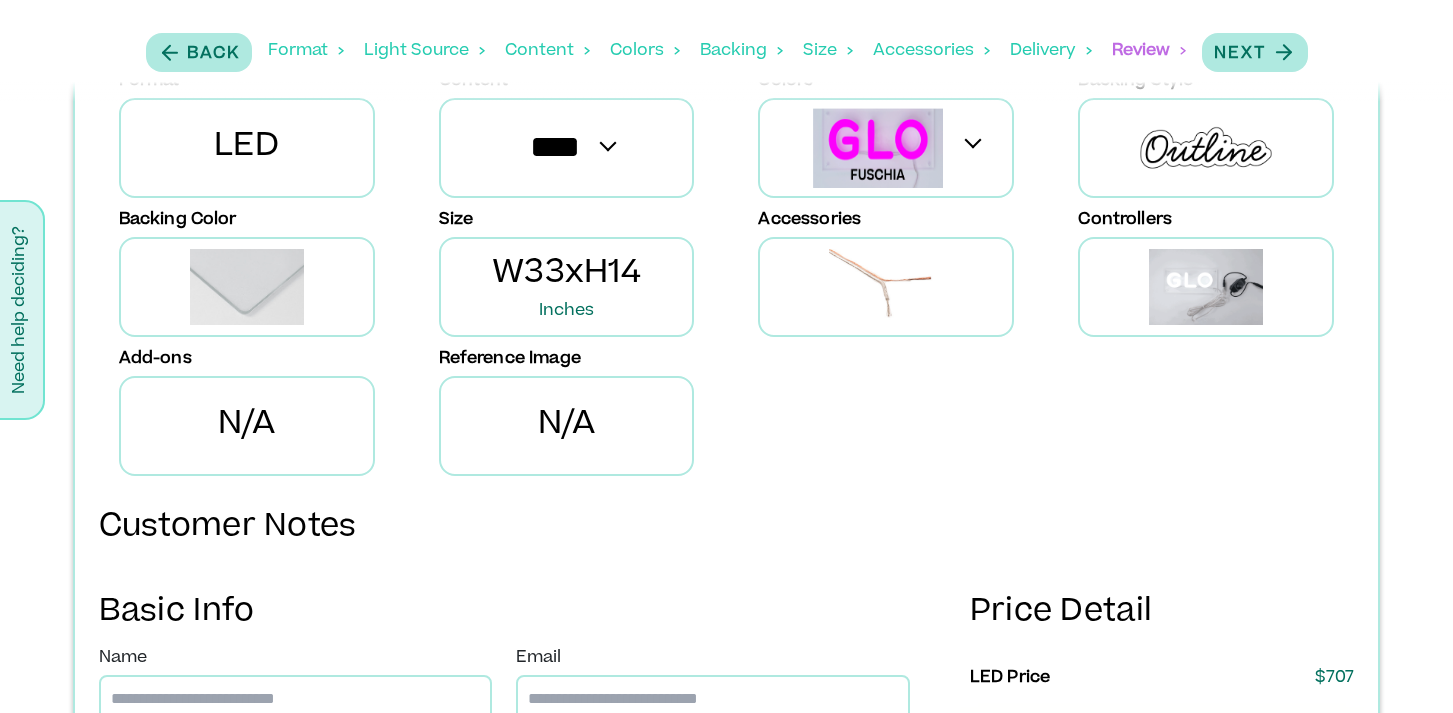 scroll, scrollTop: 119, scrollLeft: 0, axis: vertical 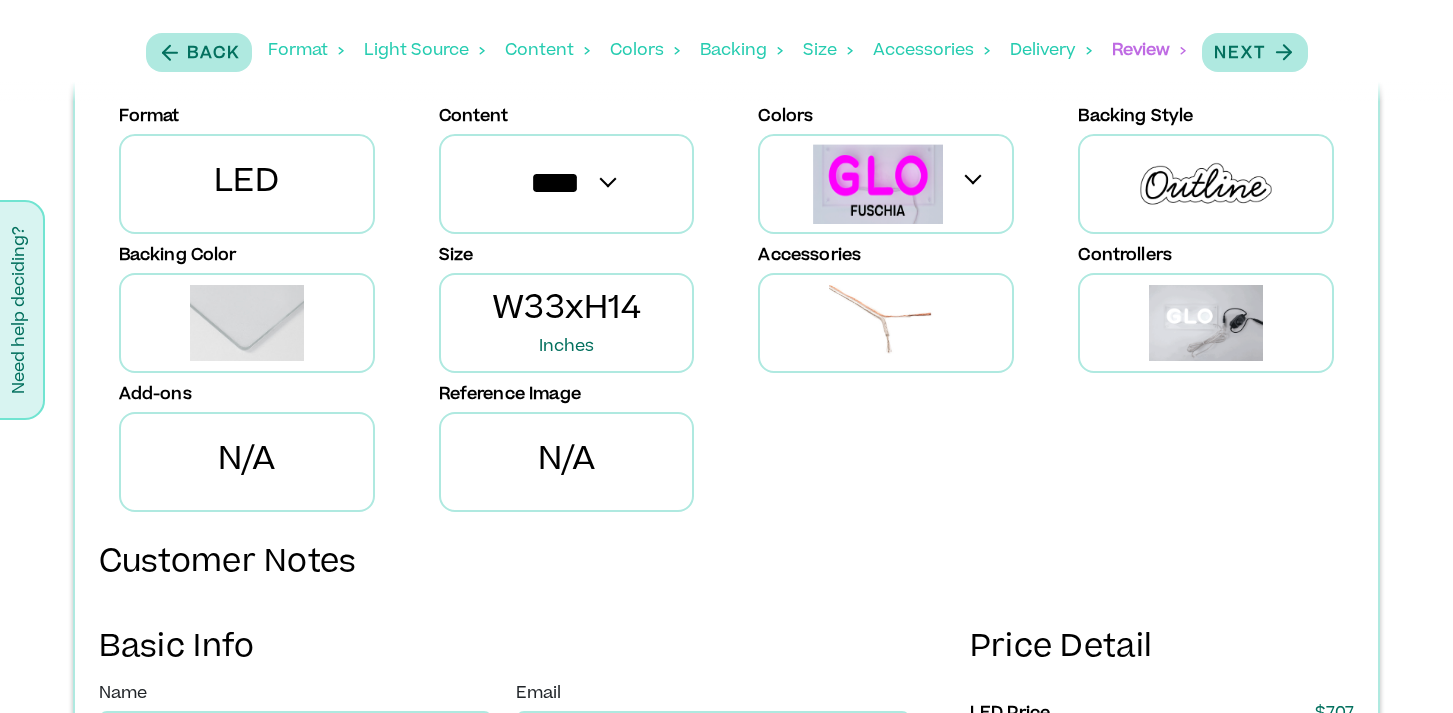 click on "N/A" at bounding box center (567, 462) 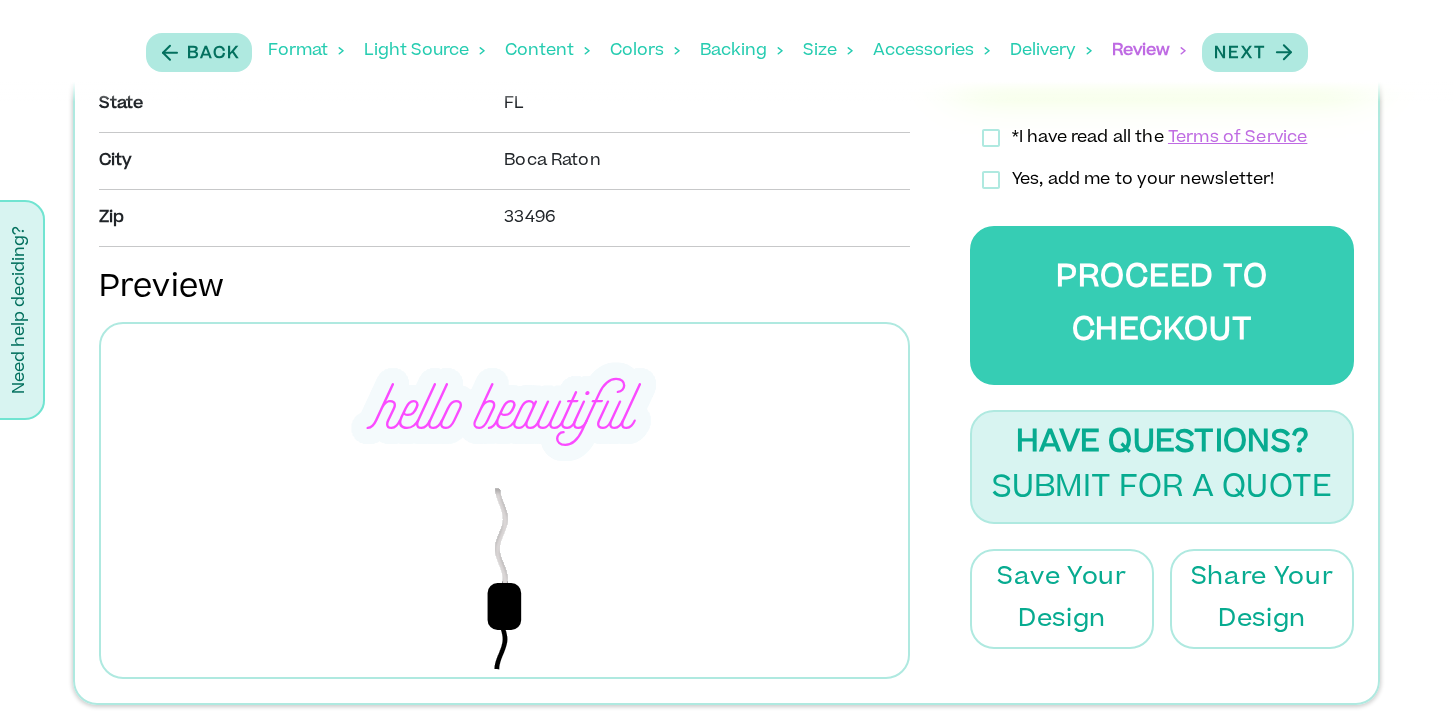 scroll, scrollTop: 1079, scrollLeft: 0, axis: vertical 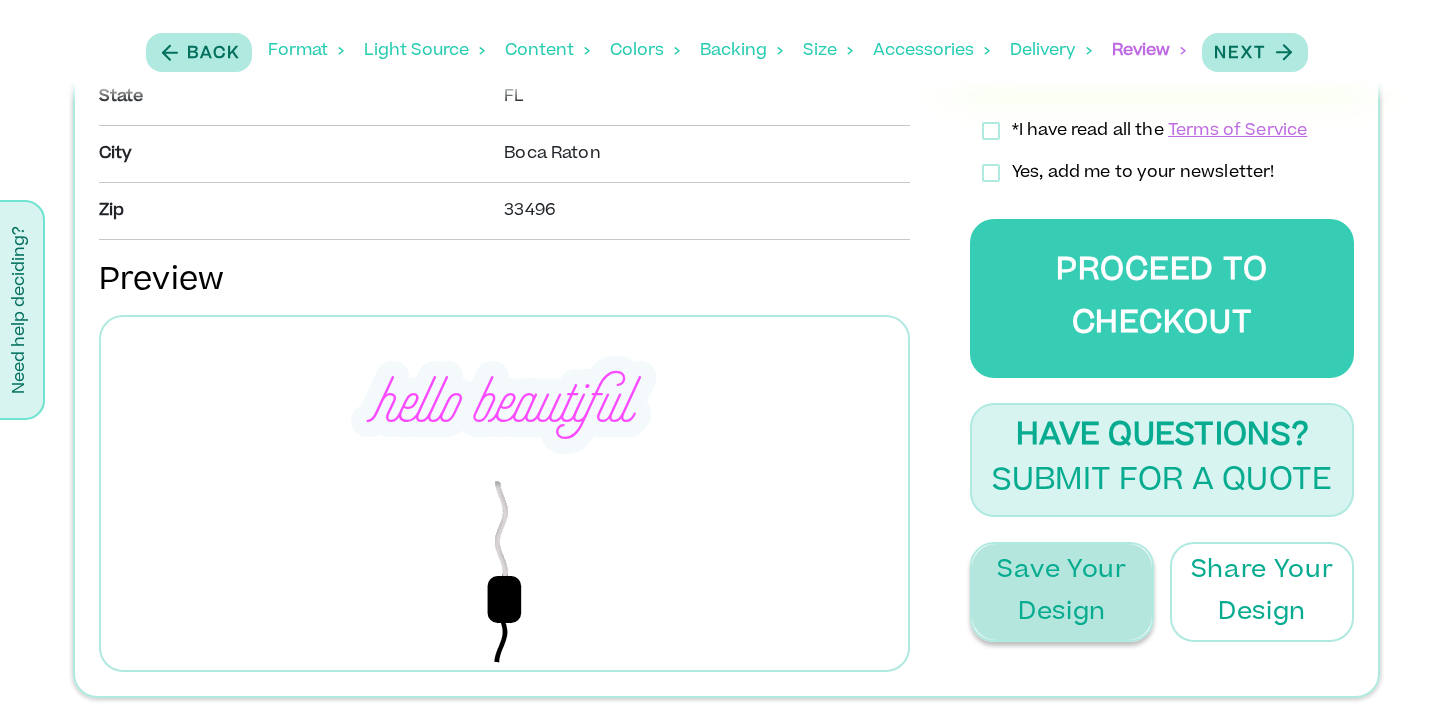 click on "Save Your Design" at bounding box center [1062, 592] 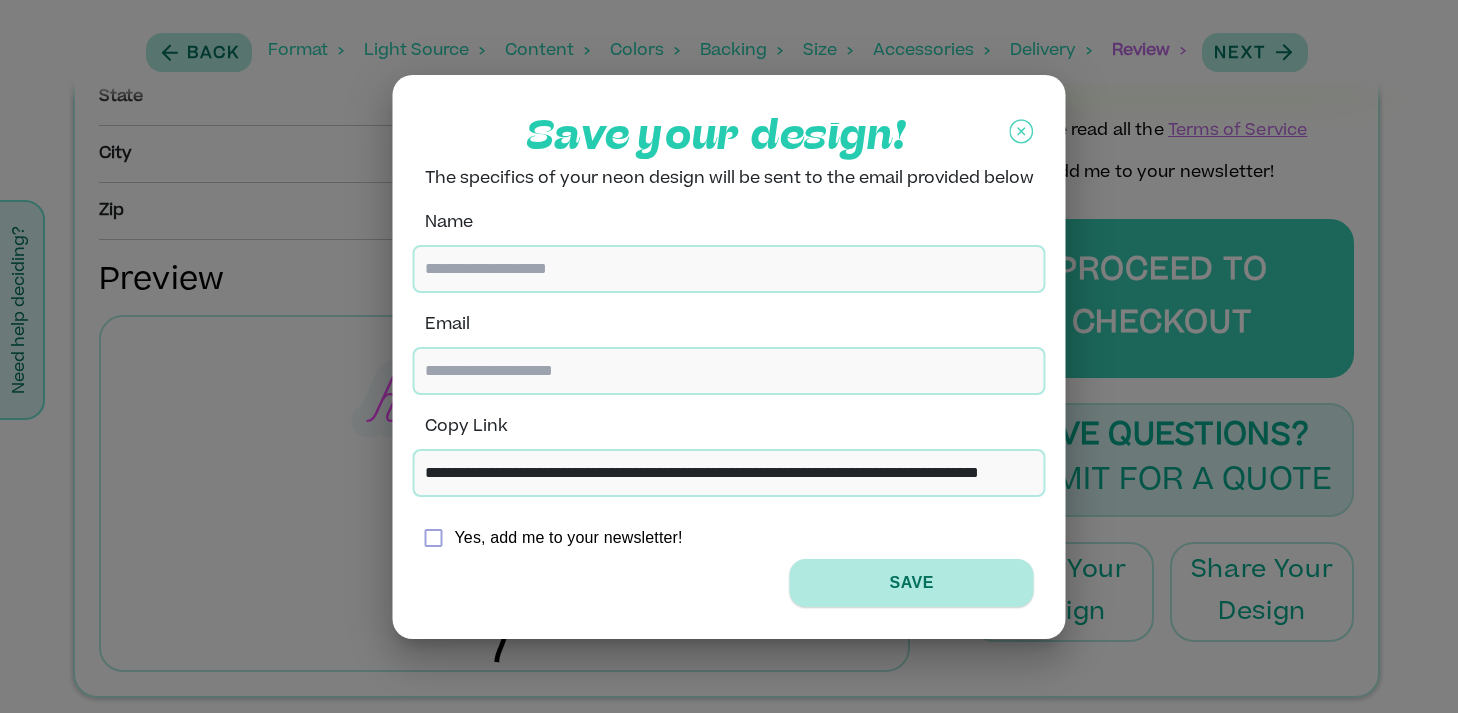 click at bounding box center [729, 269] 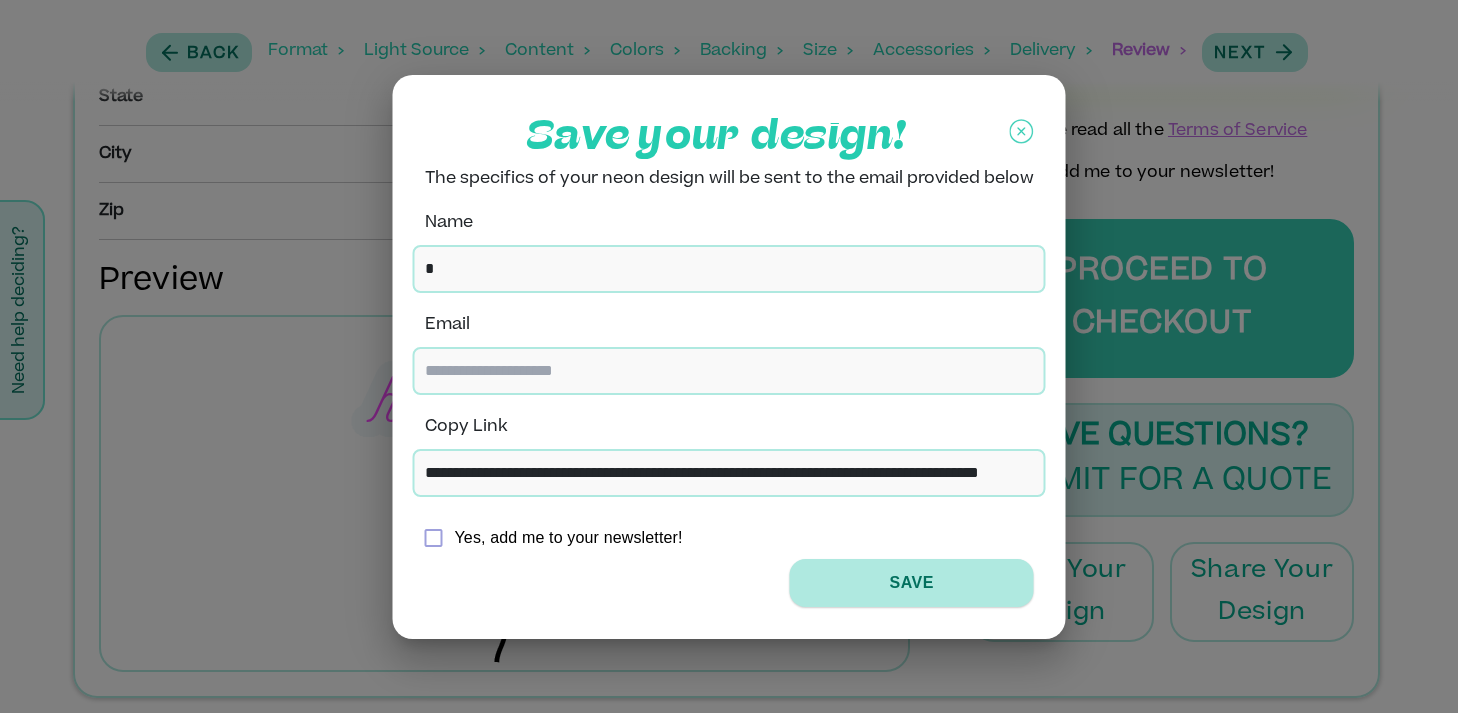 type on "**" 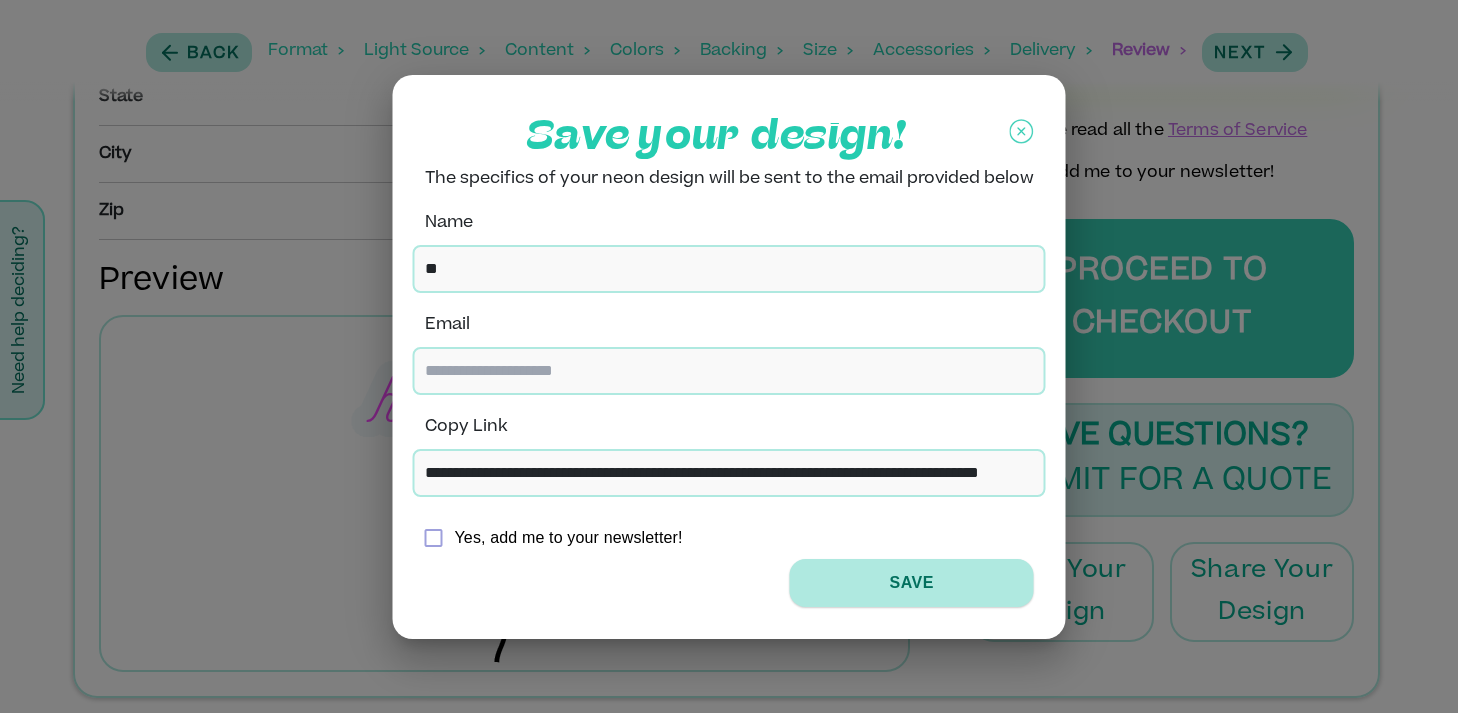 type on "***" 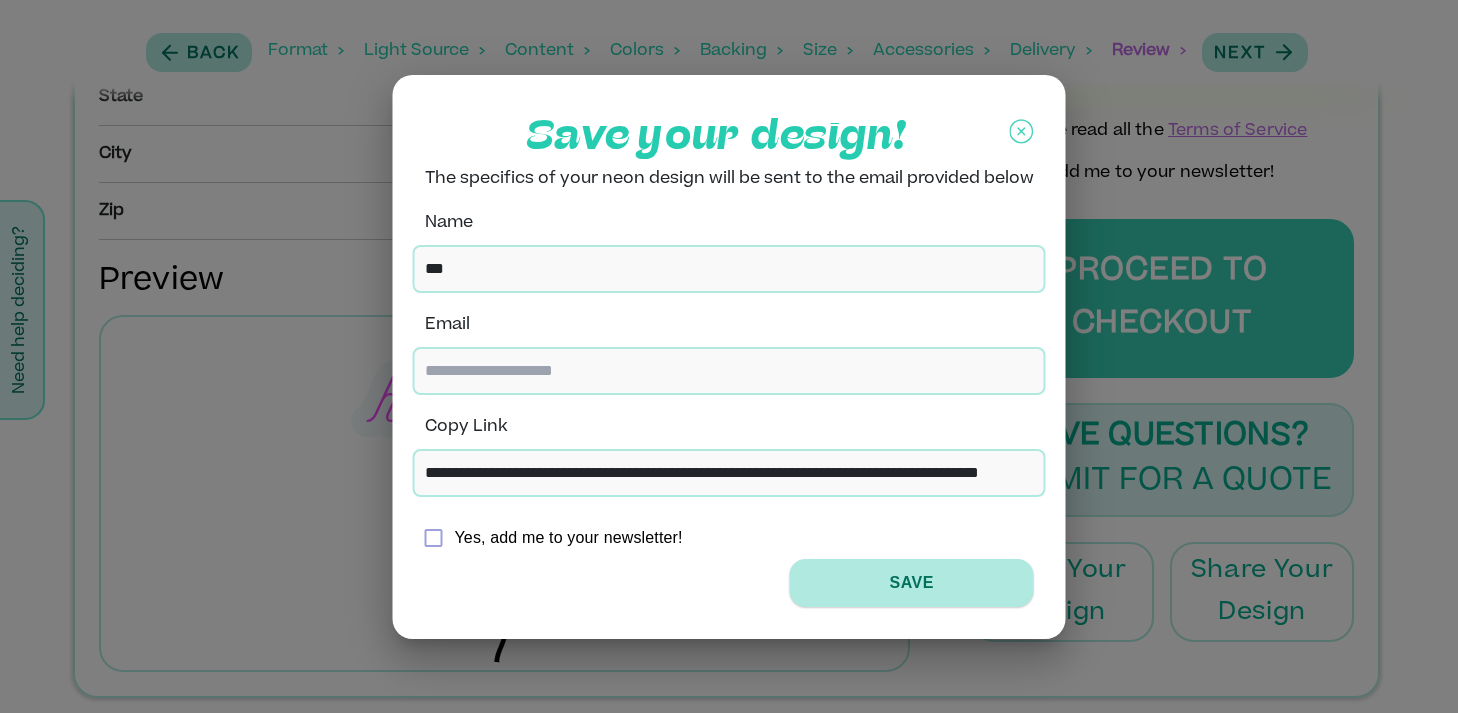 type on "***" 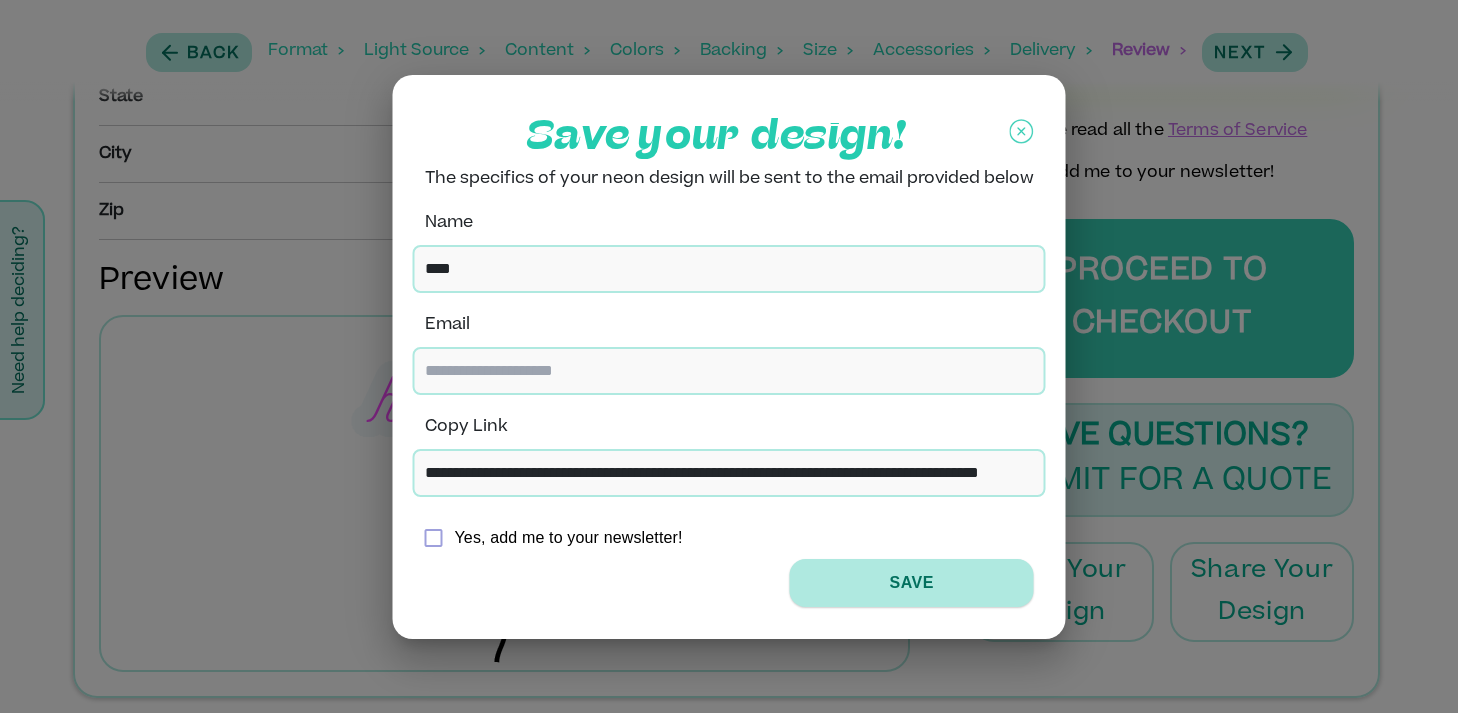 type on "*****" 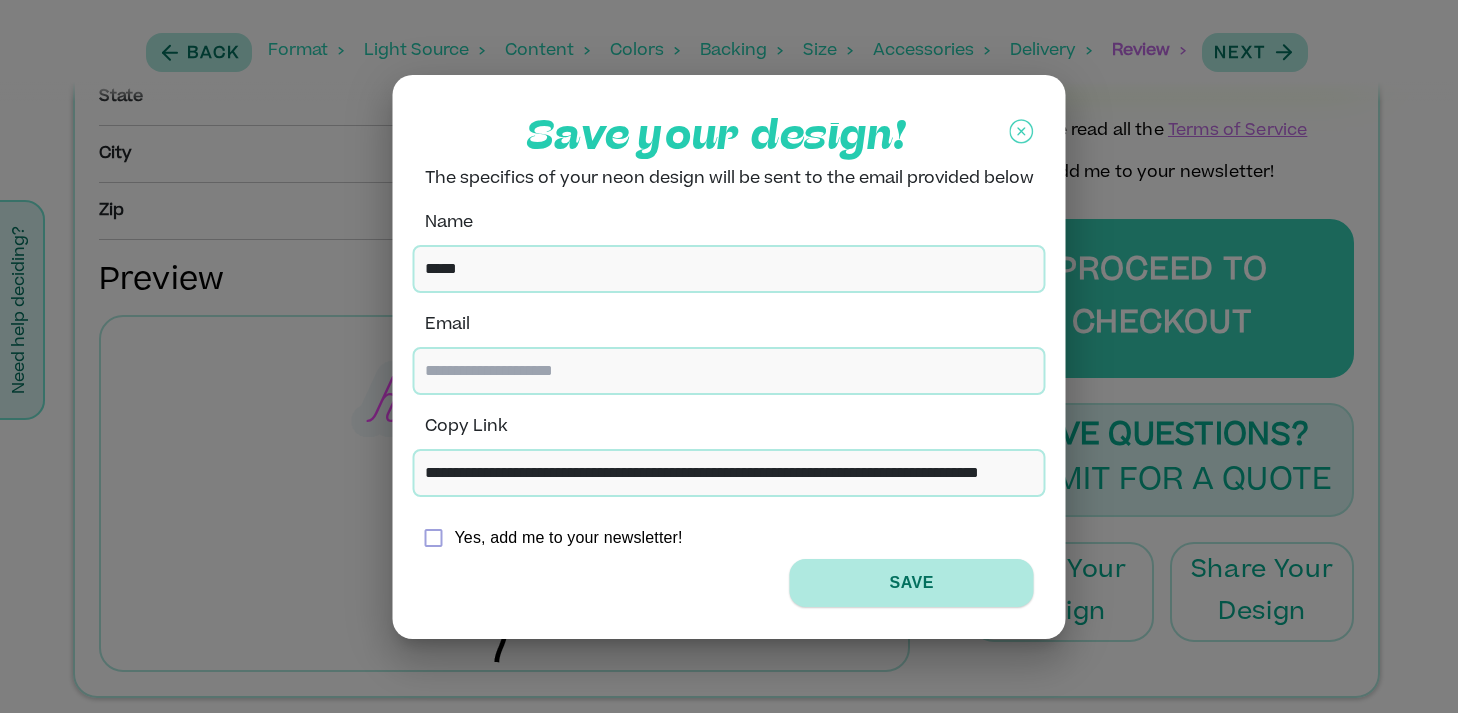 type on "******" 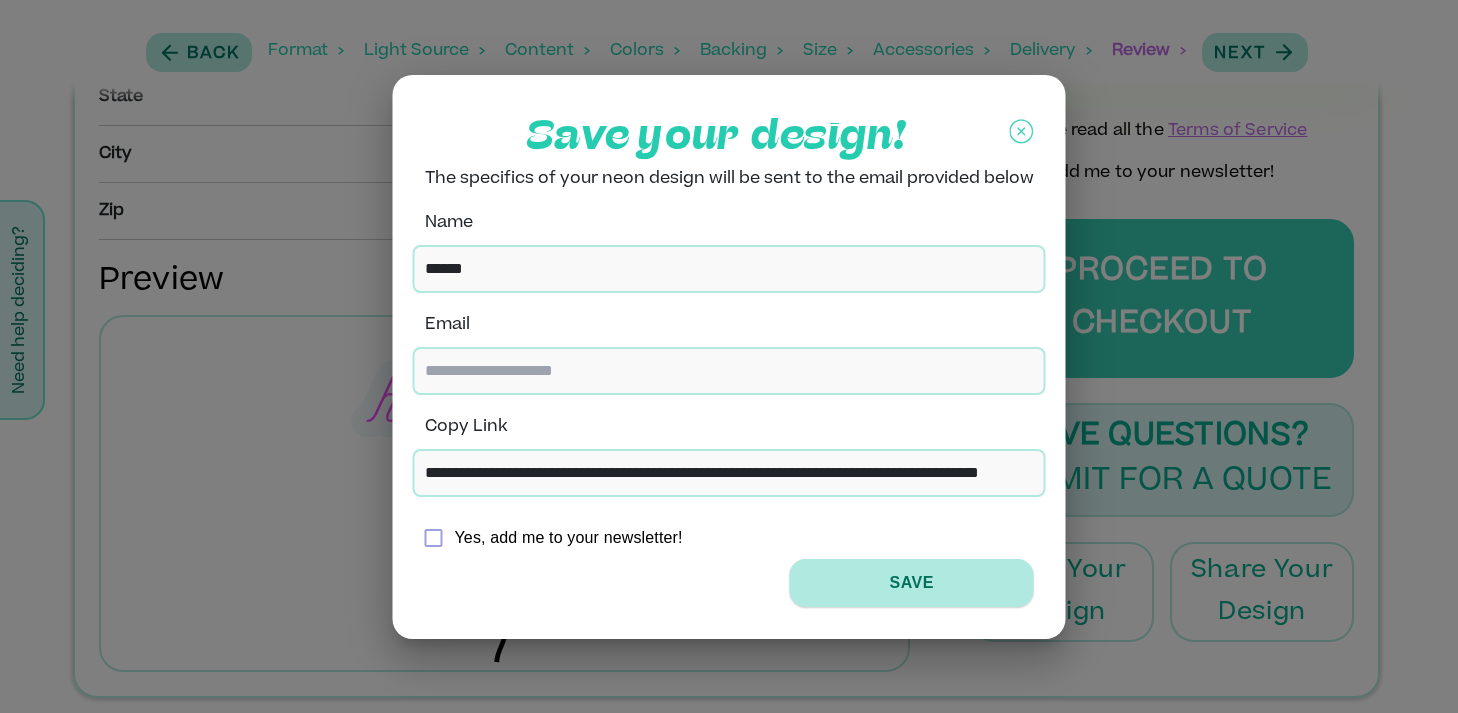 type on "******" 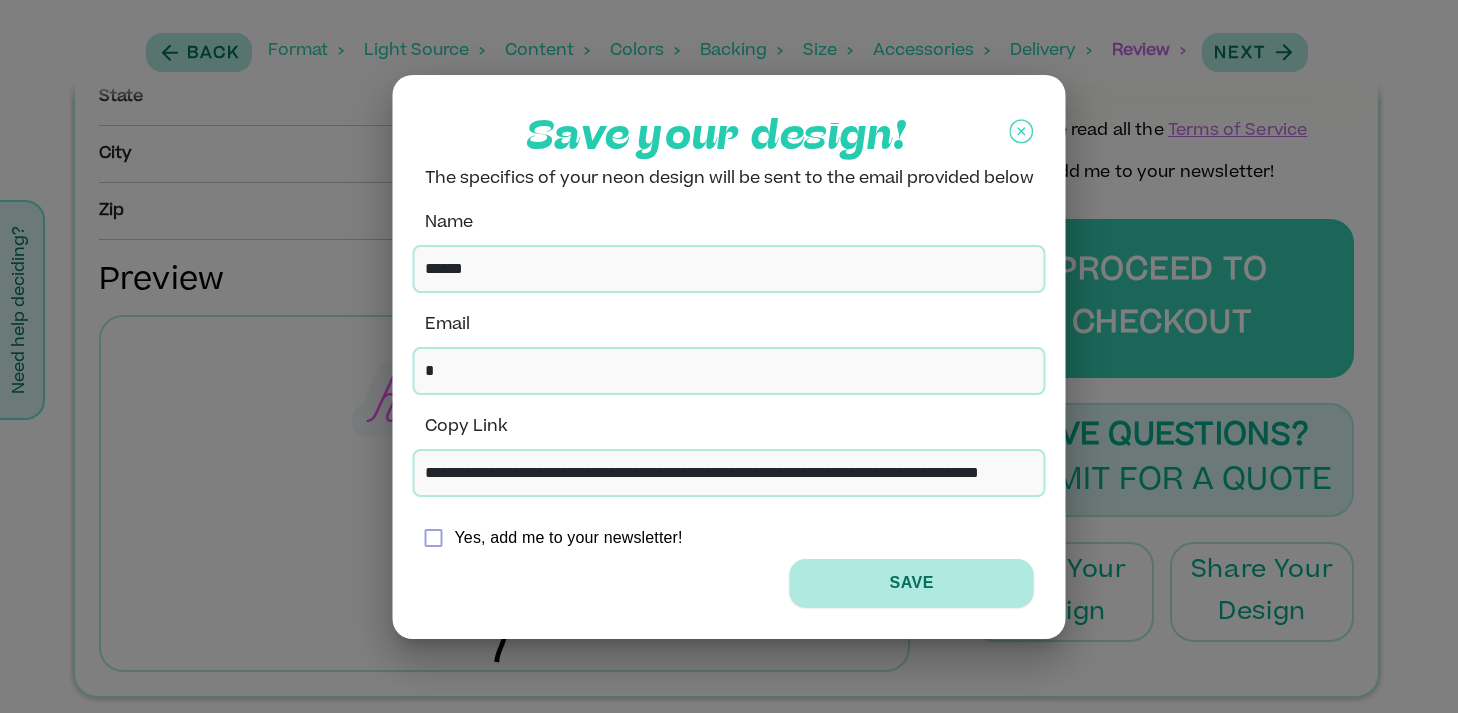 type on "**" 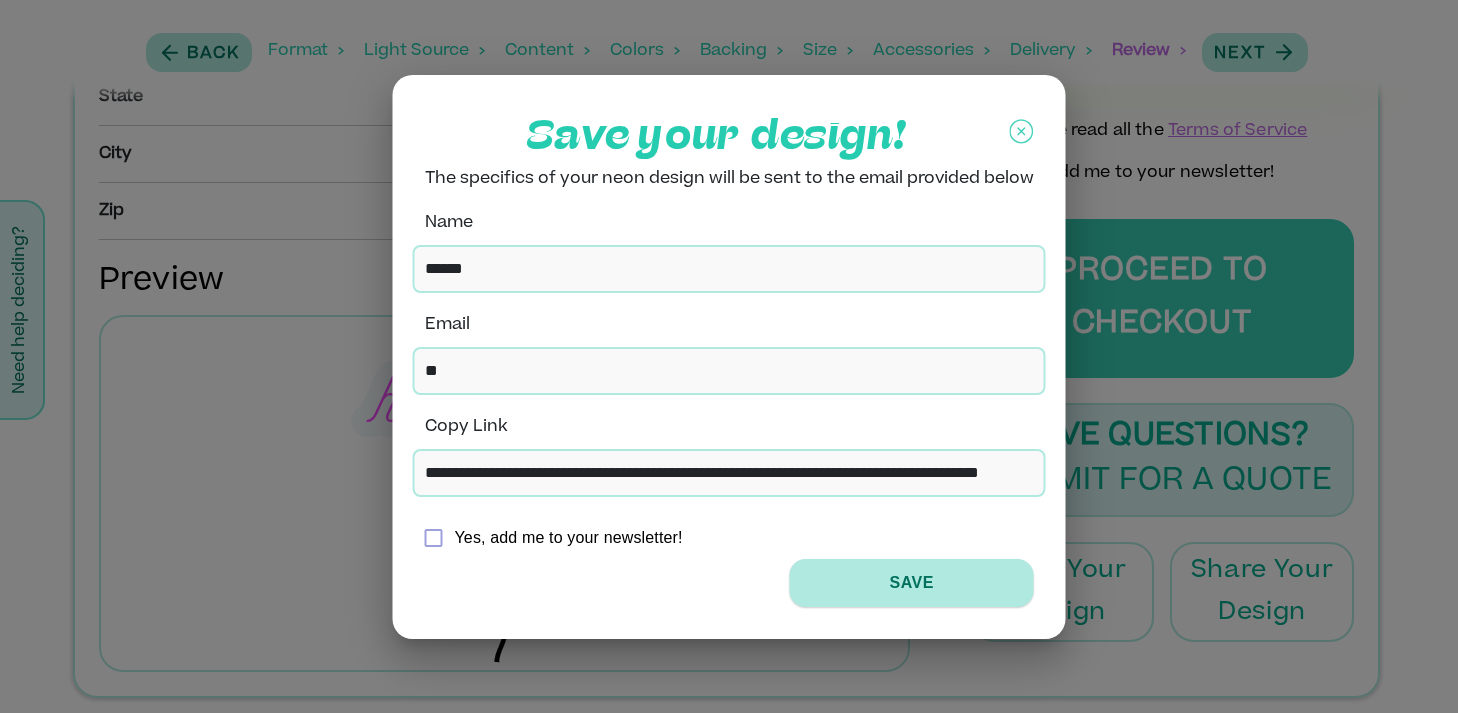 type on "***" 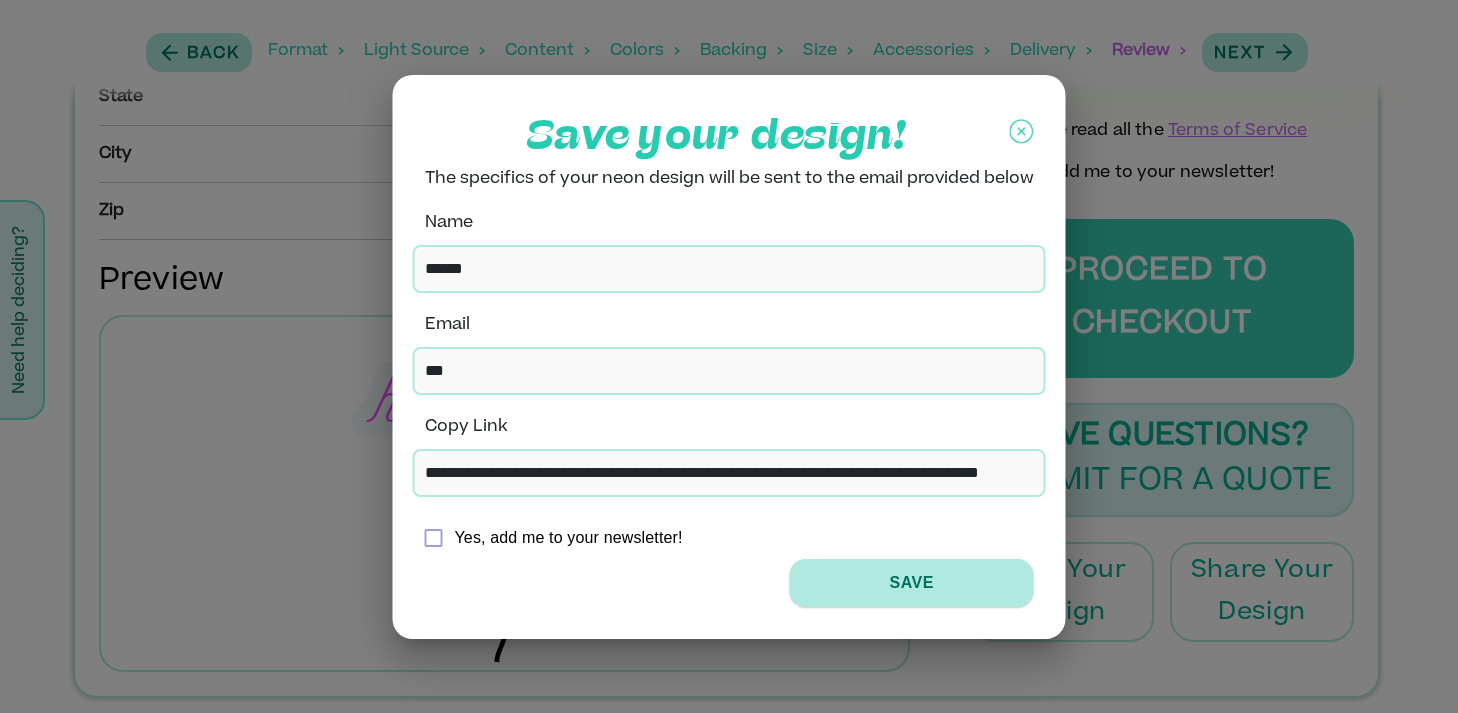 type on "****" 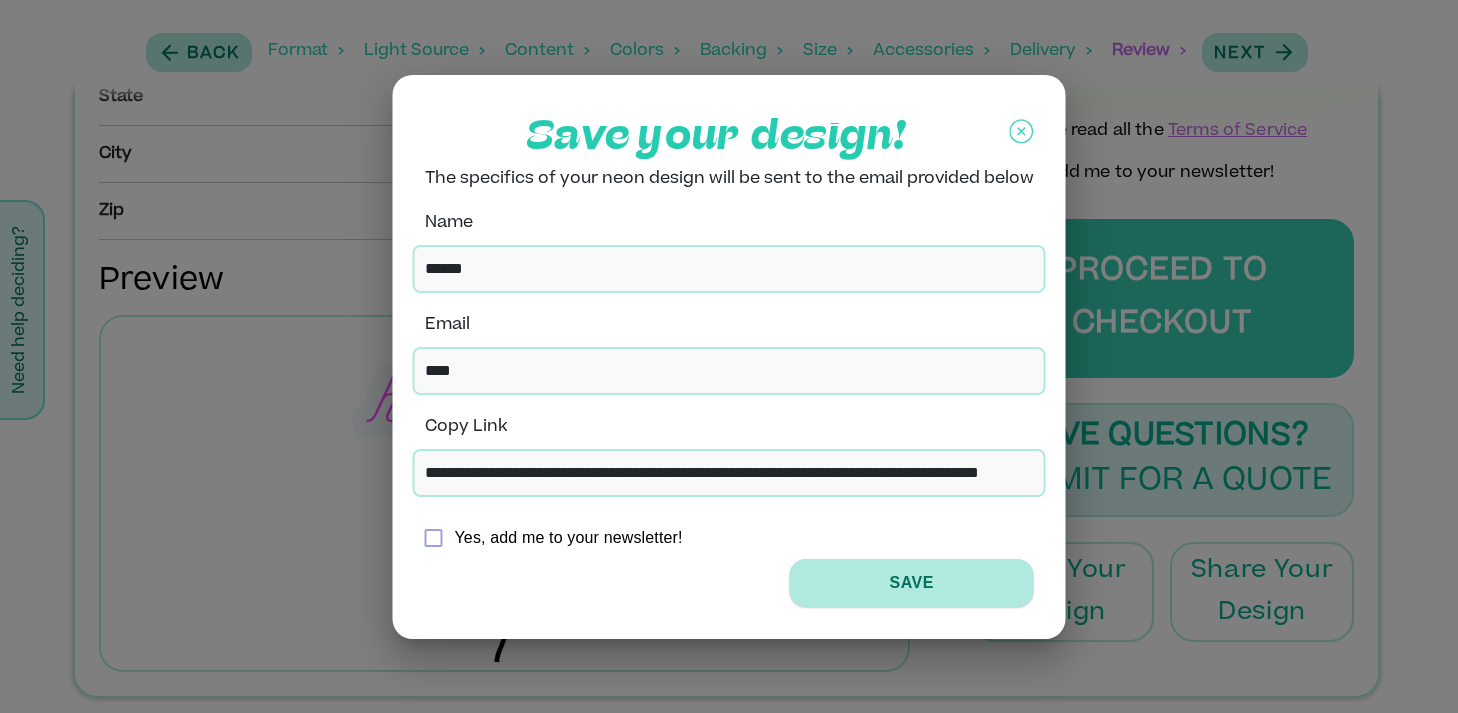 type on "*****" 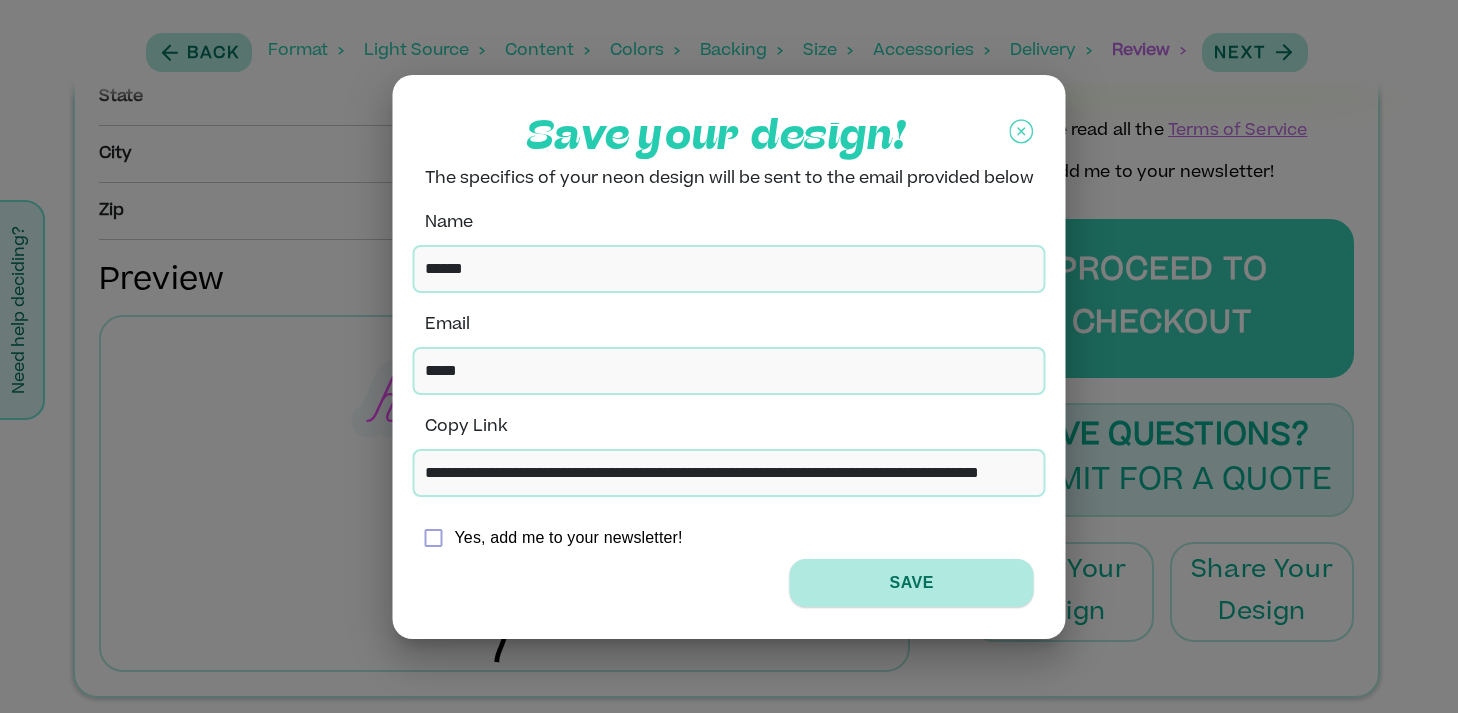 type on "******" 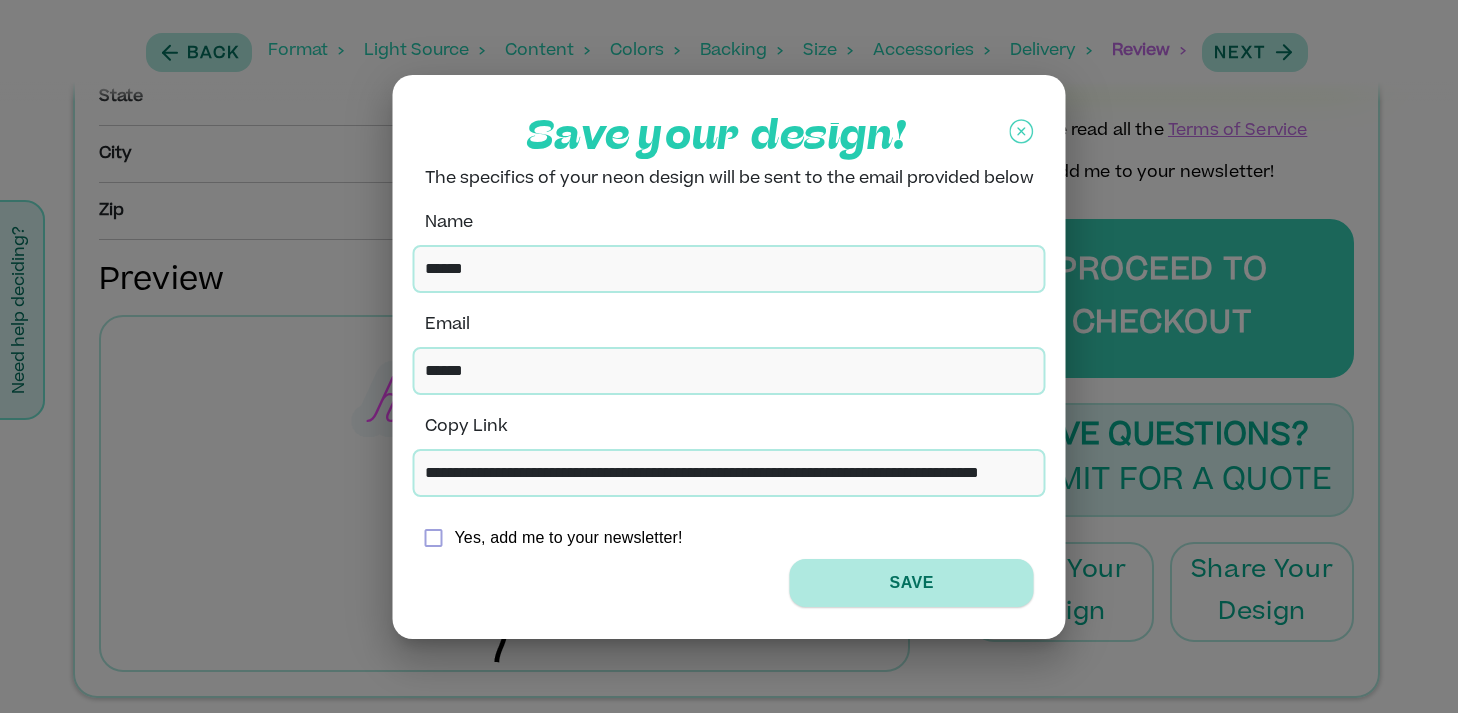 type on "*******" 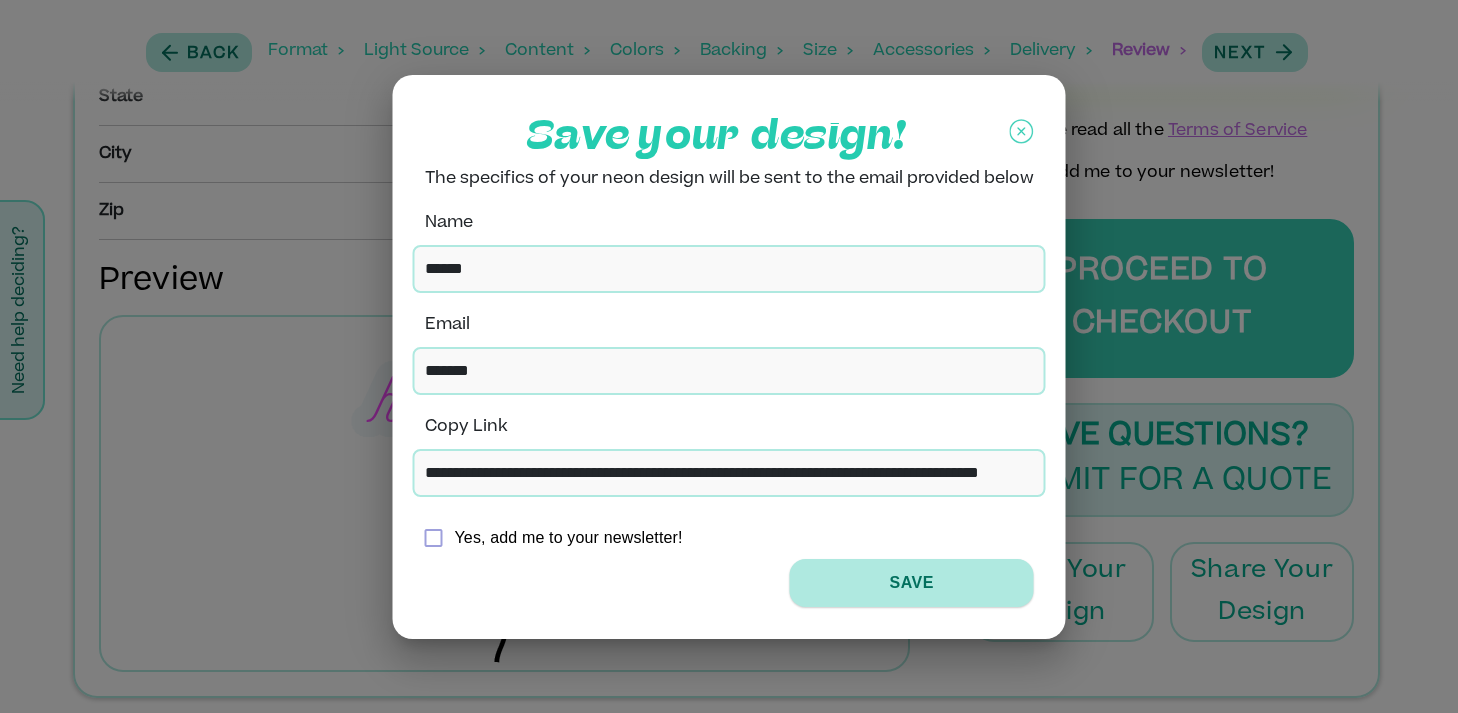 type on "********" 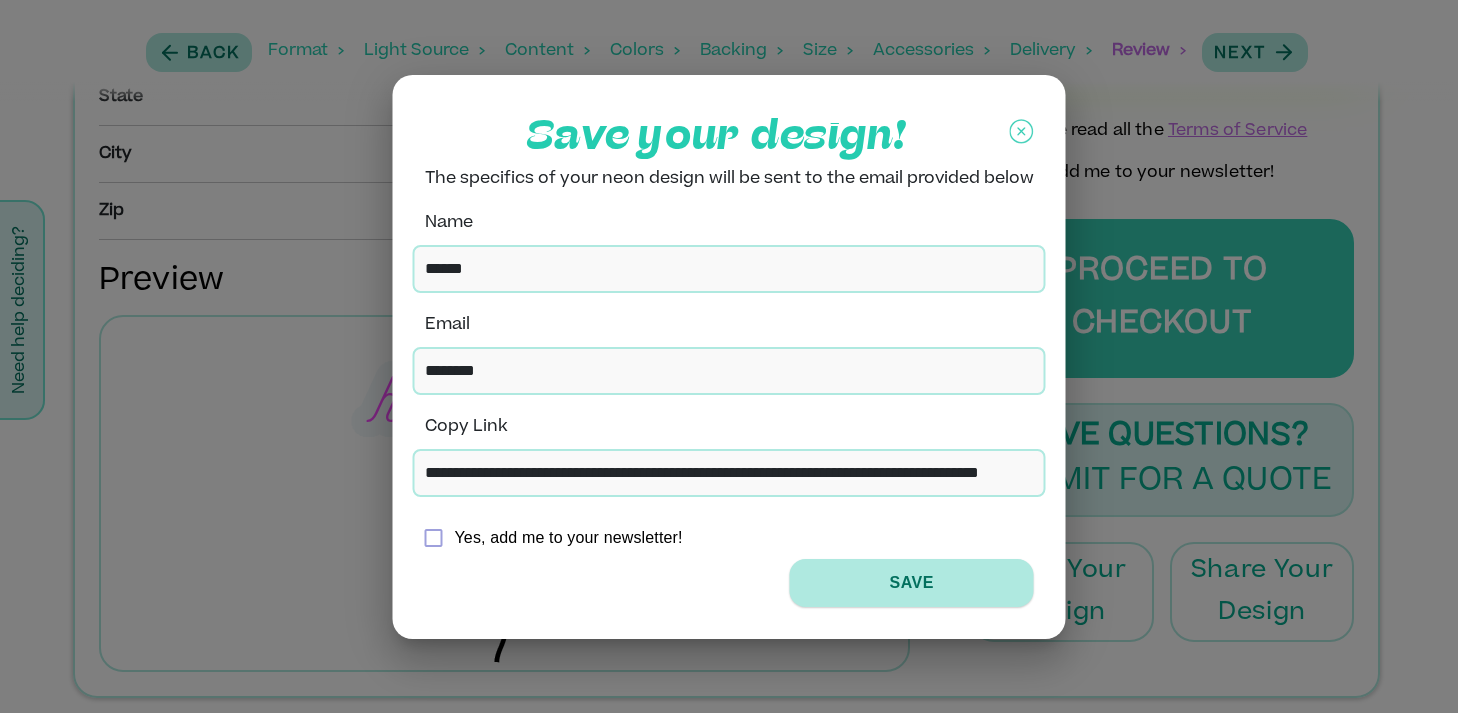 type on "*********" 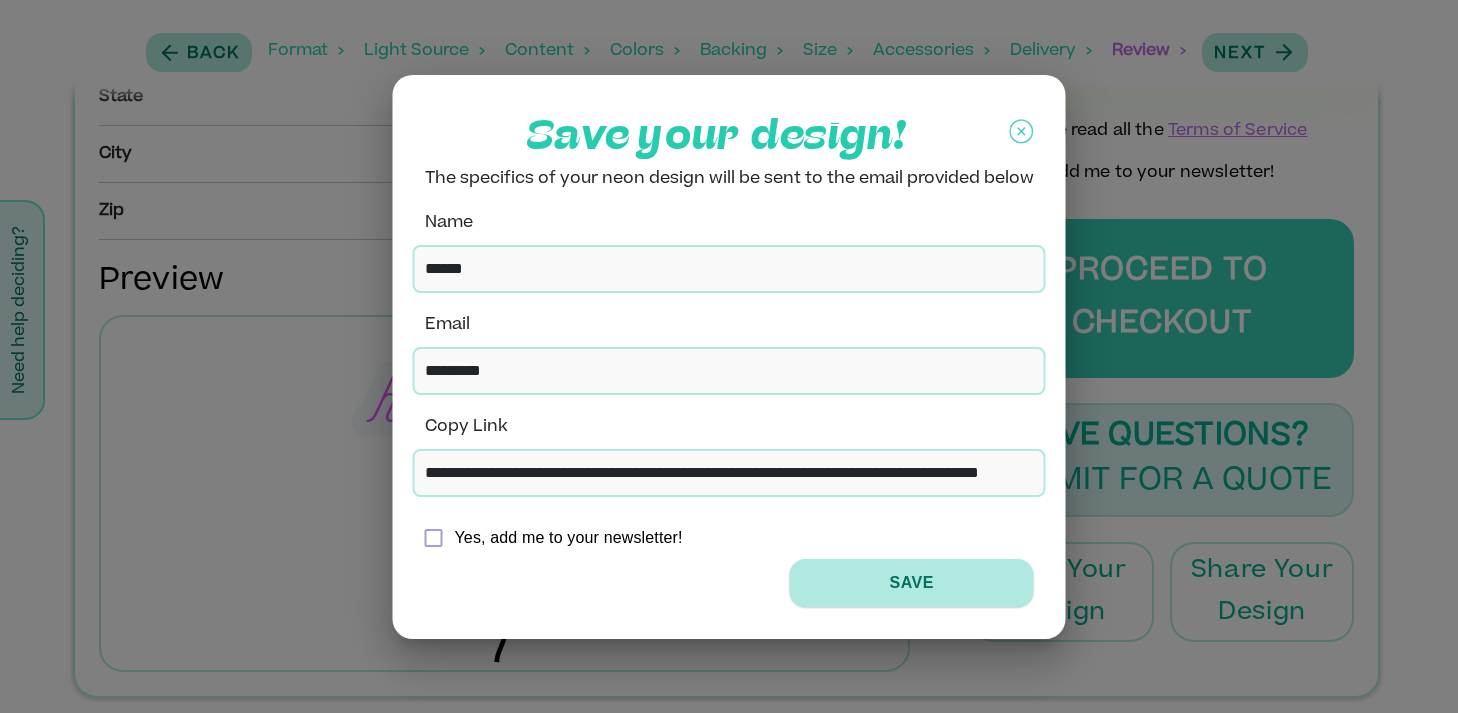 type on "**********" 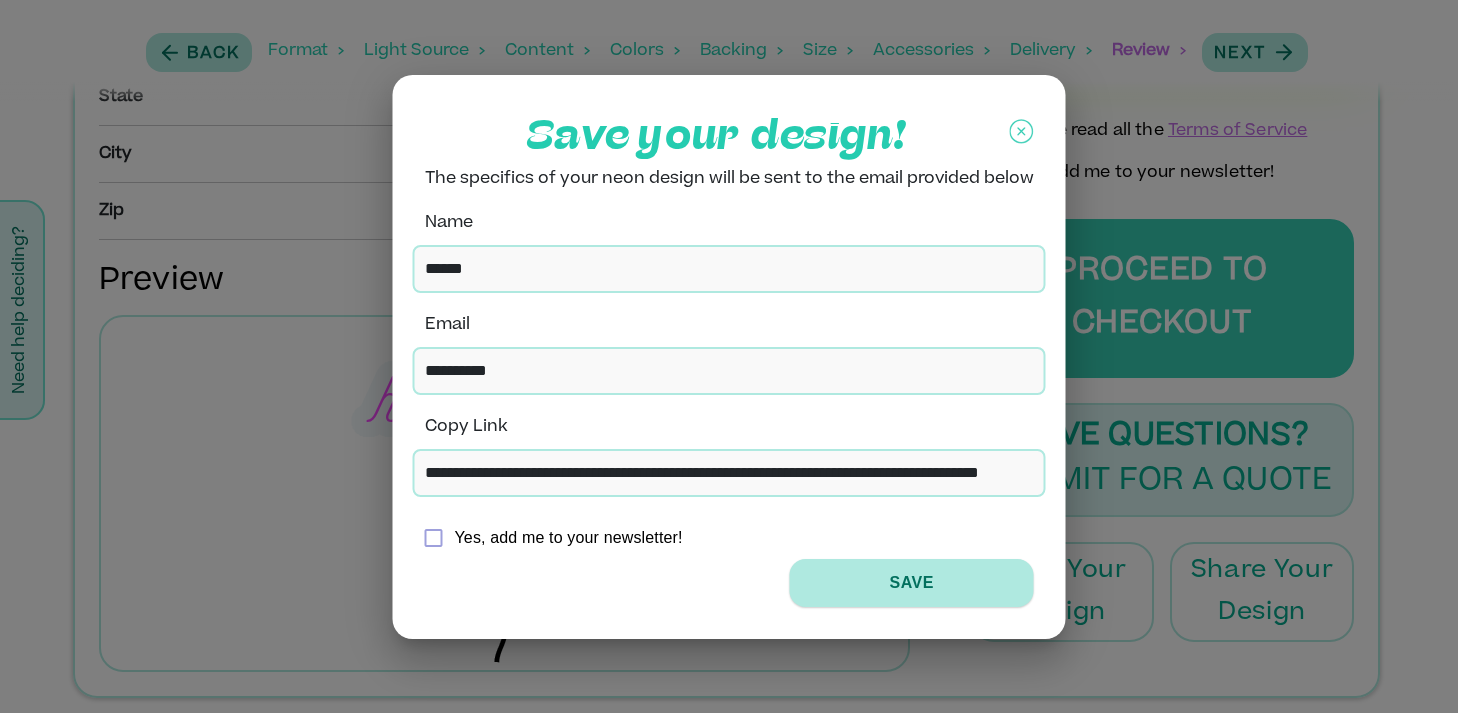 type on "**********" 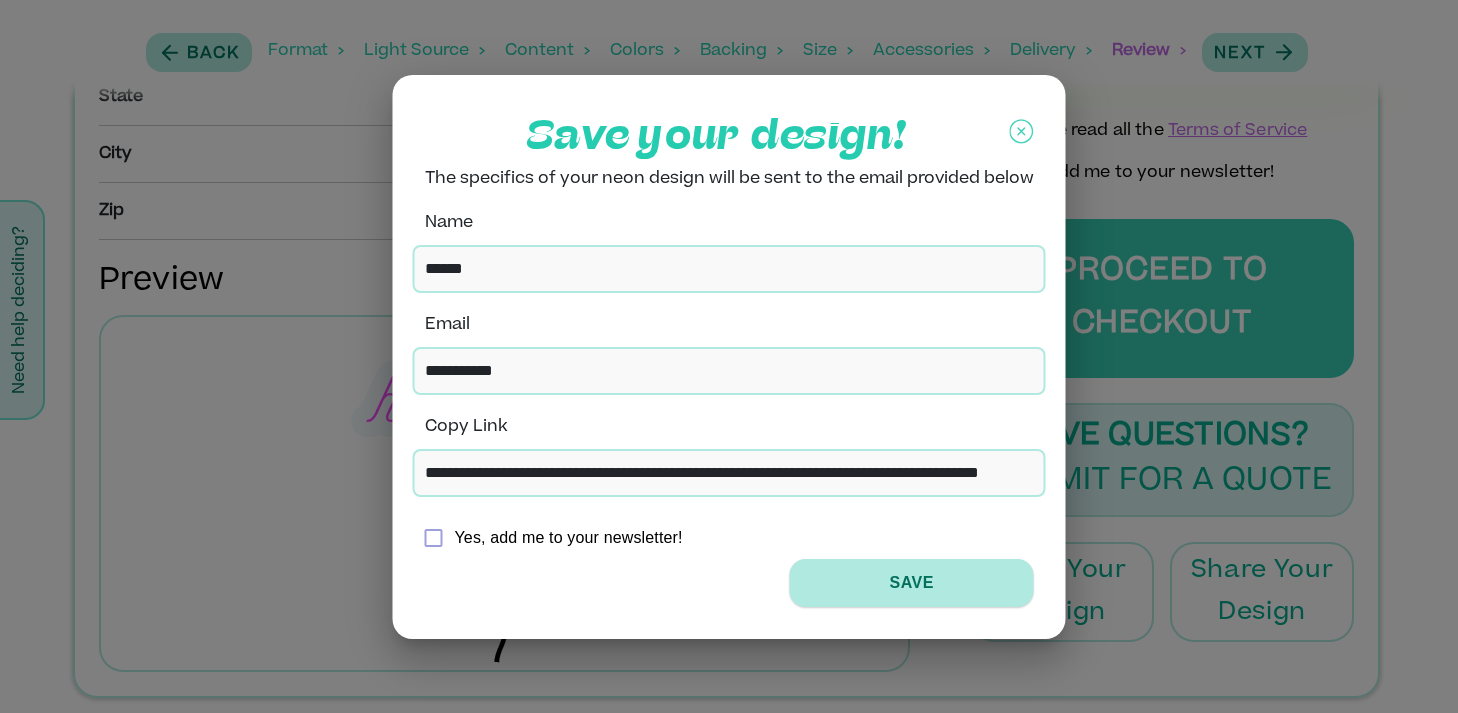 type on "**********" 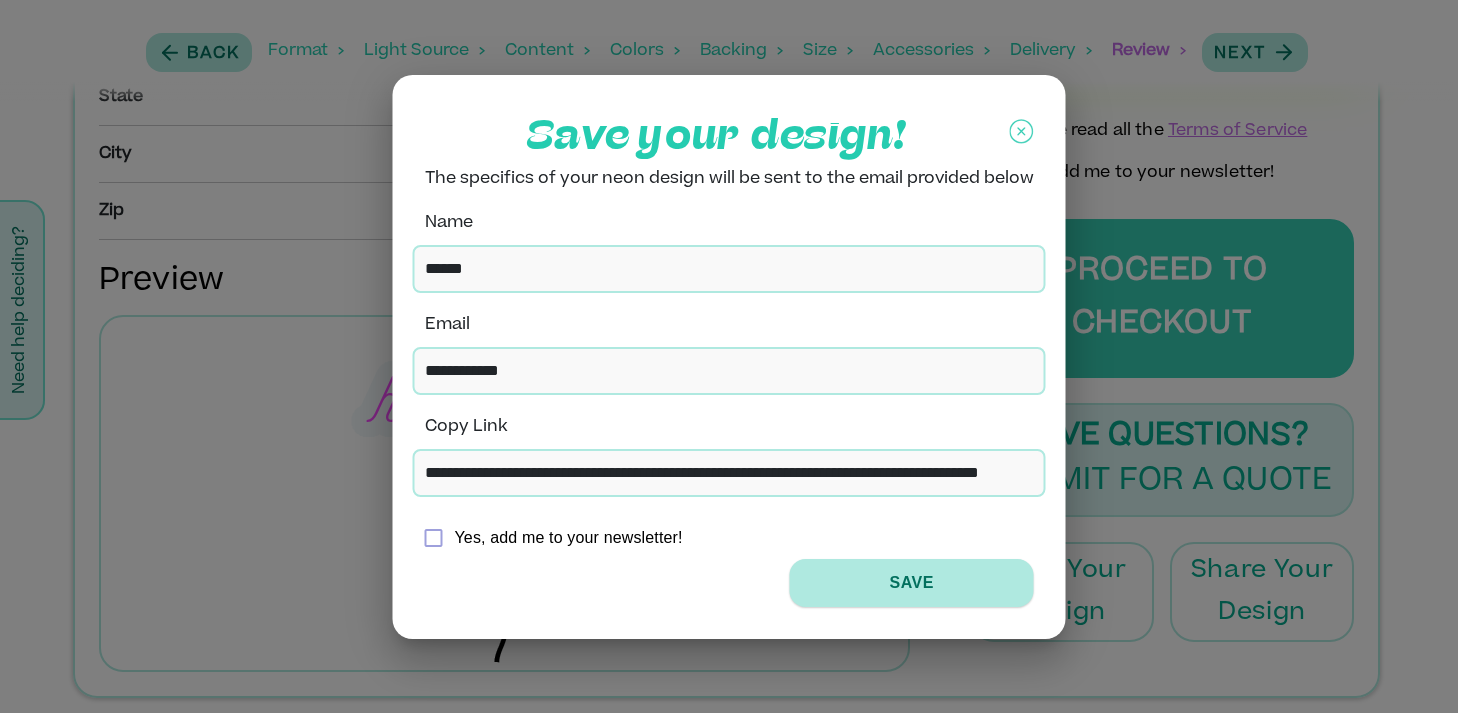 type on "**********" 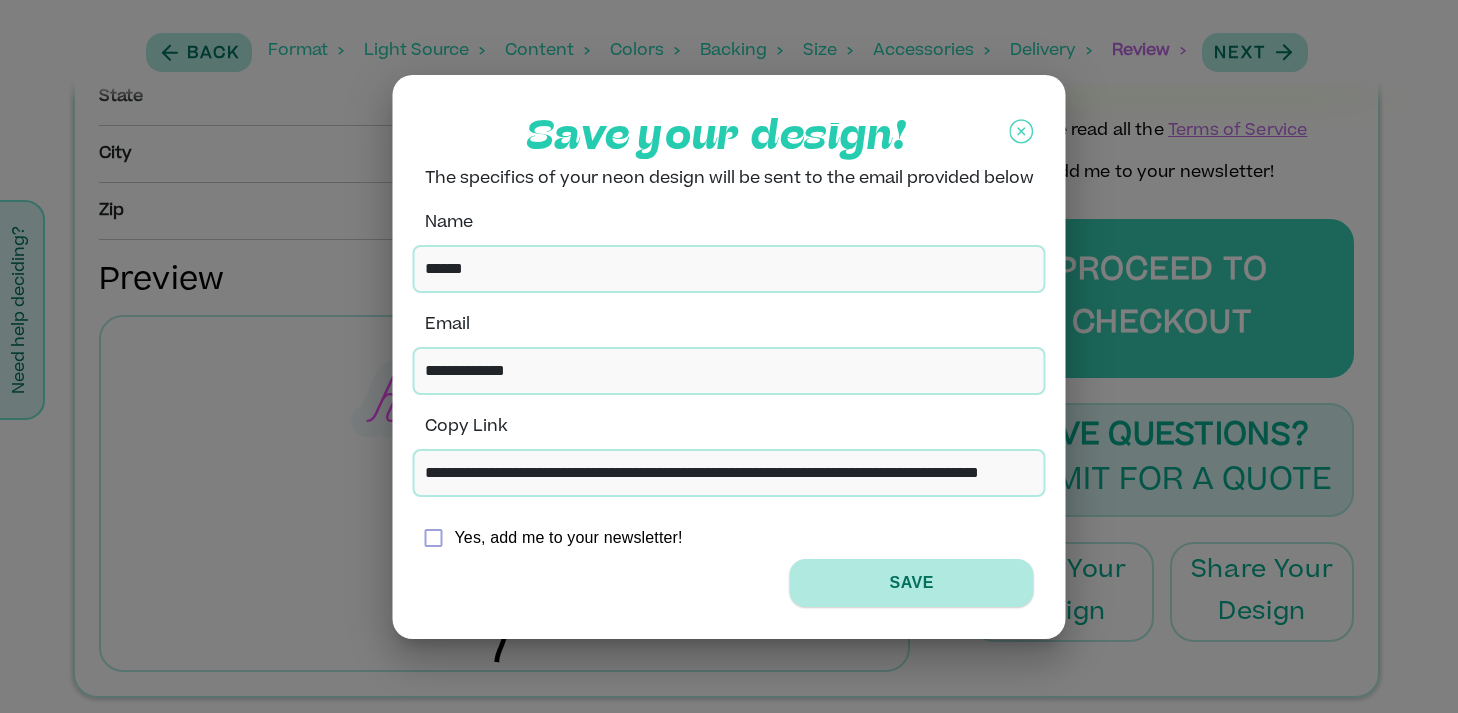 type on "**********" 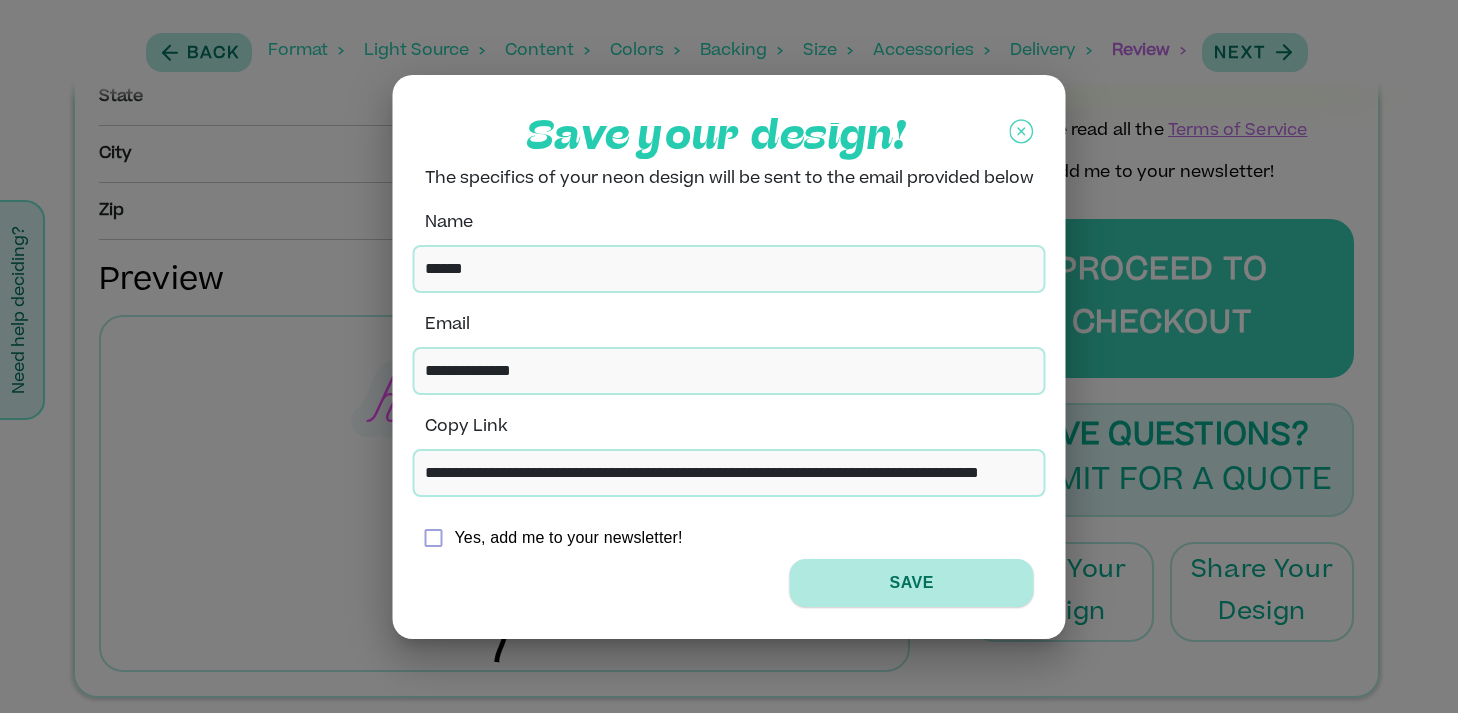 type on "**********" 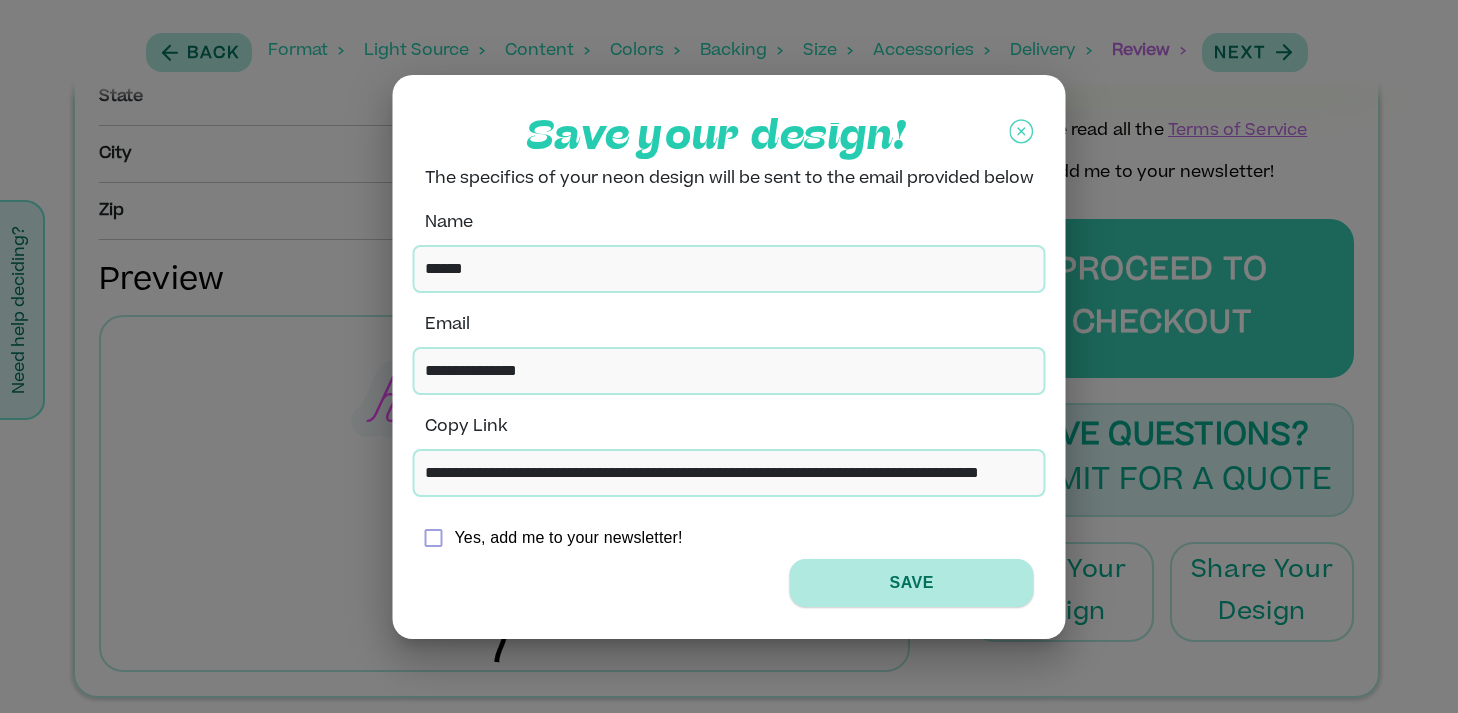 type on "**********" 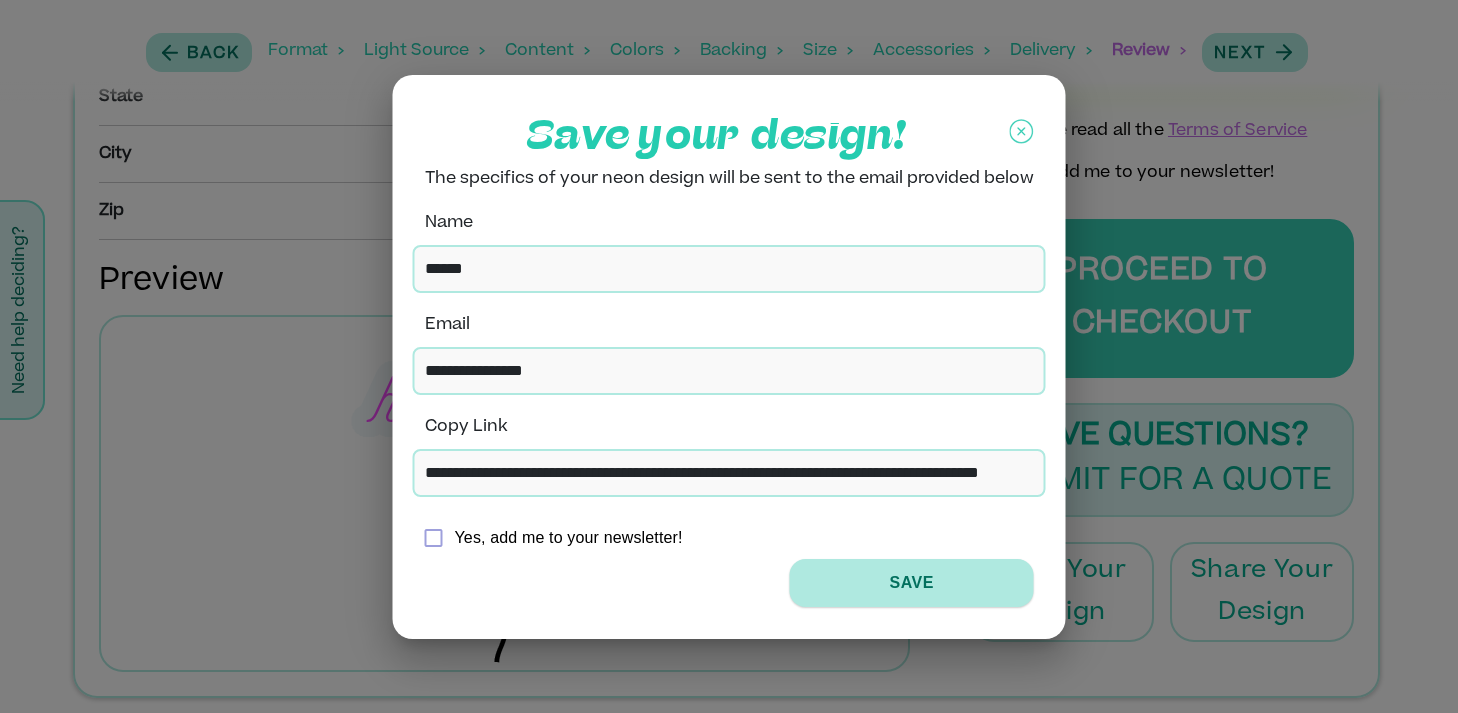 type on "**********" 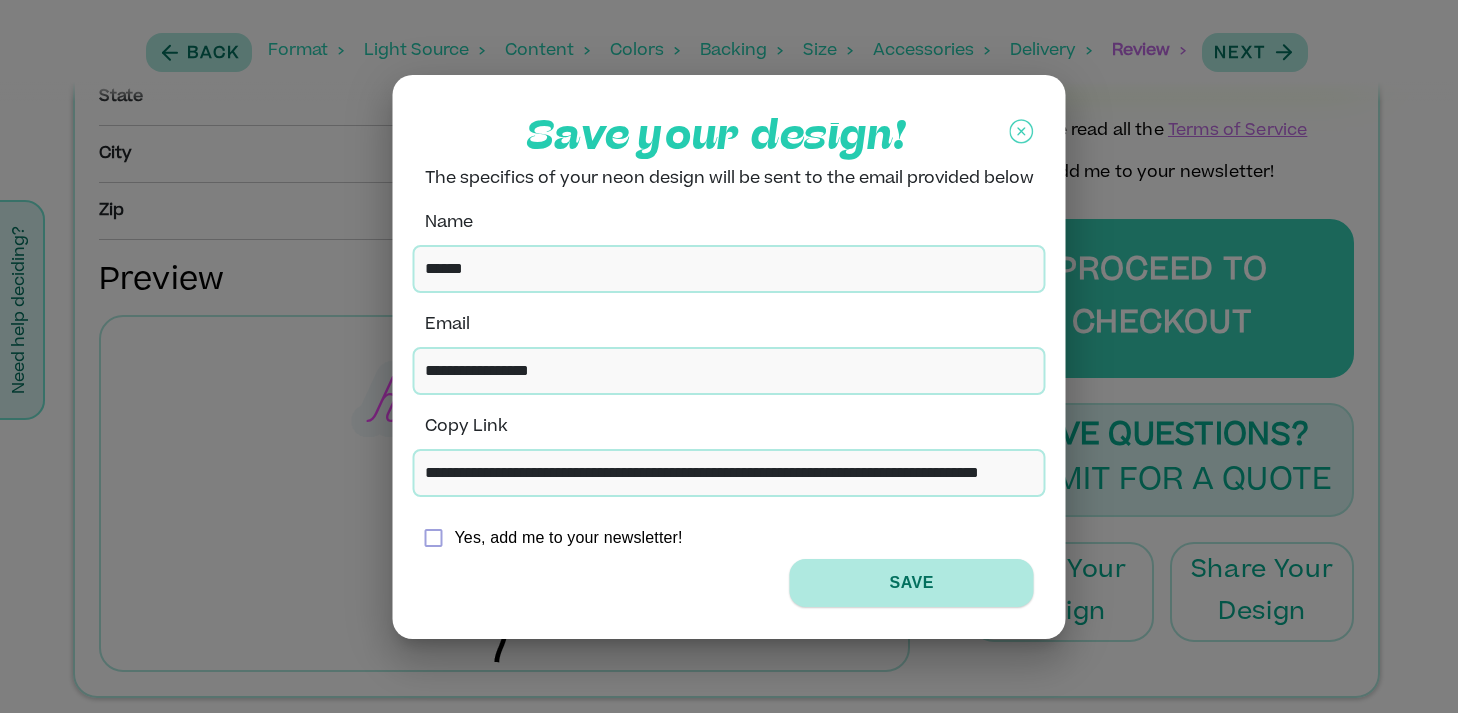 type on "**********" 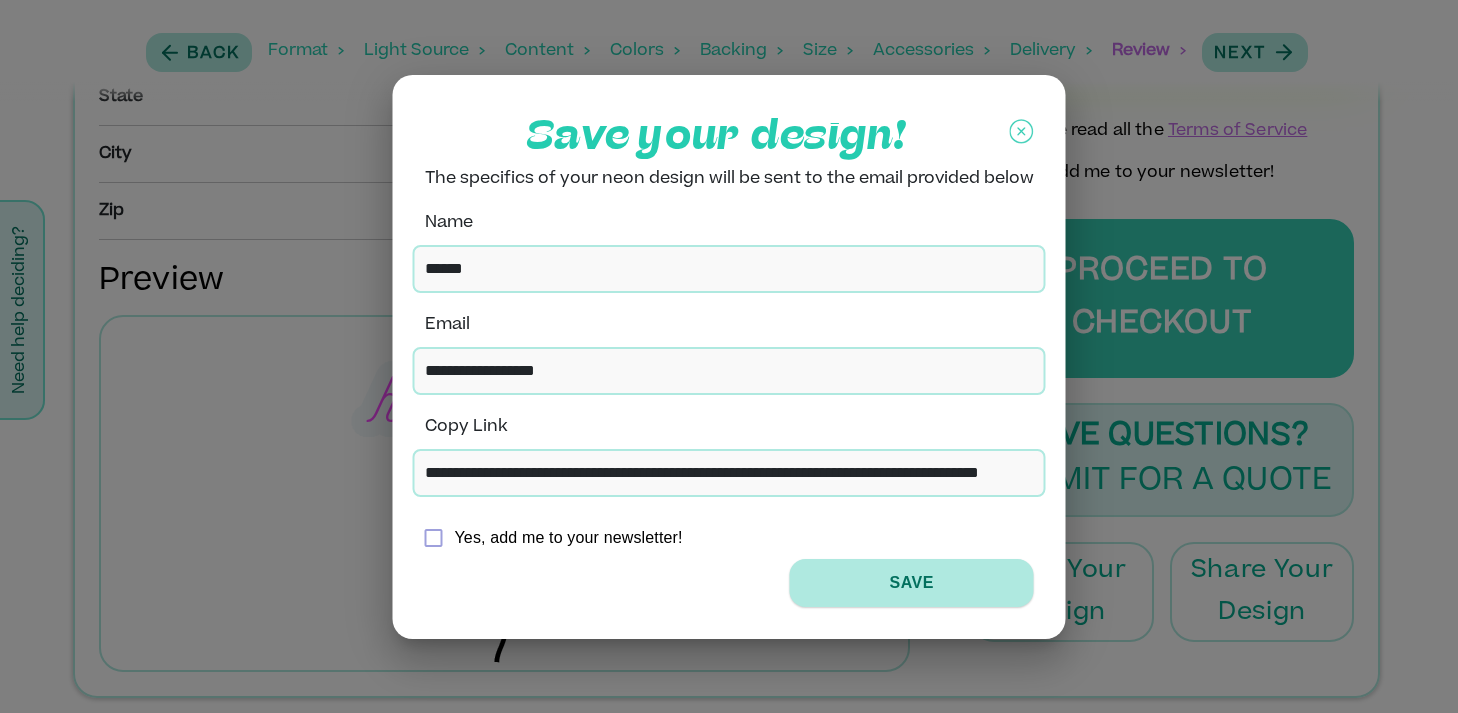 type on "**********" 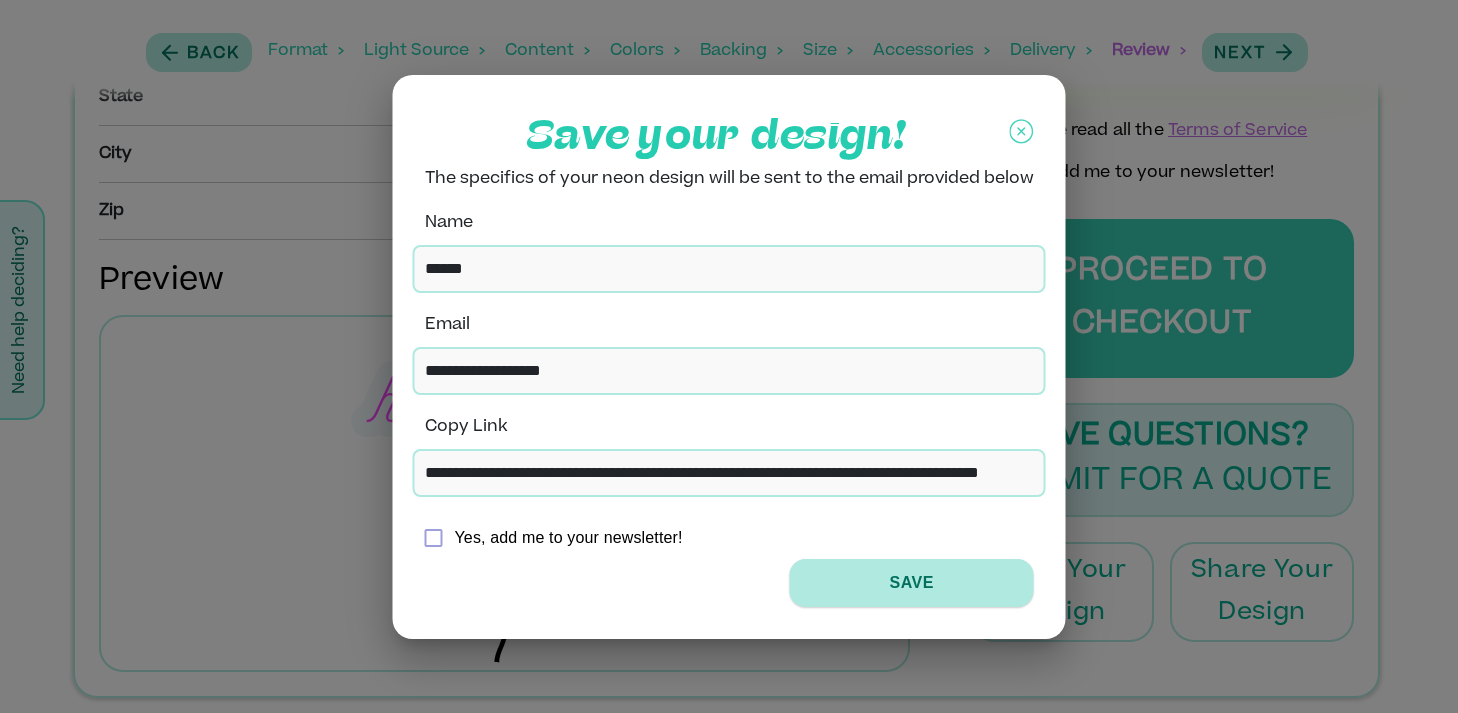 type on "**********" 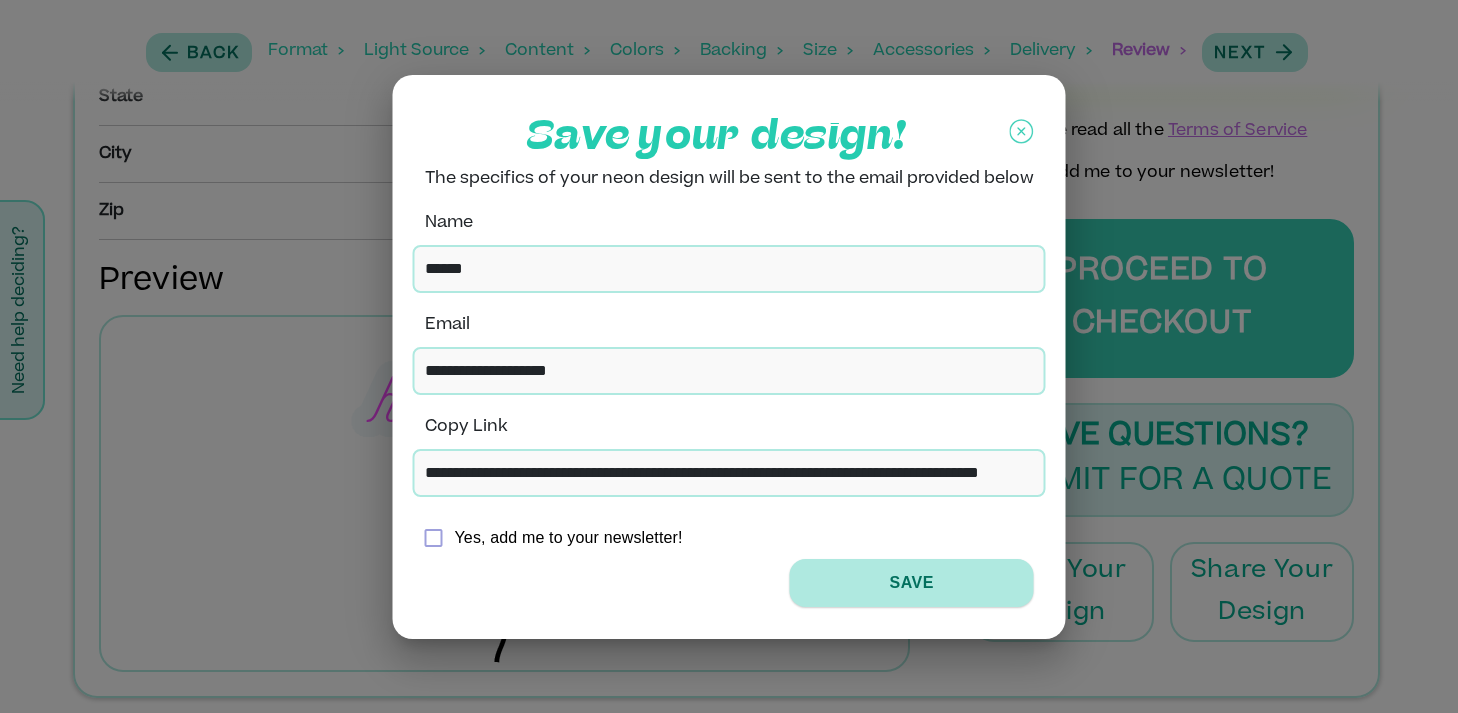 type on "**********" 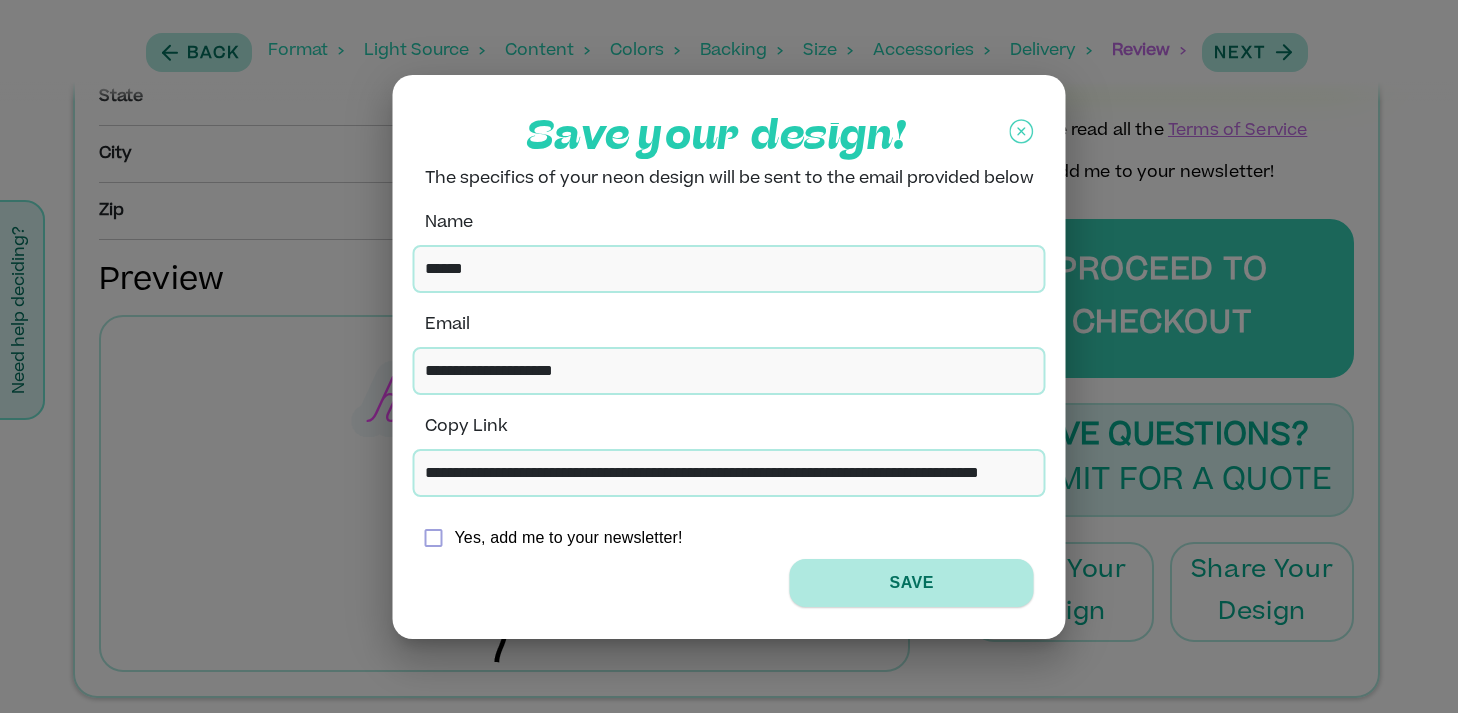 type on "**********" 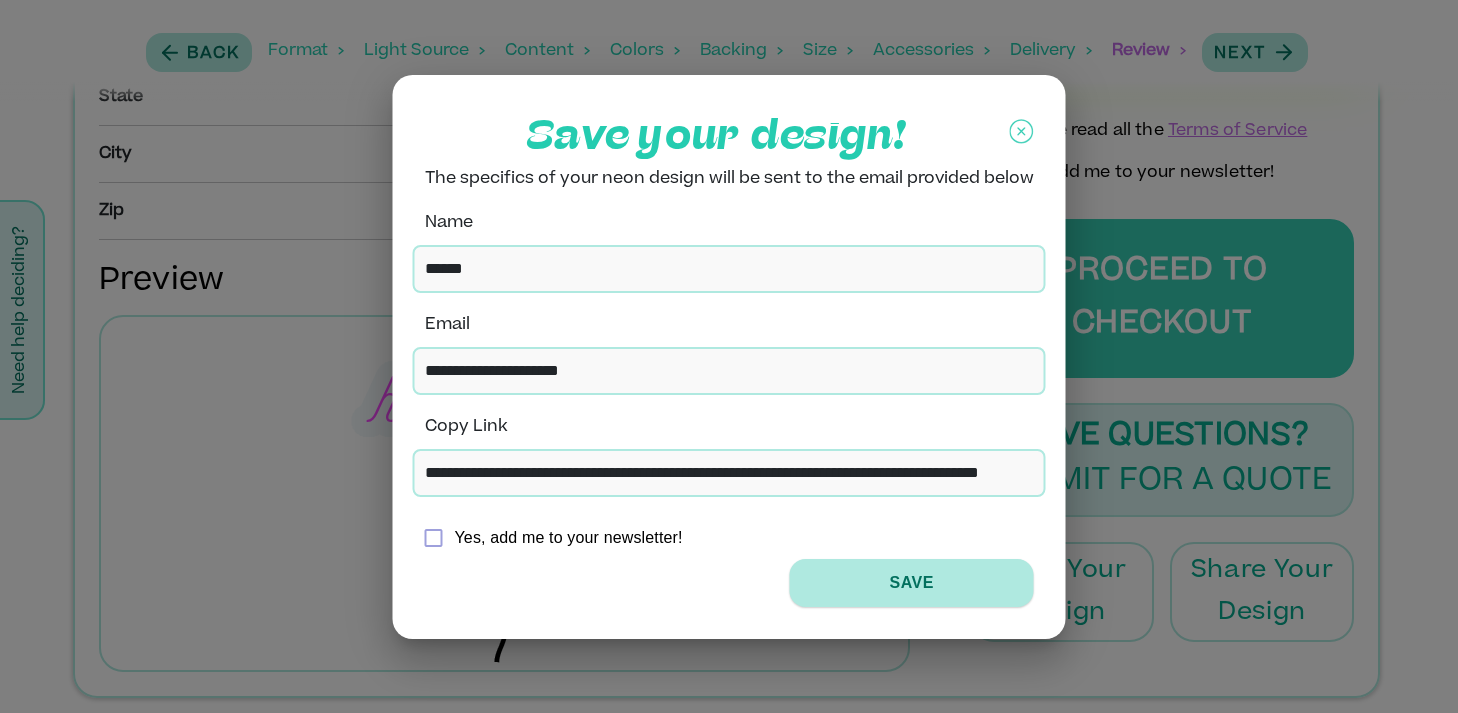type on "**********" 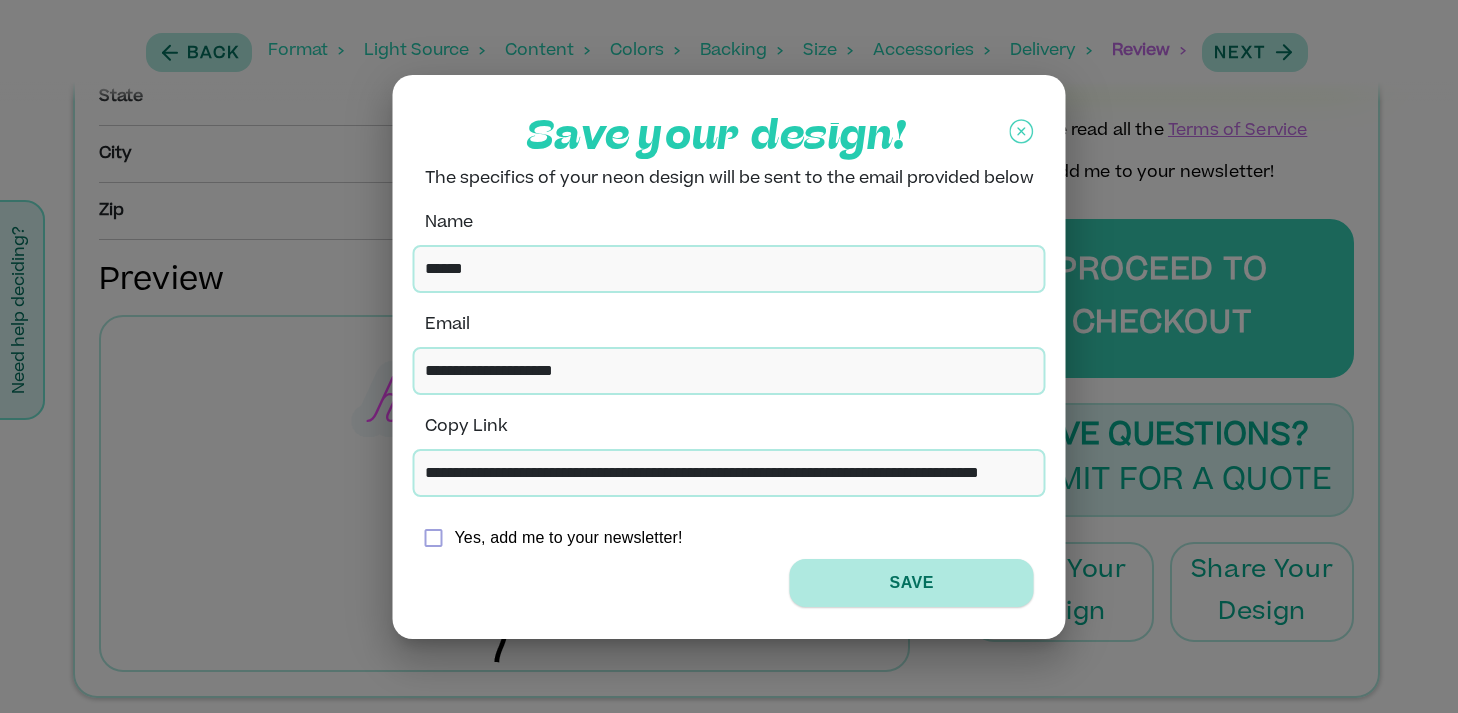 type on "**********" 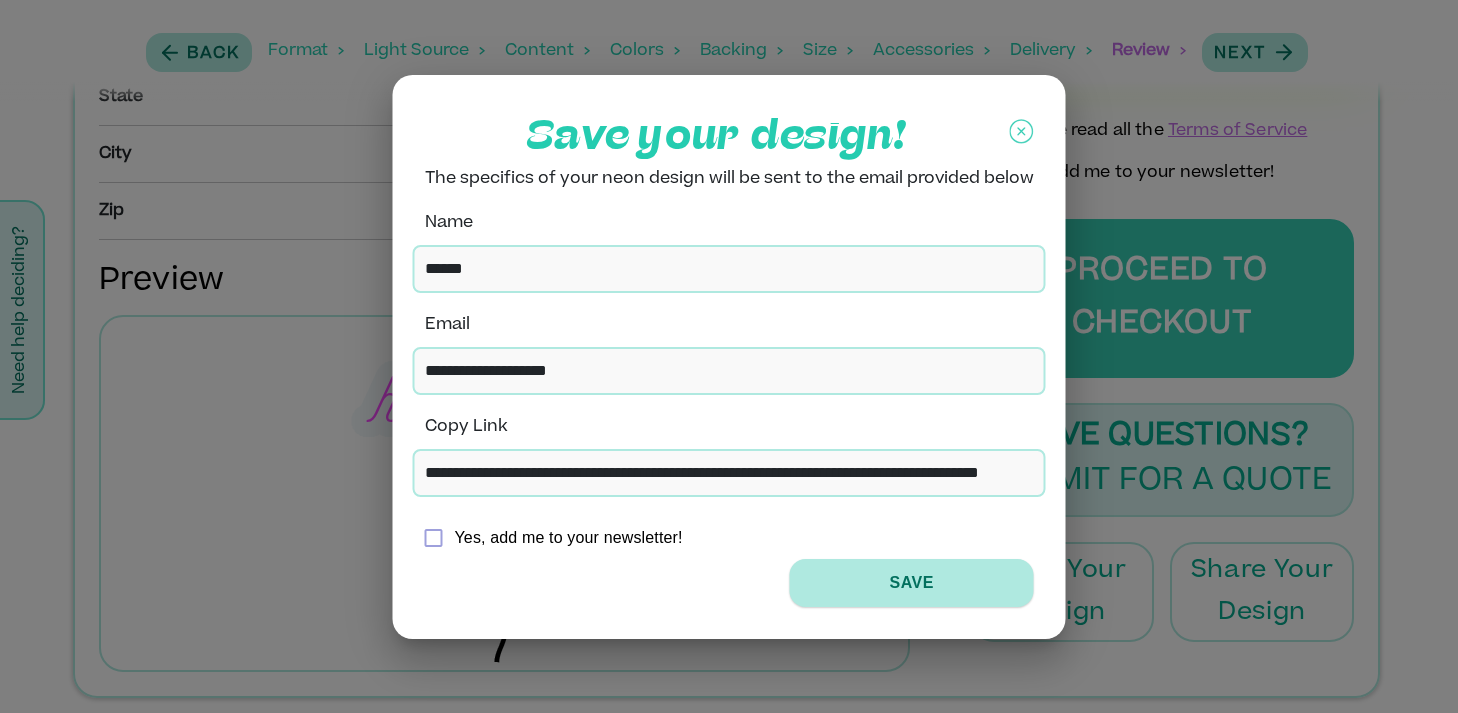 type on "**********" 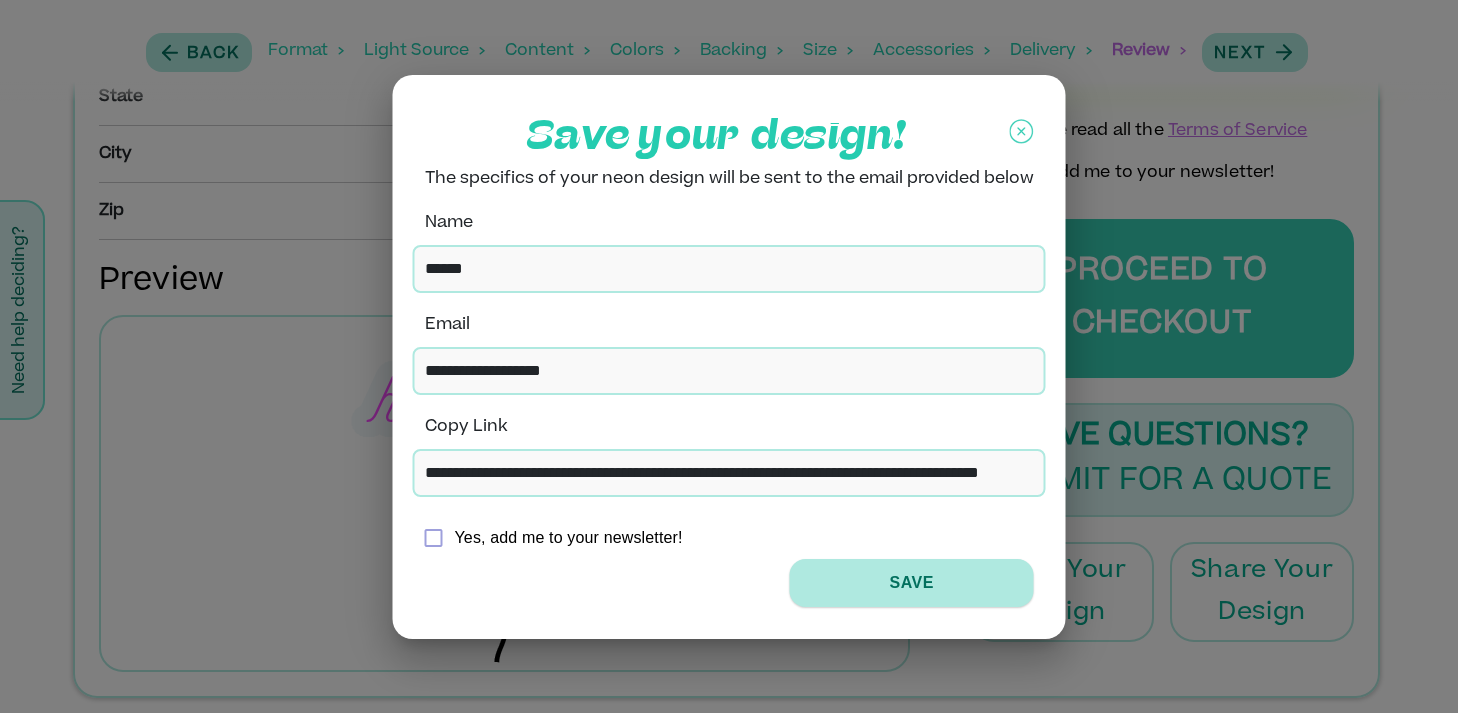type on "**********" 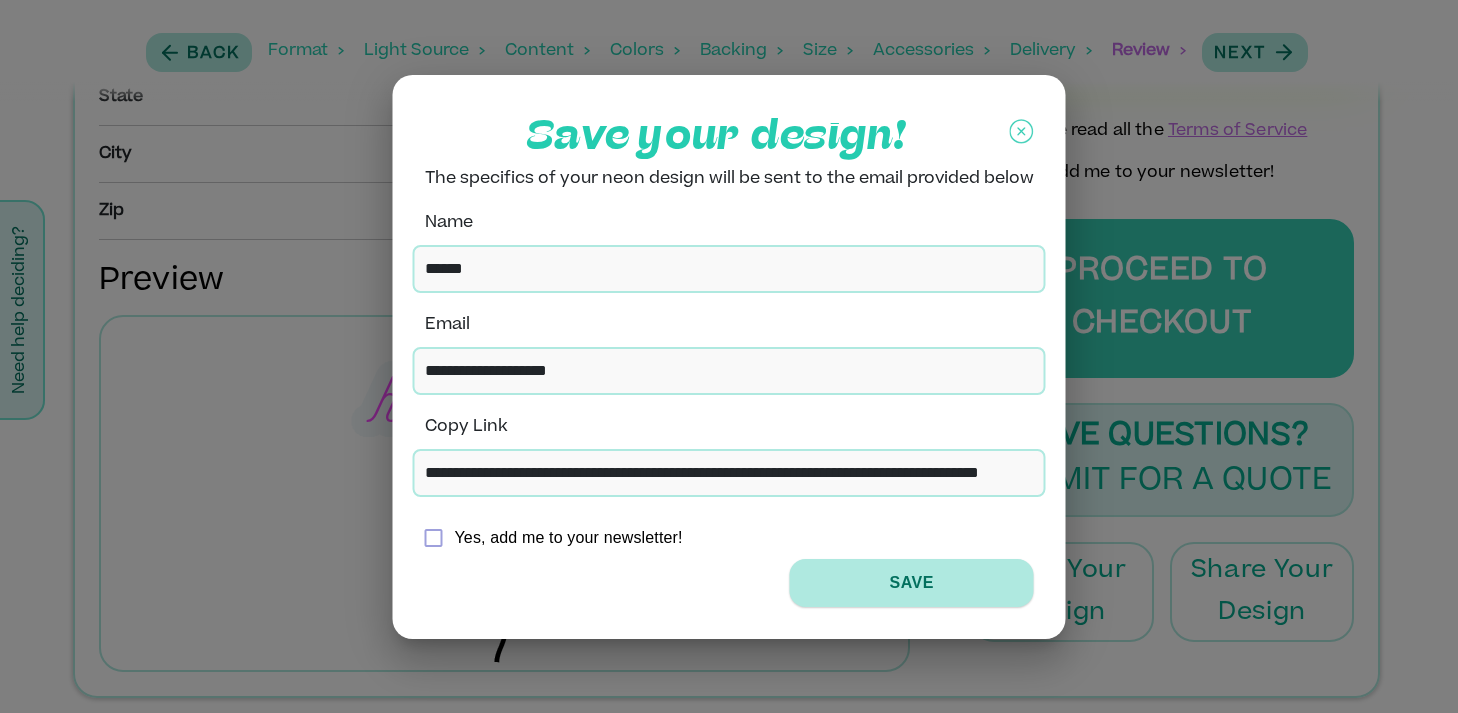 type on "**********" 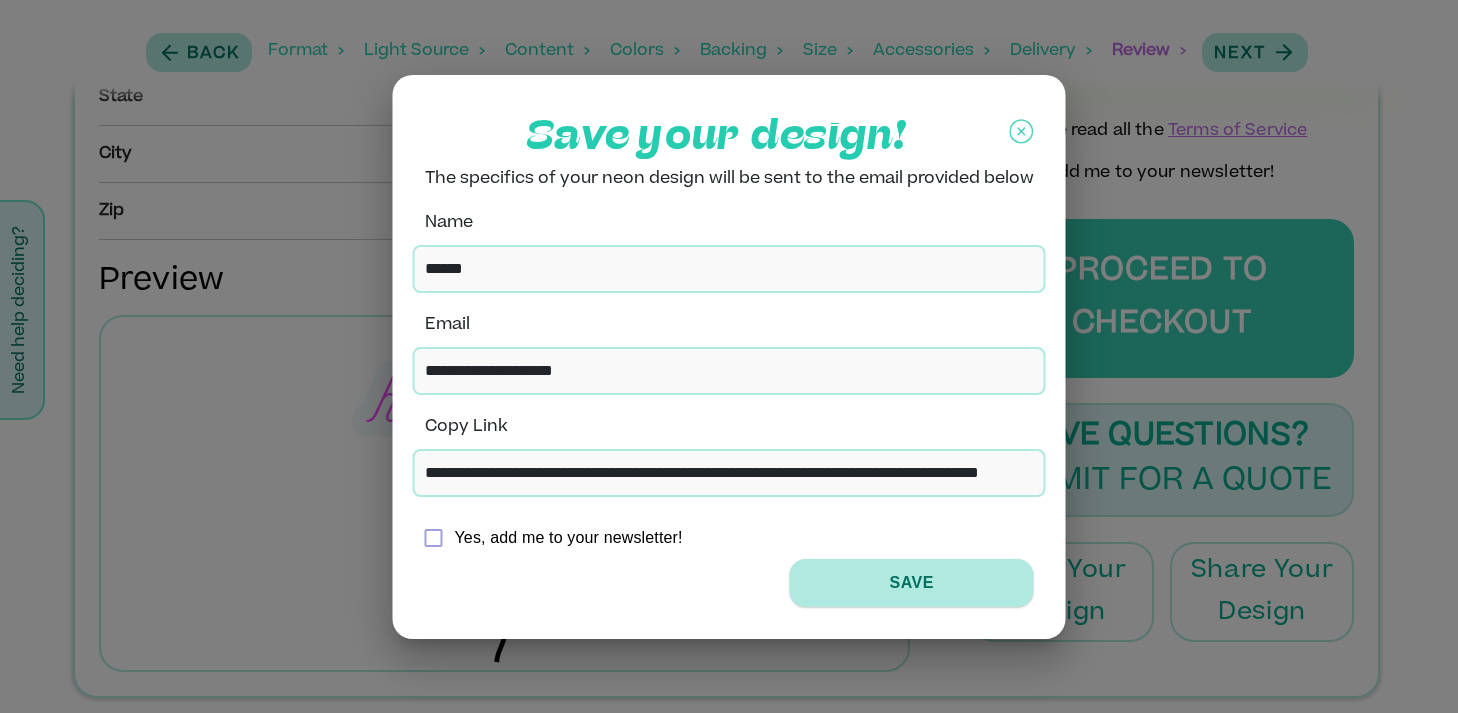 type on "**********" 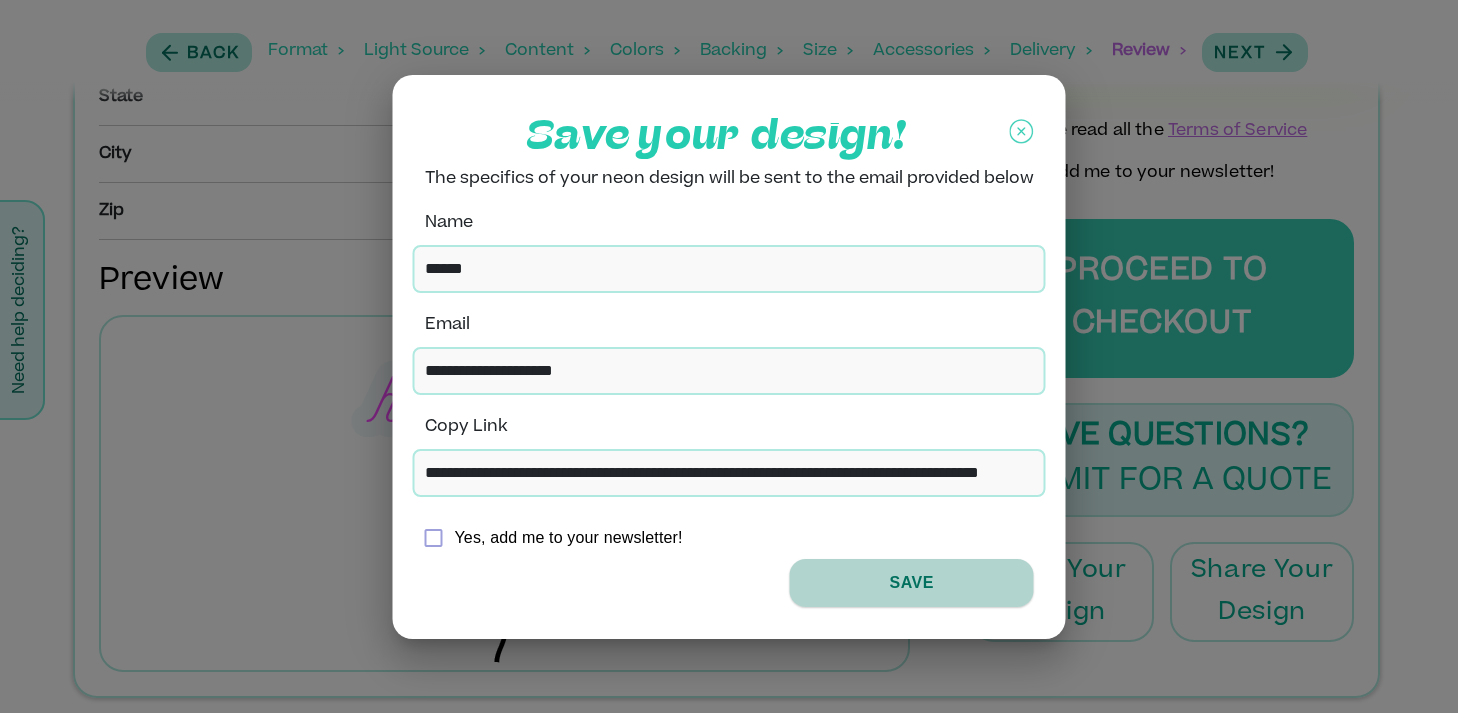 click on "Save" at bounding box center [912, 583] 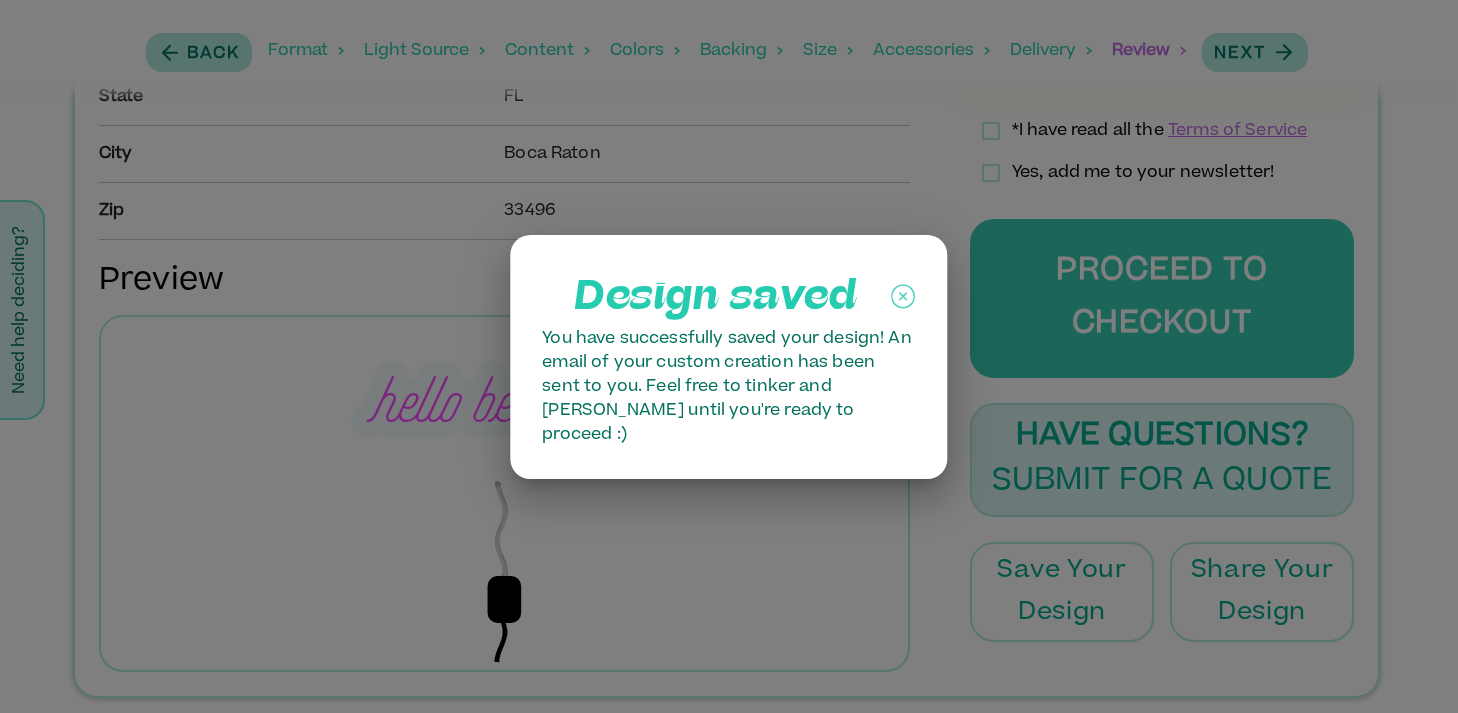 click 